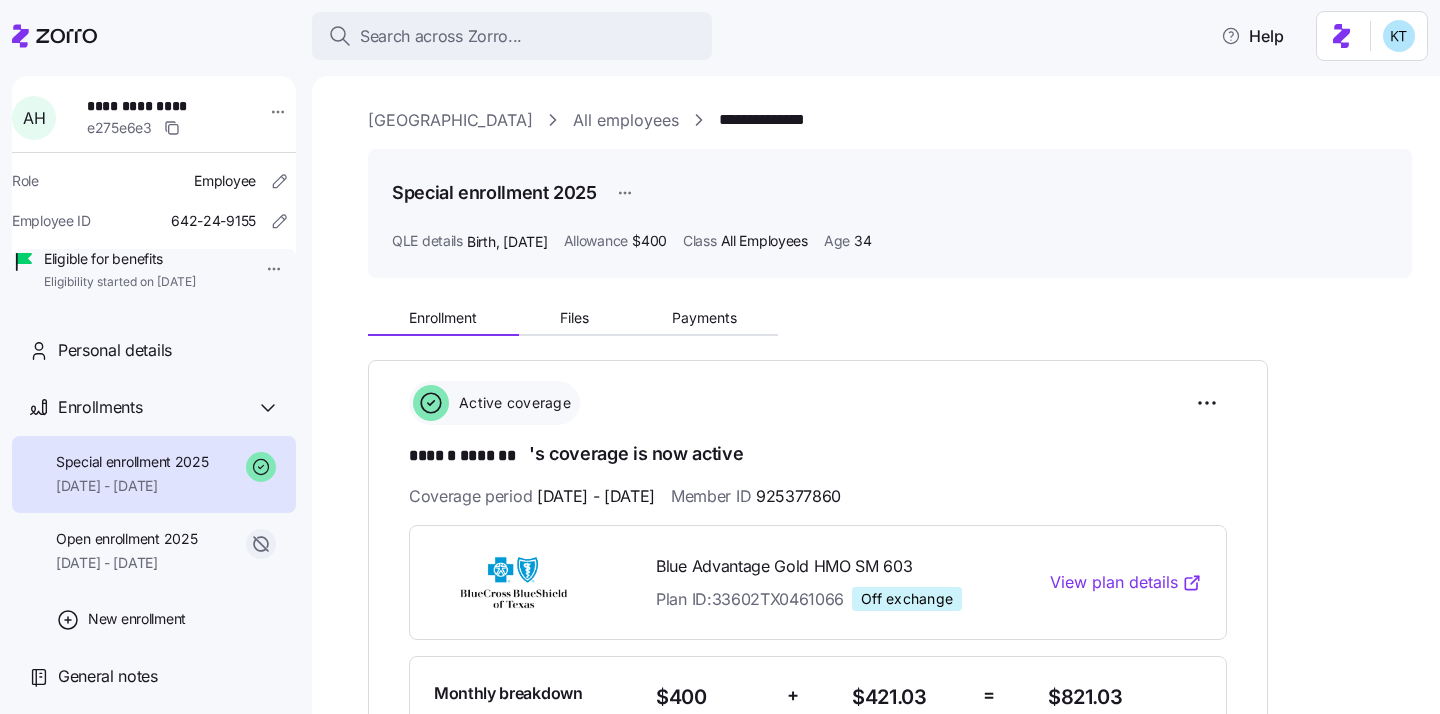scroll, scrollTop: 0, scrollLeft: 0, axis: both 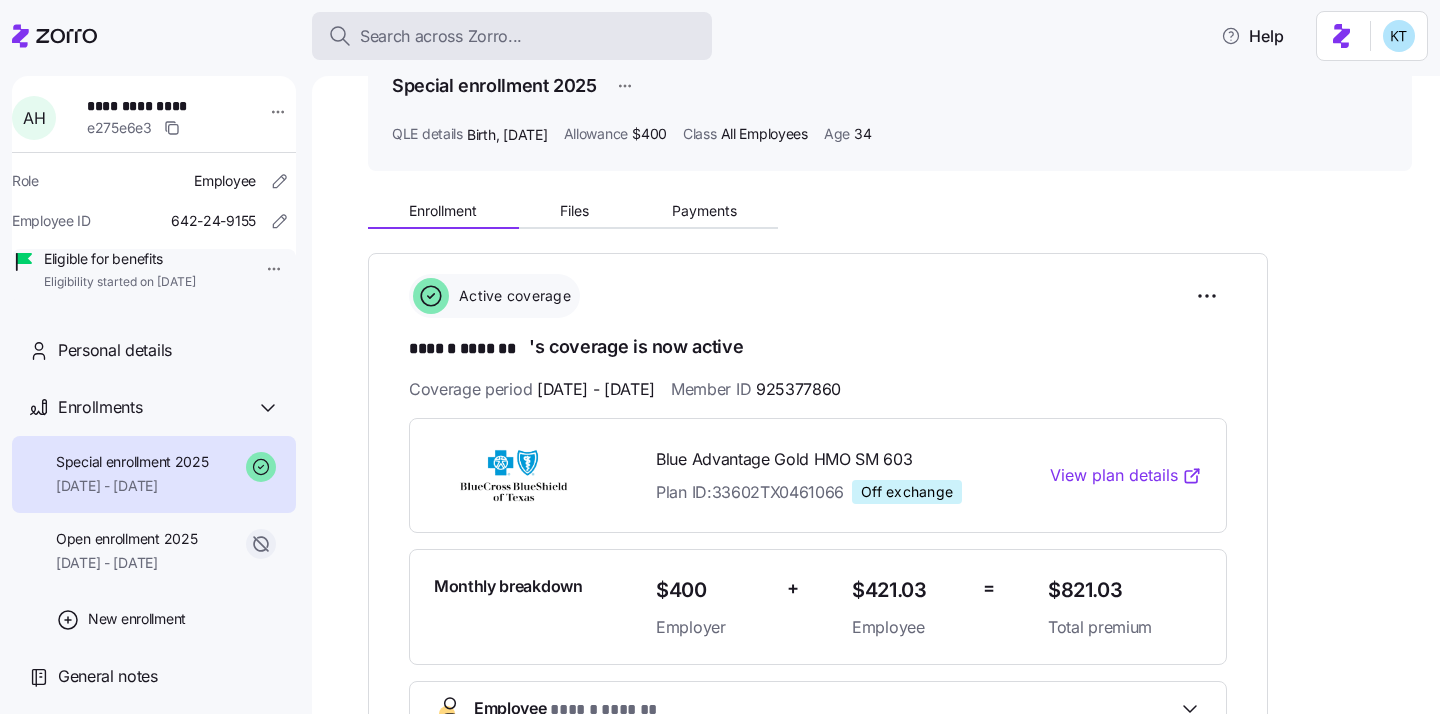 click on "Search across Zorro..." at bounding box center [441, 36] 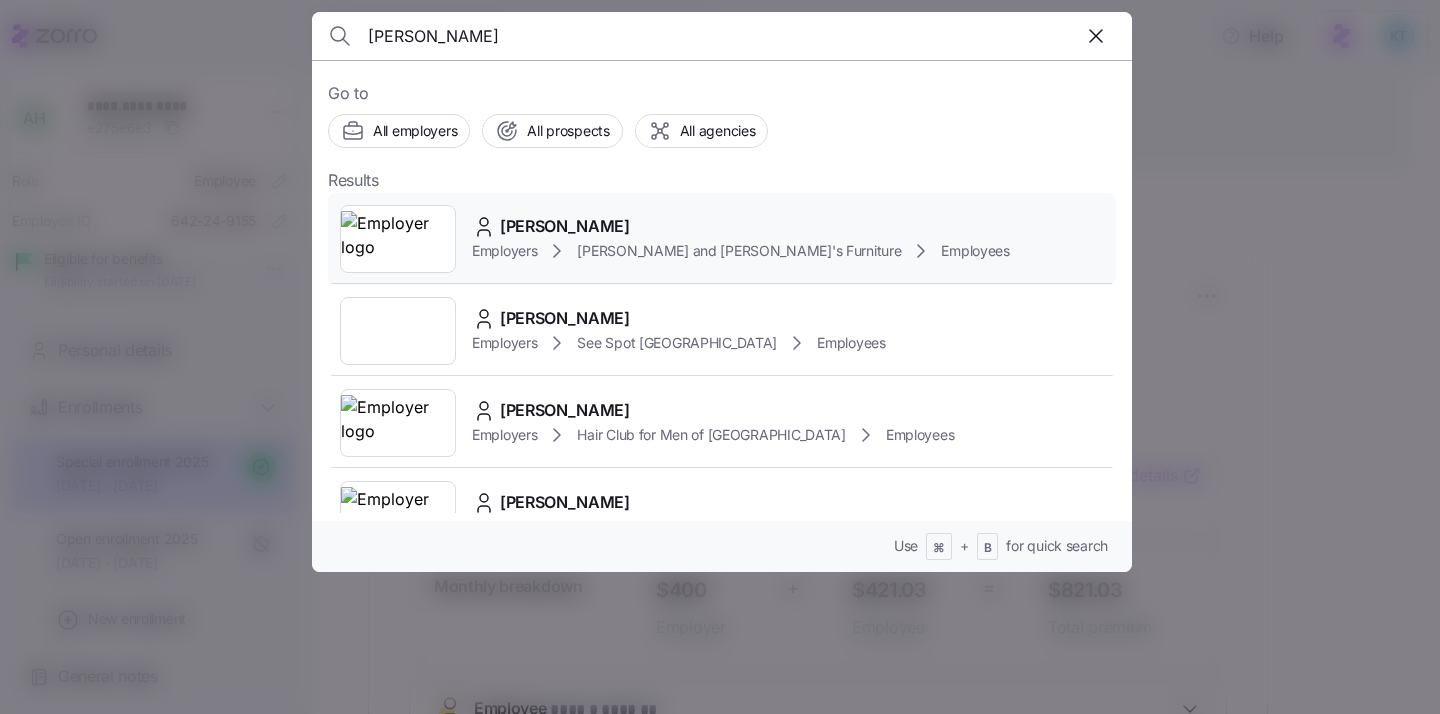 type on "Lynda Strom" 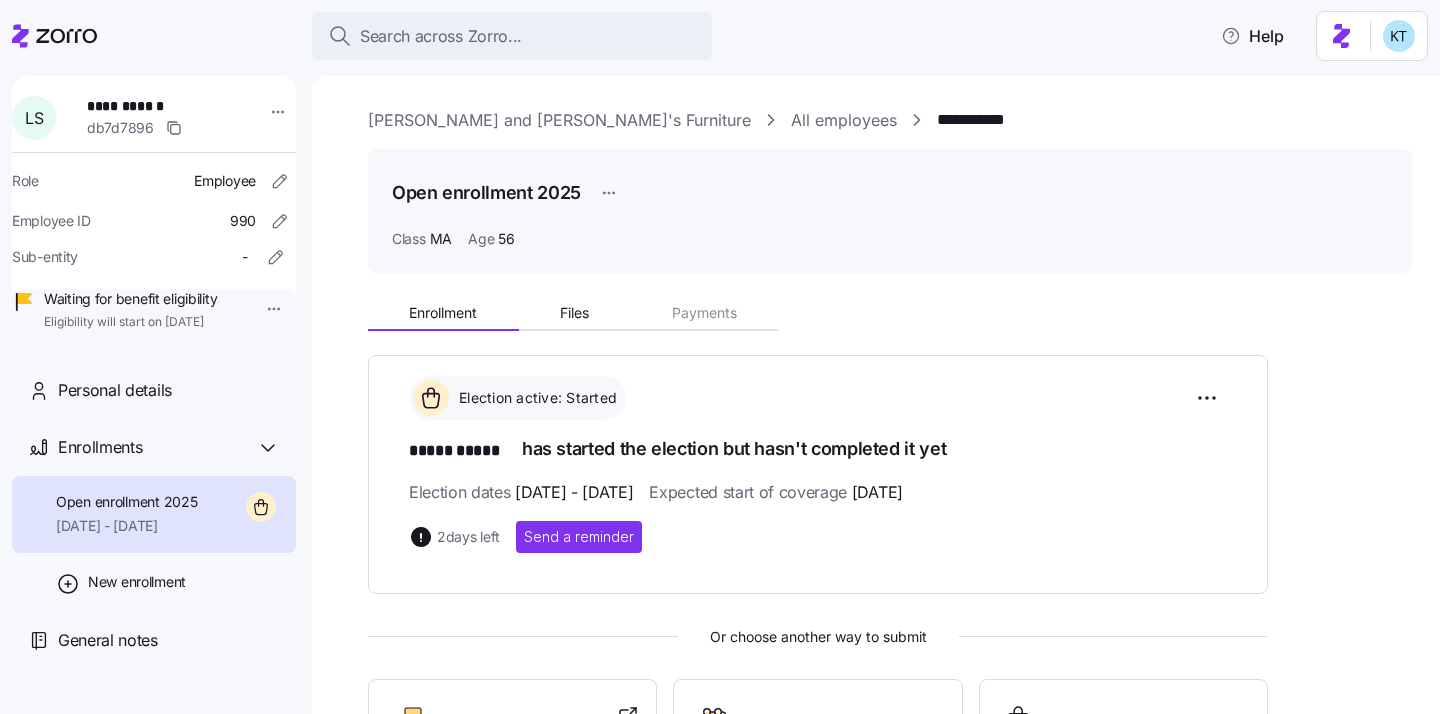 scroll, scrollTop: 0, scrollLeft: 0, axis: both 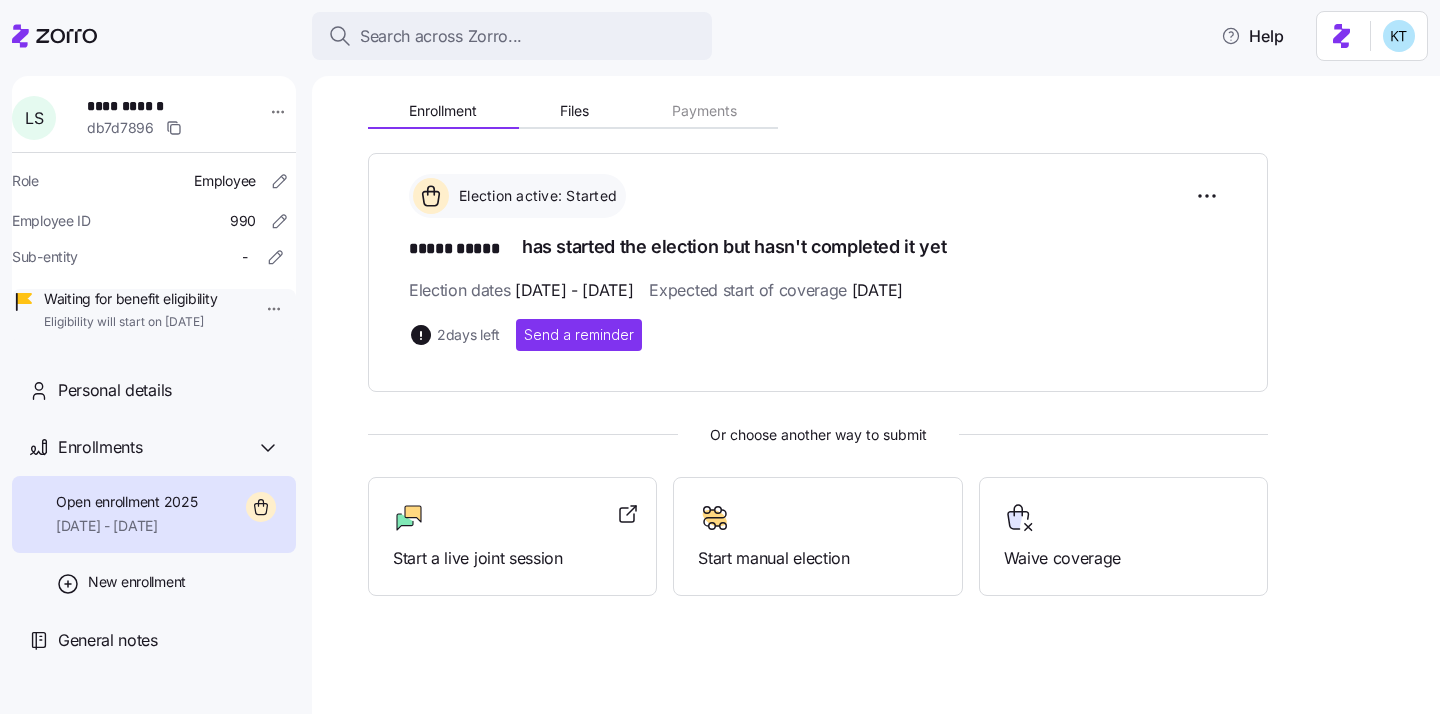 click on "**********" at bounding box center [154, 209] 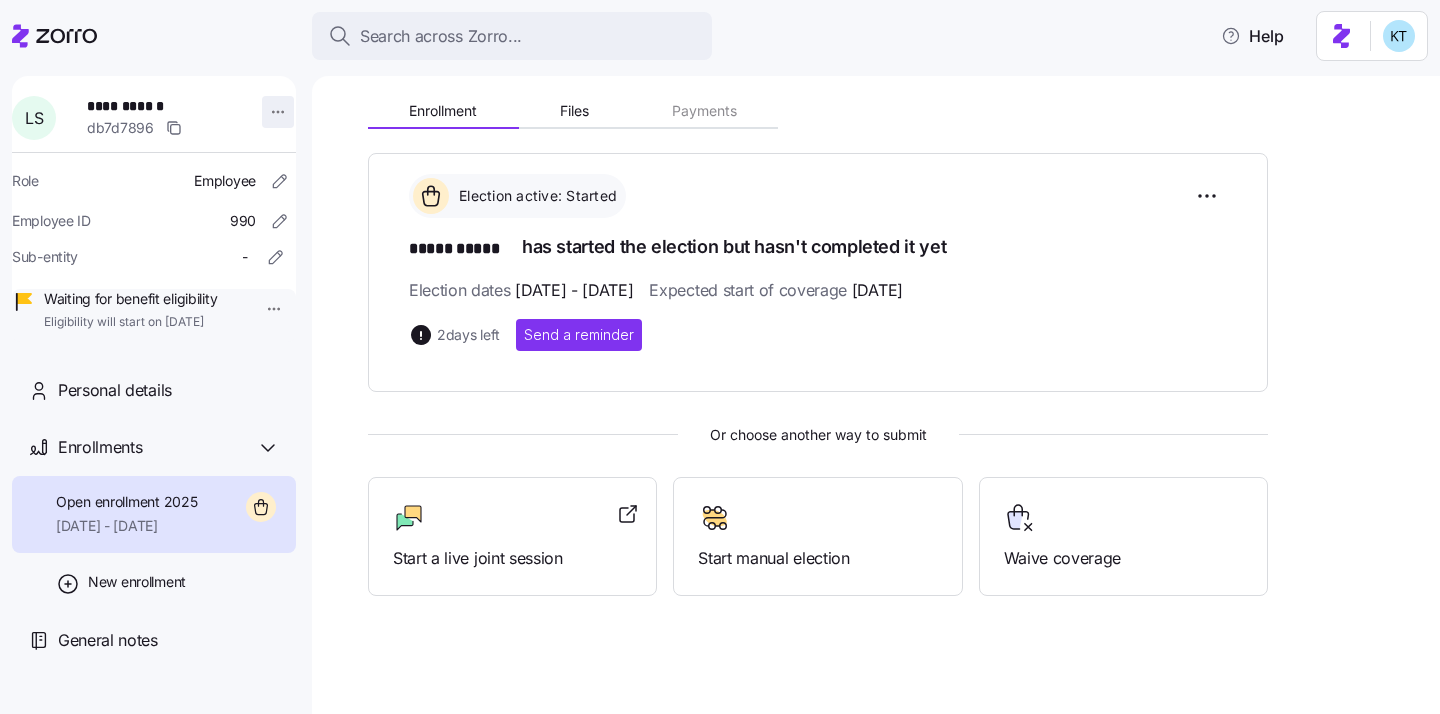 click on "**********" at bounding box center (720, 351) 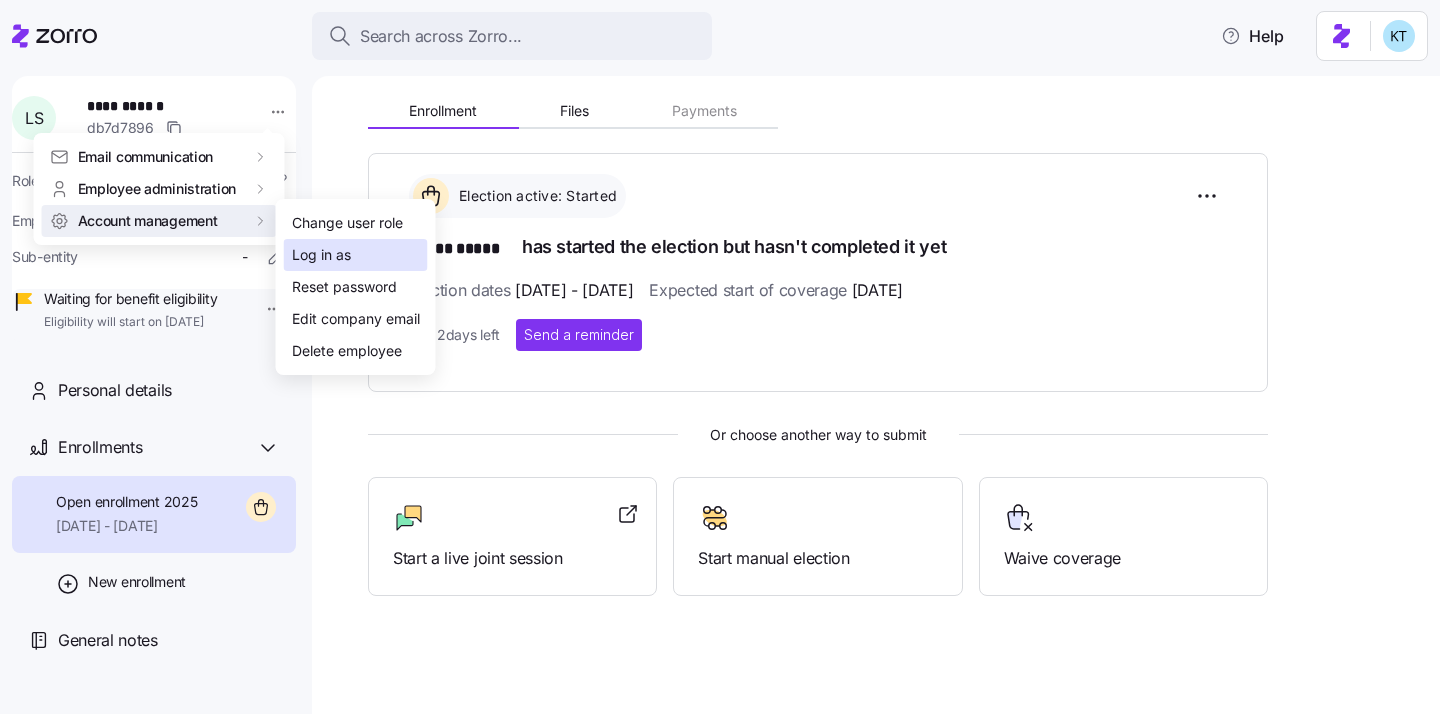 click on "Log in as" at bounding box center [356, 255] 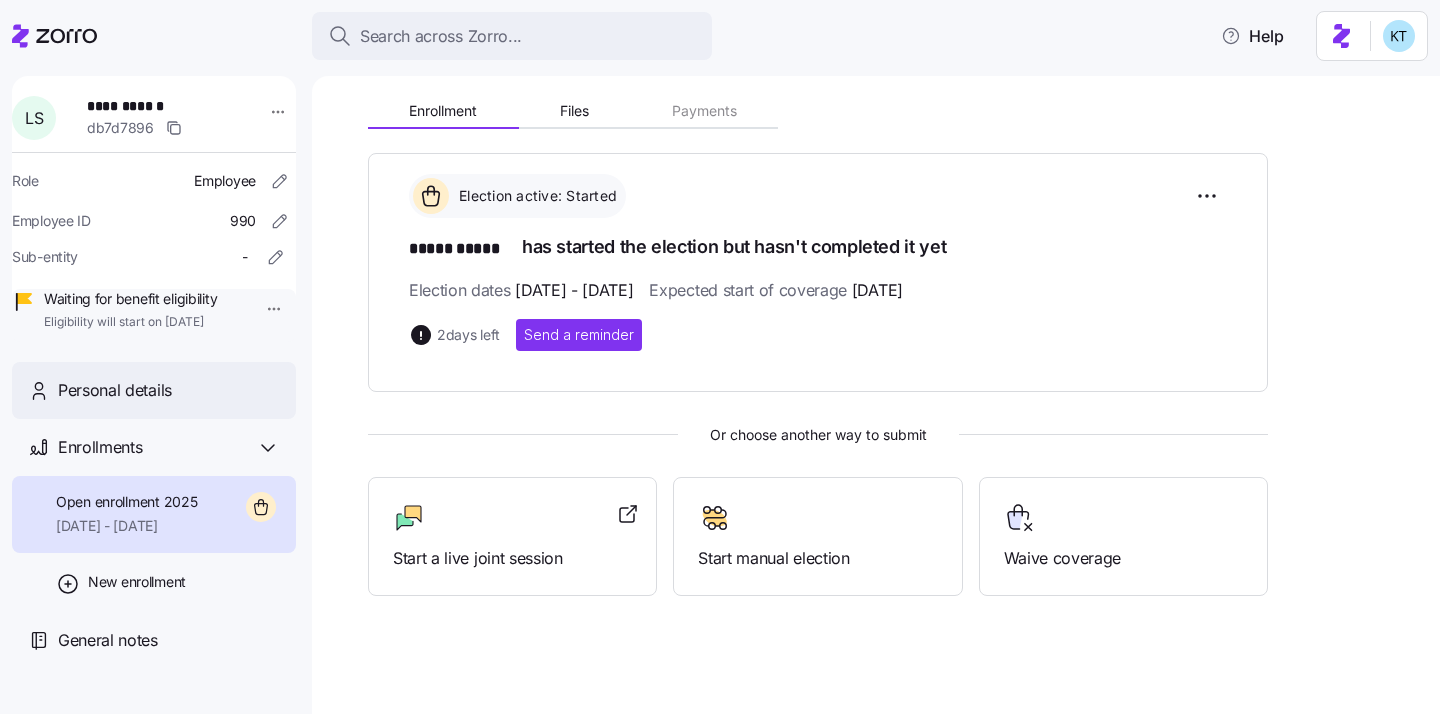 click on "Personal details" at bounding box center (169, 390) 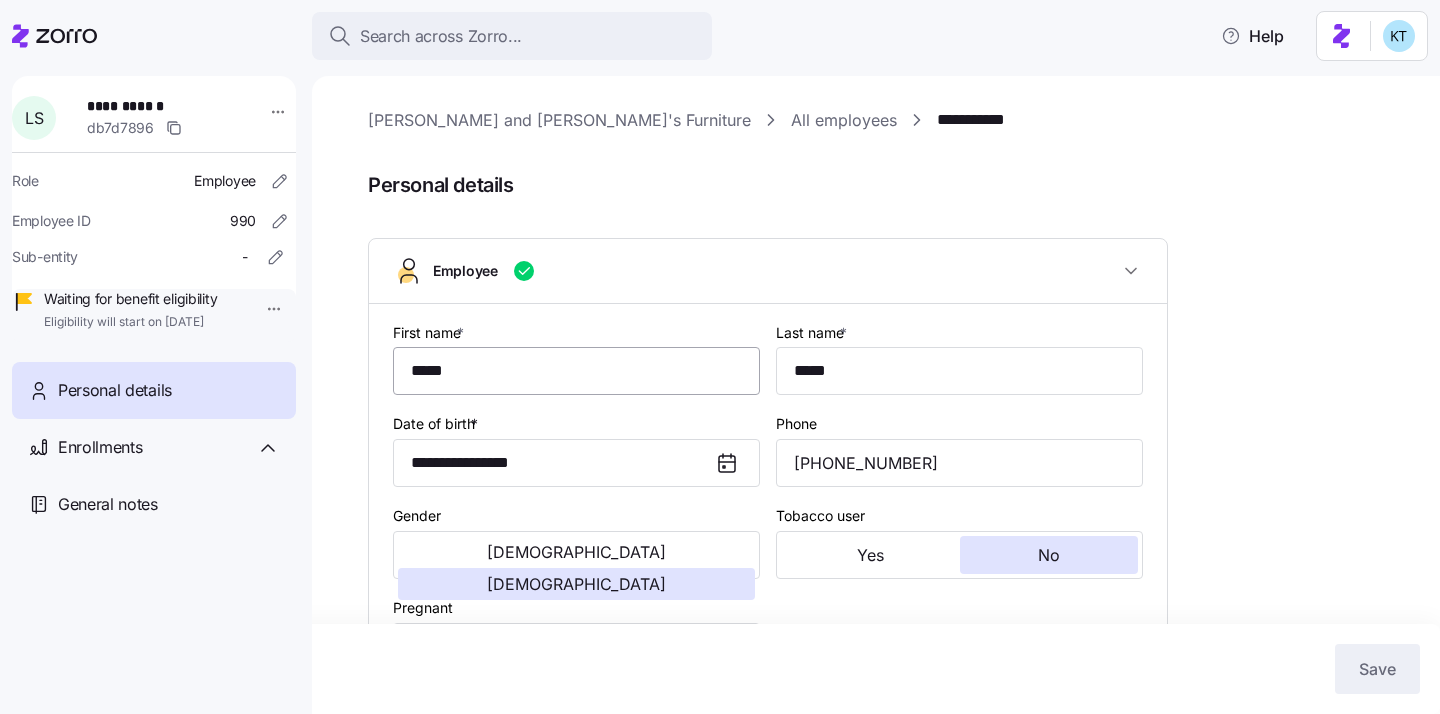 type on "MA" 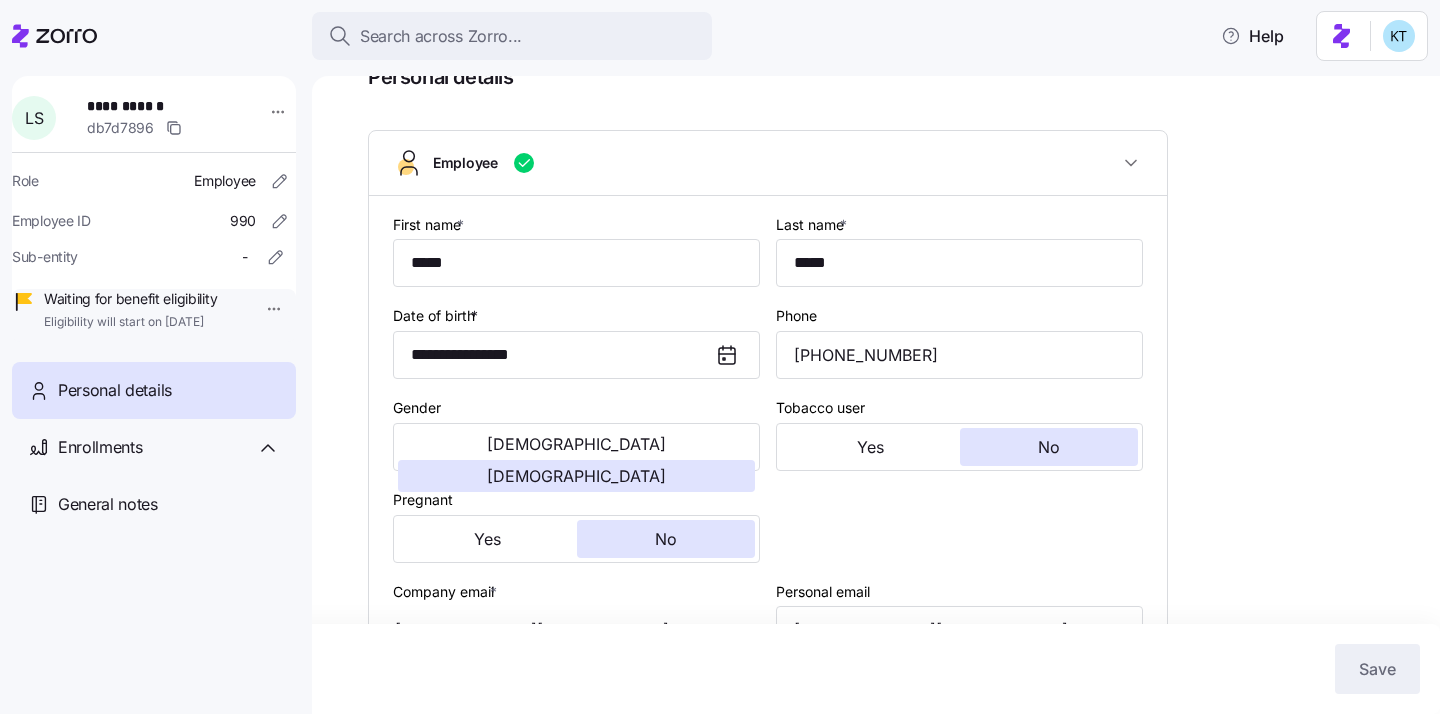 scroll, scrollTop: 109, scrollLeft: 0, axis: vertical 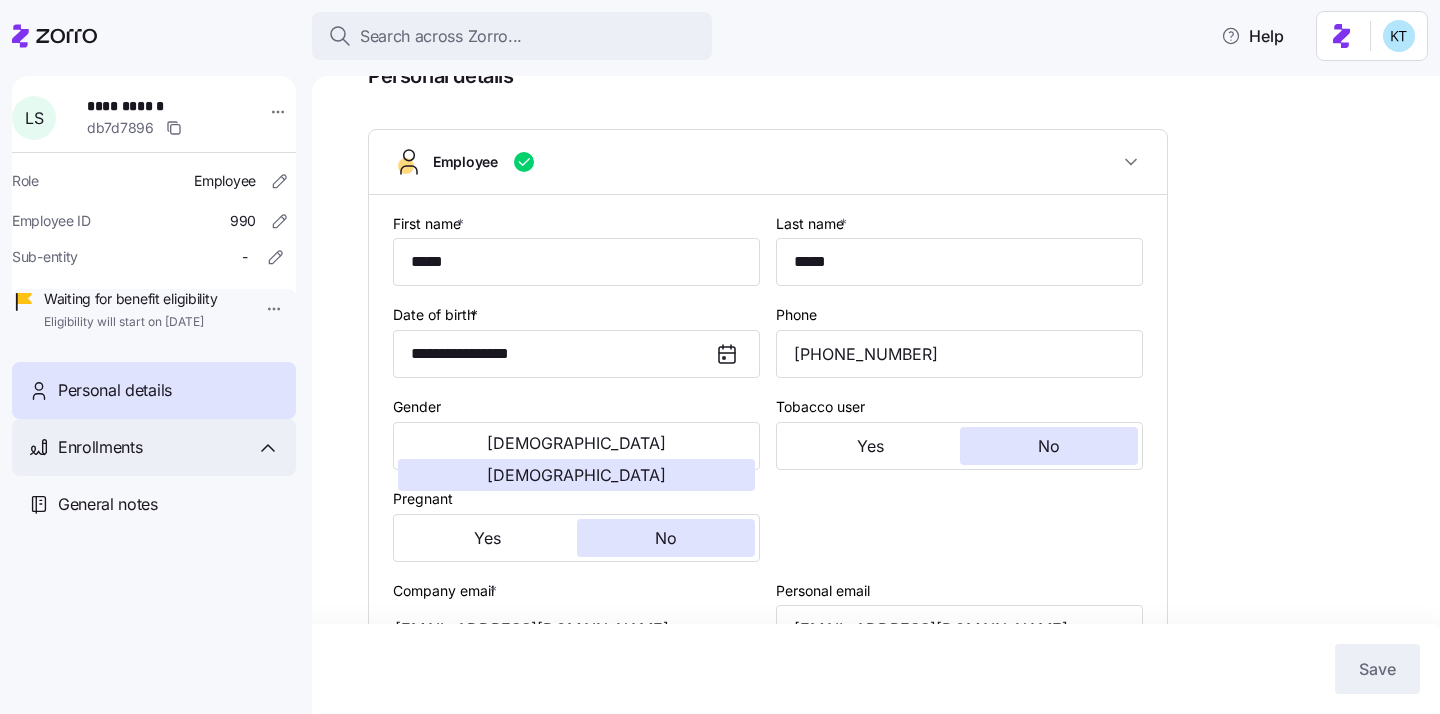 click on "Enrollments" at bounding box center [154, 447] 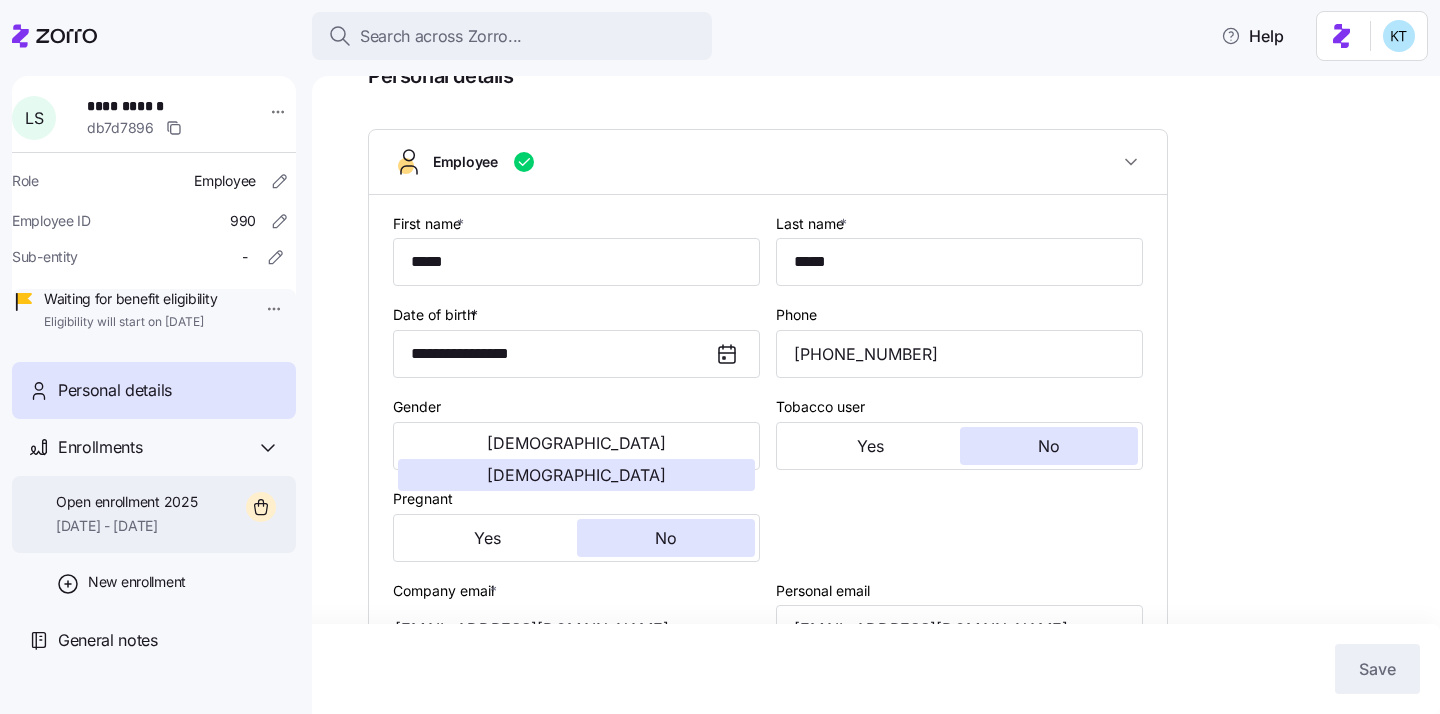 click on "Open enrollment 2025" at bounding box center (126, 502) 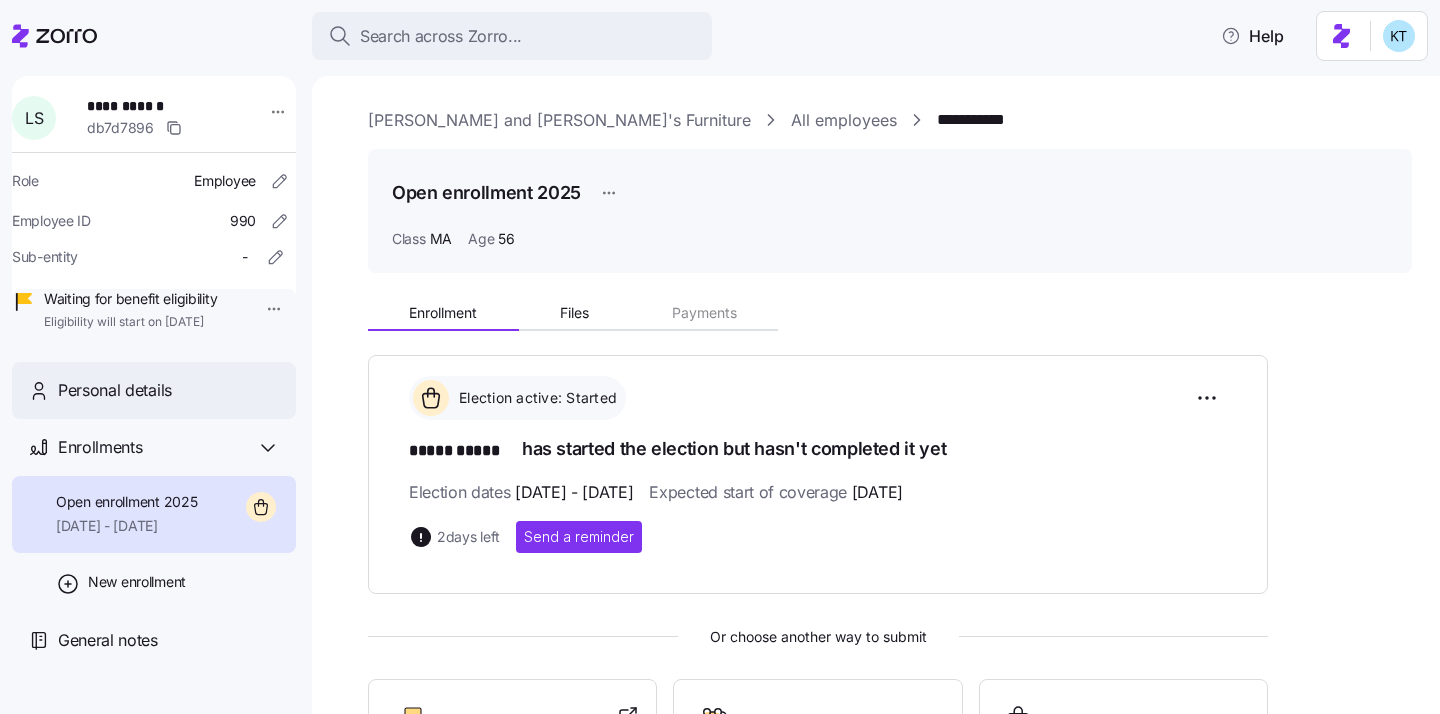 click on "Personal details" at bounding box center [154, 390] 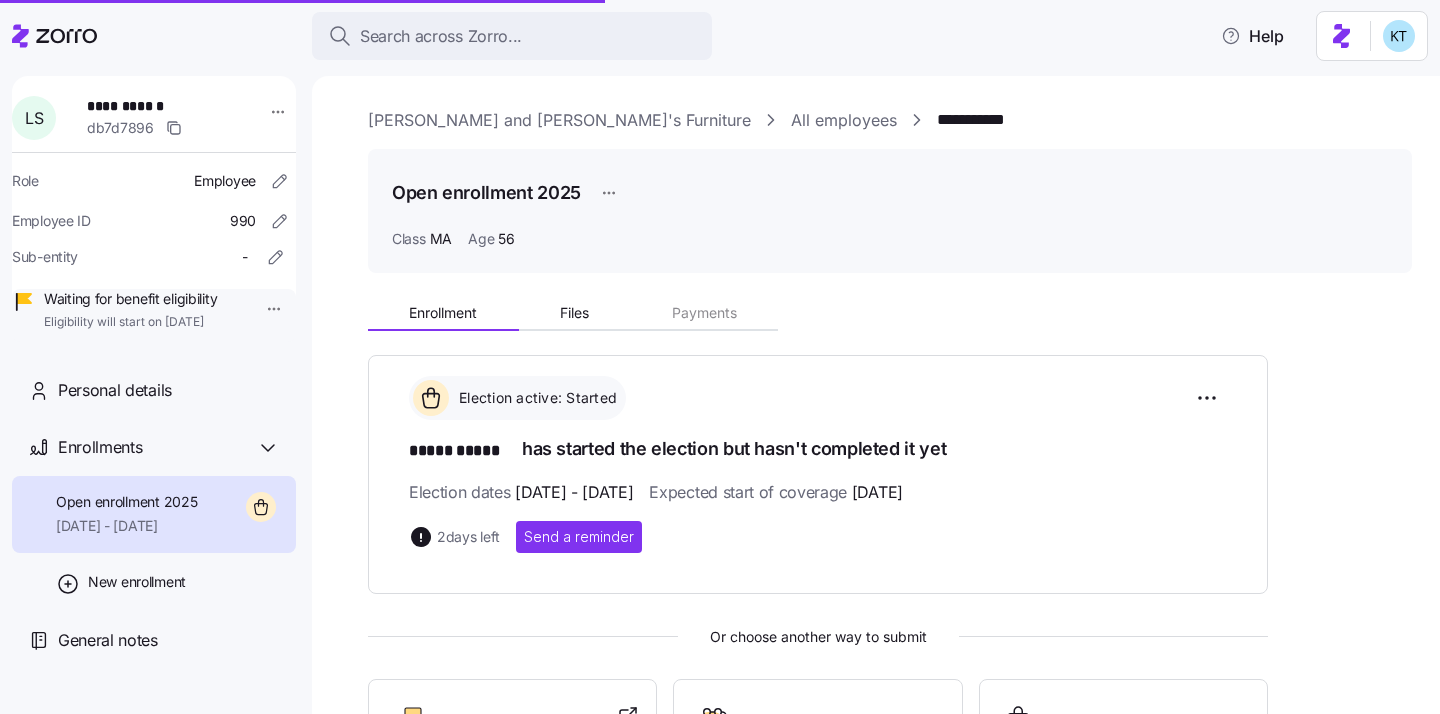 scroll, scrollTop: 202, scrollLeft: 0, axis: vertical 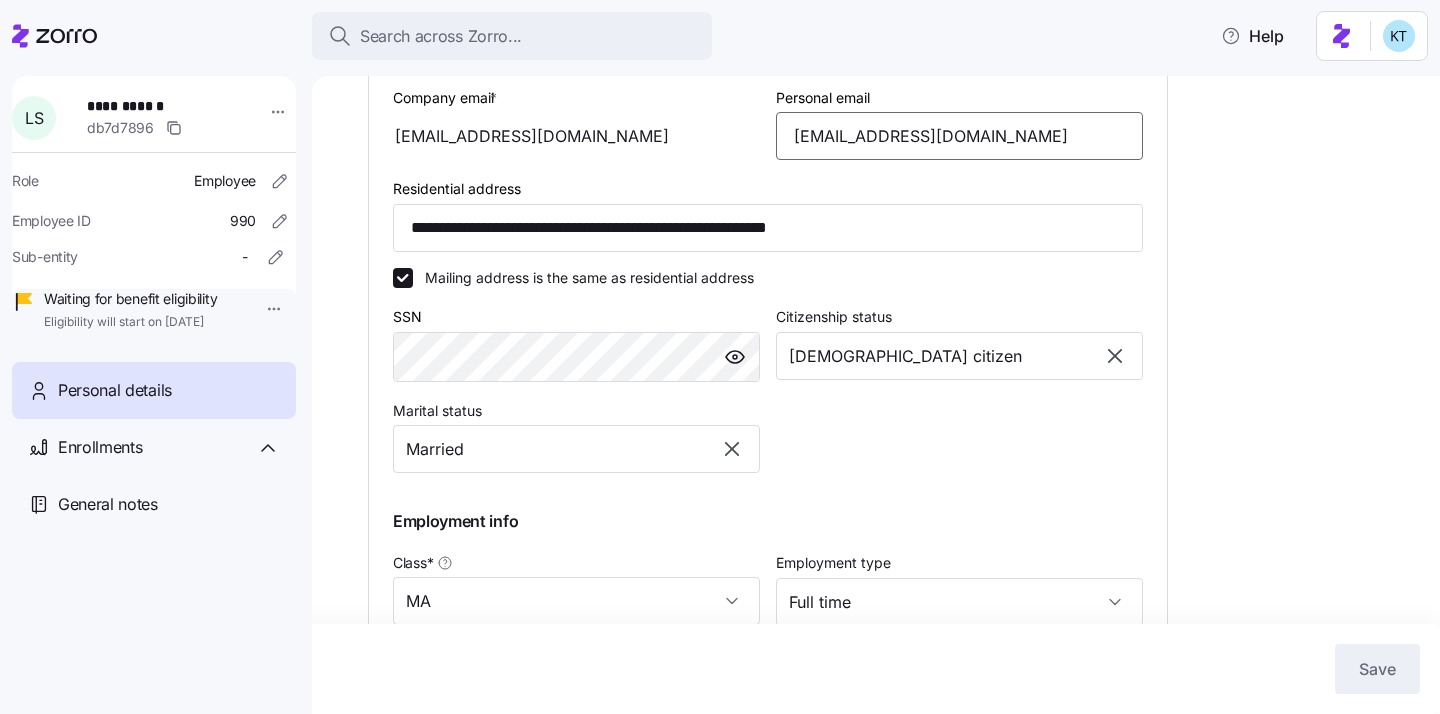 click on "lynstrom4@gmail.com" at bounding box center [959, 136] 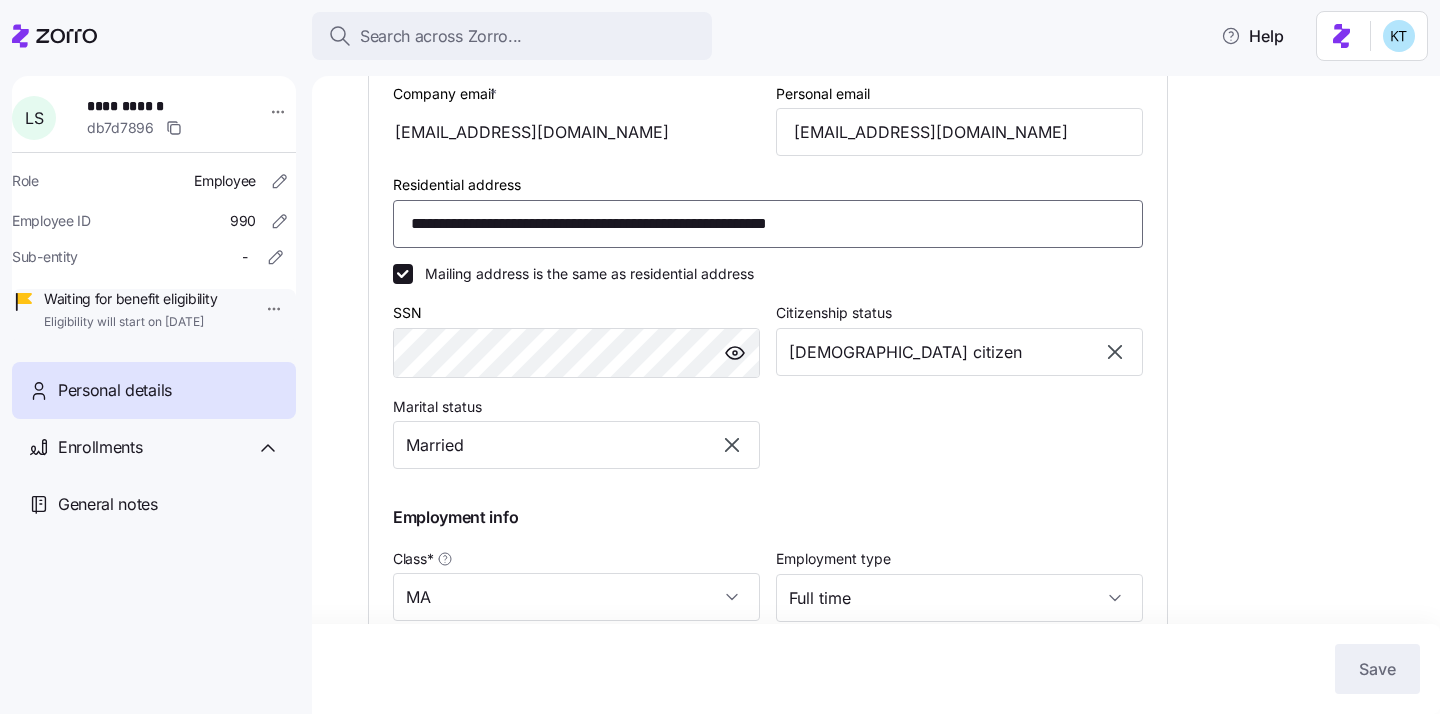 click on "**********" at bounding box center (768, 224) 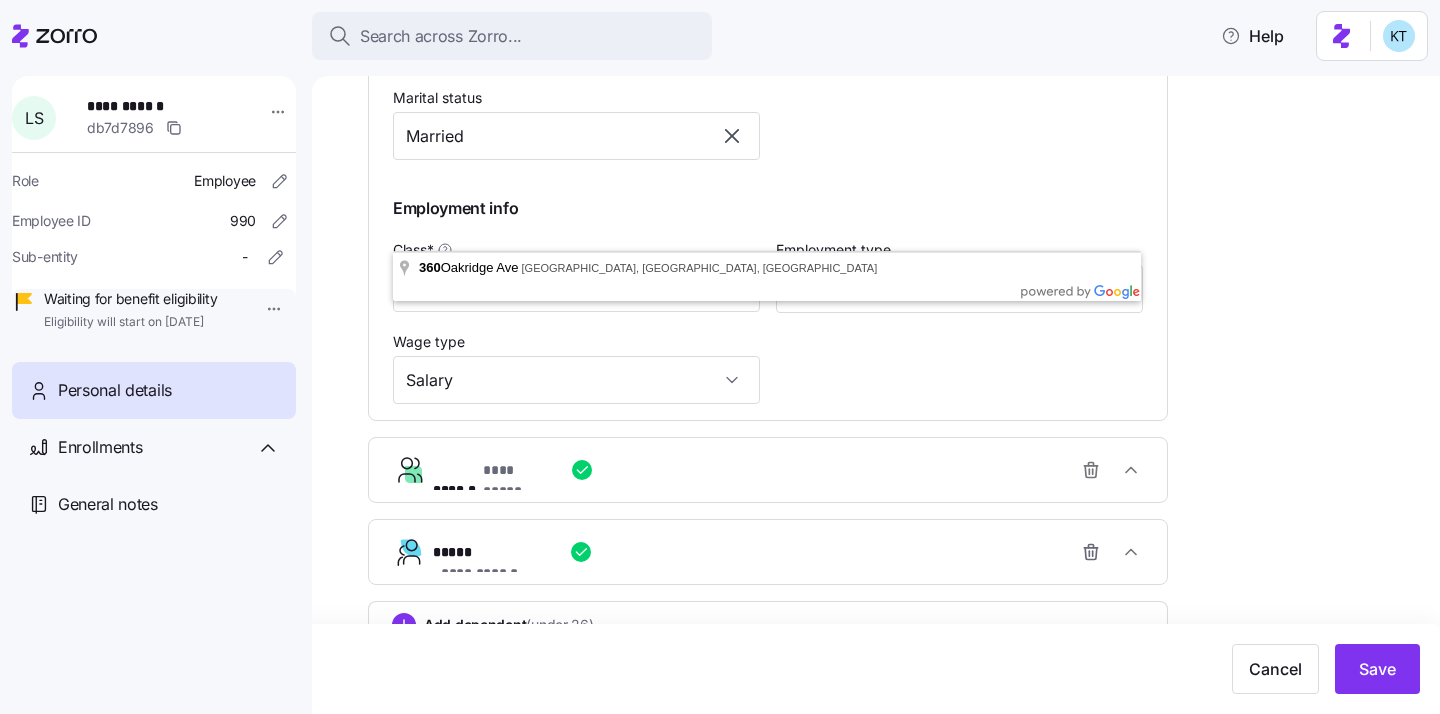 scroll, scrollTop: 959, scrollLeft: 0, axis: vertical 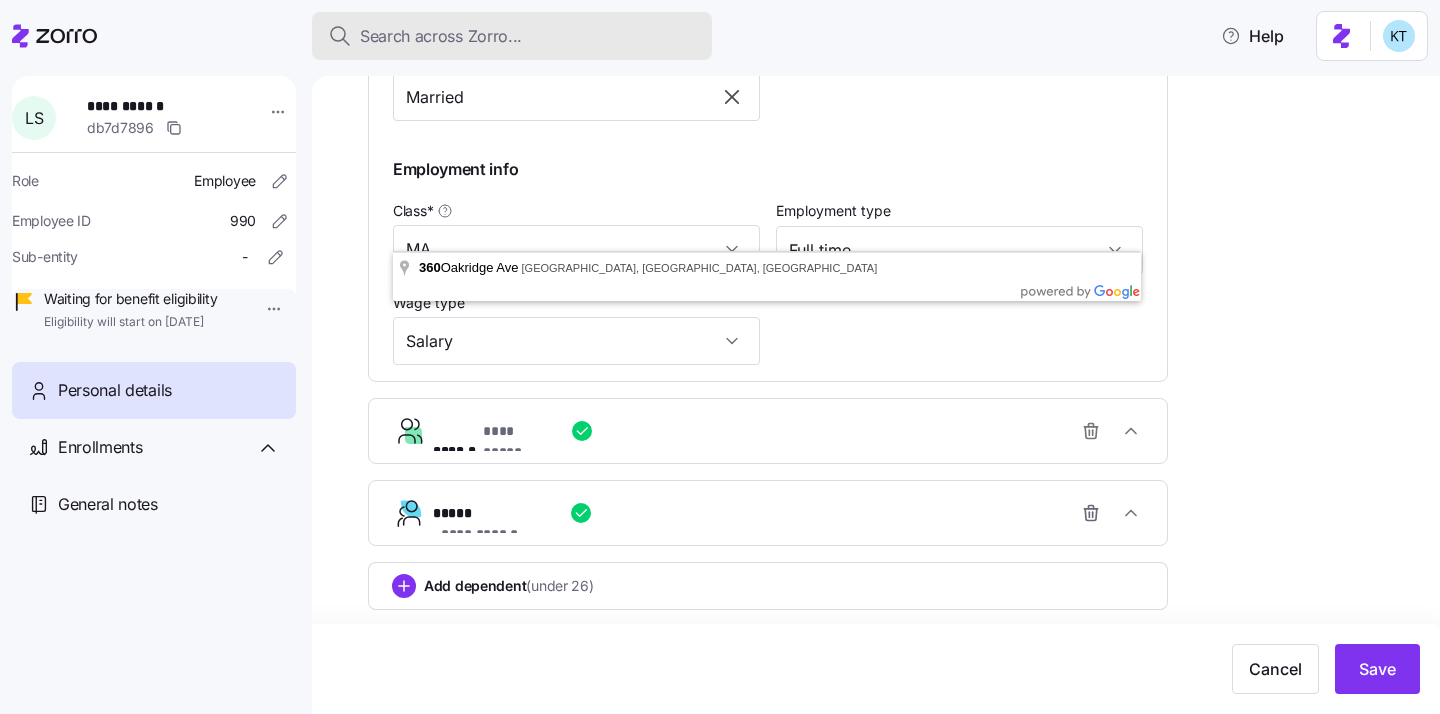 click on "Search across Zorro..." at bounding box center [441, 36] 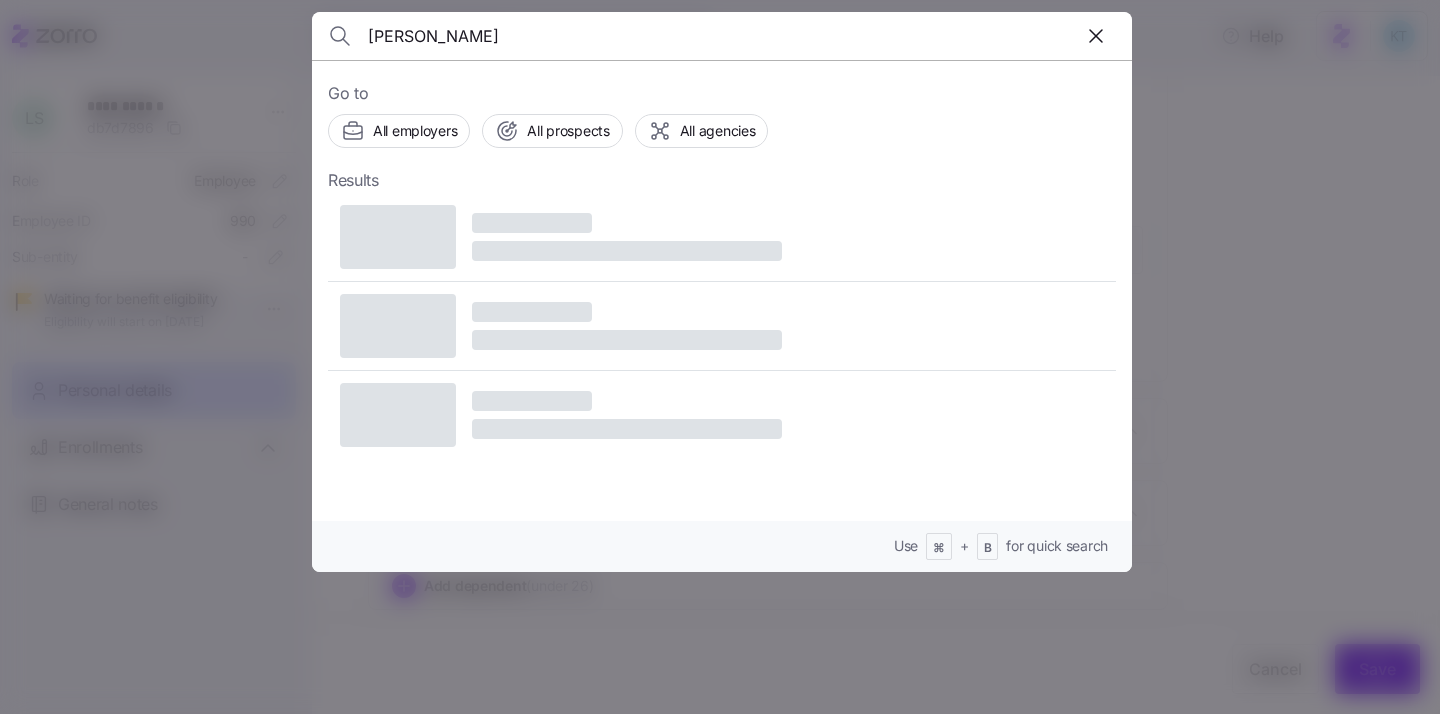 type on "[PERSON_NAME]" 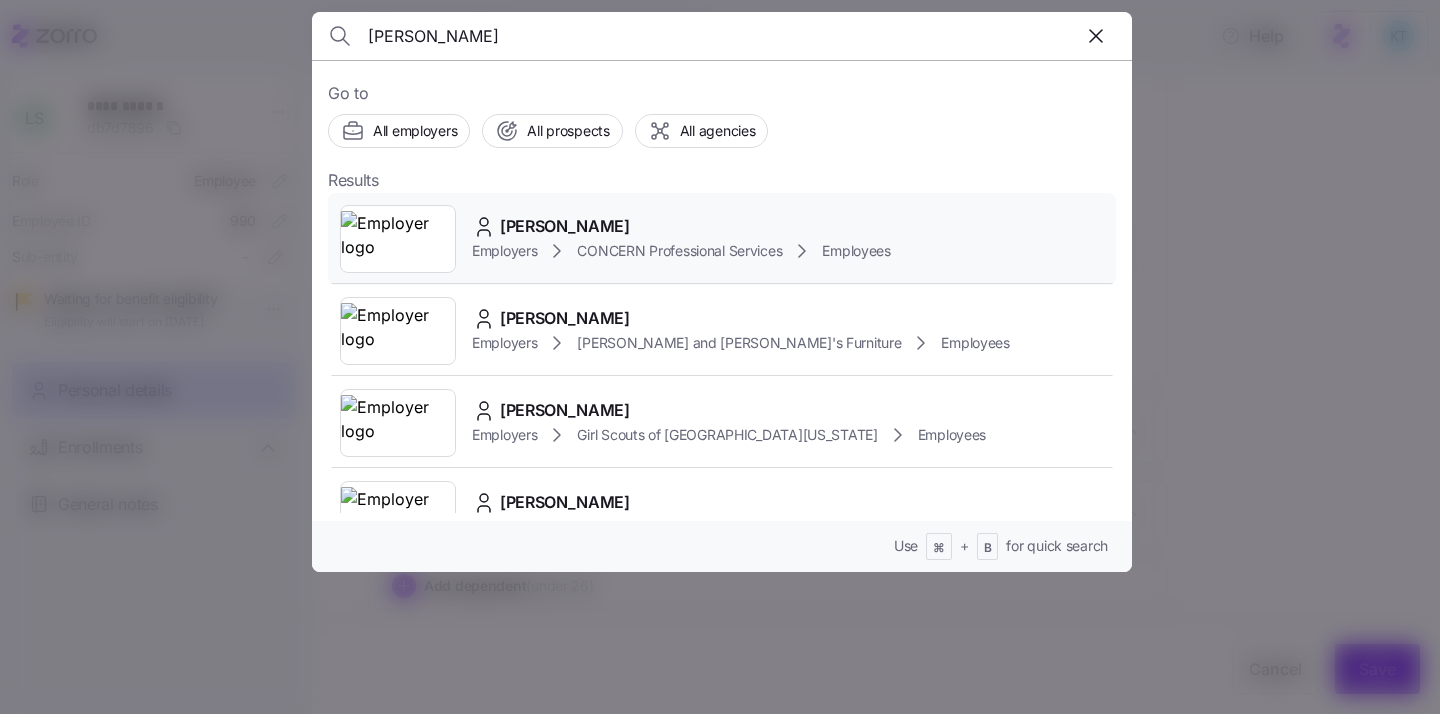 click on "Employers" at bounding box center [504, 251] 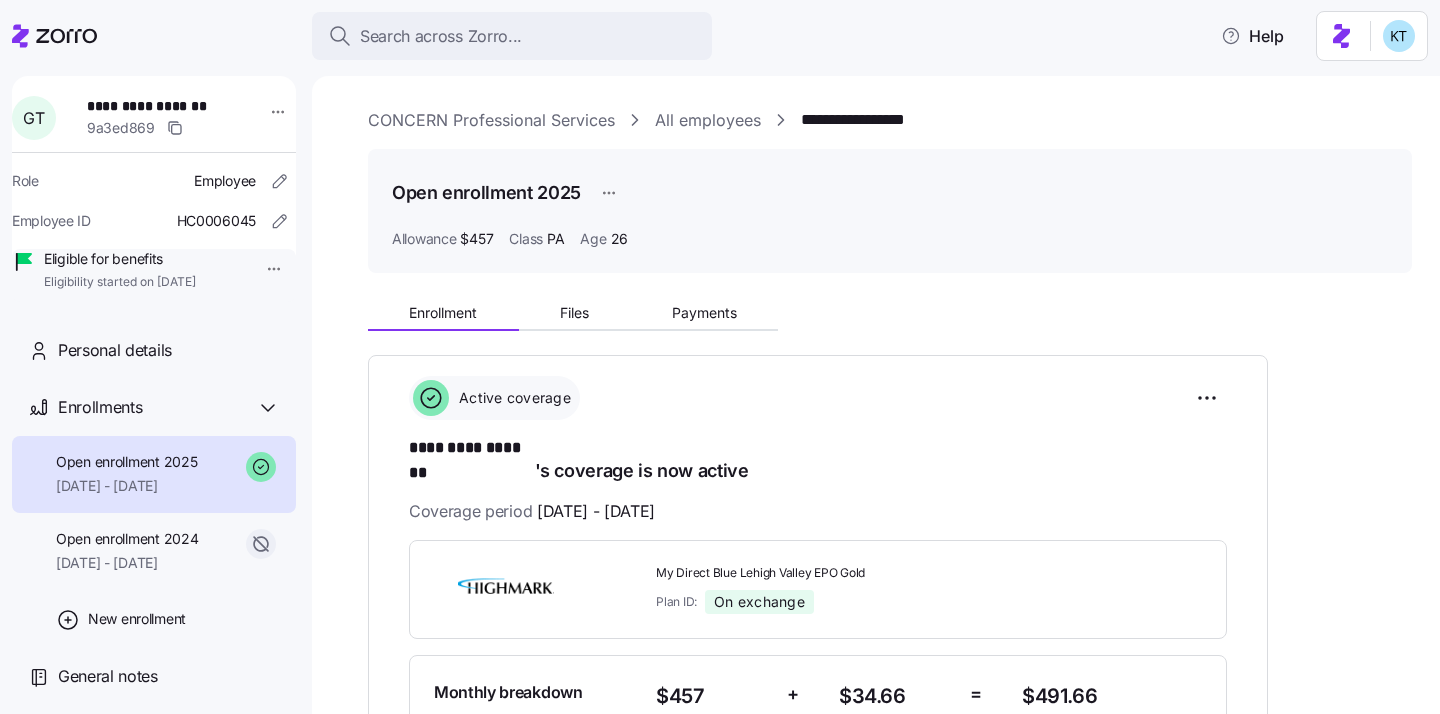click on "**********" at bounding box center (154, 189) 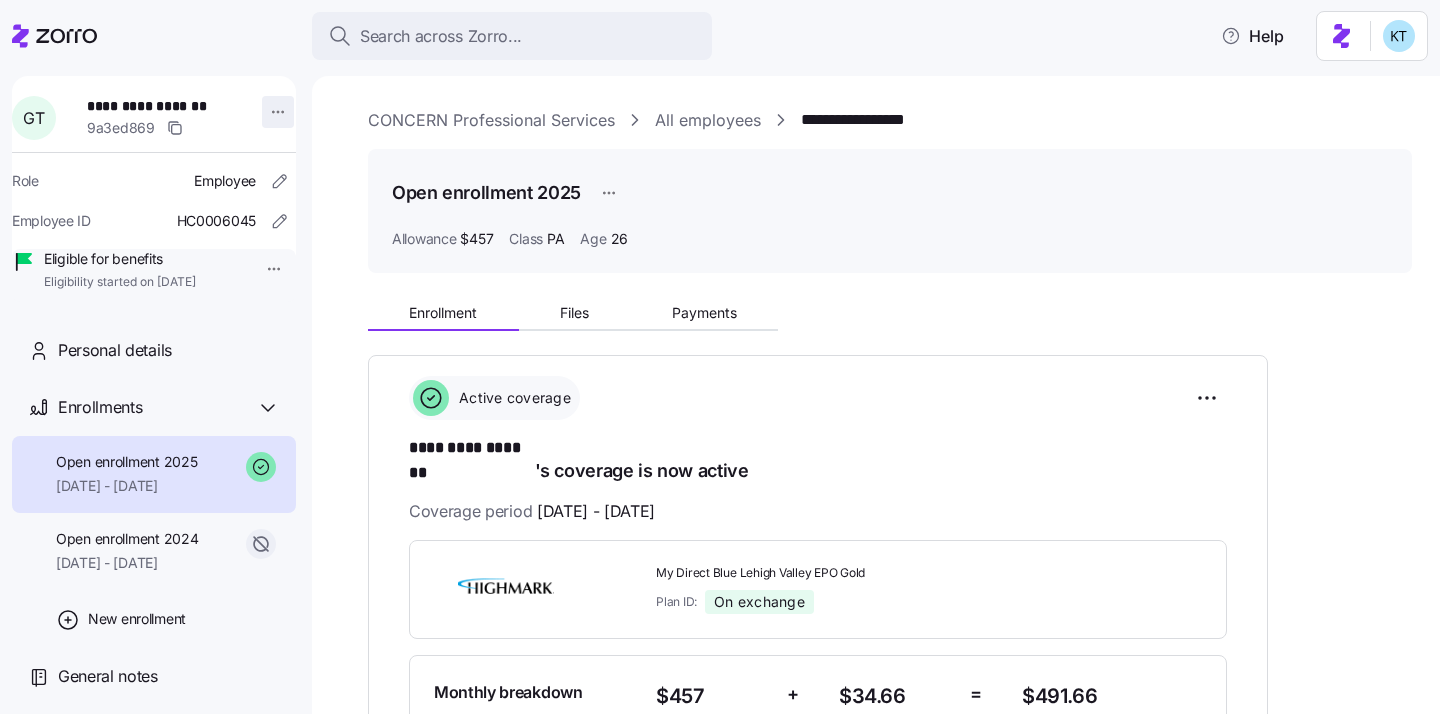 click on "**********" at bounding box center [720, 351] 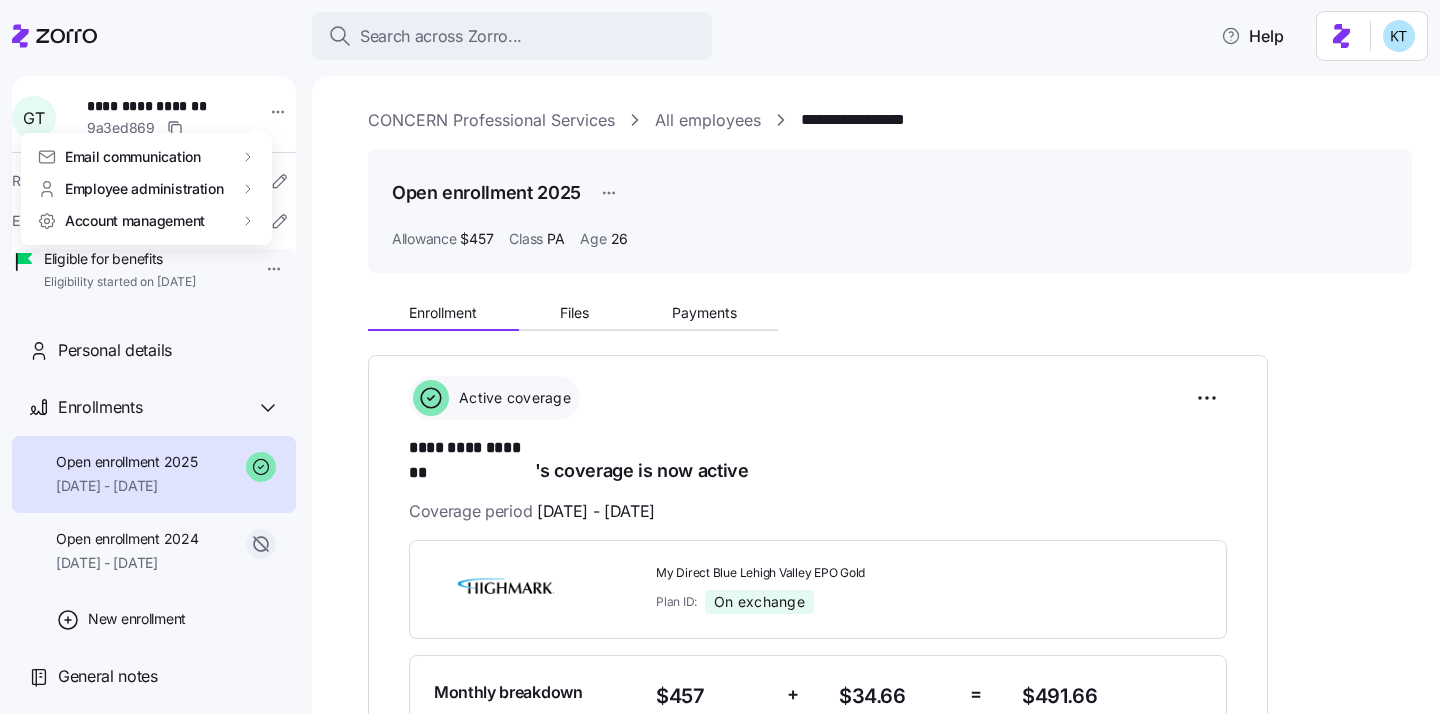 click on "**********" at bounding box center [720, 351] 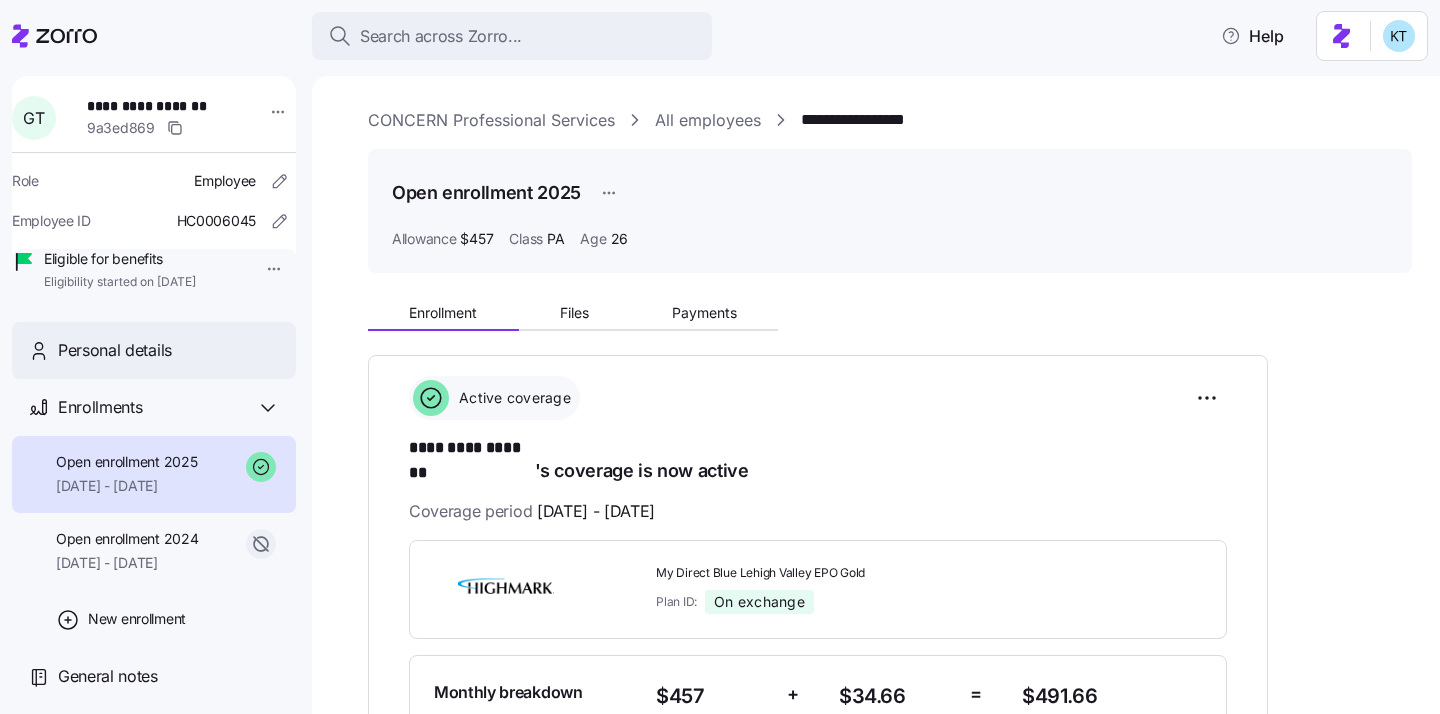 click on "Personal details" at bounding box center (154, 350) 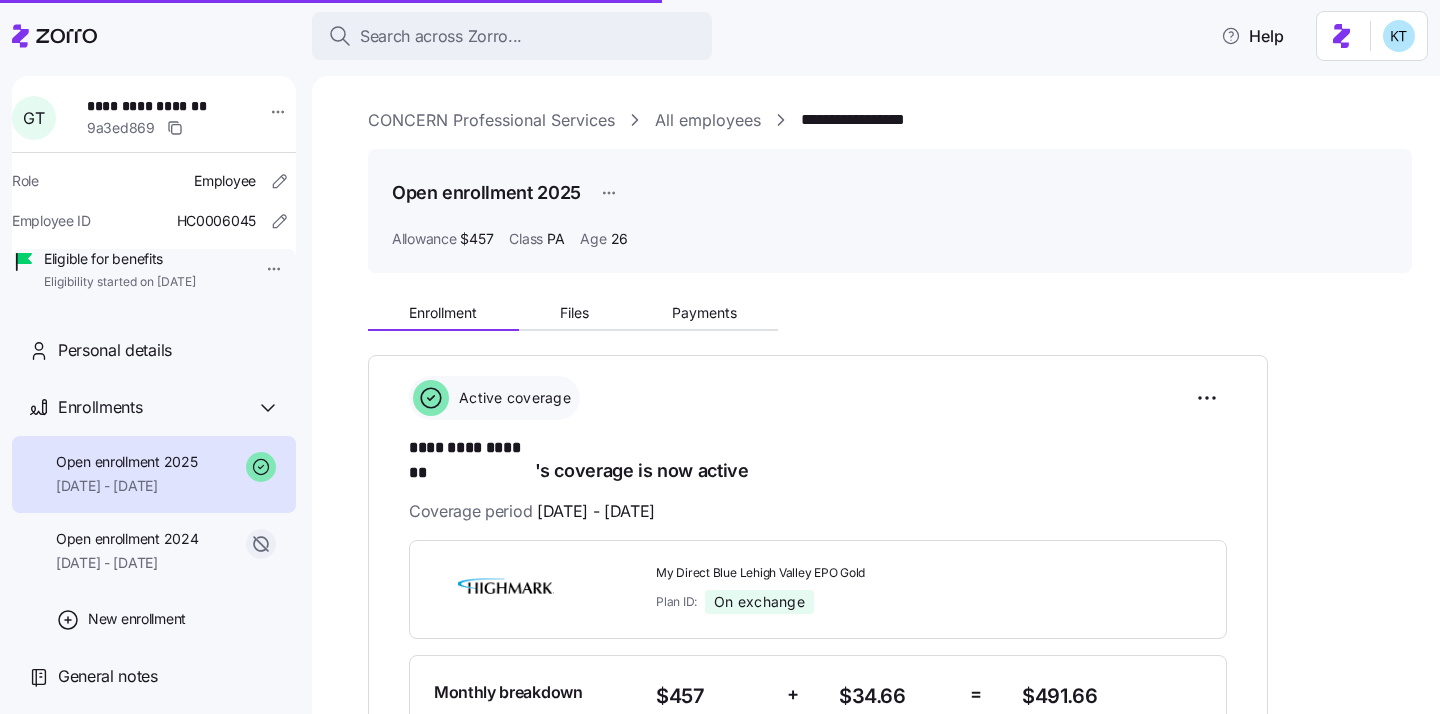 scroll, scrollTop: 168, scrollLeft: 0, axis: vertical 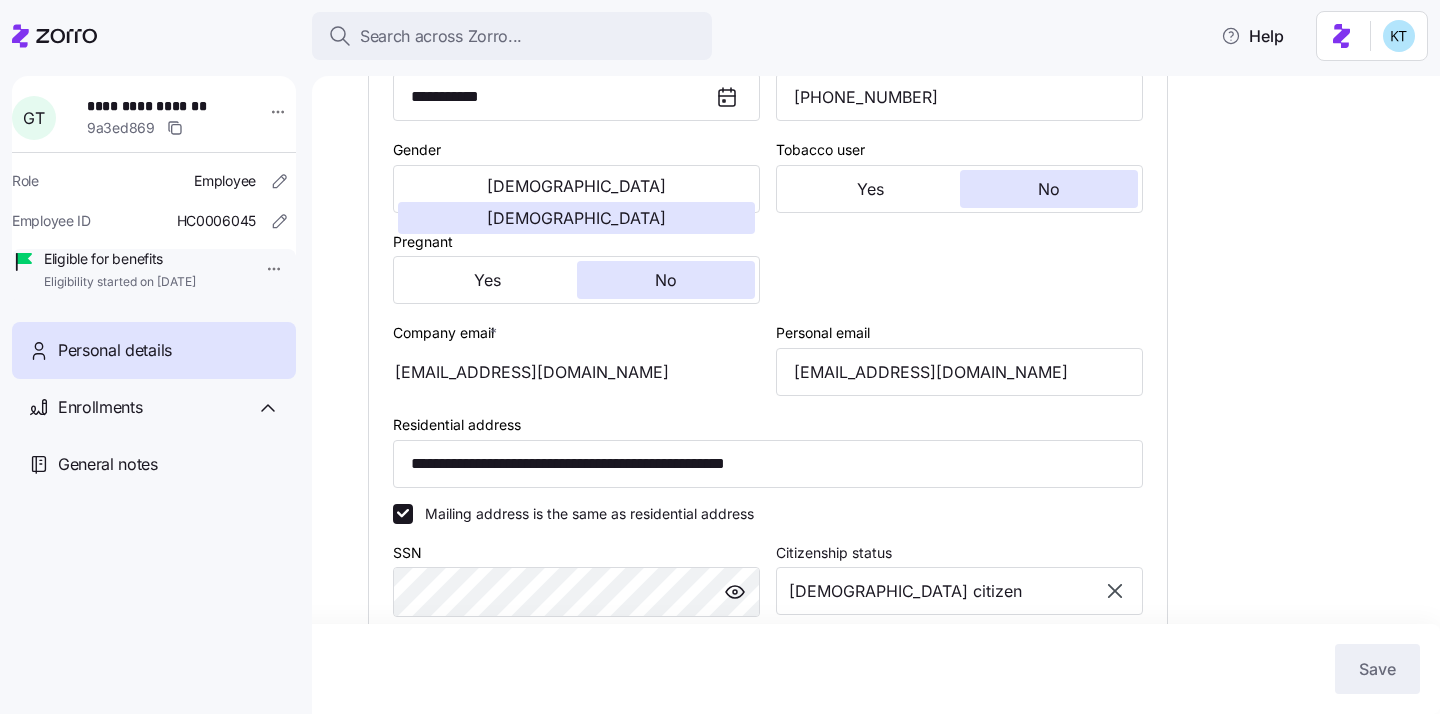 type on "PA" 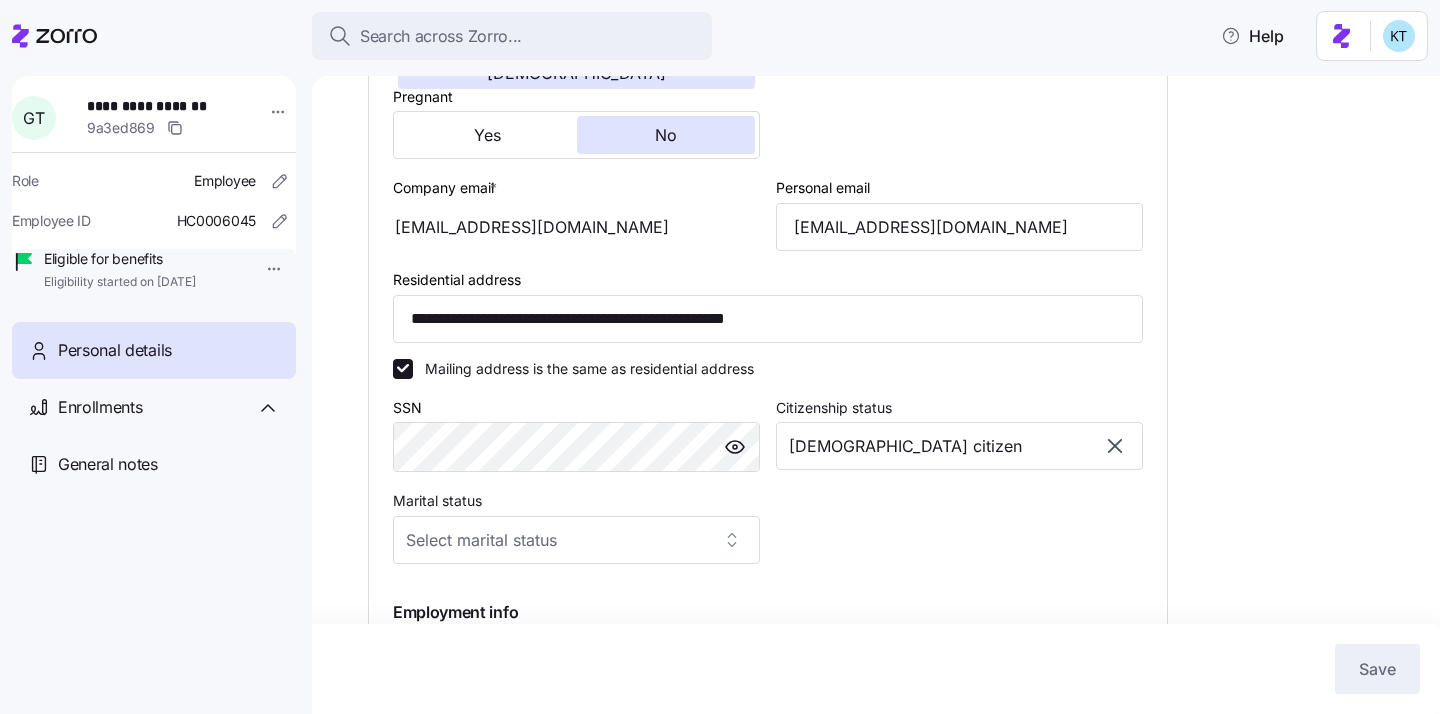 scroll, scrollTop: 951, scrollLeft: 0, axis: vertical 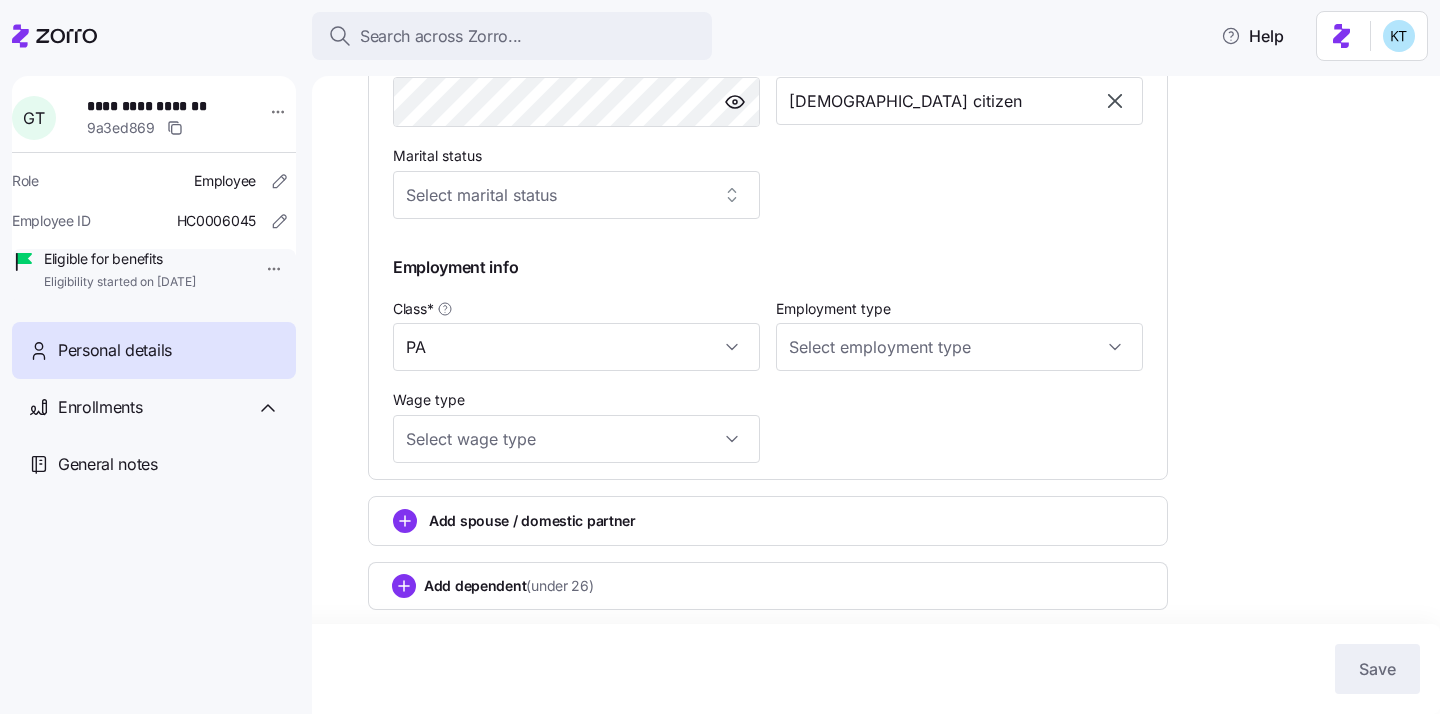 click on "**********" at bounding box center (720, 351) 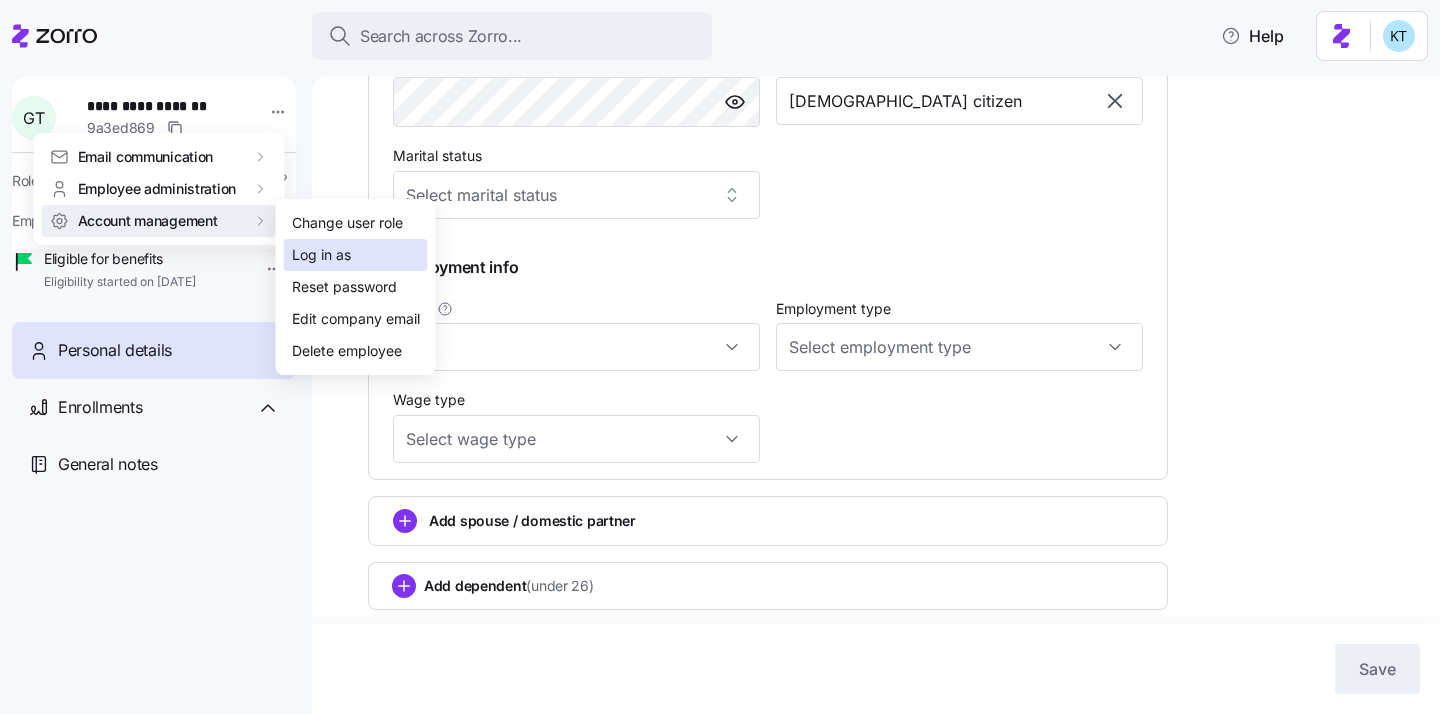 click on "Log in as" at bounding box center (321, 255) 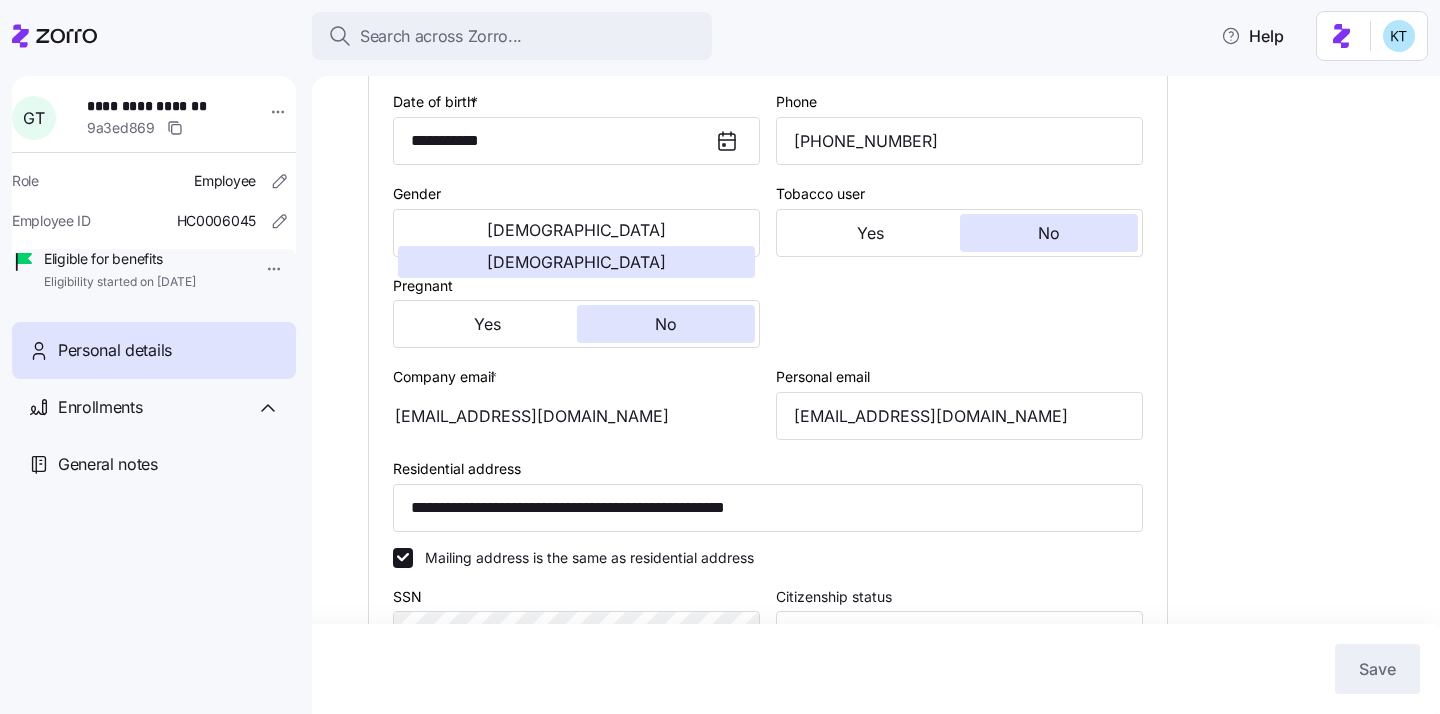 scroll, scrollTop: 521, scrollLeft: 0, axis: vertical 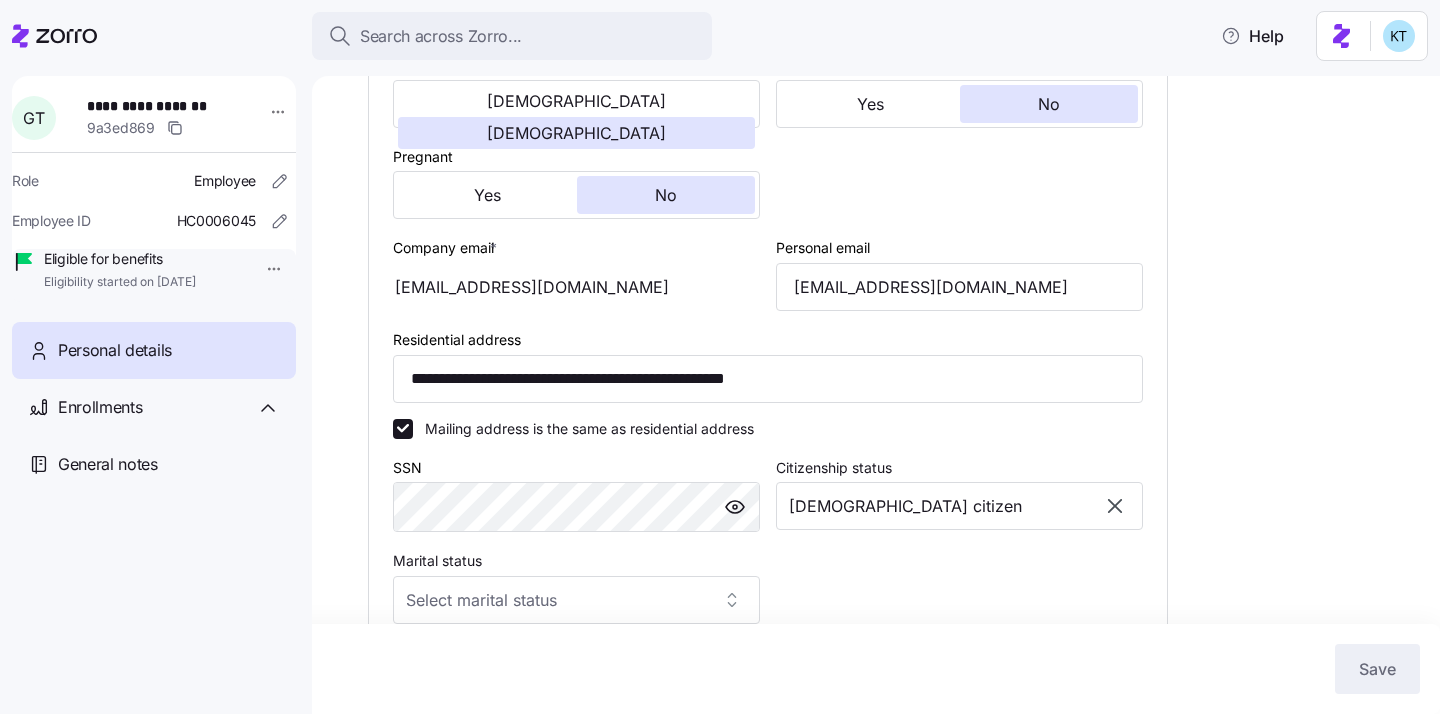 click at bounding box center (735, 507) 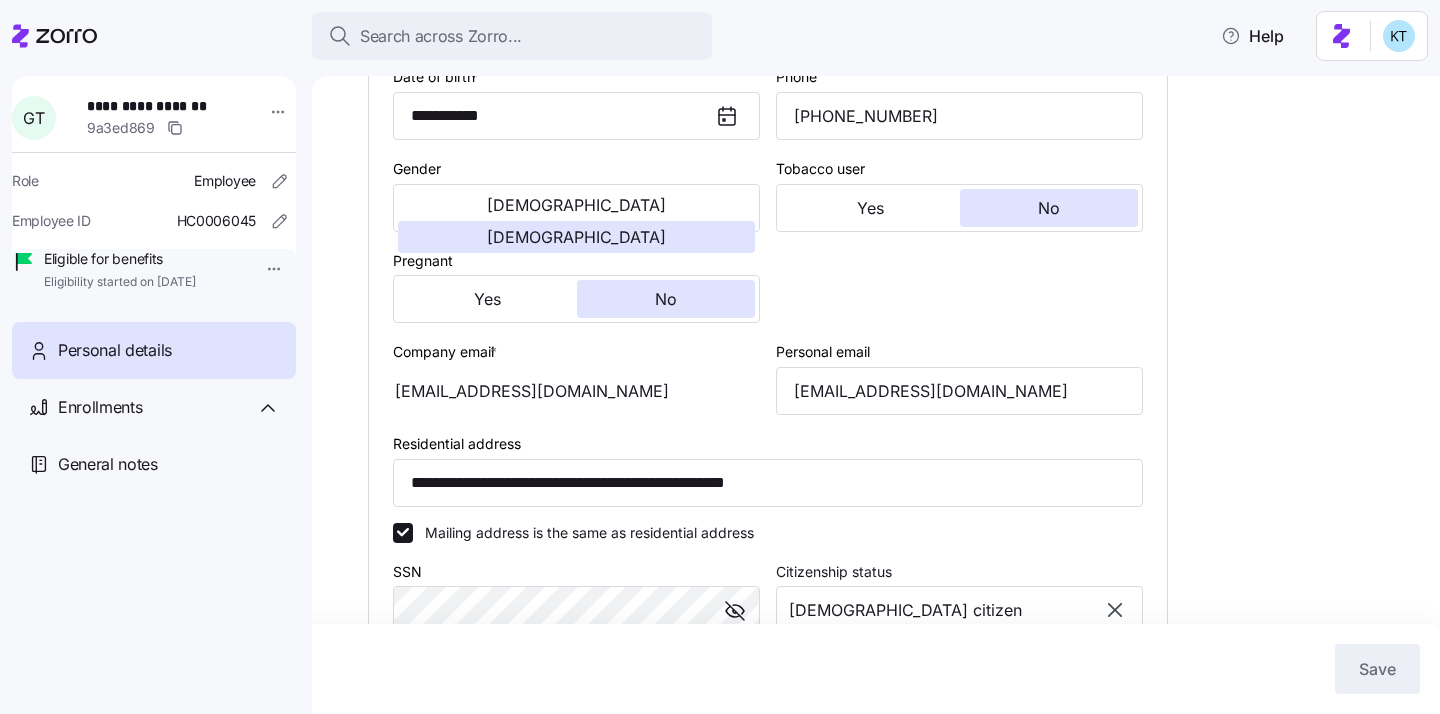 scroll, scrollTop: 354, scrollLeft: 0, axis: vertical 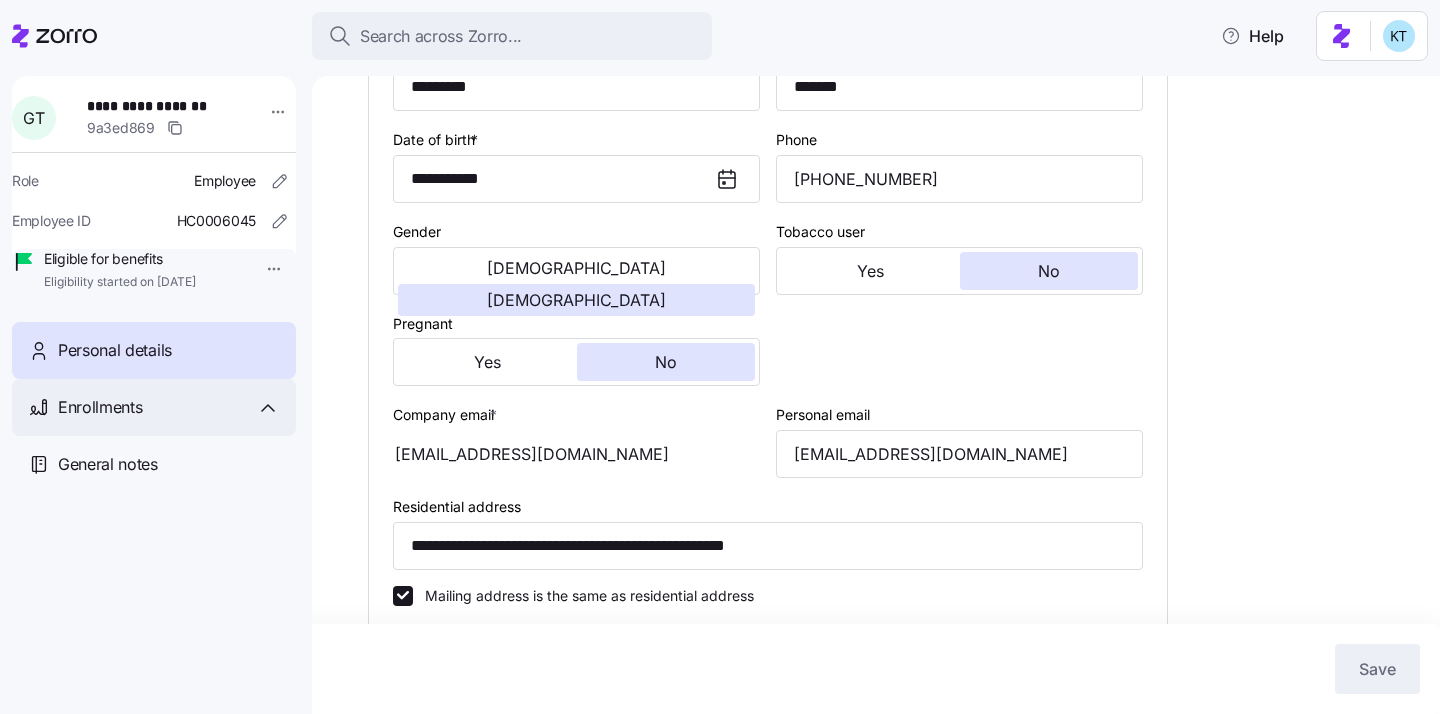 click on "Enrollments" at bounding box center [169, 407] 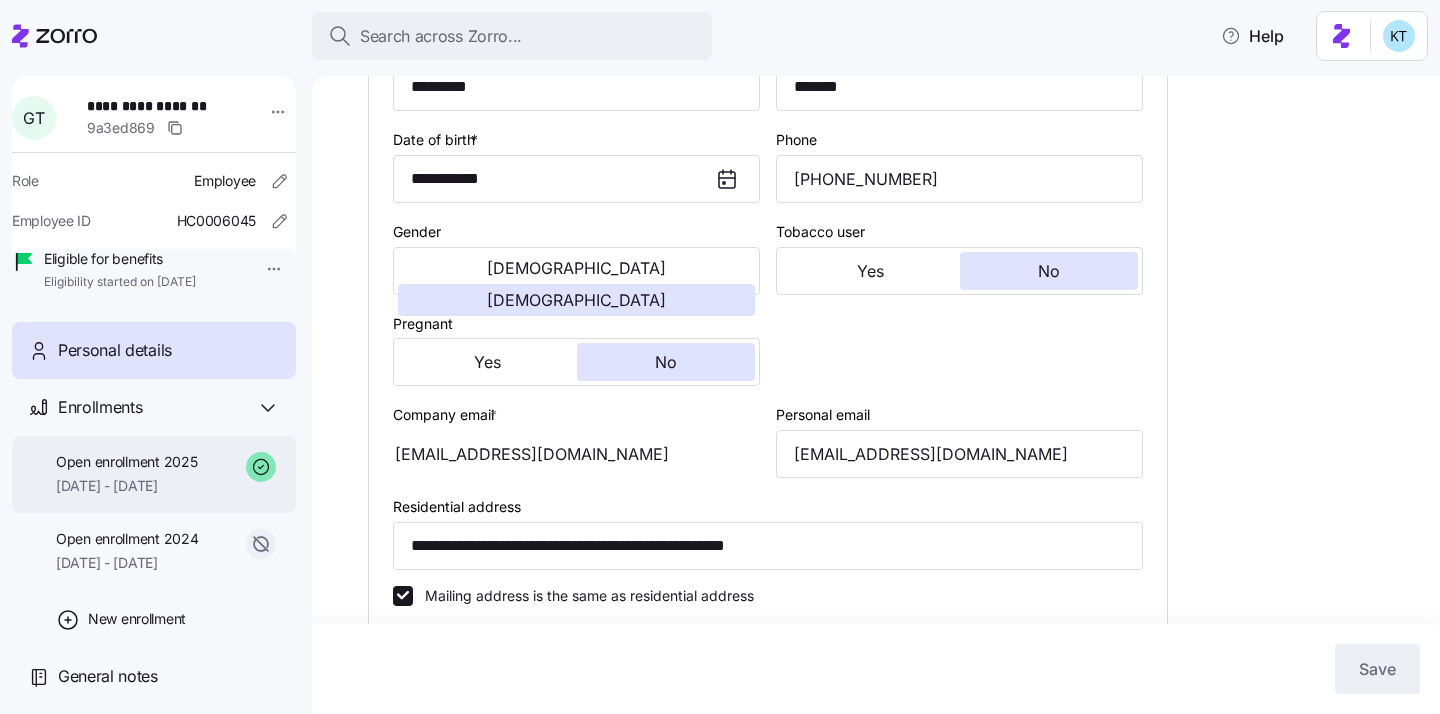 click on "Open enrollment 2025 01/01/2025 - 12/31/2025" at bounding box center (154, 474) 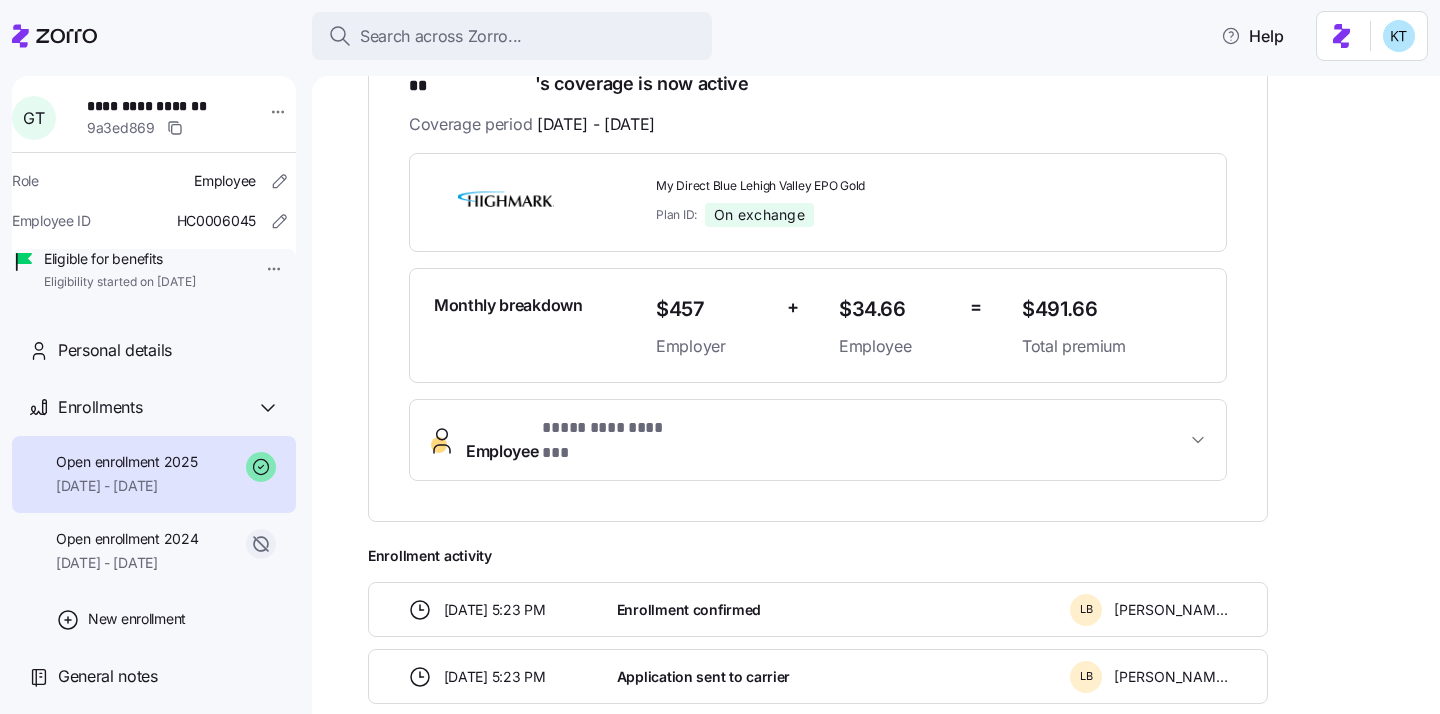 scroll, scrollTop: 173, scrollLeft: 0, axis: vertical 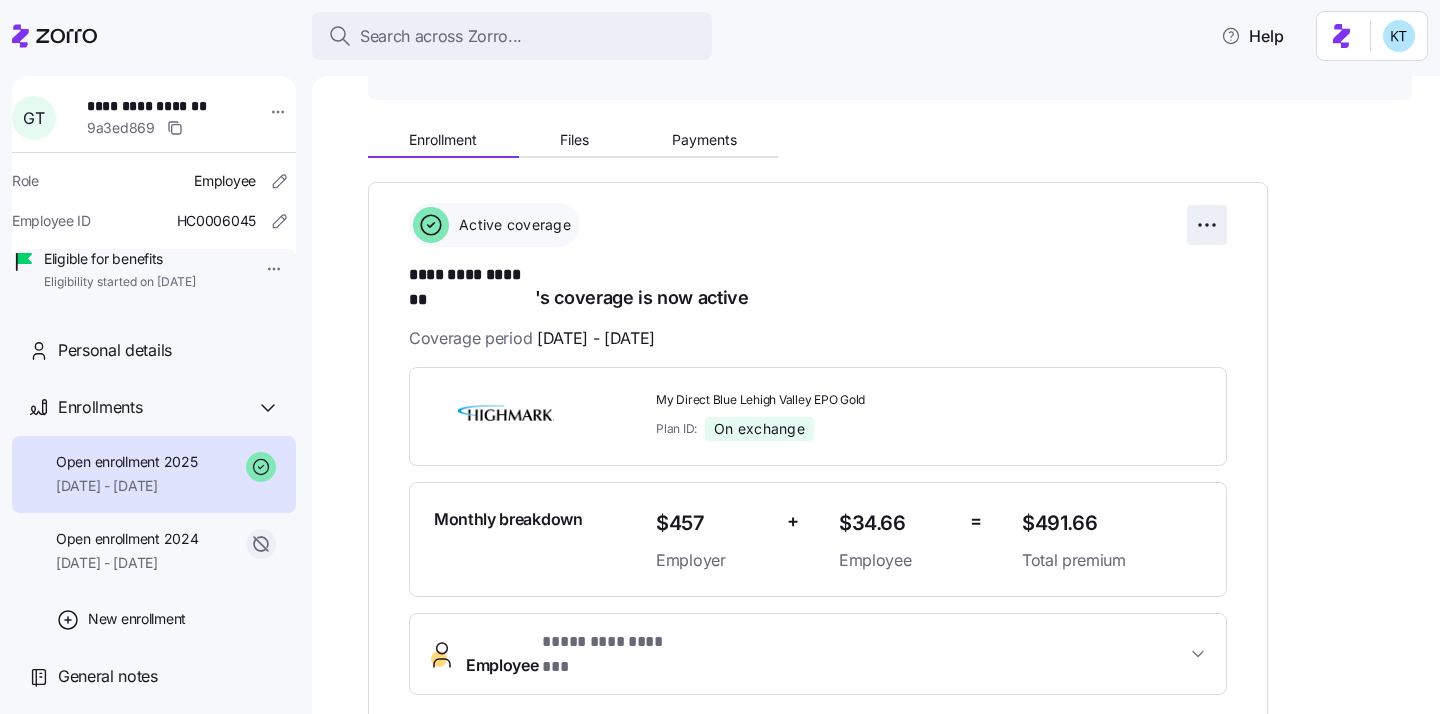 click on "**********" at bounding box center [720, 351] 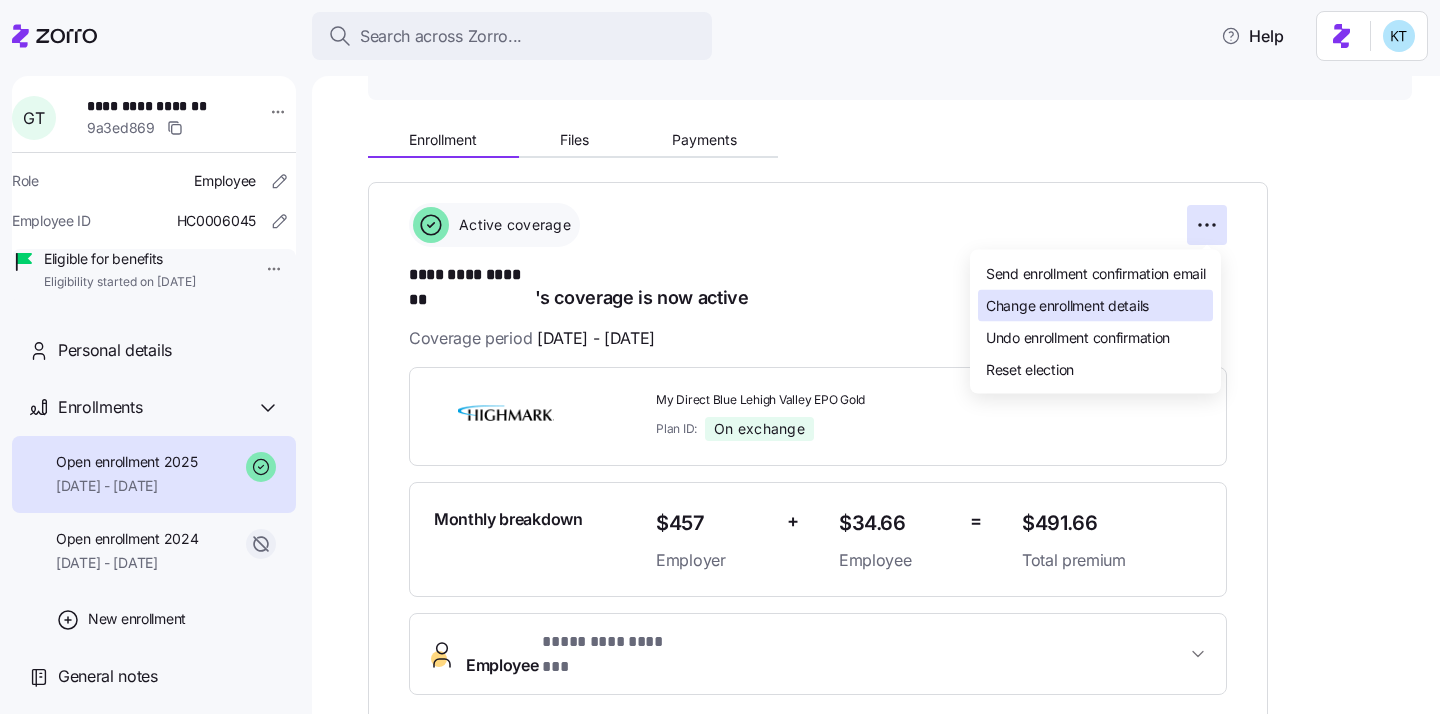 click on "Change enrollment details" at bounding box center (1067, 305) 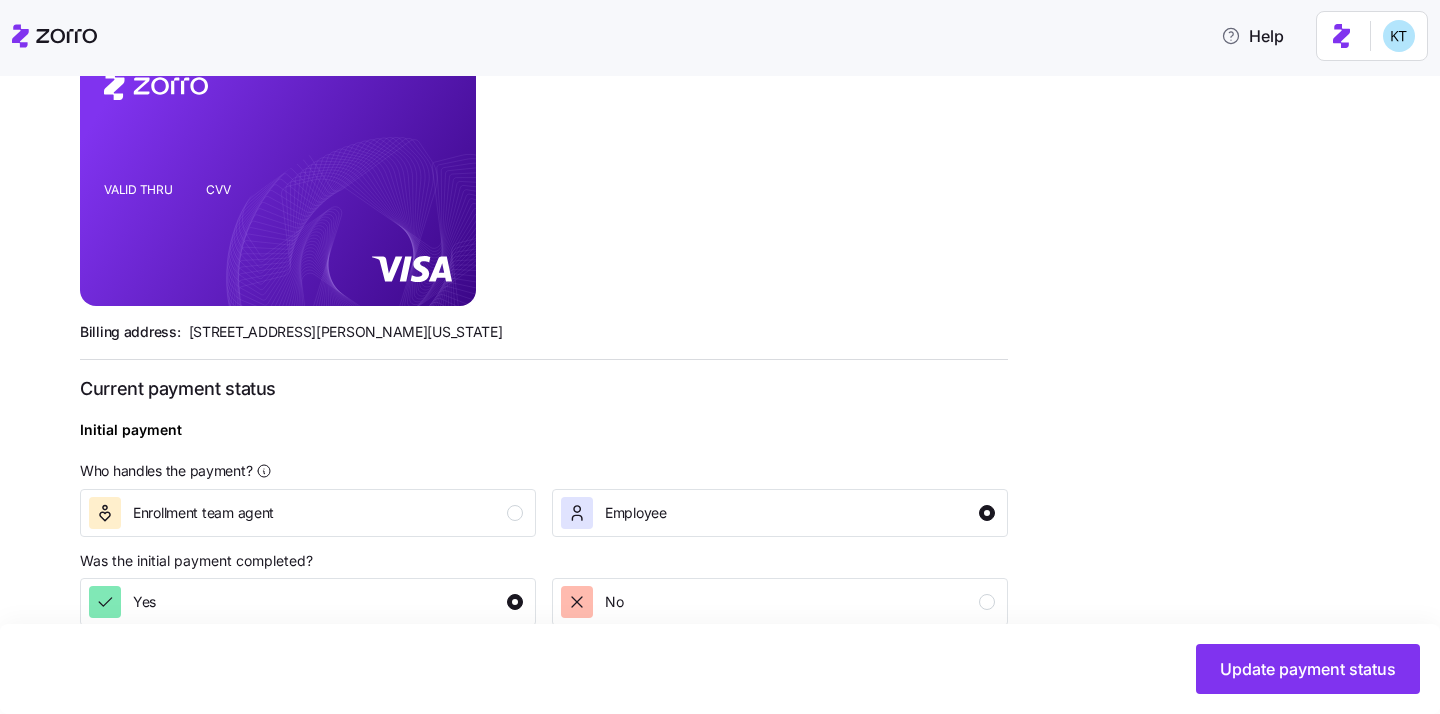 scroll, scrollTop: 603, scrollLeft: 0, axis: vertical 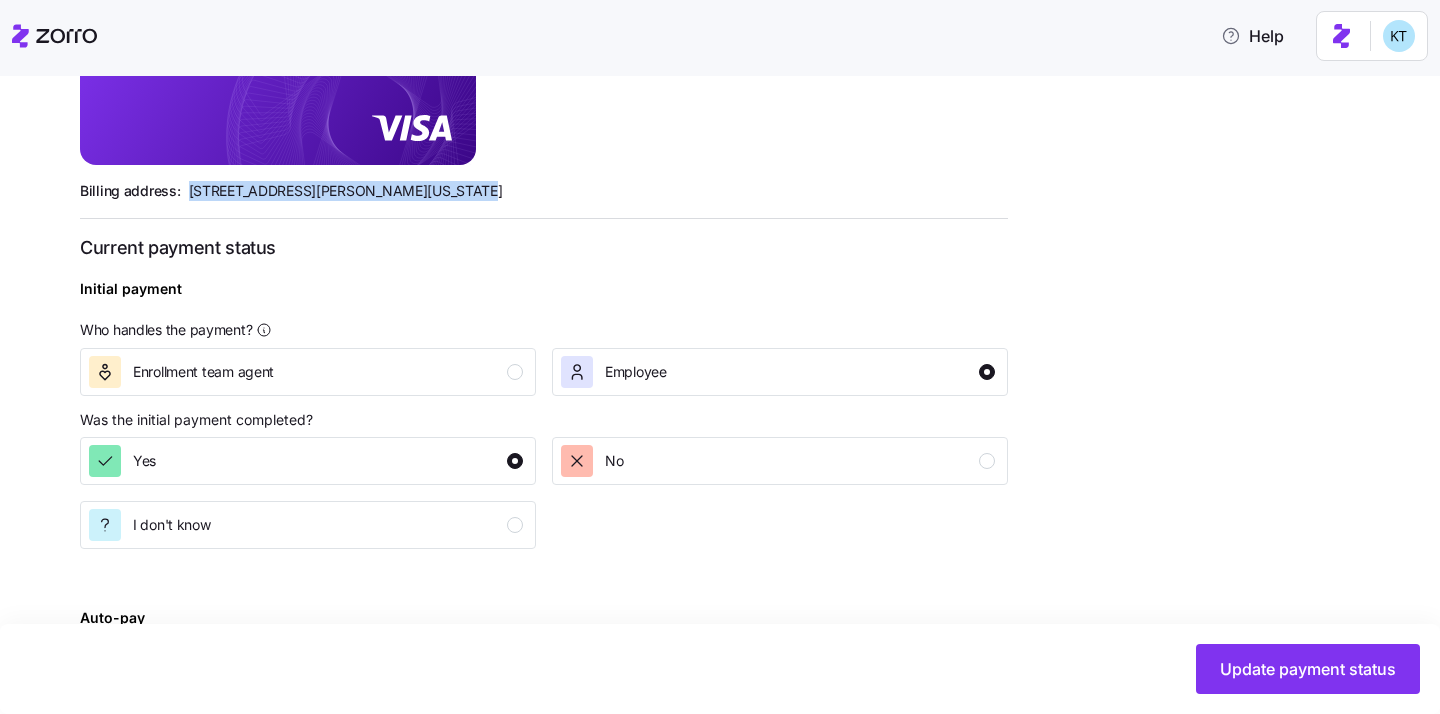 drag, startPoint x: 454, startPoint y: 203, endPoint x: 189, endPoint y: 190, distance: 265.31866 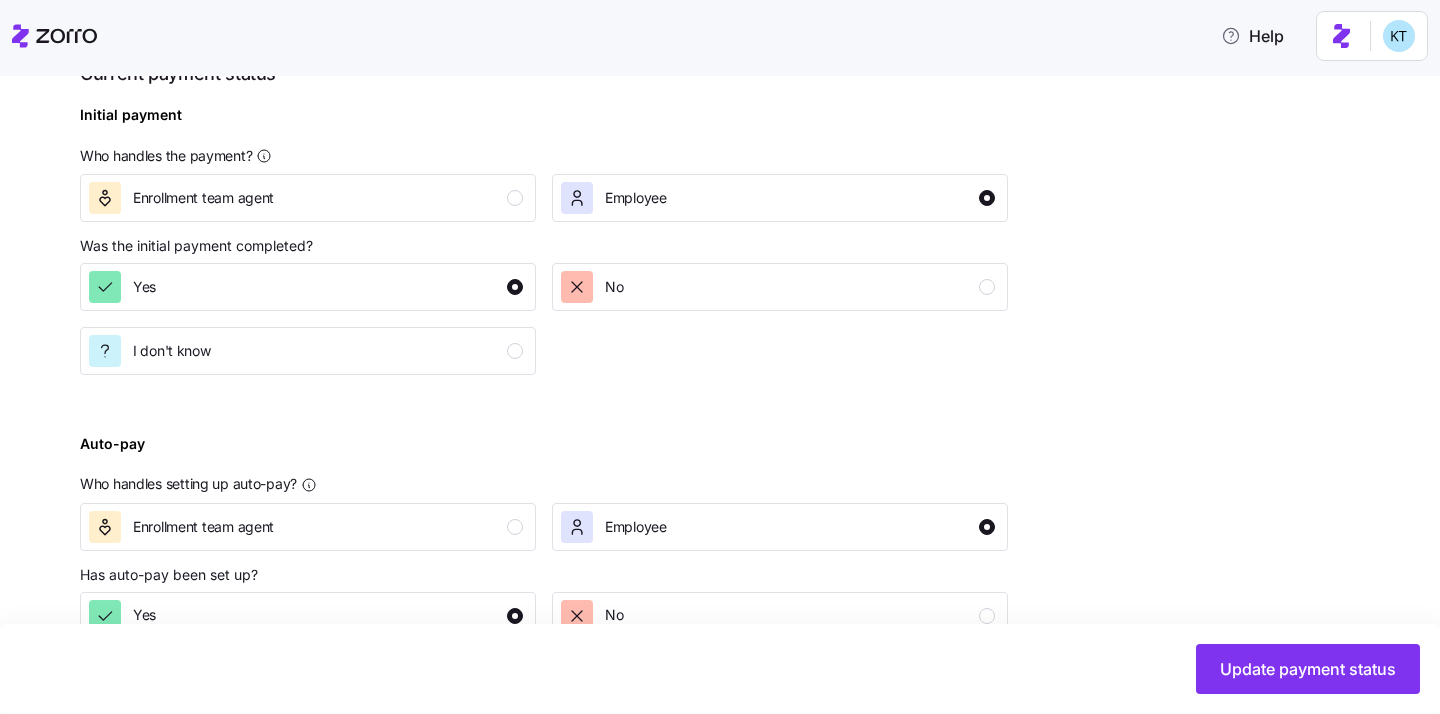 scroll, scrollTop: 891, scrollLeft: 0, axis: vertical 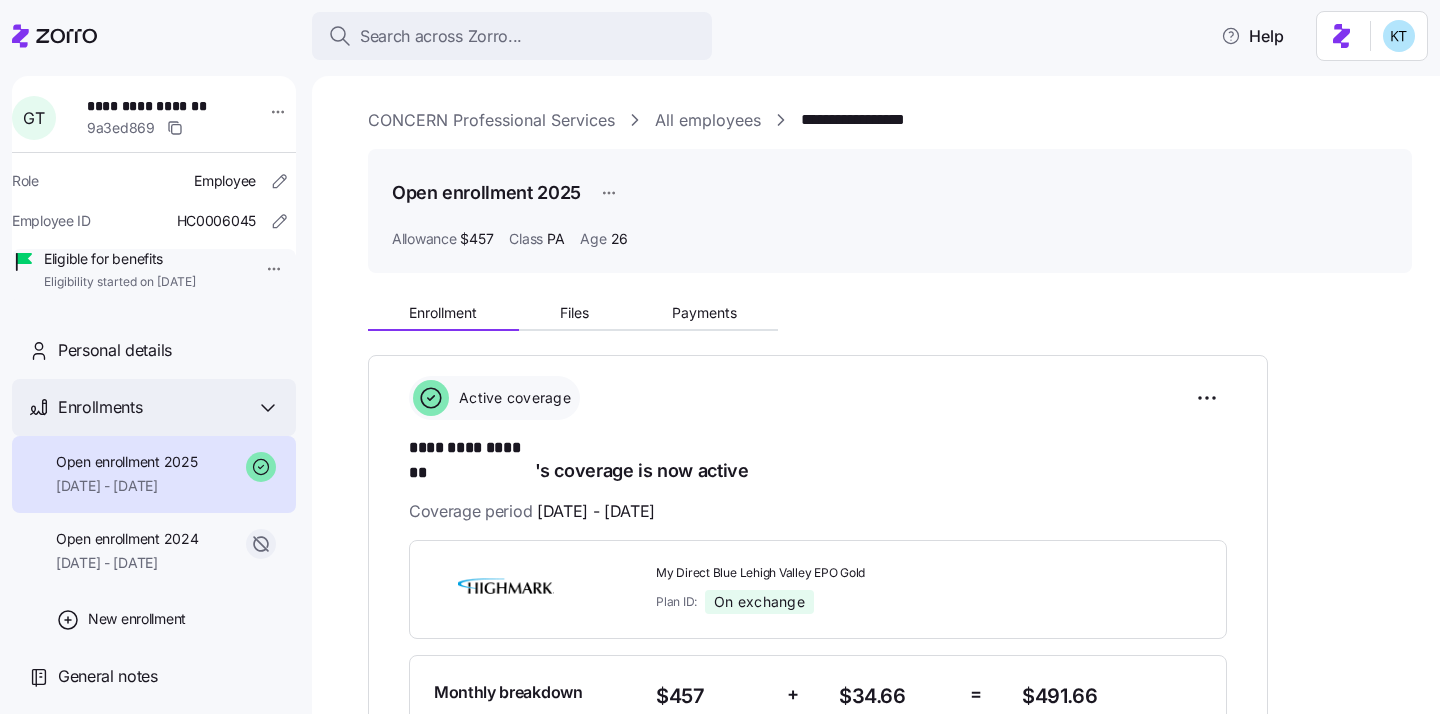 click on "Enrollments" at bounding box center [169, 407] 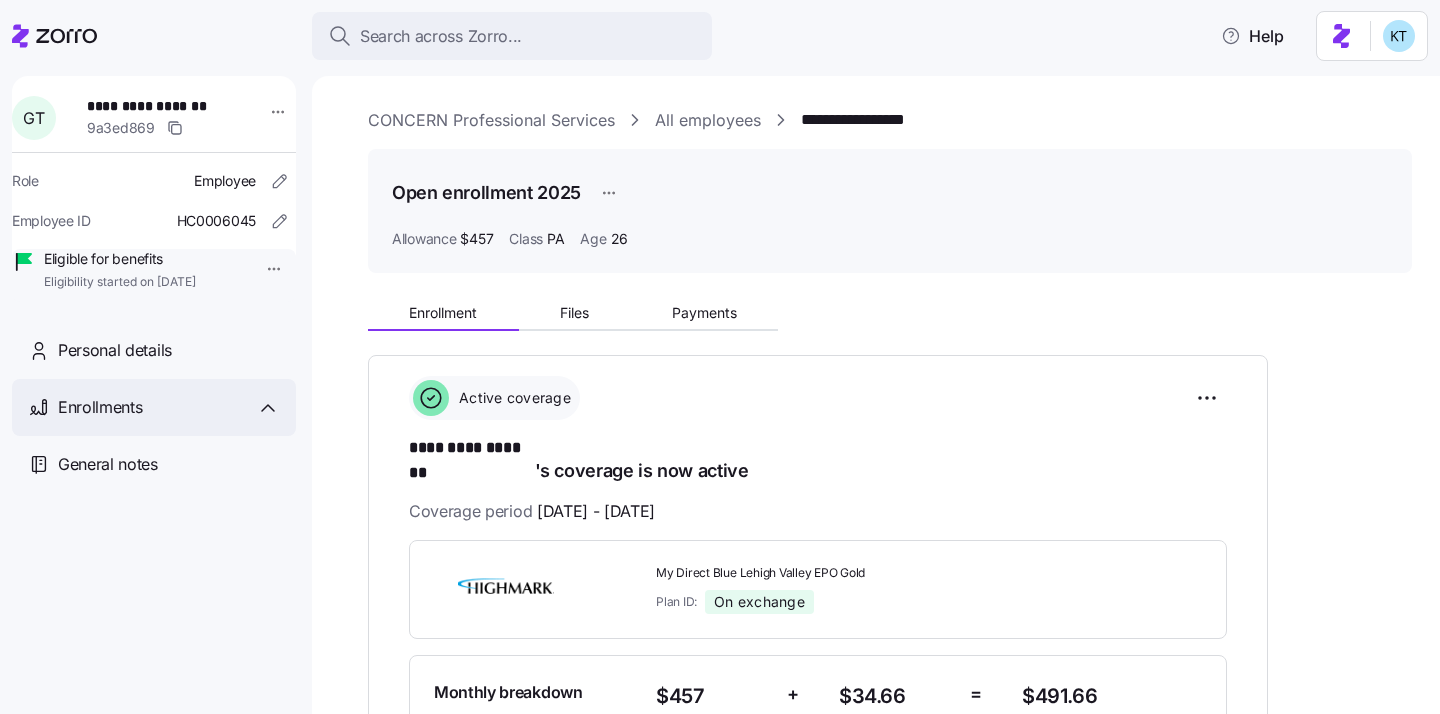 click on "Enrollments" at bounding box center (169, 407) 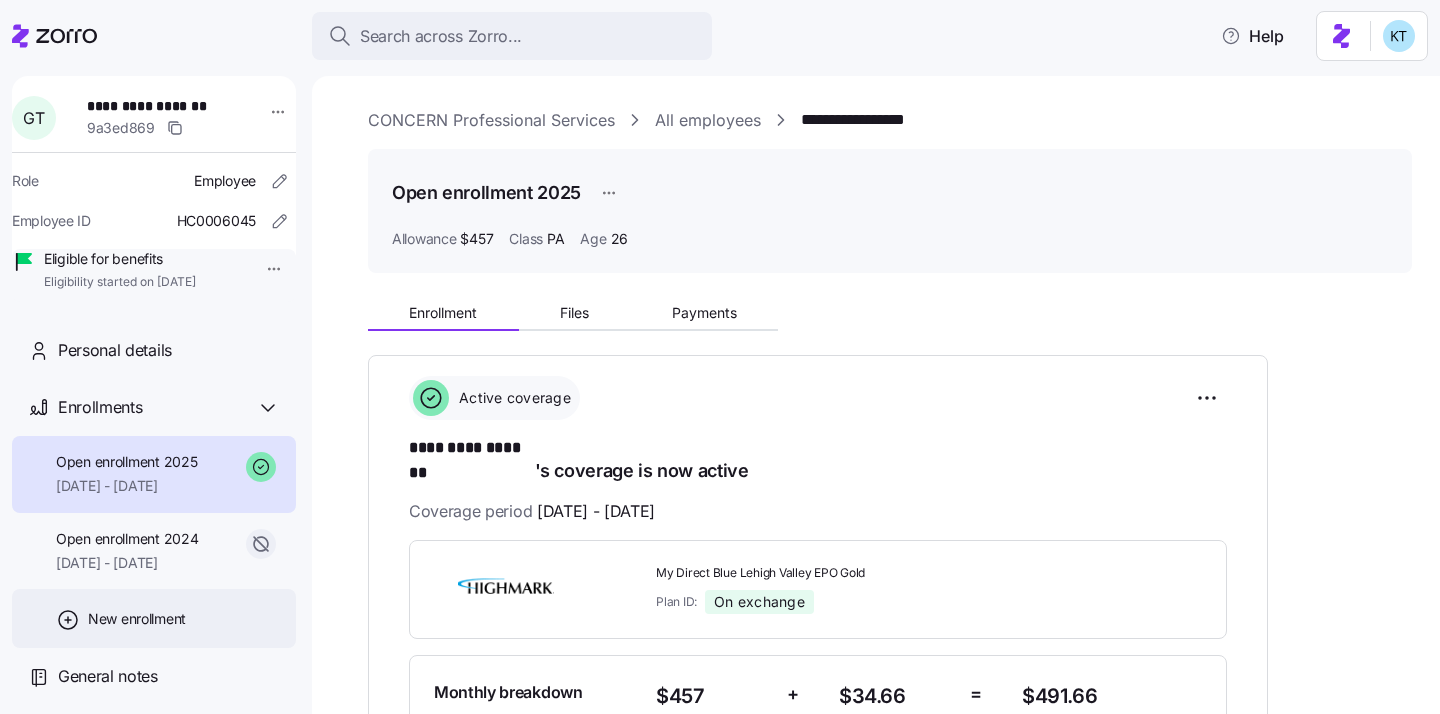 scroll, scrollTop: 14, scrollLeft: 0, axis: vertical 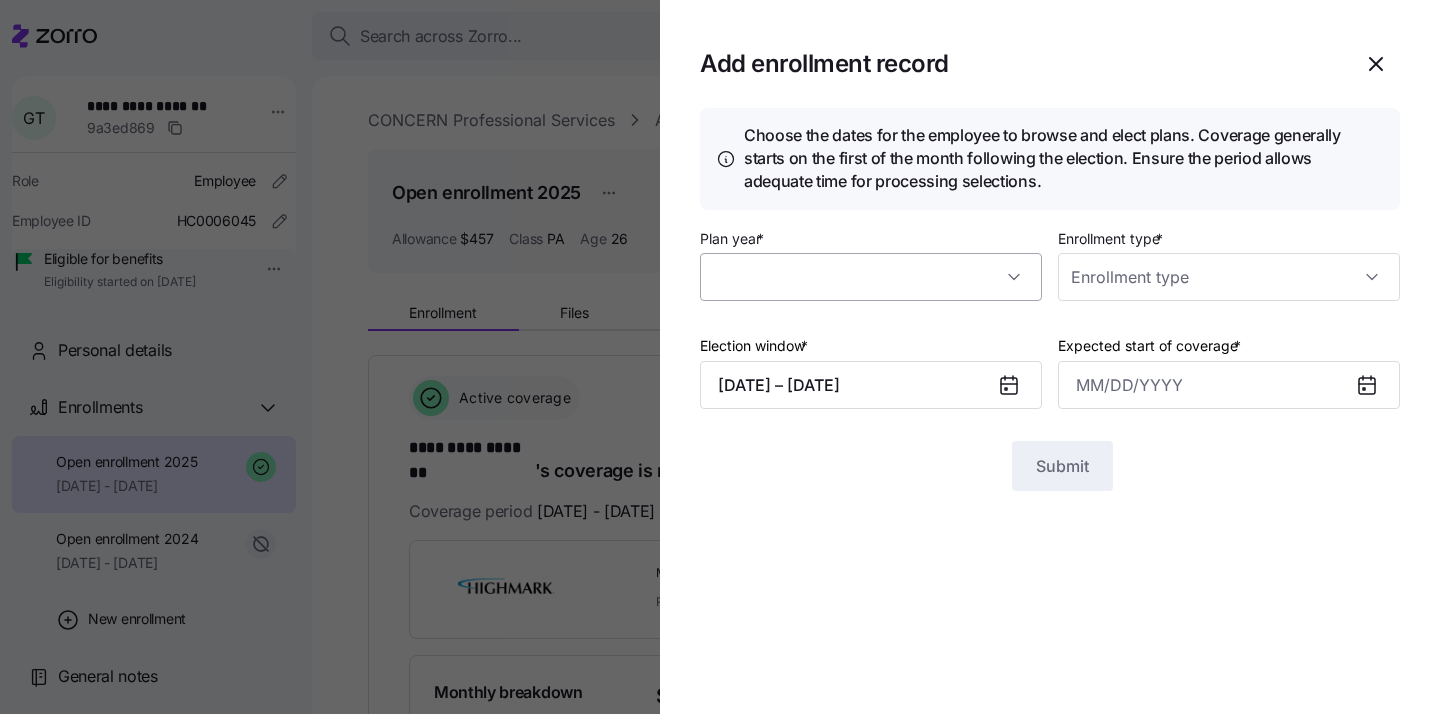 type on "2025" 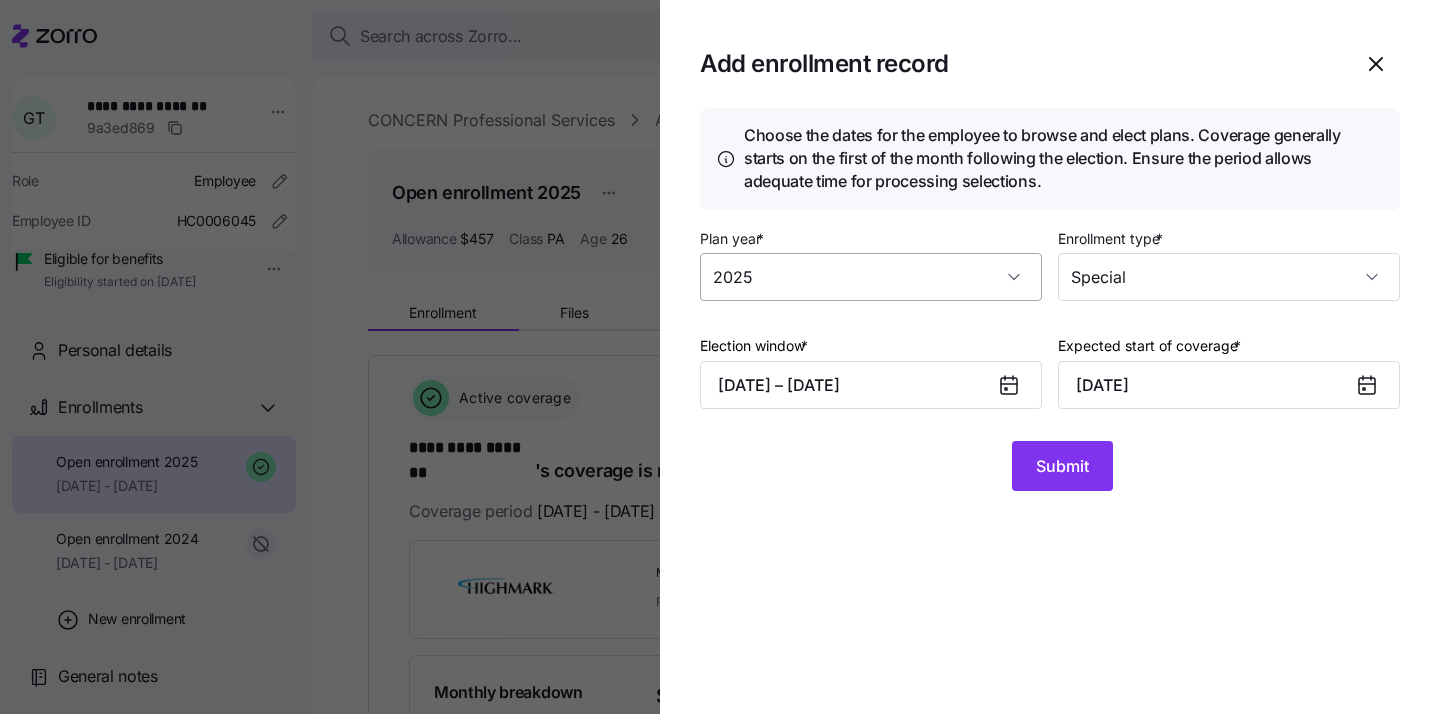 click on "2025" at bounding box center [871, 277] 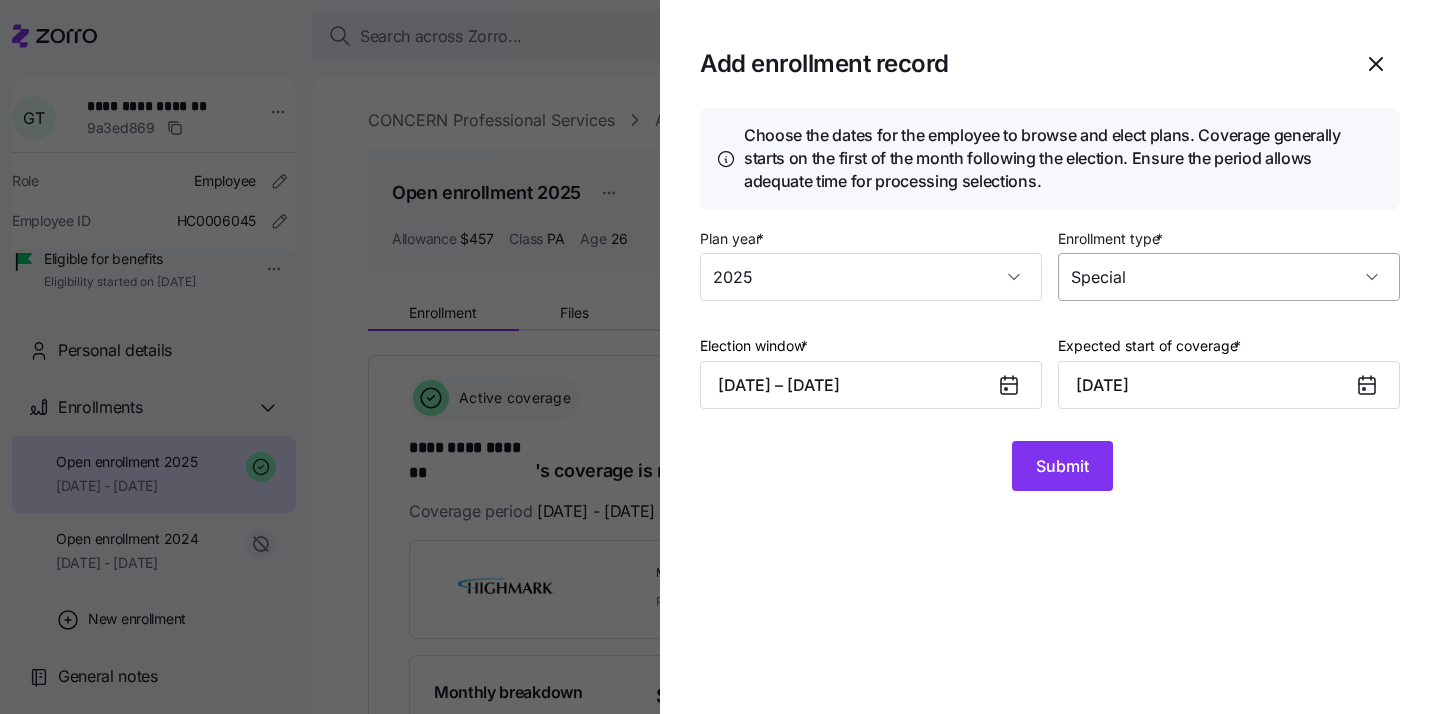 click on "Special" at bounding box center [1229, 277] 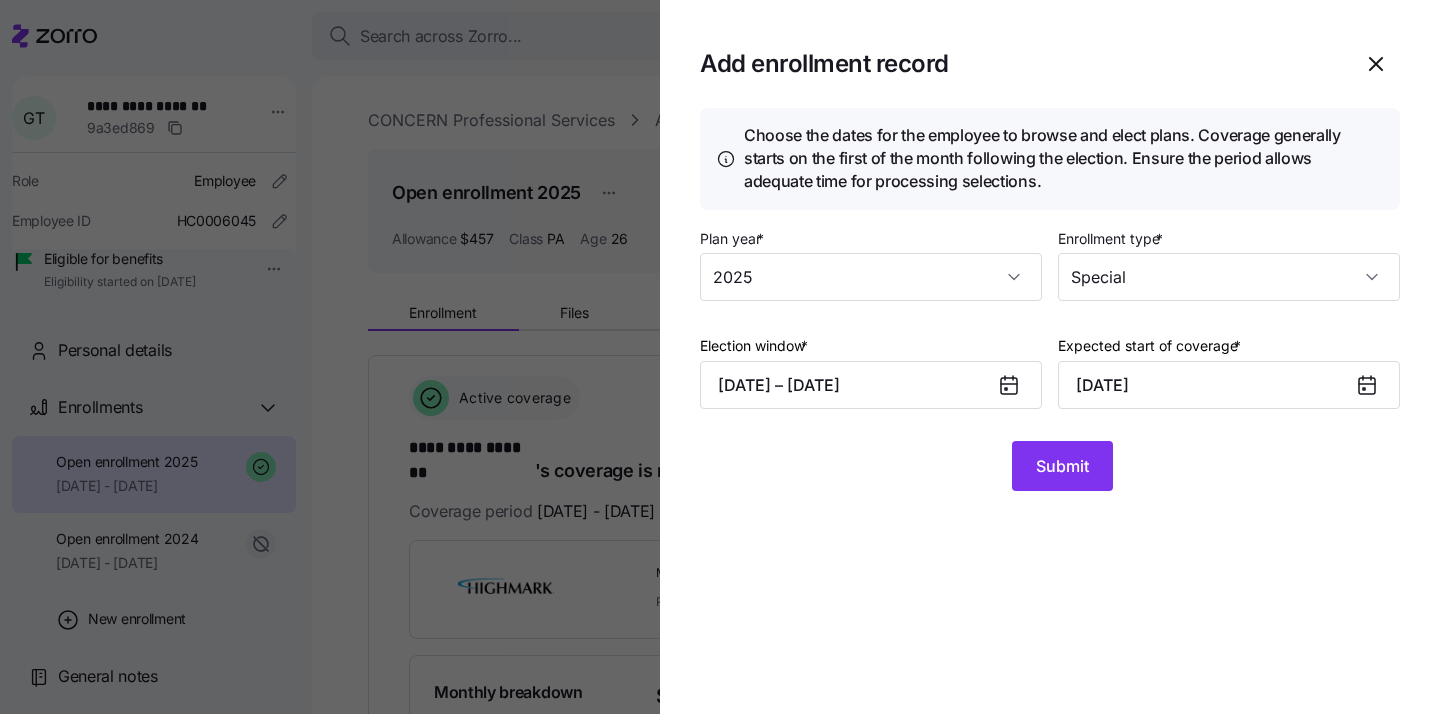 click on "Add enrollment record
Choose the dates for the employee to browse and elect plans.
Coverage generally starts on the first of the month following the election.
Ensure the period allows adequate time for processing selections. Plan year  * 2025 Enrollment type  * Special Election window  * 07/08/2025 – 07/20/2025 Expected start of coverage  * August 1, 2025 Submit" at bounding box center (1050, 357) 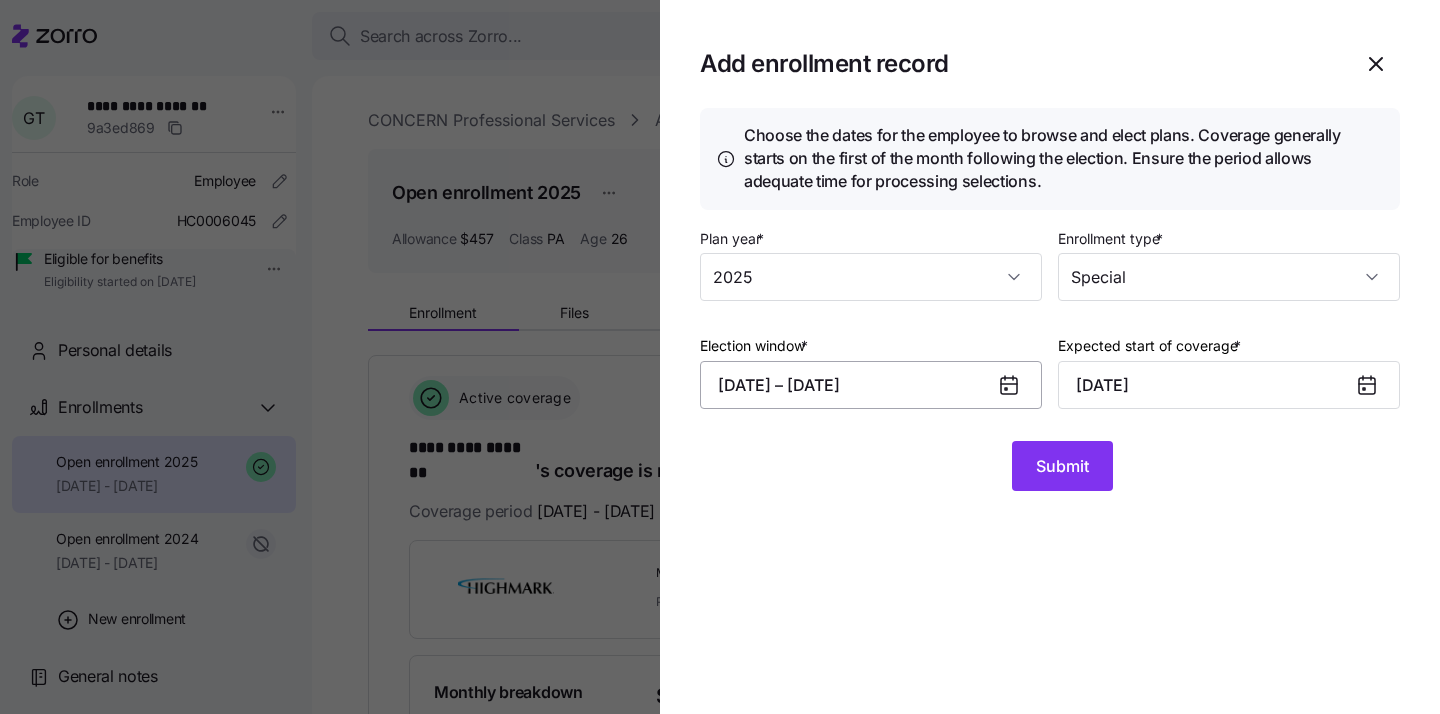 click on "07/08/2025 – 07/20/2025" at bounding box center (871, 385) 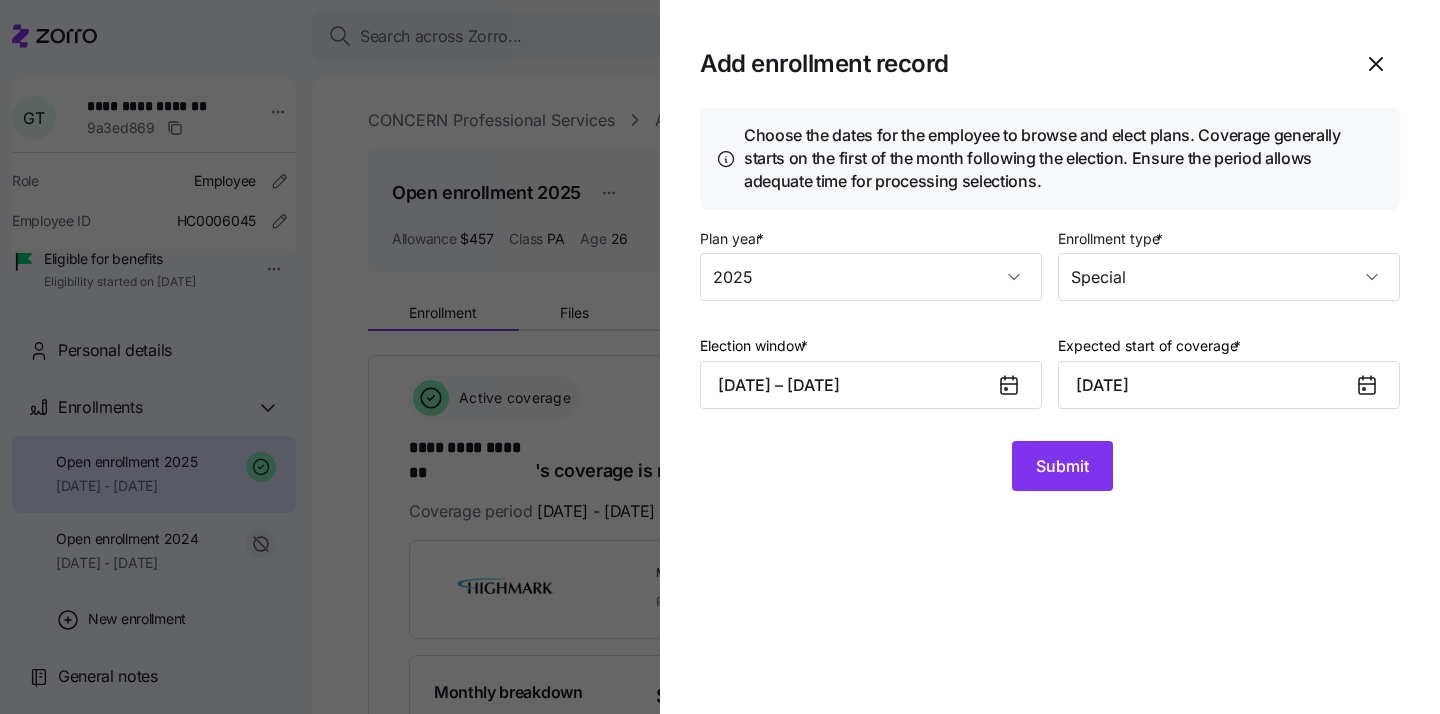 click 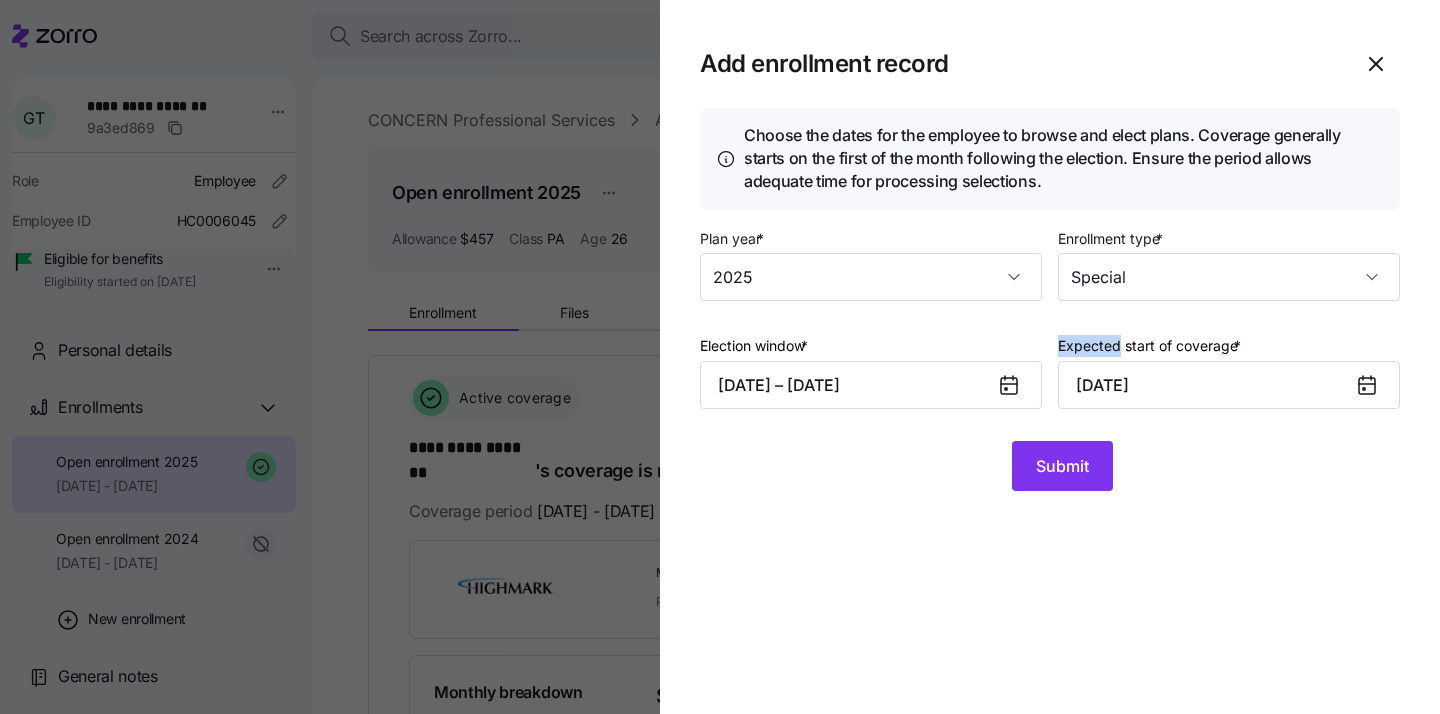 click 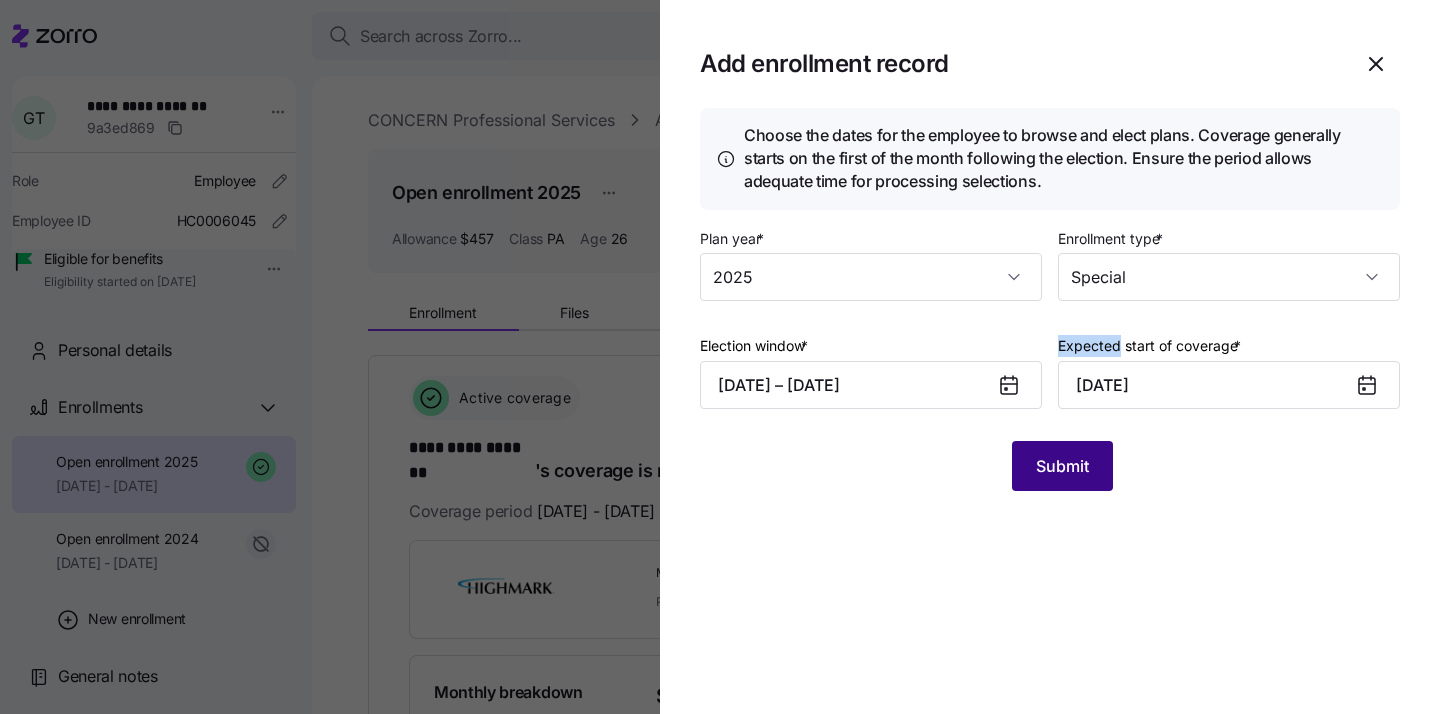 click on "Submit" at bounding box center [1062, 466] 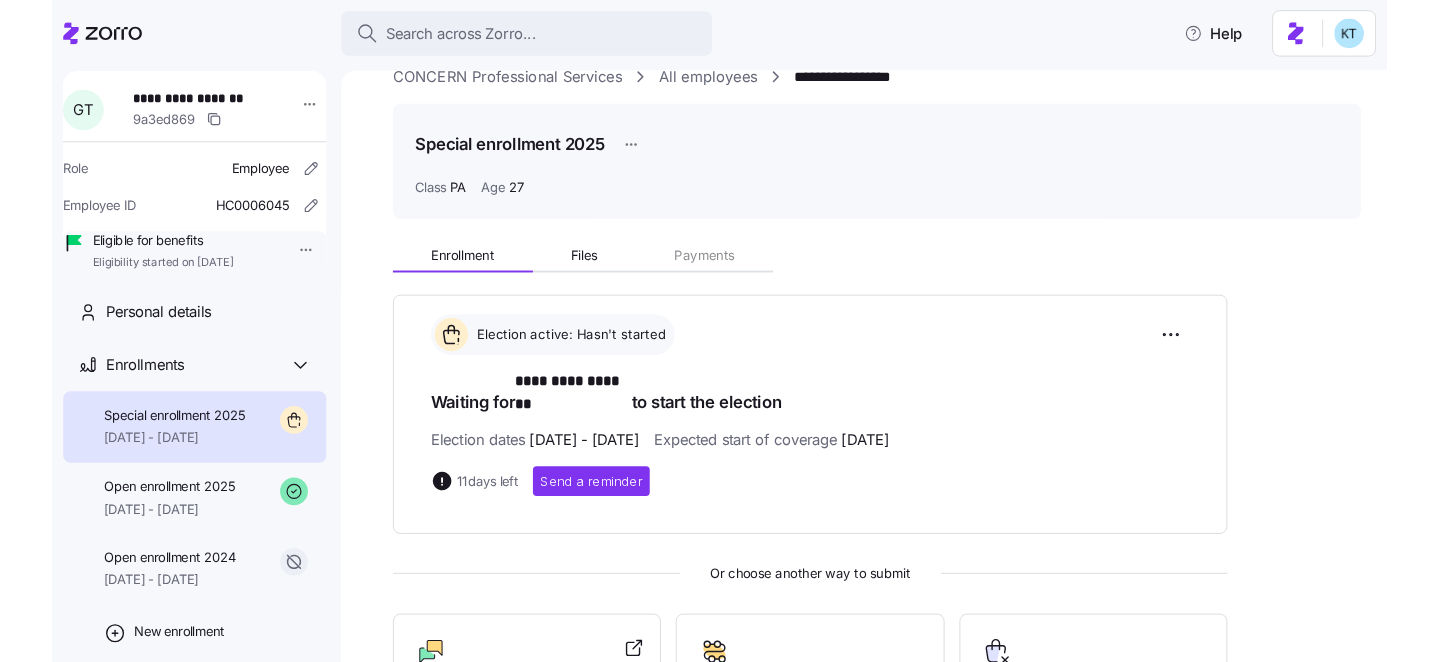 scroll, scrollTop: 39, scrollLeft: 0, axis: vertical 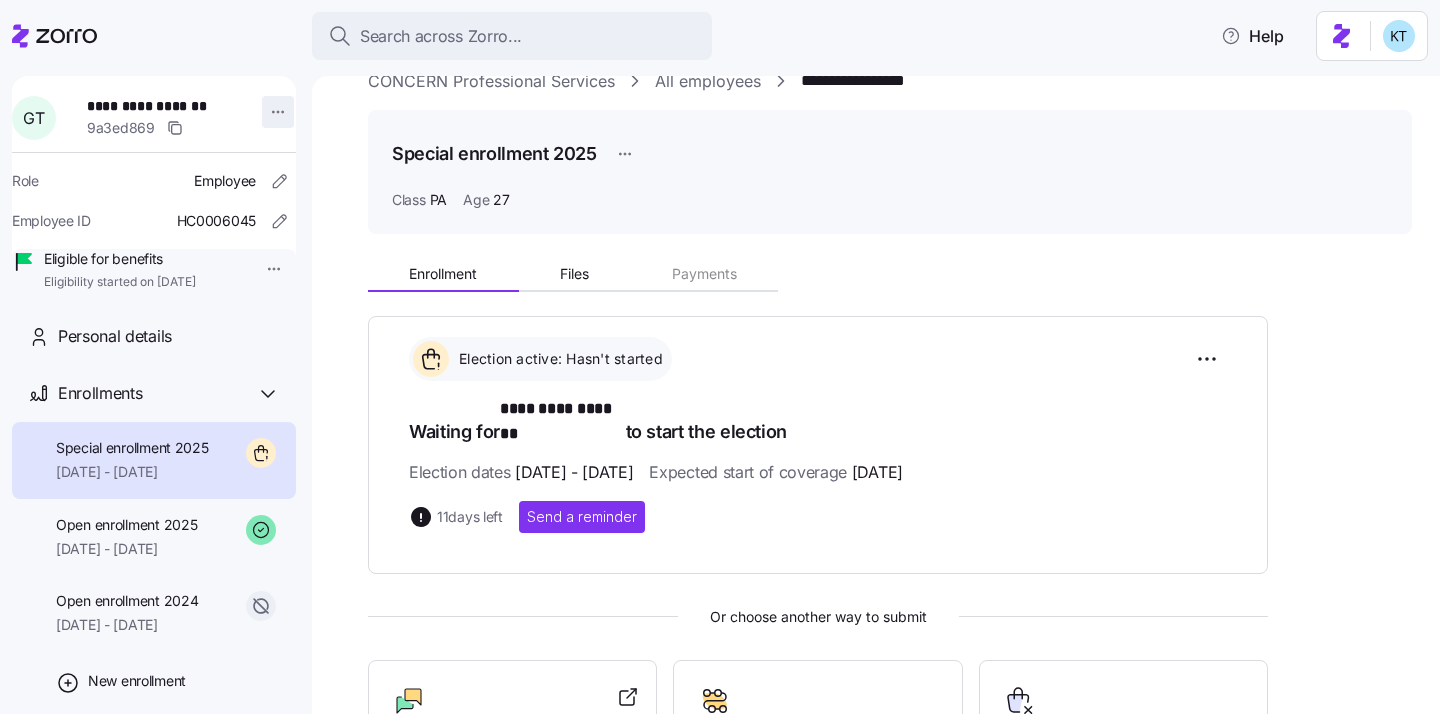 click on "**********" at bounding box center (720, 351) 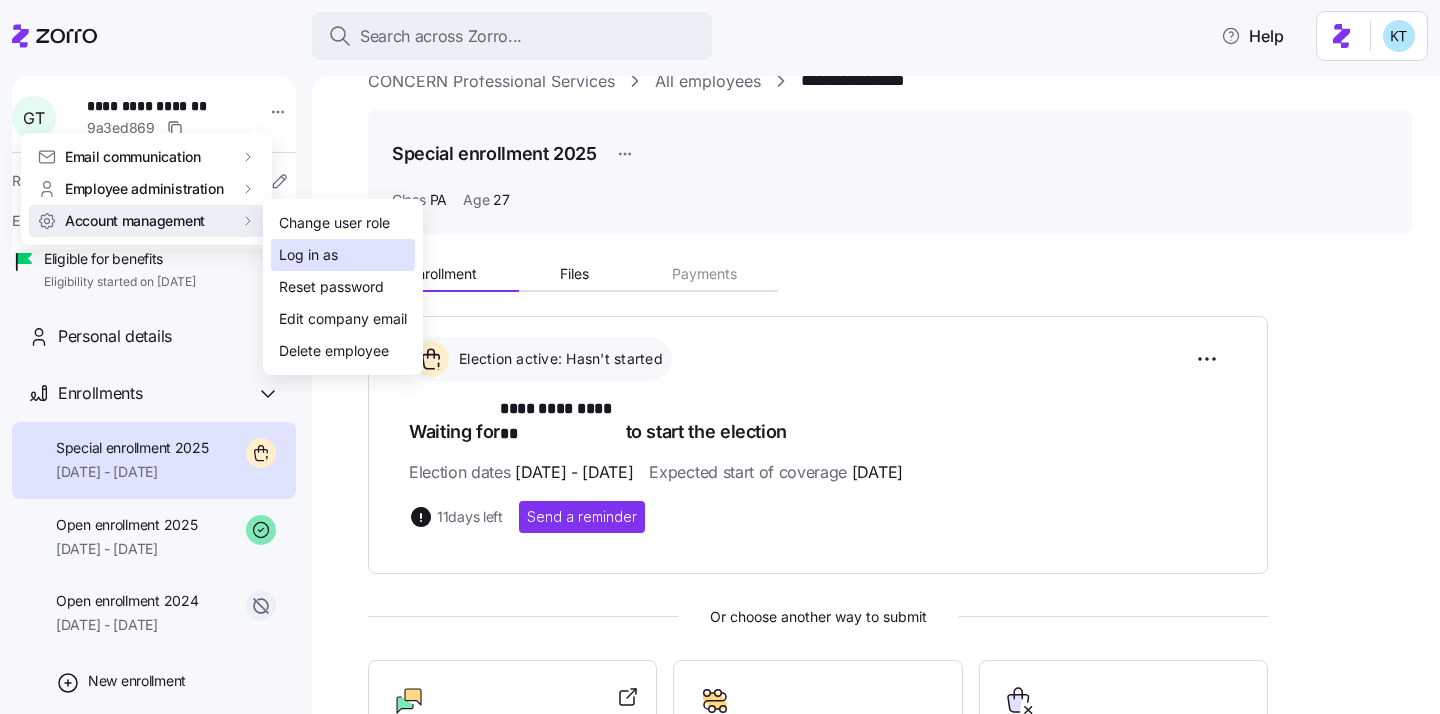 click on "Log in as" at bounding box center (308, 255) 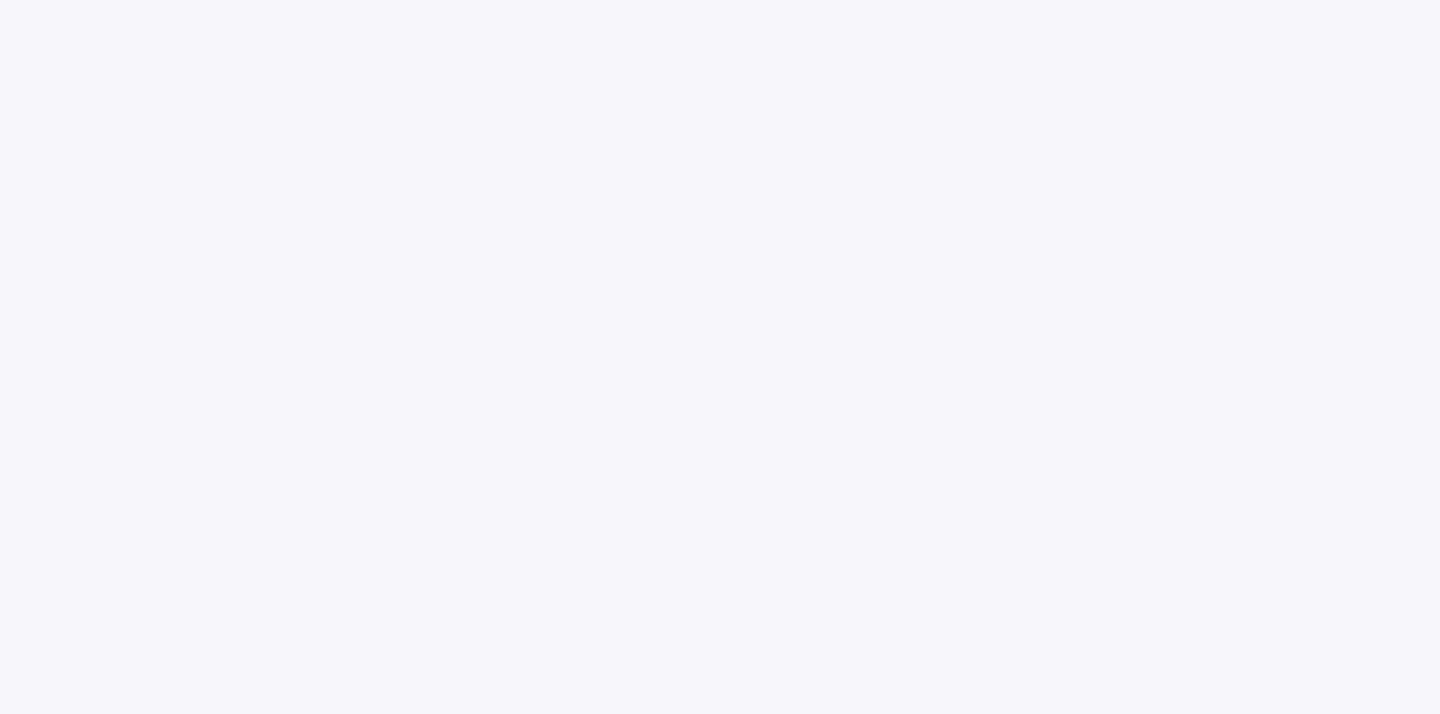 scroll, scrollTop: 0, scrollLeft: 0, axis: both 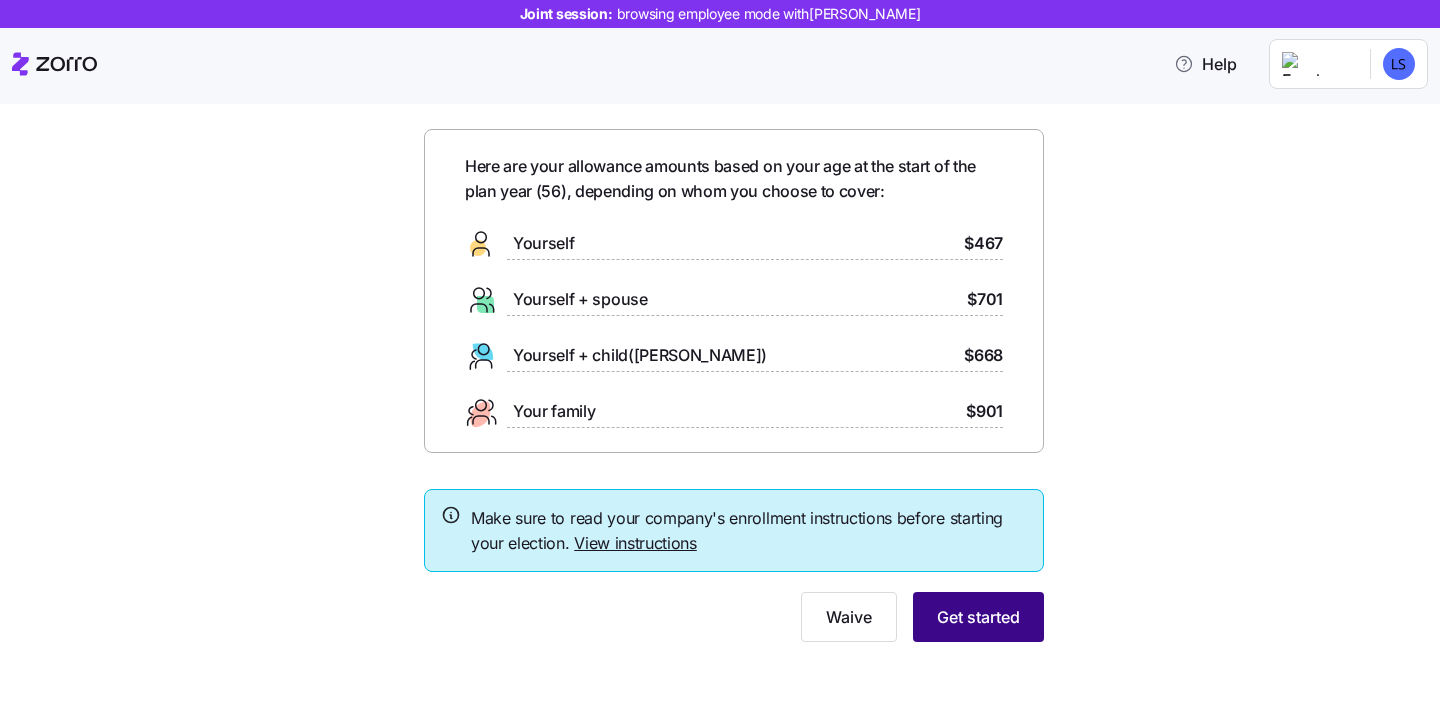click on "Get started" at bounding box center [978, 617] 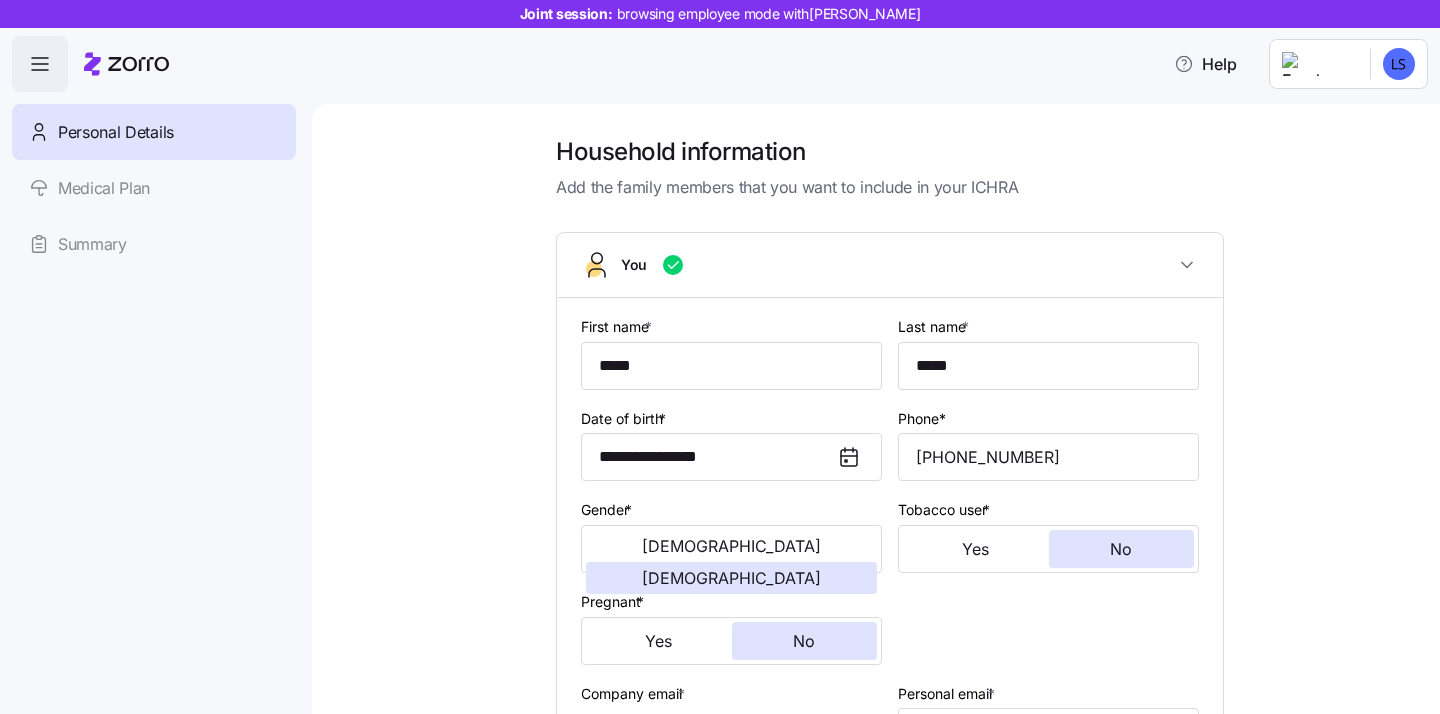 type on "**********" 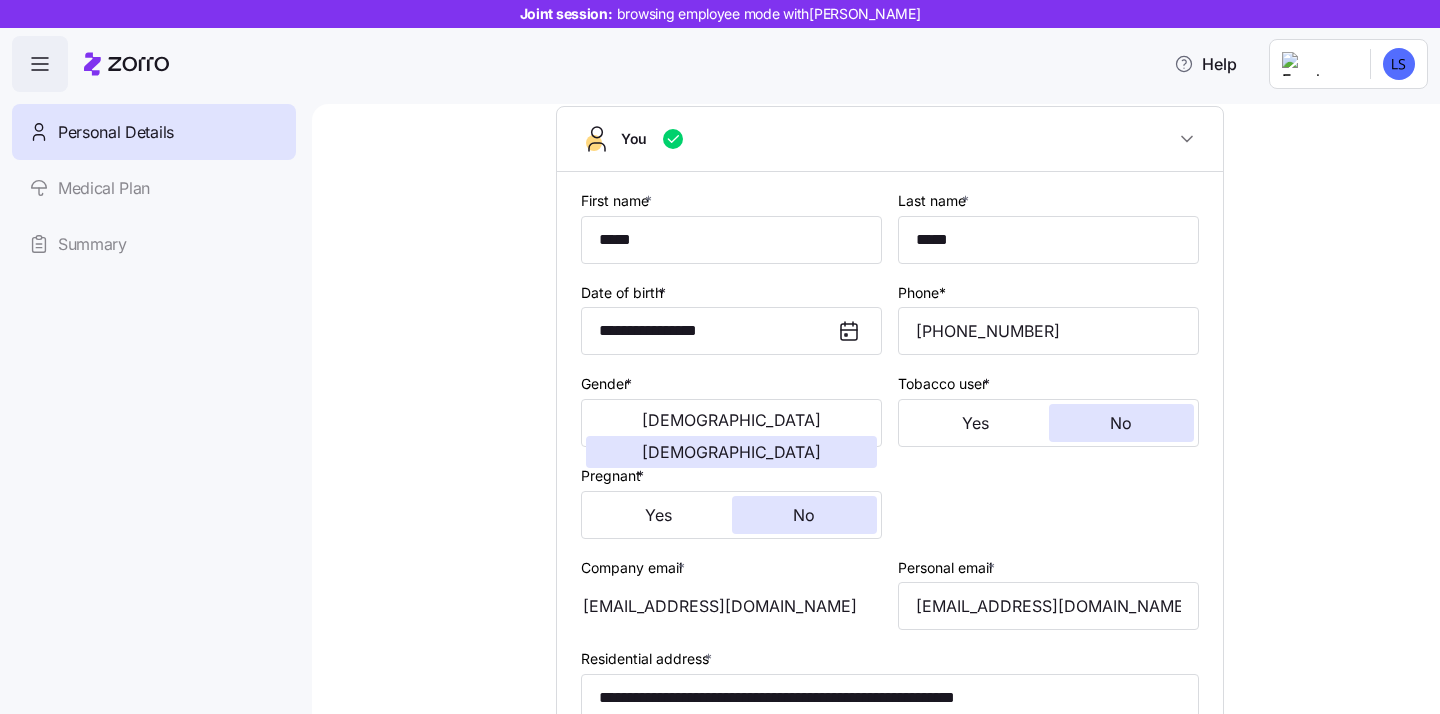scroll, scrollTop: 126, scrollLeft: 0, axis: vertical 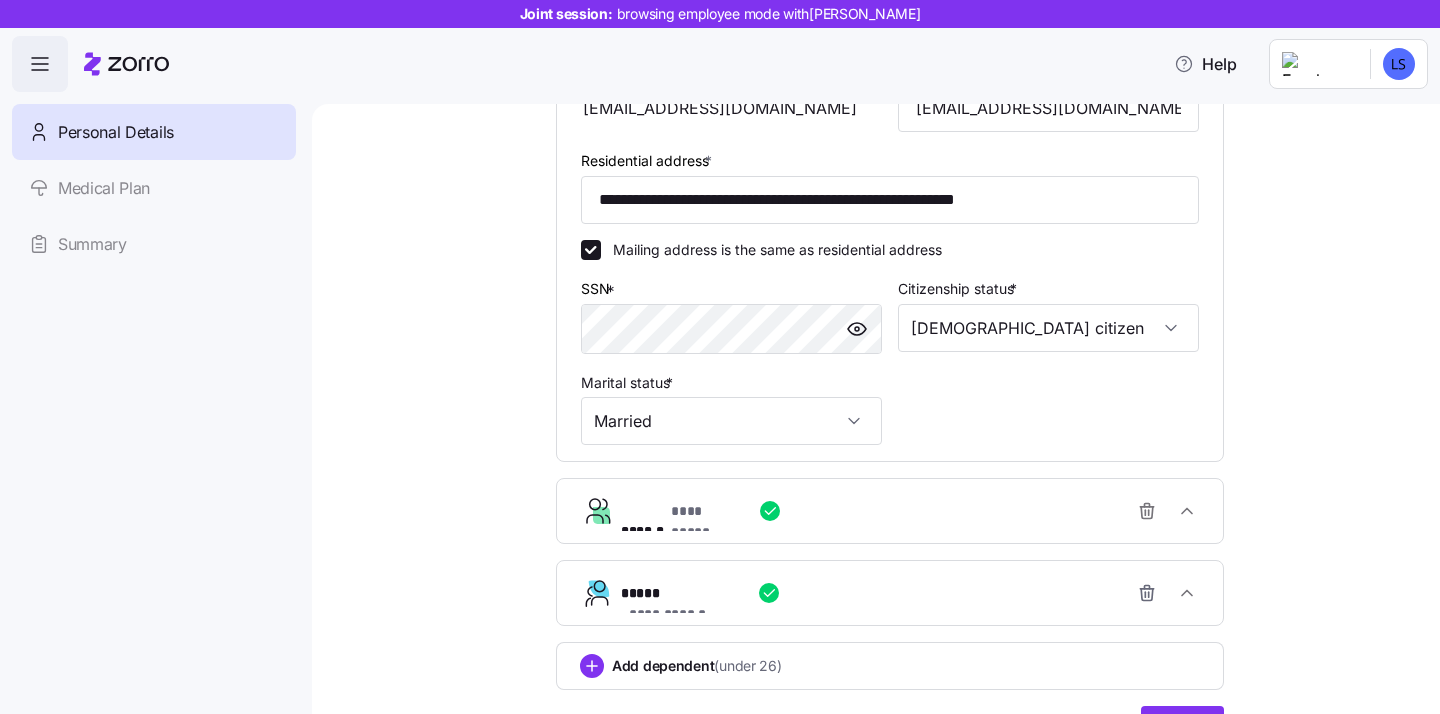 click on "**********" at bounding box center [898, 511] 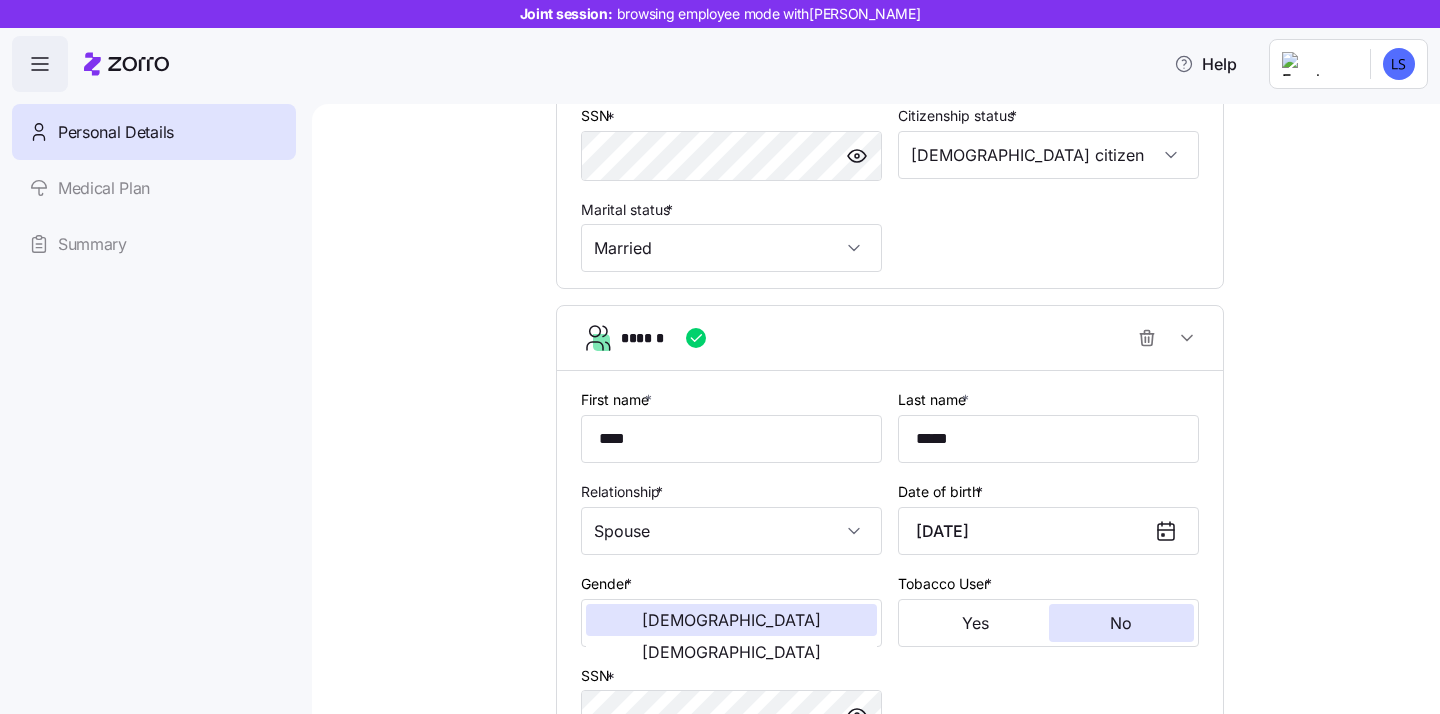 scroll, scrollTop: 803, scrollLeft: 0, axis: vertical 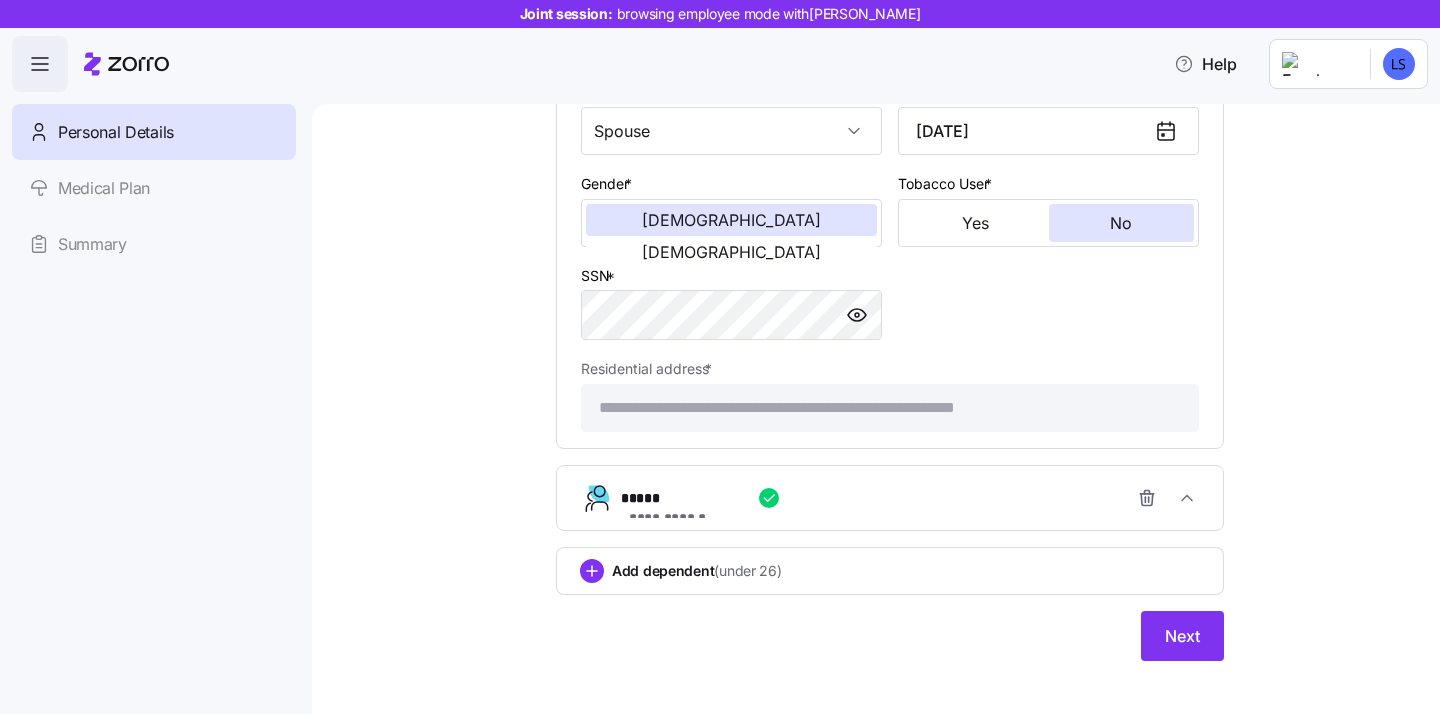 drag, startPoint x: 833, startPoint y: 510, endPoint x: 1209, endPoint y: 388, distance: 395.29736 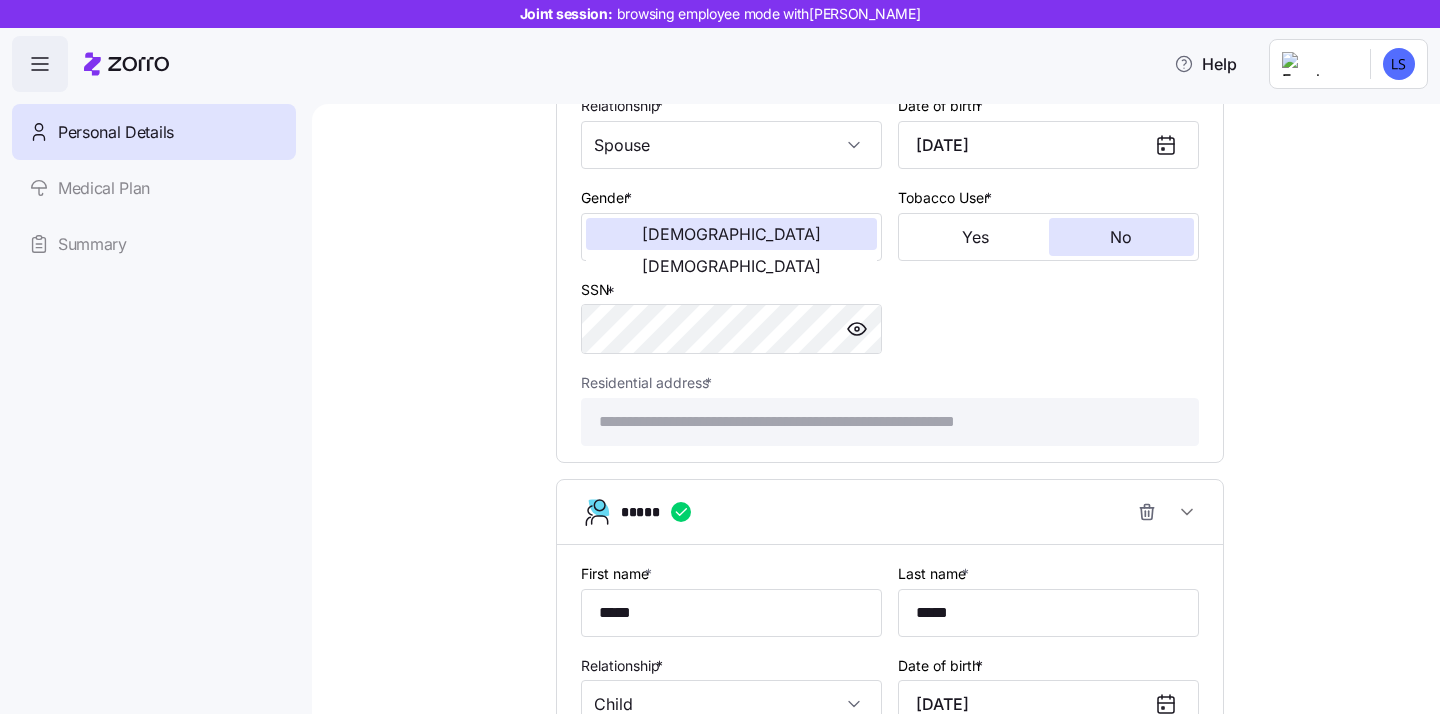 scroll, scrollTop: 1152, scrollLeft: 0, axis: vertical 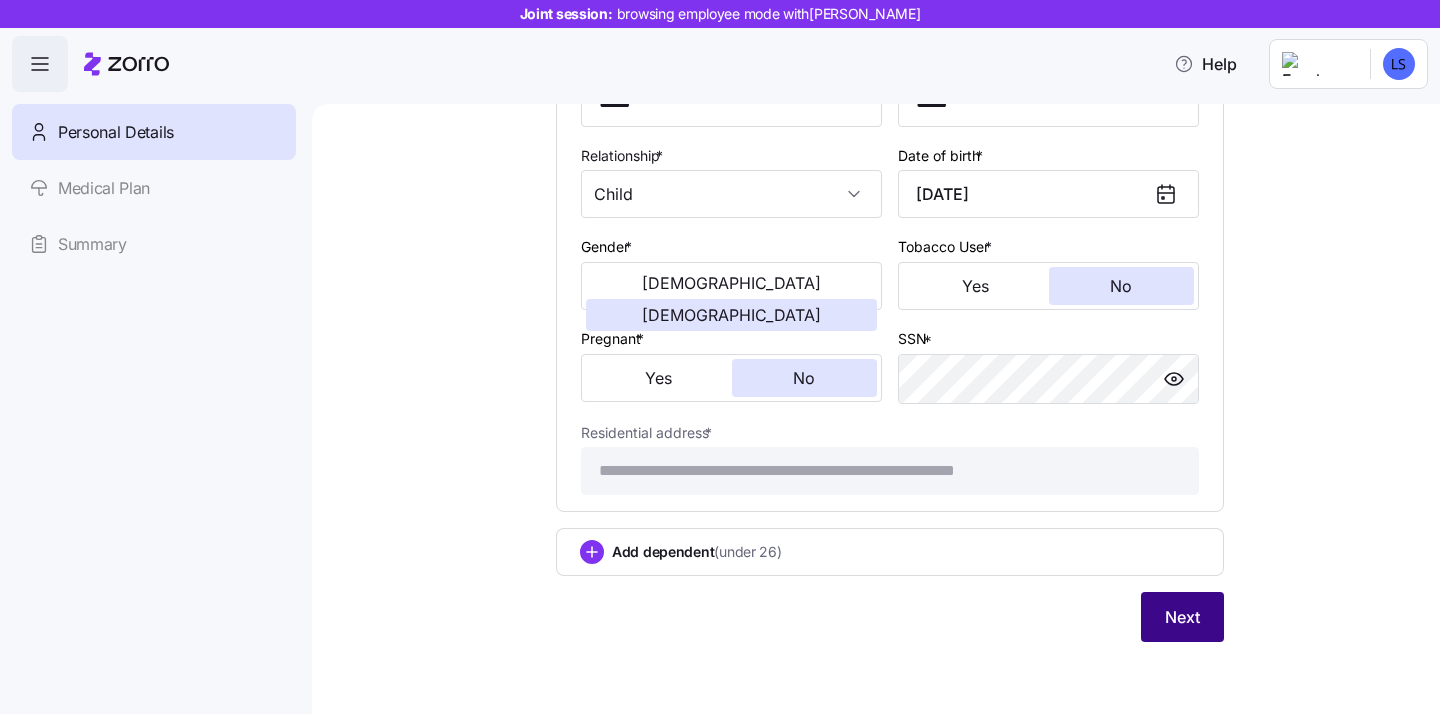 click on "Next" at bounding box center (1182, 617) 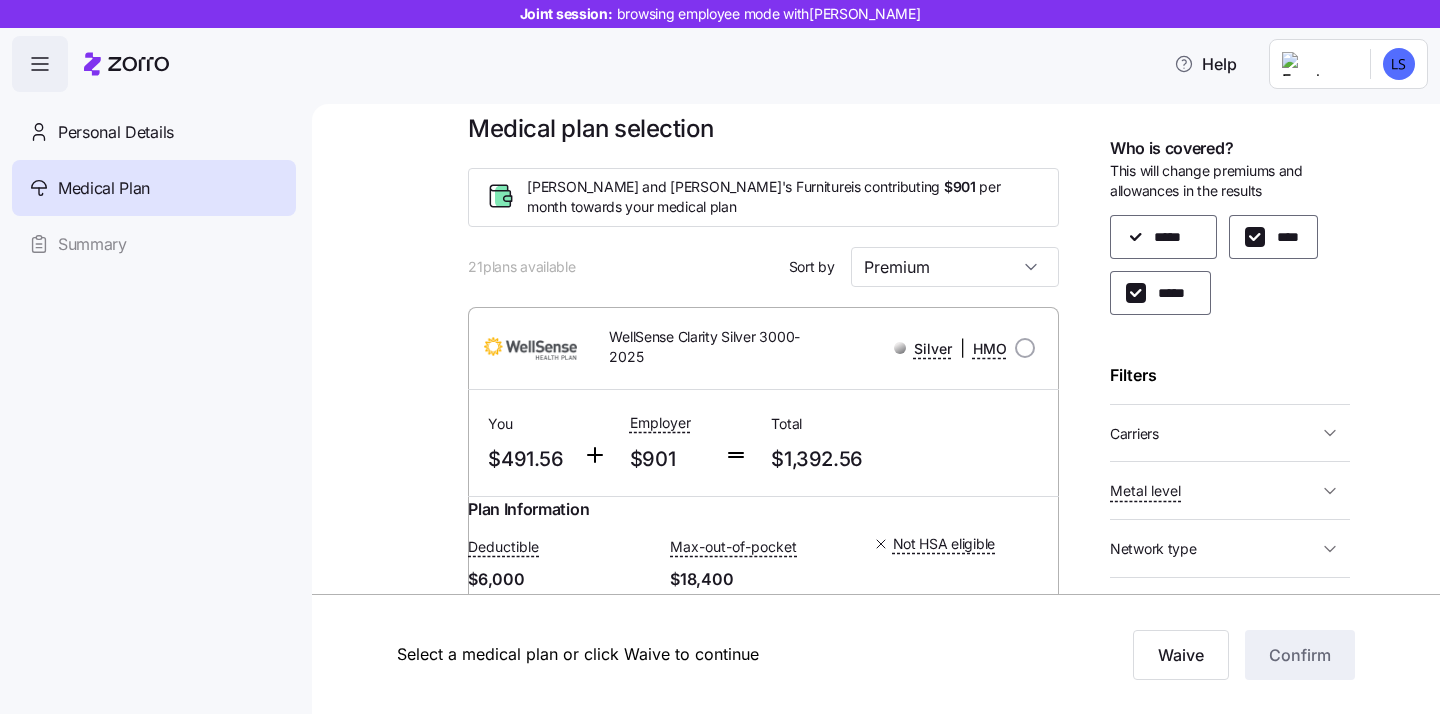 scroll, scrollTop: 52, scrollLeft: 0, axis: vertical 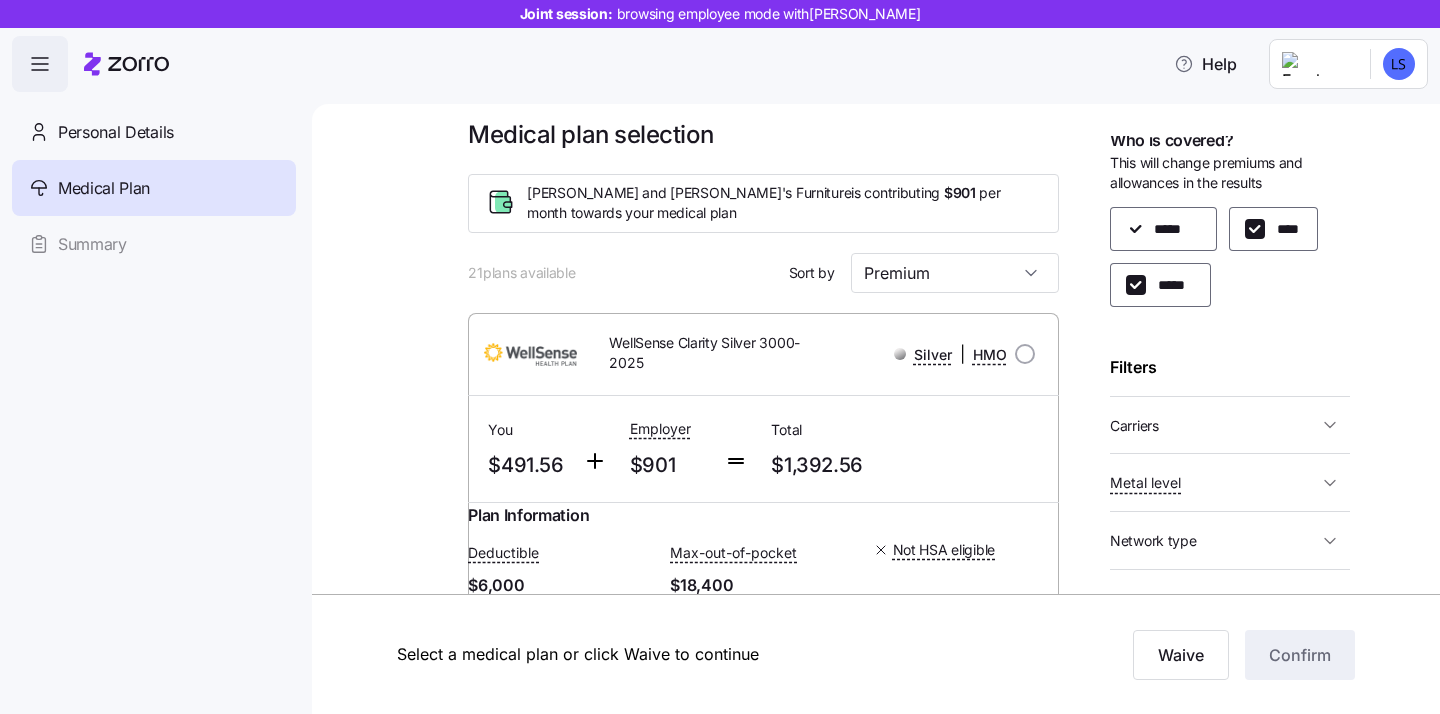 click 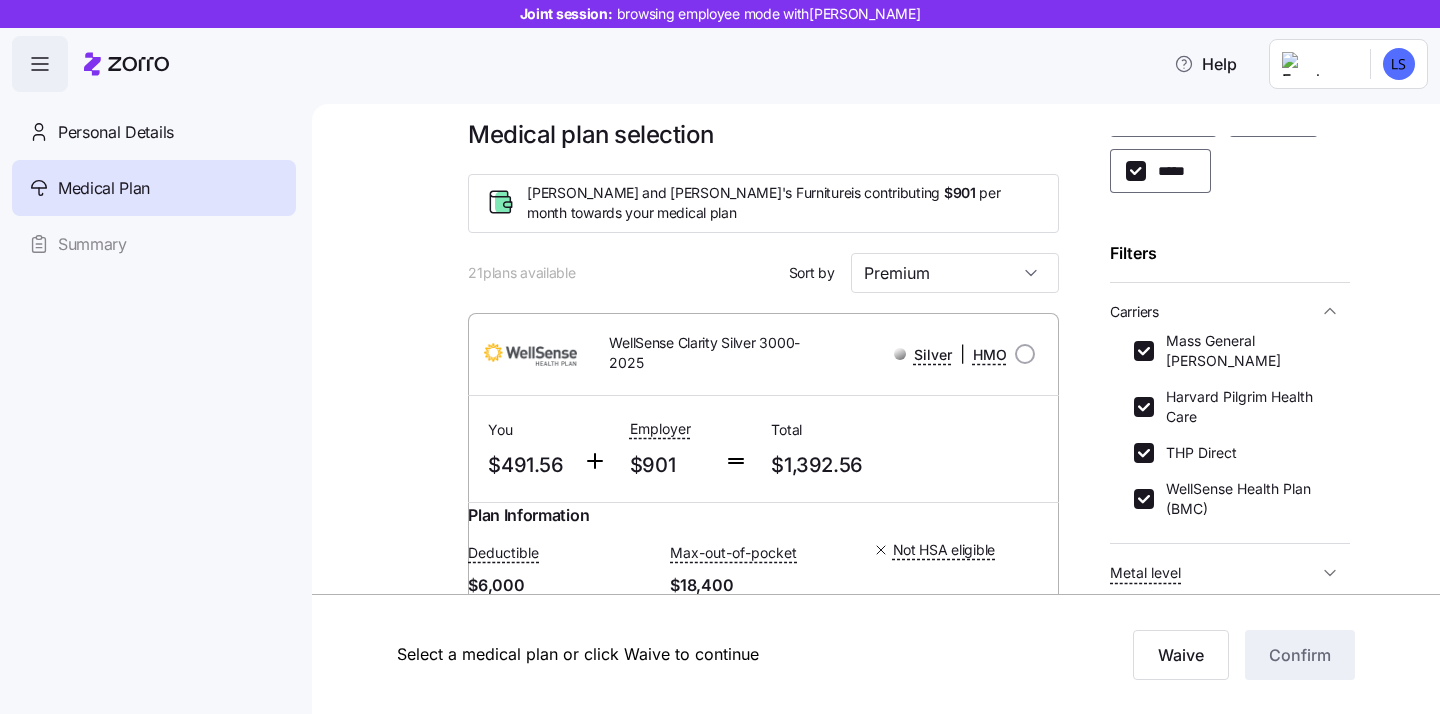 scroll, scrollTop: 131, scrollLeft: 0, axis: vertical 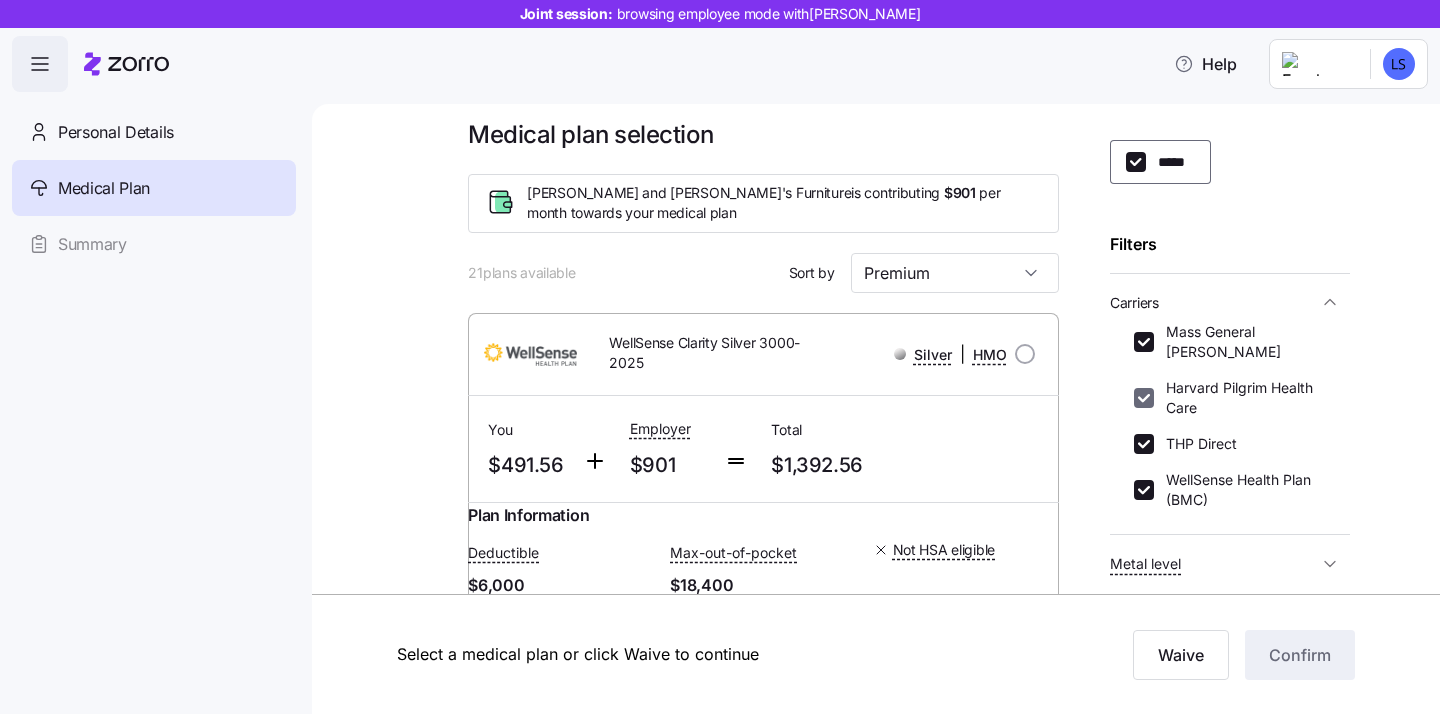 click on "Harvard Pilgrim Health Care" at bounding box center (1144, 398) 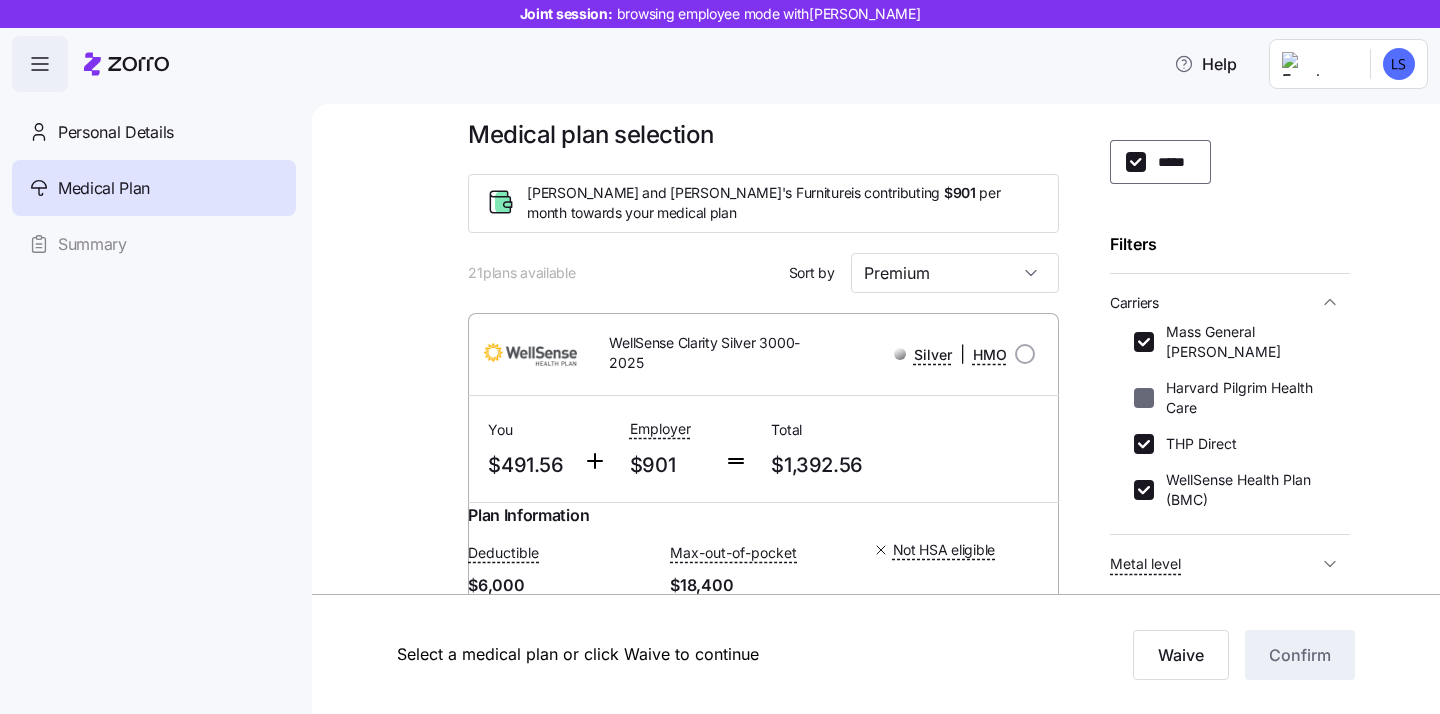 checkbox on "false" 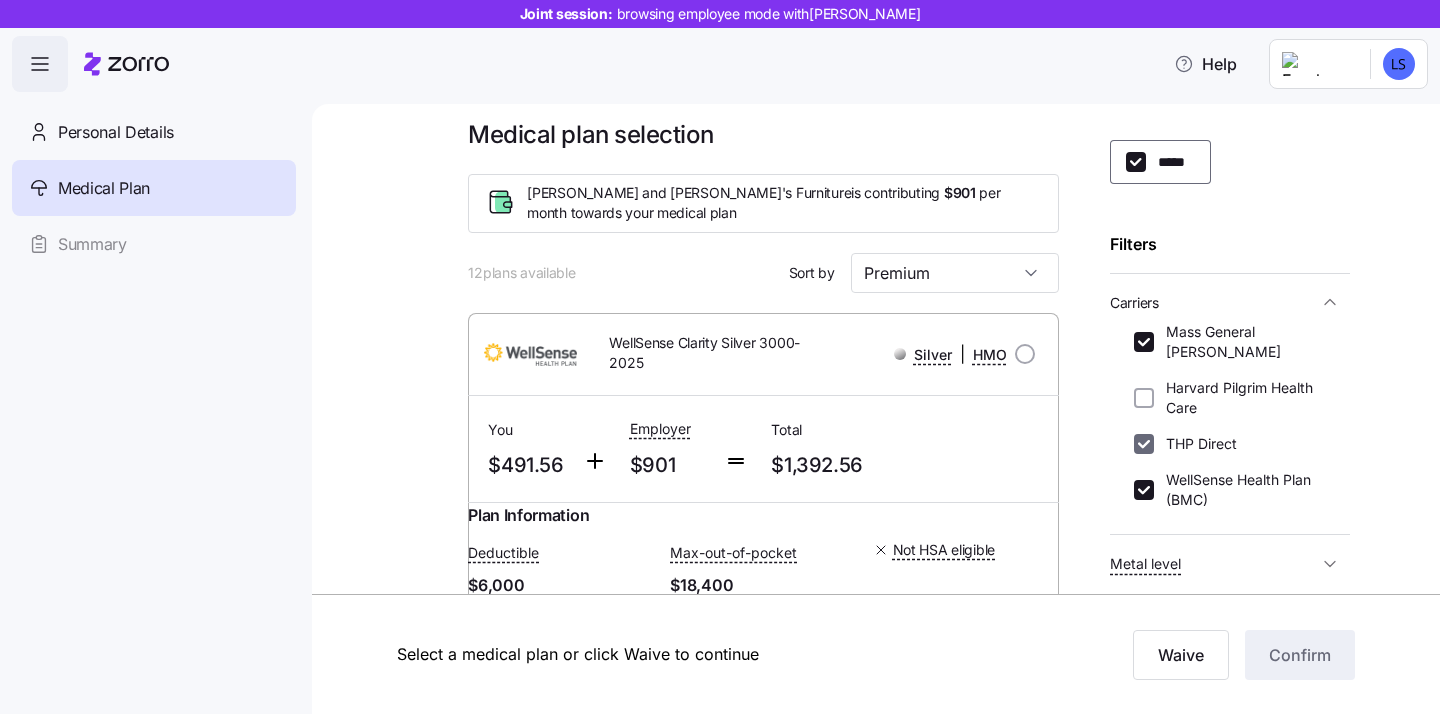 click on "THP Direct" at bounding box center (1144, 444) 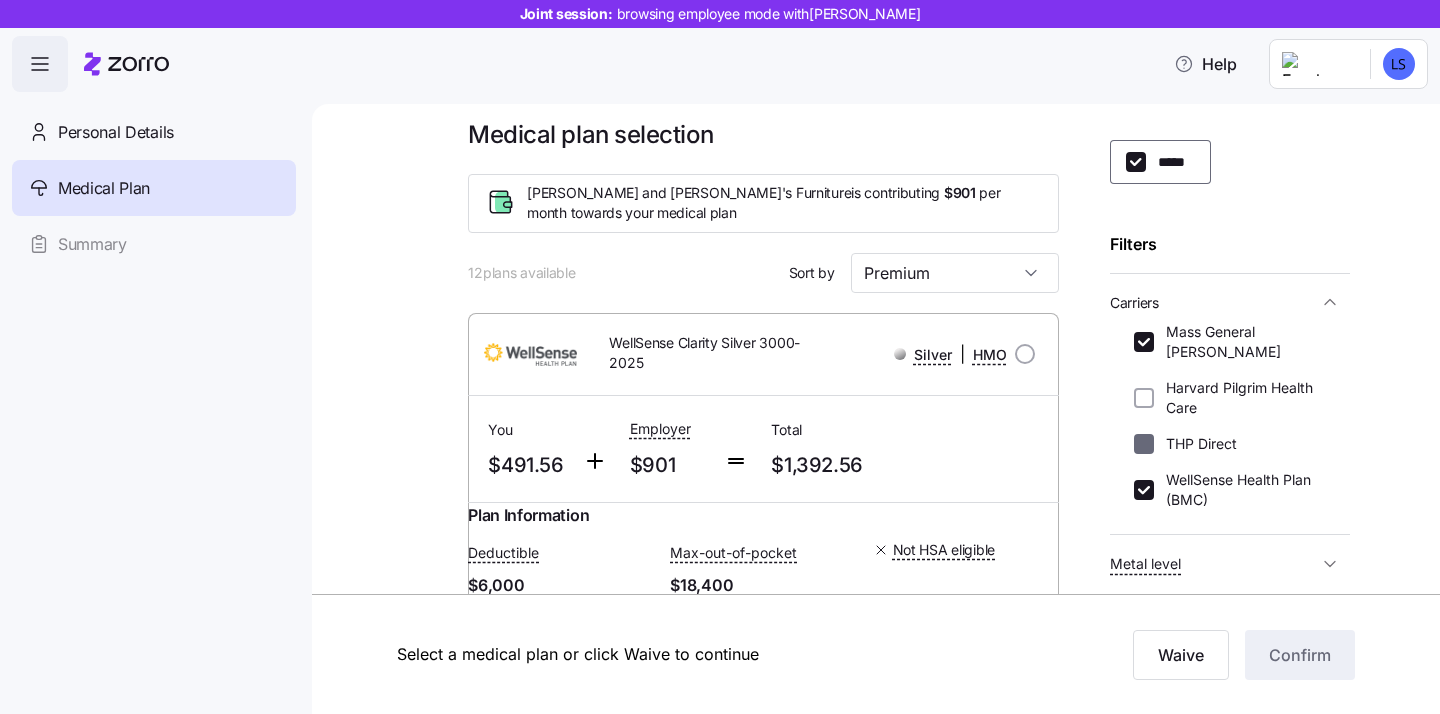 checkbox on "false" 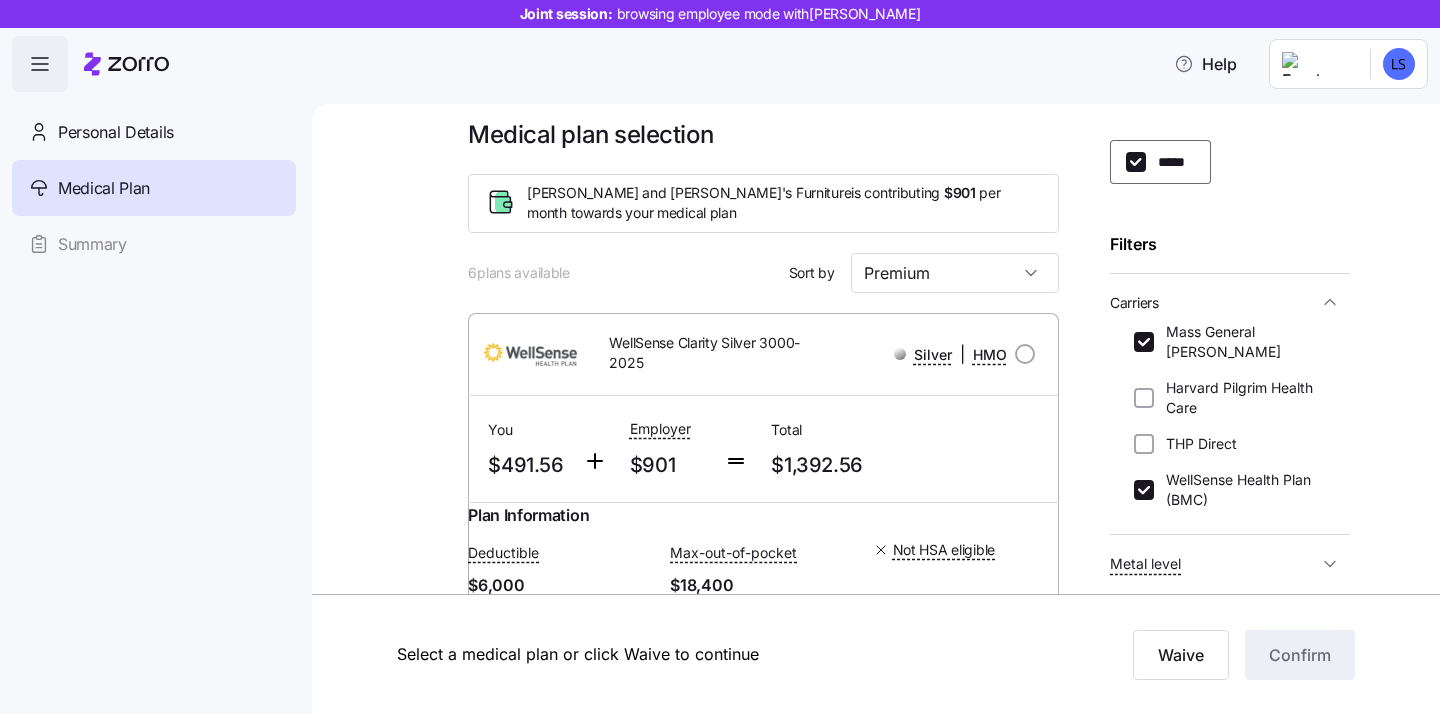 click on "WellSense Health Plan (BMC)" at bounding box center [1144, 490] 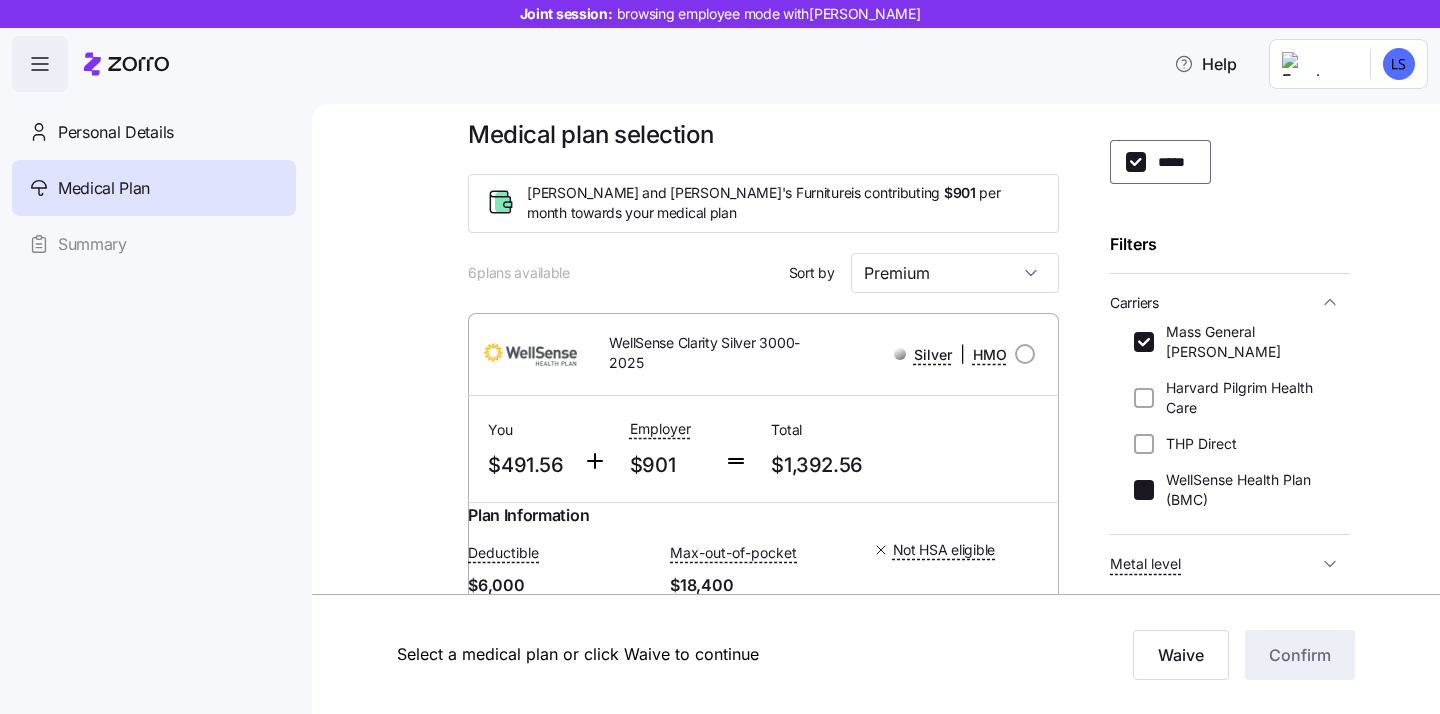 checkbox on "false" 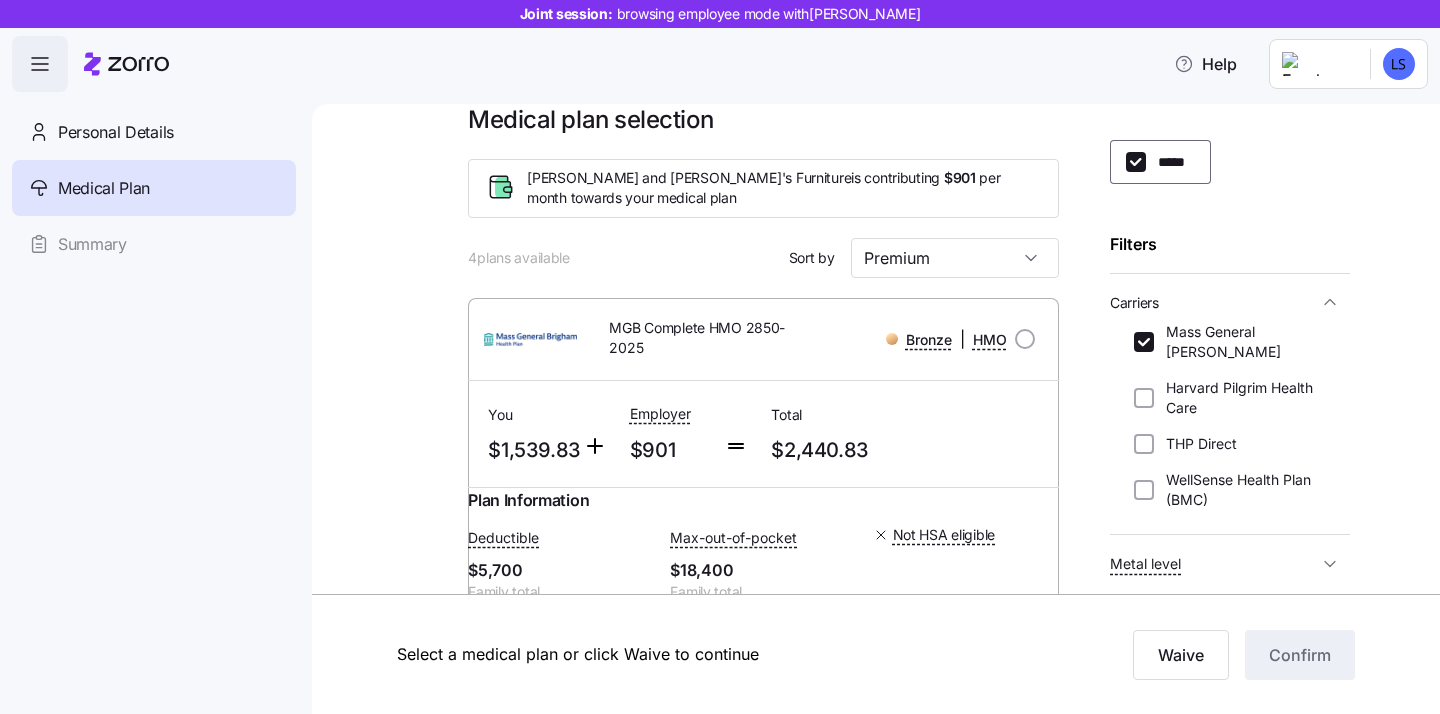scroll, scrollTop: 60, scrollLeft: 0, axis: vertical 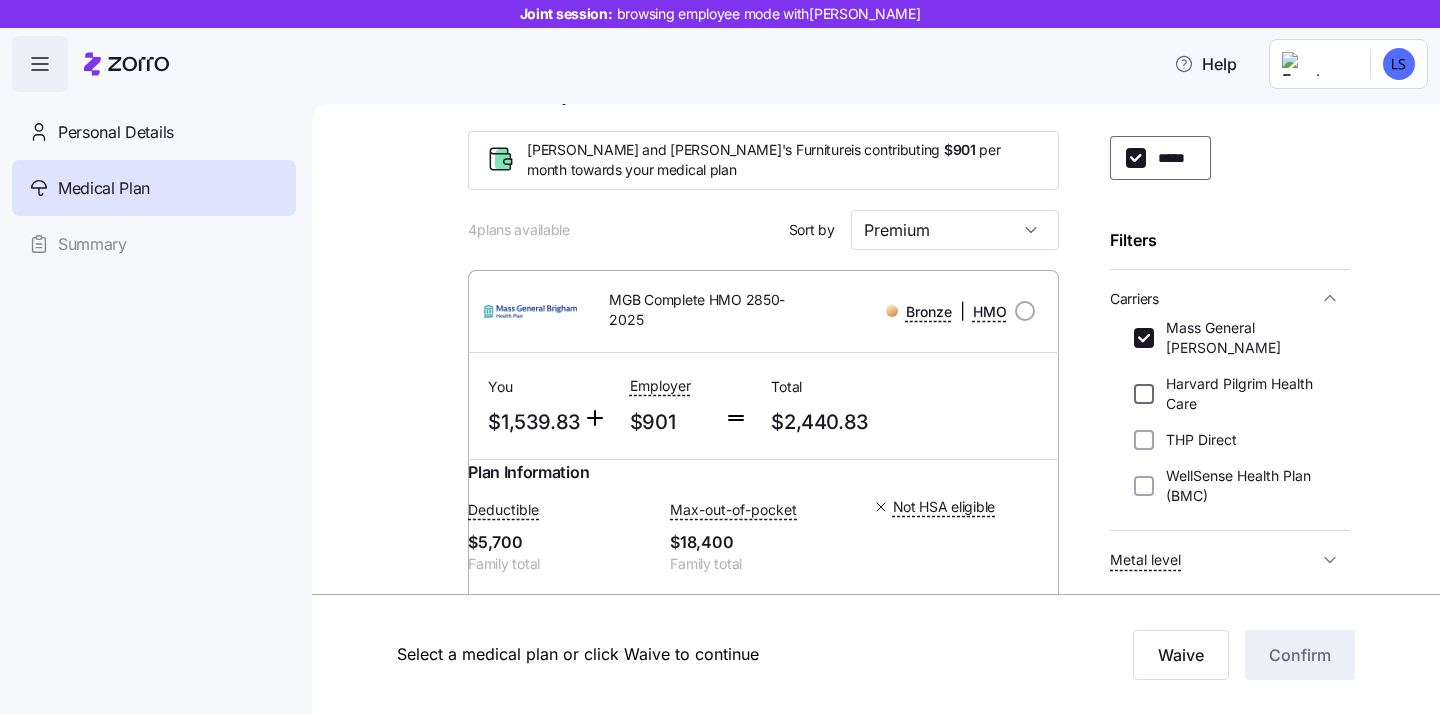 click on "Harvard Pilgrim Health Care" at bounding box center (1144, 394) 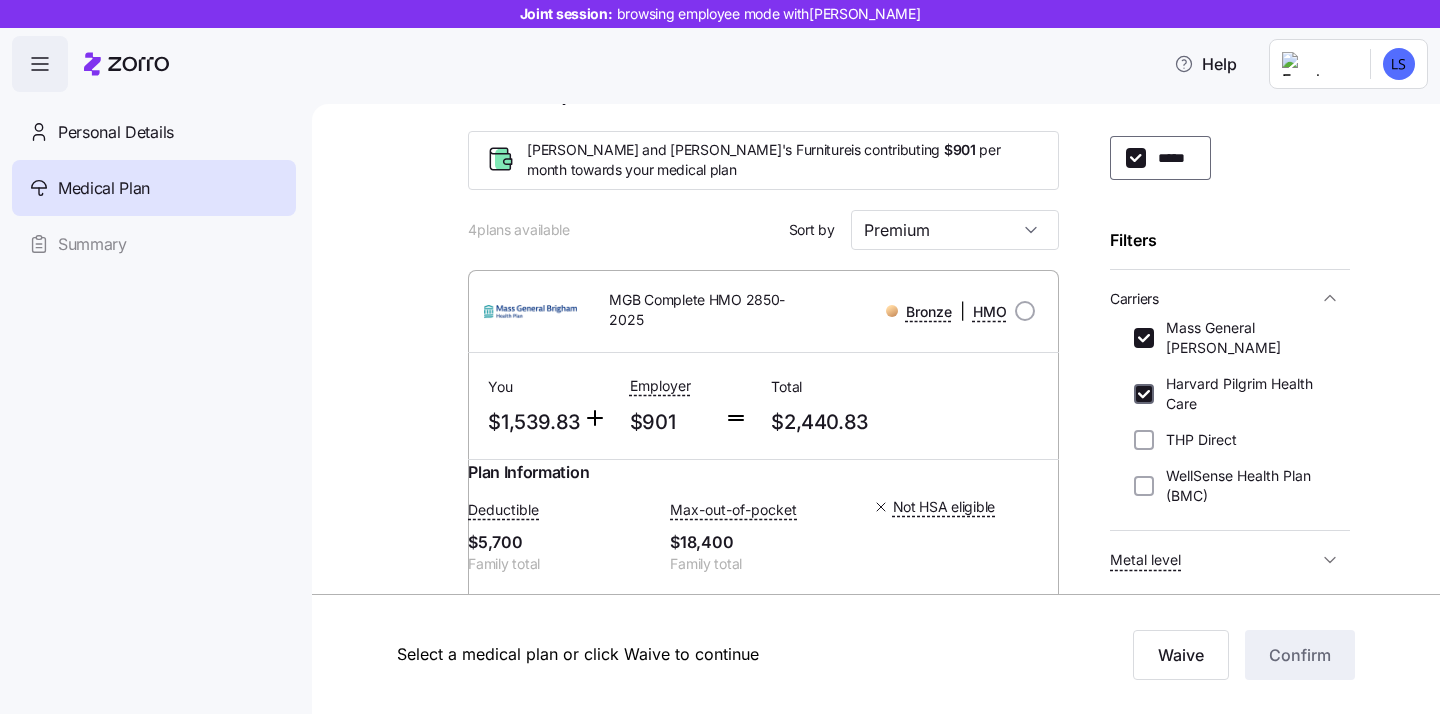 checkbox on "true" 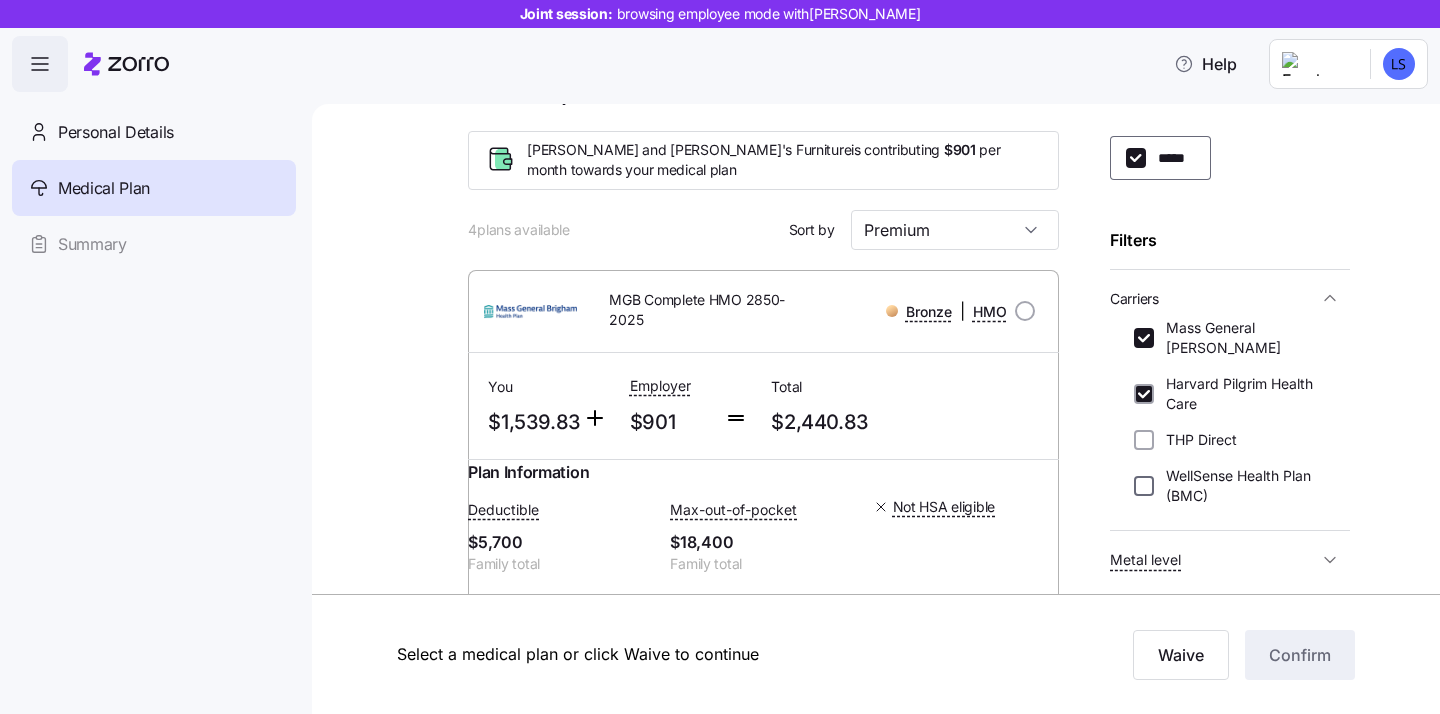 click on "THP Direct" at bounding box center (1144, 440) 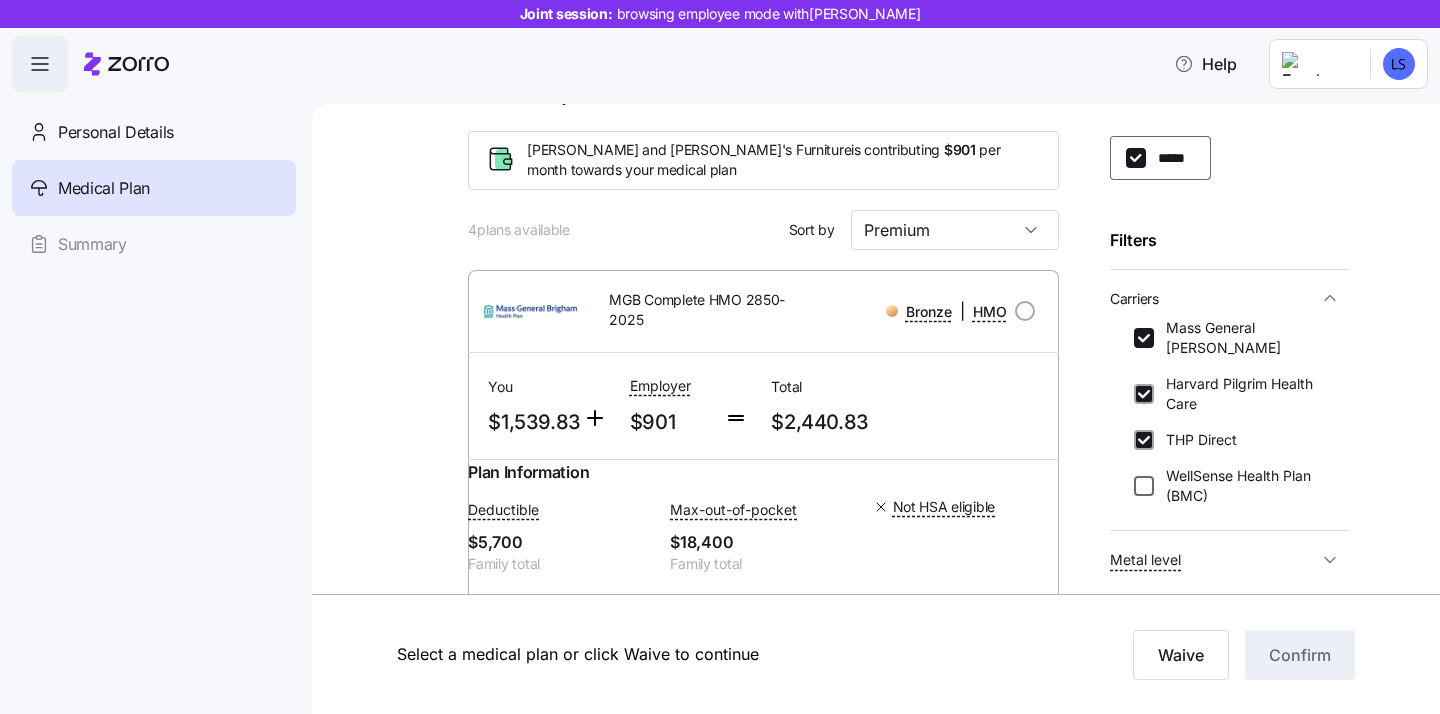 checkbox on "true" 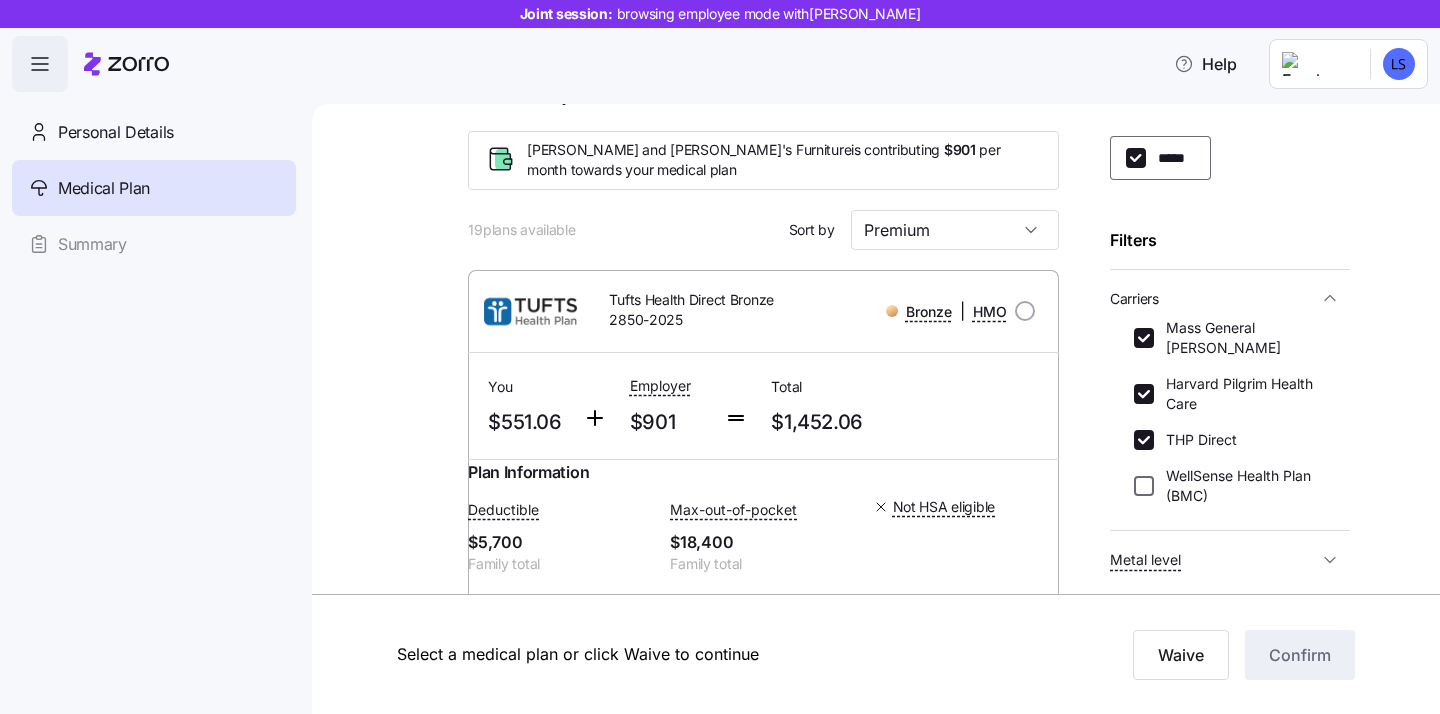 click on "WellSense Health Plan (BMC)" at bounding box center [1144, 486] 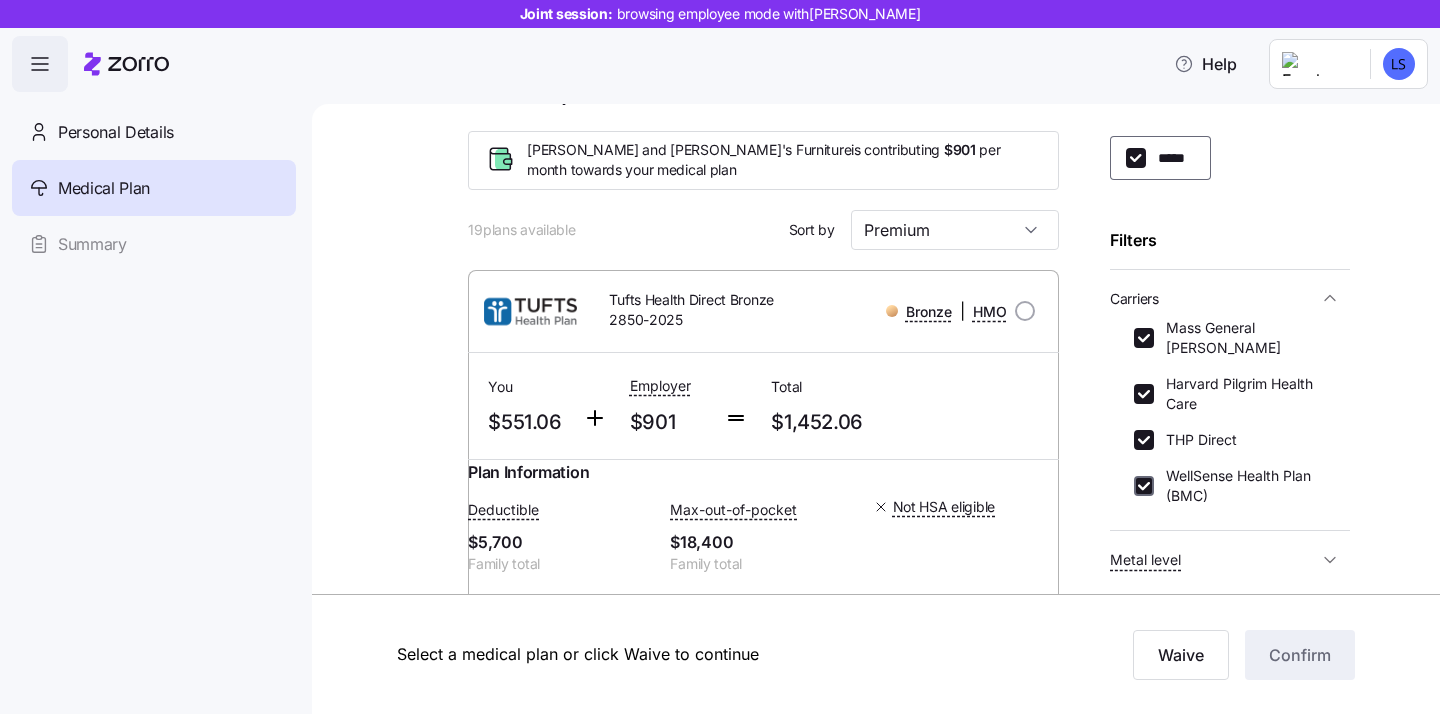 checkbox on "true" 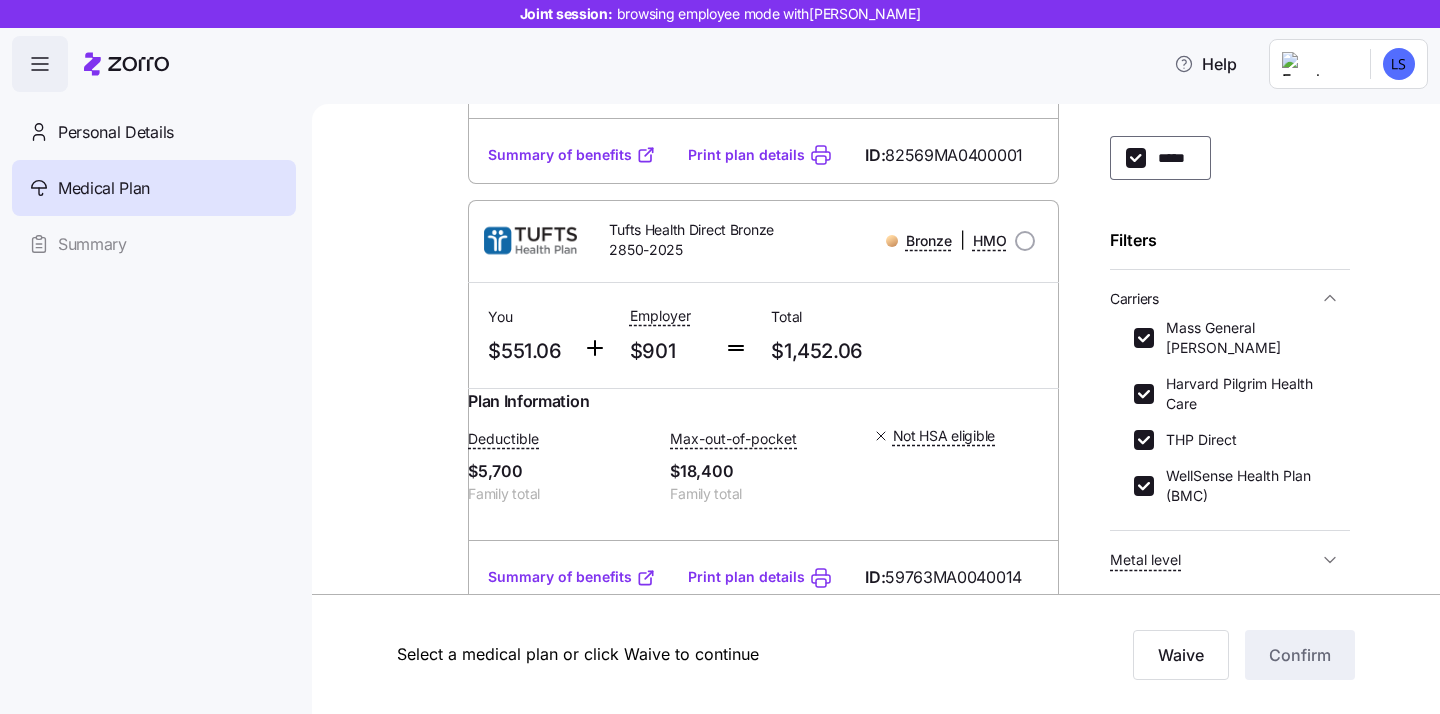 scroll, scrollTop: 0, scrollLeft: 0, axis: both 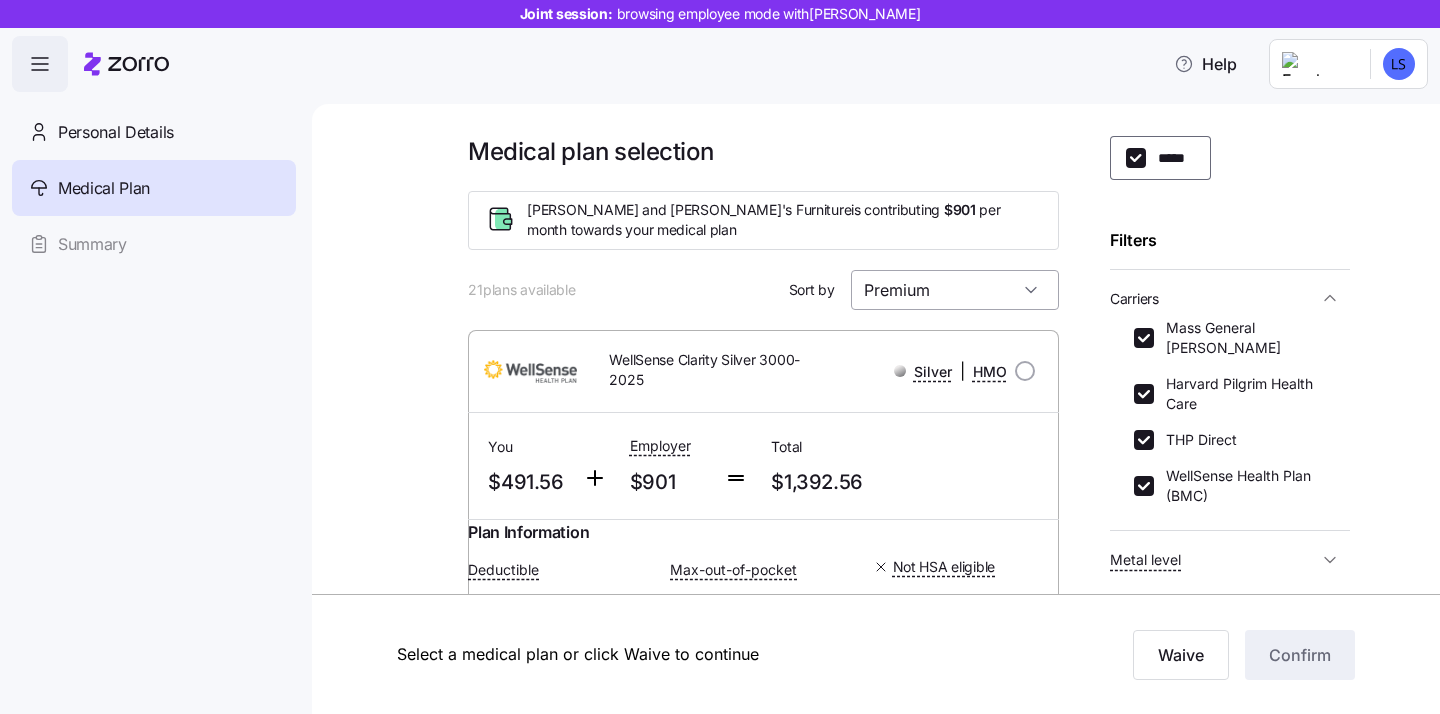 click on "Premium" at bounding box center [955, 290] 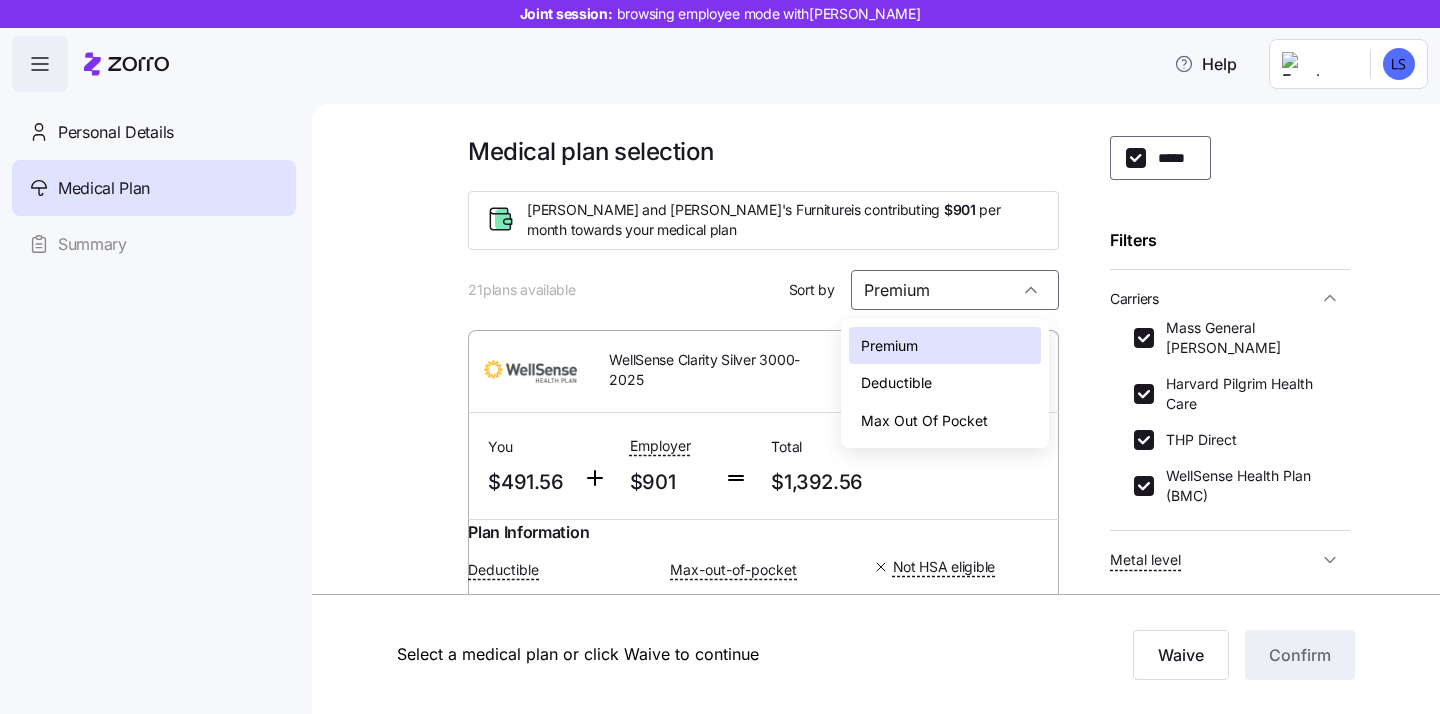 click on "Medical plan selection Bernie and Phyl's Furniture  is contributing   $901   per month towards your medical plan 21  plans available Sort by Premium WellSense Clarity Silver 3000-2025   Silver | HMO You $491.56 Employer $901 Total $1,392.56 Plan Information Deductible $6,000 Family total Max-out-of-pocket $18,400 Family total Not HSA eligible LYNDA   STROM ,  01/16/1969 ,   360 Oakridge Avenue, North Attleborough, MA 02760-4176, USA ; Who is covered:   Me, spouse & child(ren) ;   Employer contribution:  up to $901 Medical Plan WellSense Clarity Silver 3000-2025   Silver  |  HMO Summary of benefits Select Your current choice Premium Total Premium $1,392.56 After allowance $491.56 Deductible Individual: Medical $3,000 Family: Medical $6,000 Max Out of Pocket Individual: Medical $9,200 Family: Medical $18,400 HSA Eligible HSA Eligible No Doctor visits Primary Care $30/$60 copay Urgent Care & Visits Emergency room Deductible, then $750 copay Pharmacy Drugs Deductible, then $30/35%/35% Summary of benefits ID:  |" at bounding box center [890, 1305] 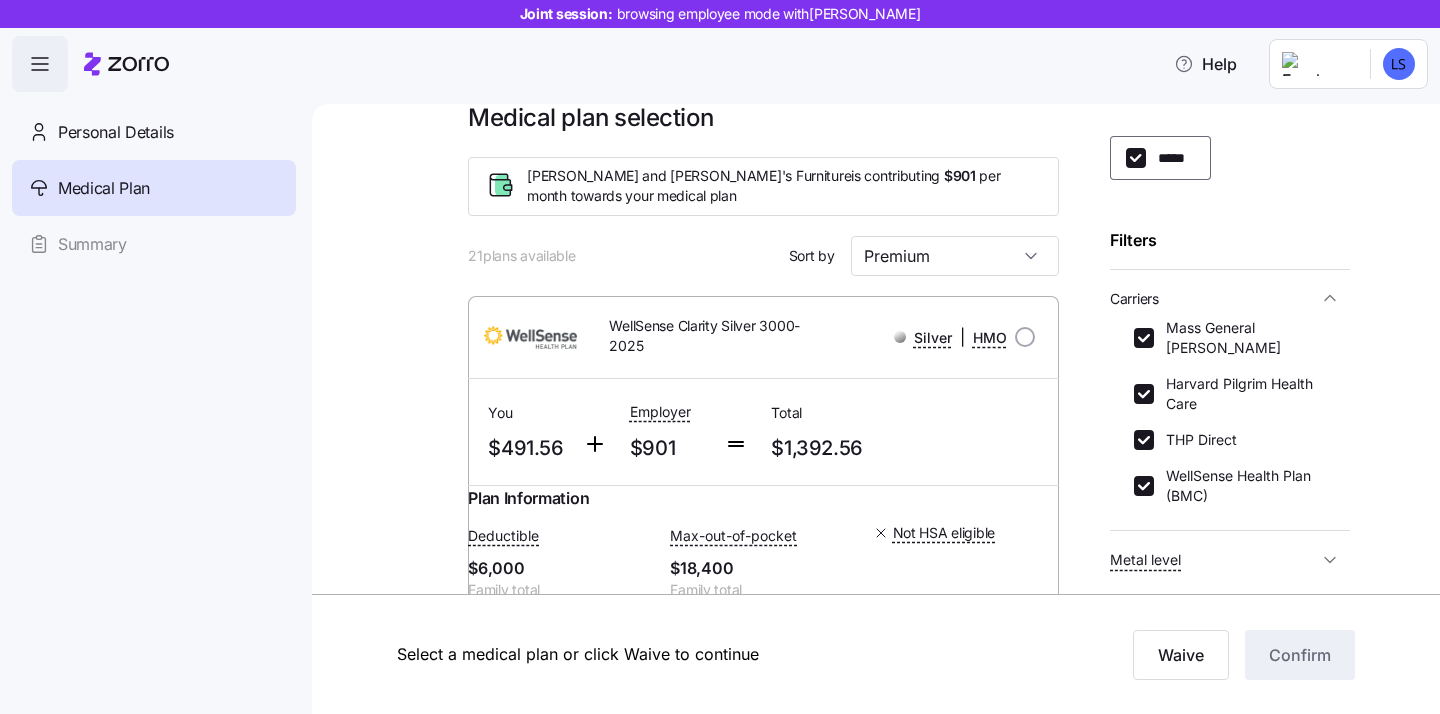 scroll, scrollTop: 38, scrollLeft: 0, axis: vertical 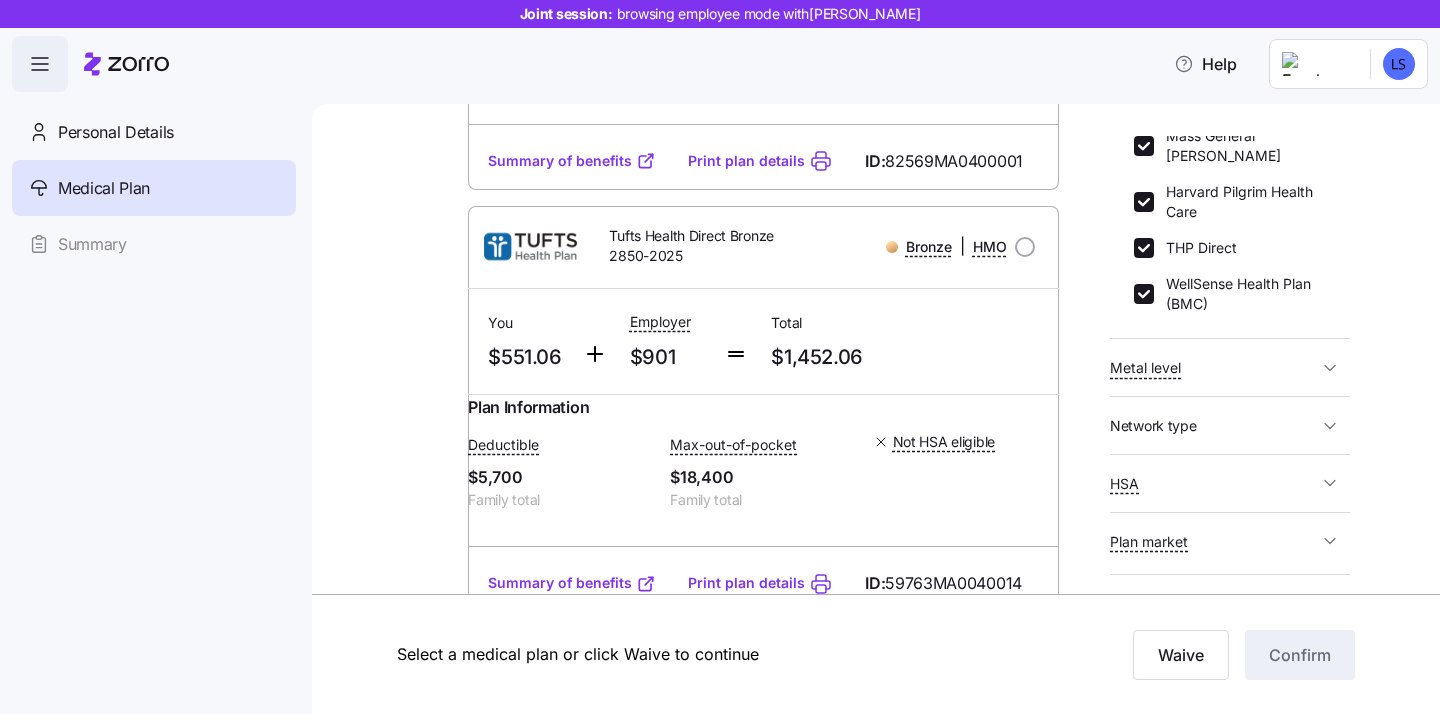 click on "Metal level" at bounding box center [1214, 367] 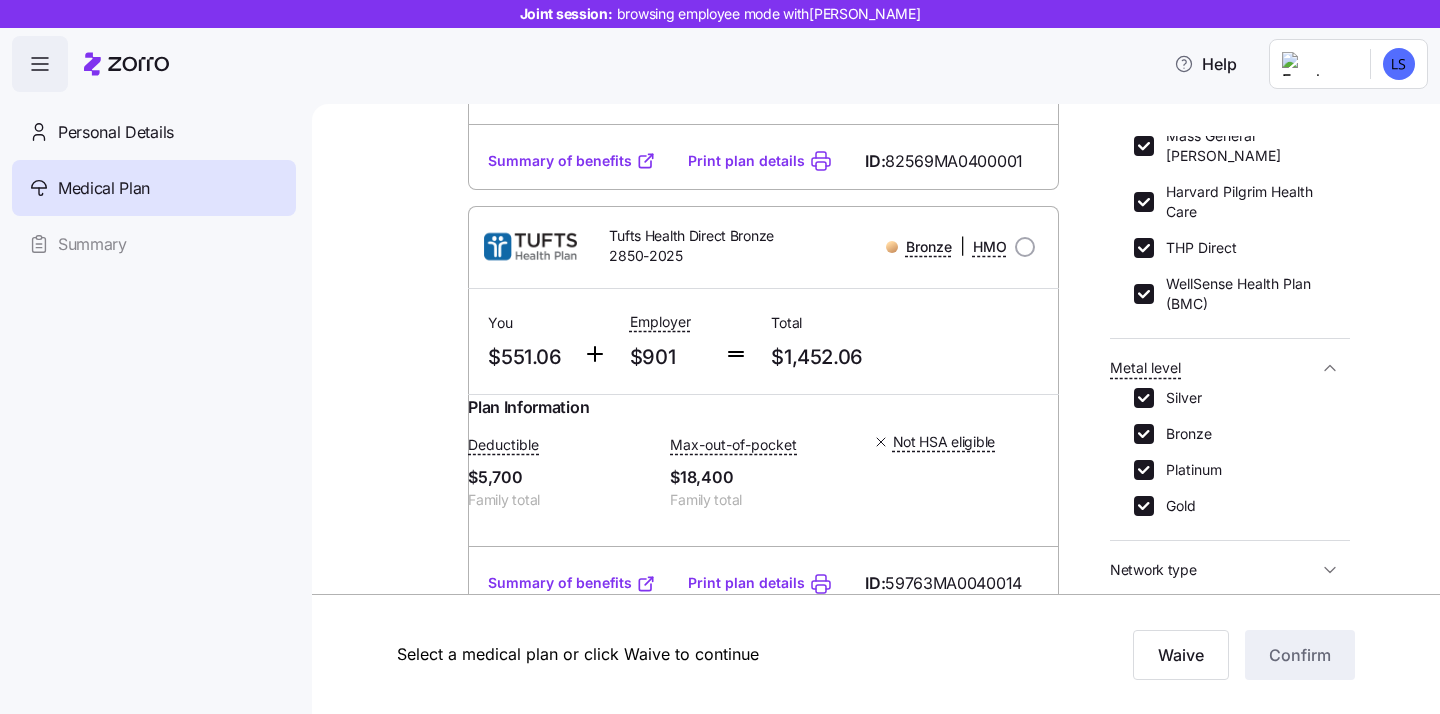 click on "Silver Bronze Platinum Gold" at bounding box center [1230, 460] 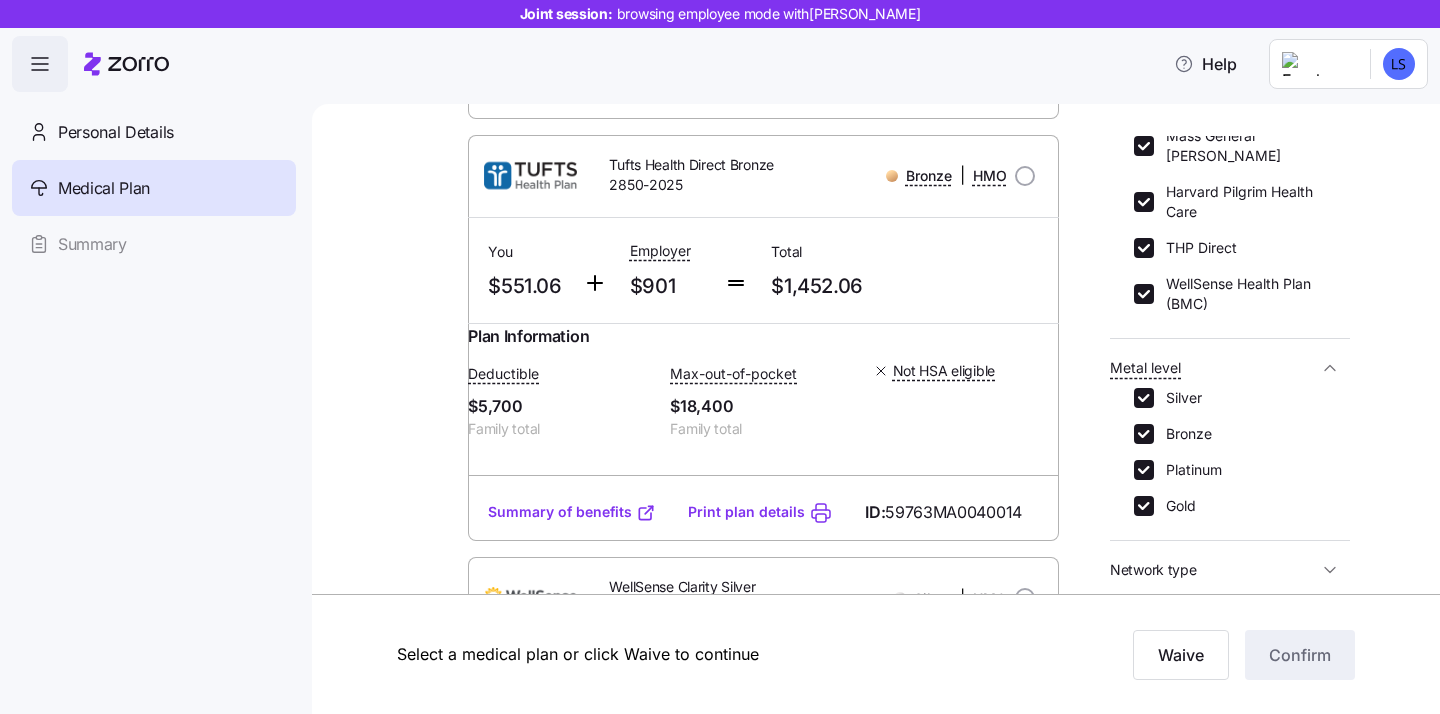 scroll, scrollTop: 686, scrollLeft: 0, axis: vertical 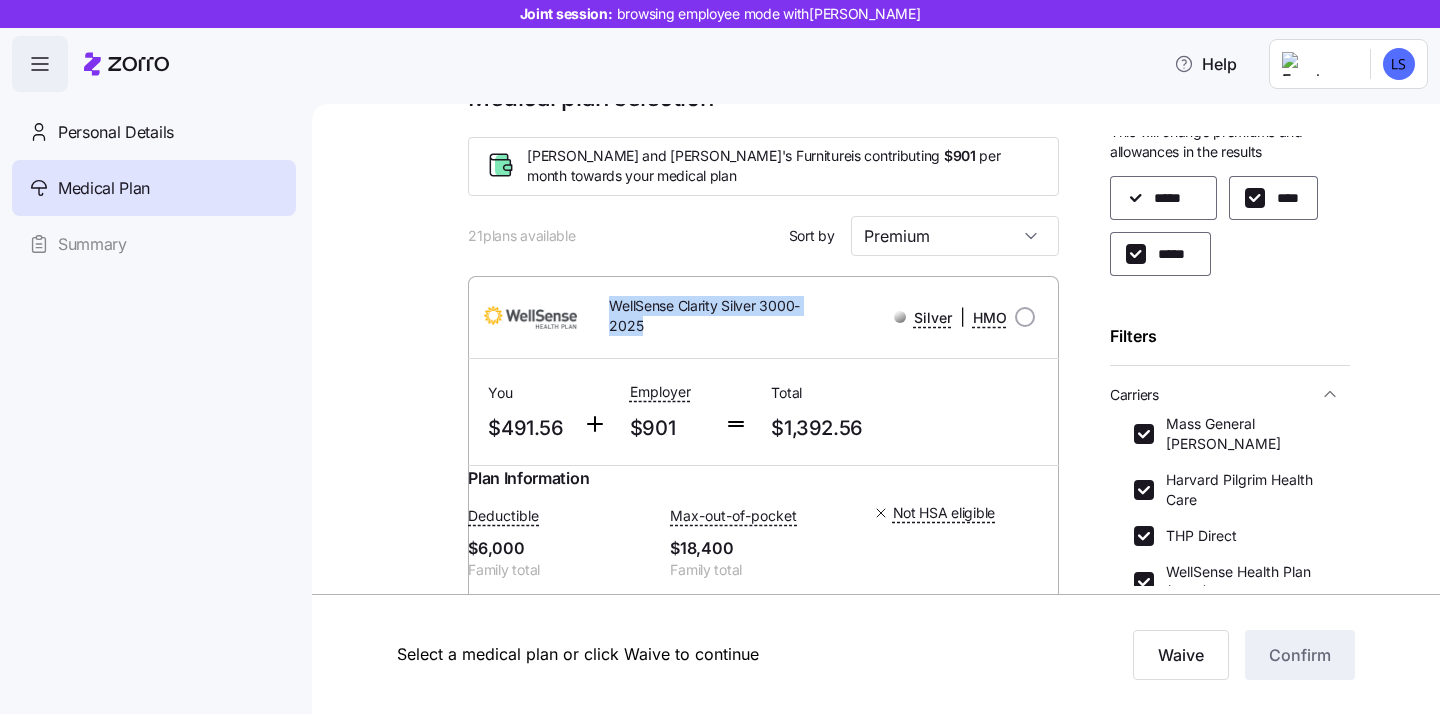 drag, startPoint x: 687, startPoint y: 326, endPoint x: 511, endPoint y: 311, distance: 176.63805 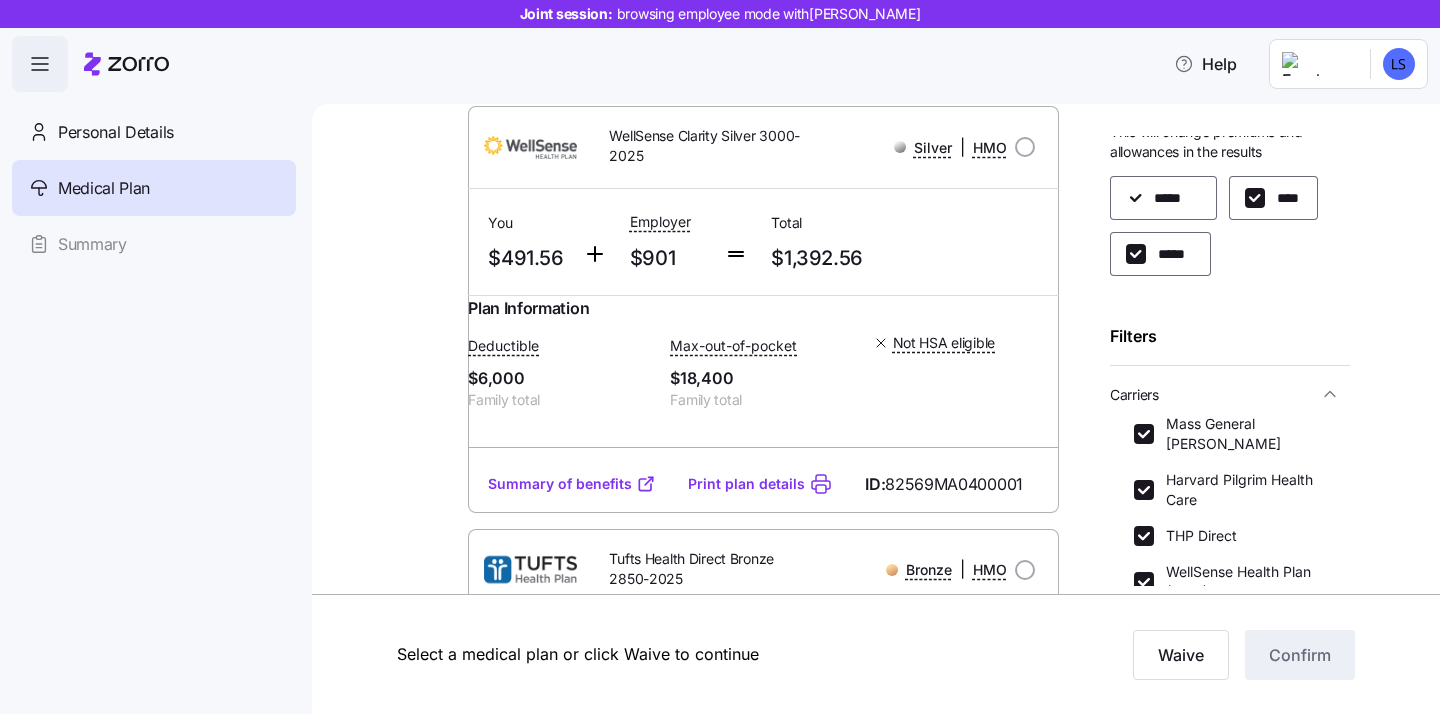 scroll, scrollTop: 227, scrollLeft: 0, axis: vertical 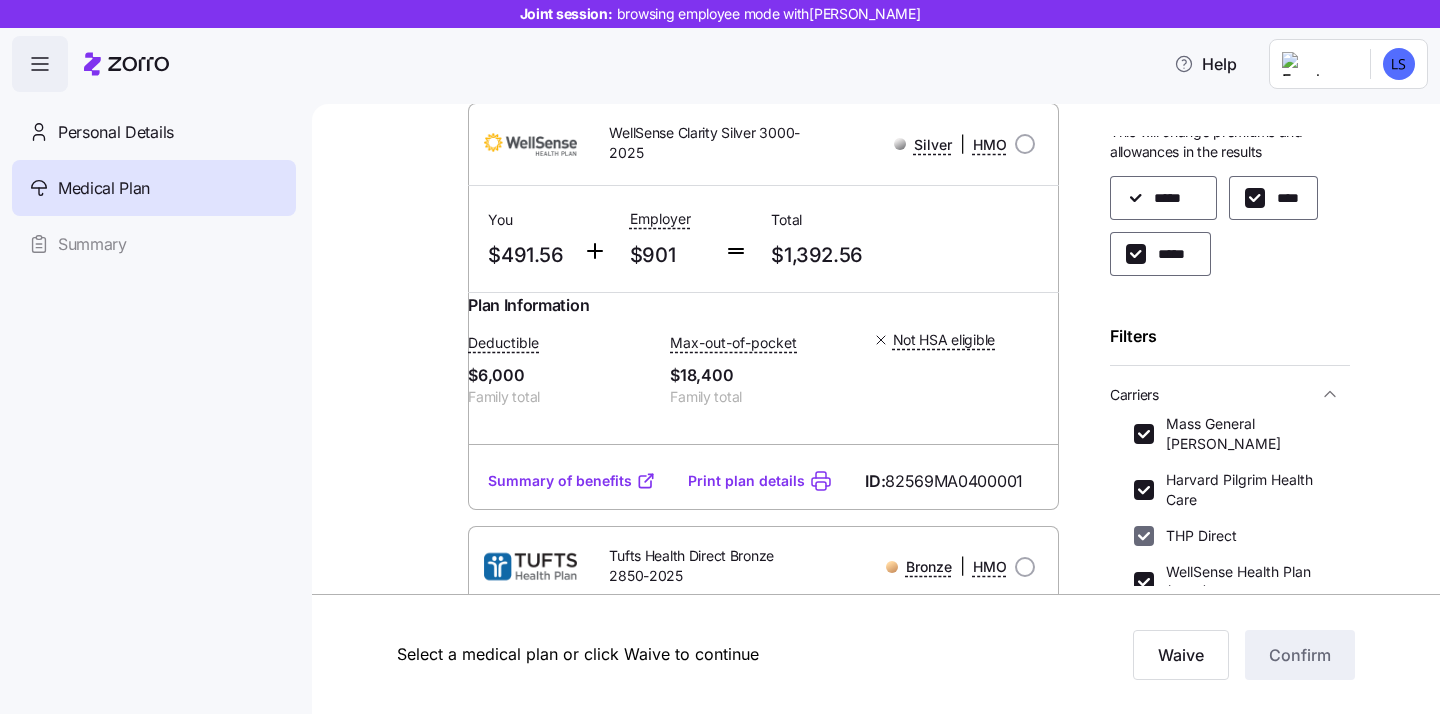 click on "THP Direct" at bounding box center (1144, 536) 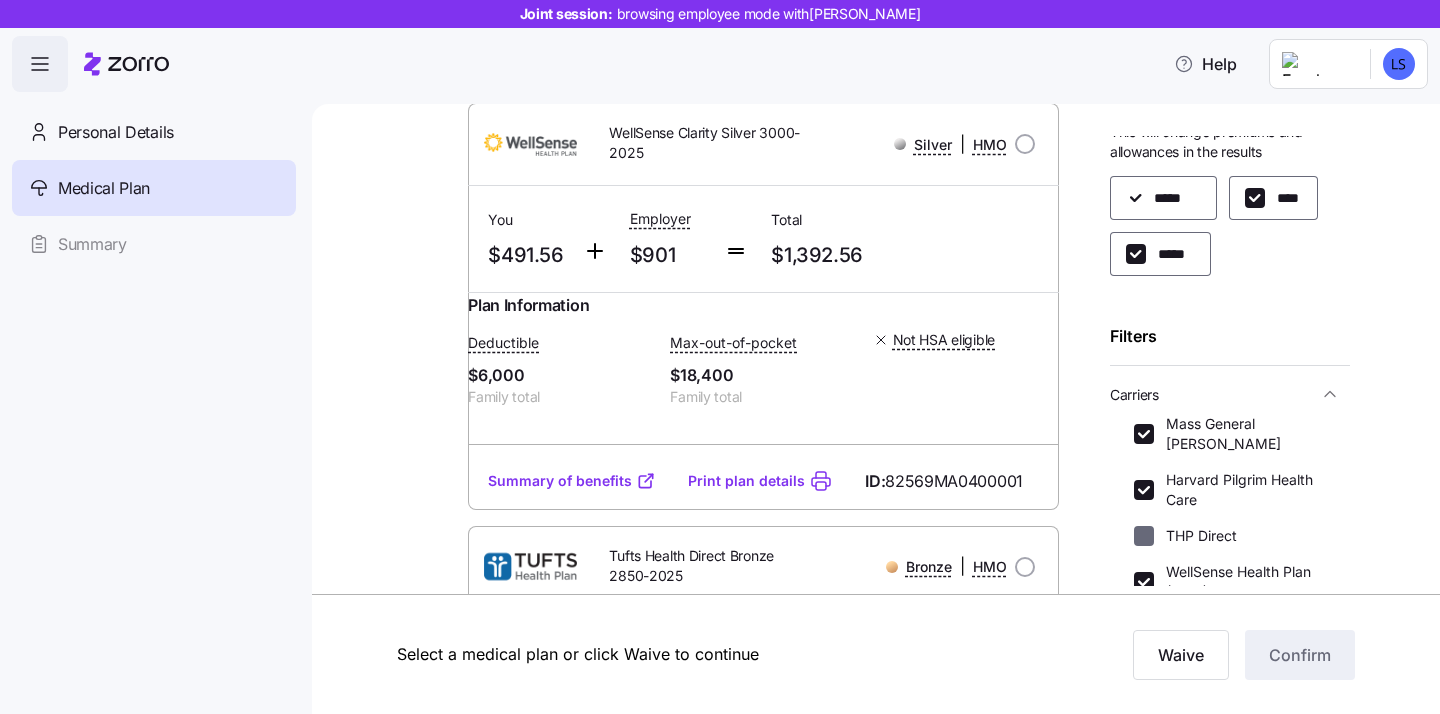 checkbox on "false" 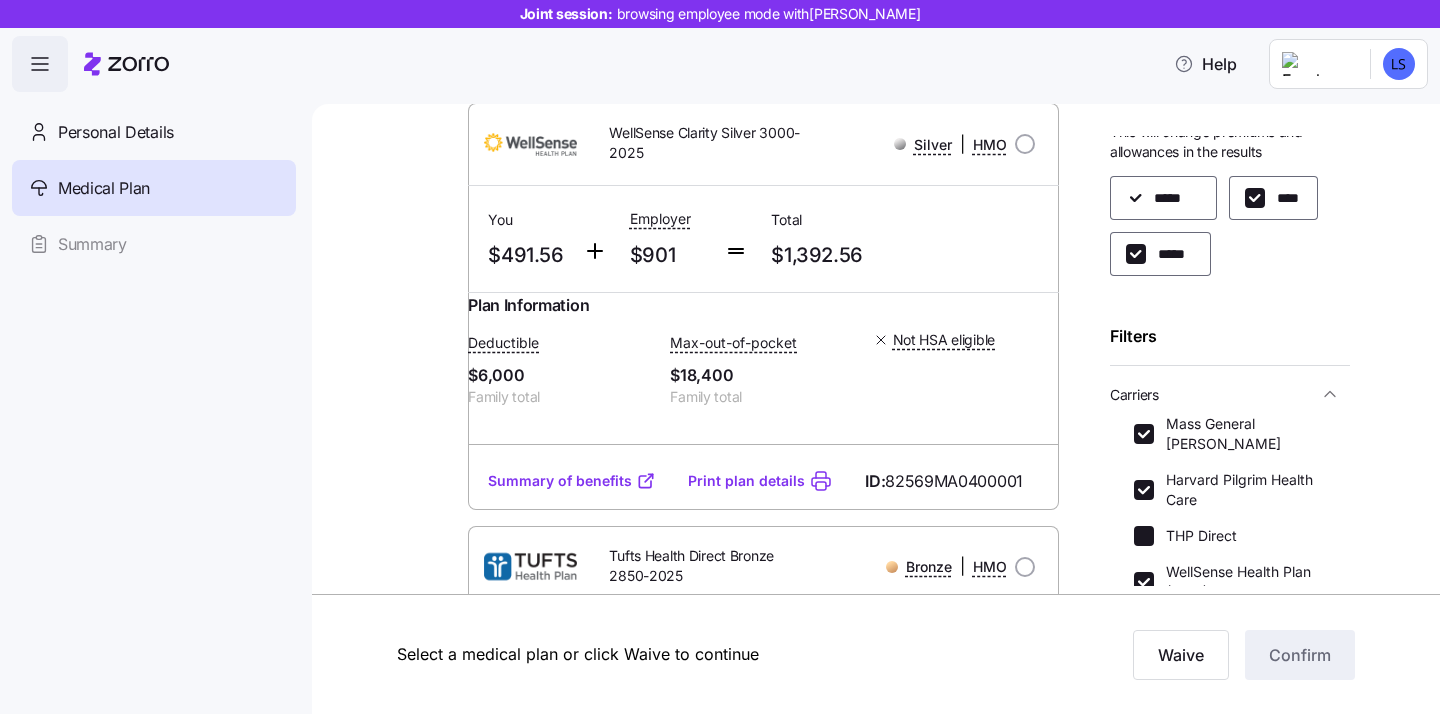 click on "WellSense Health Plan (BMC)" at bounding box center [1144, 582] 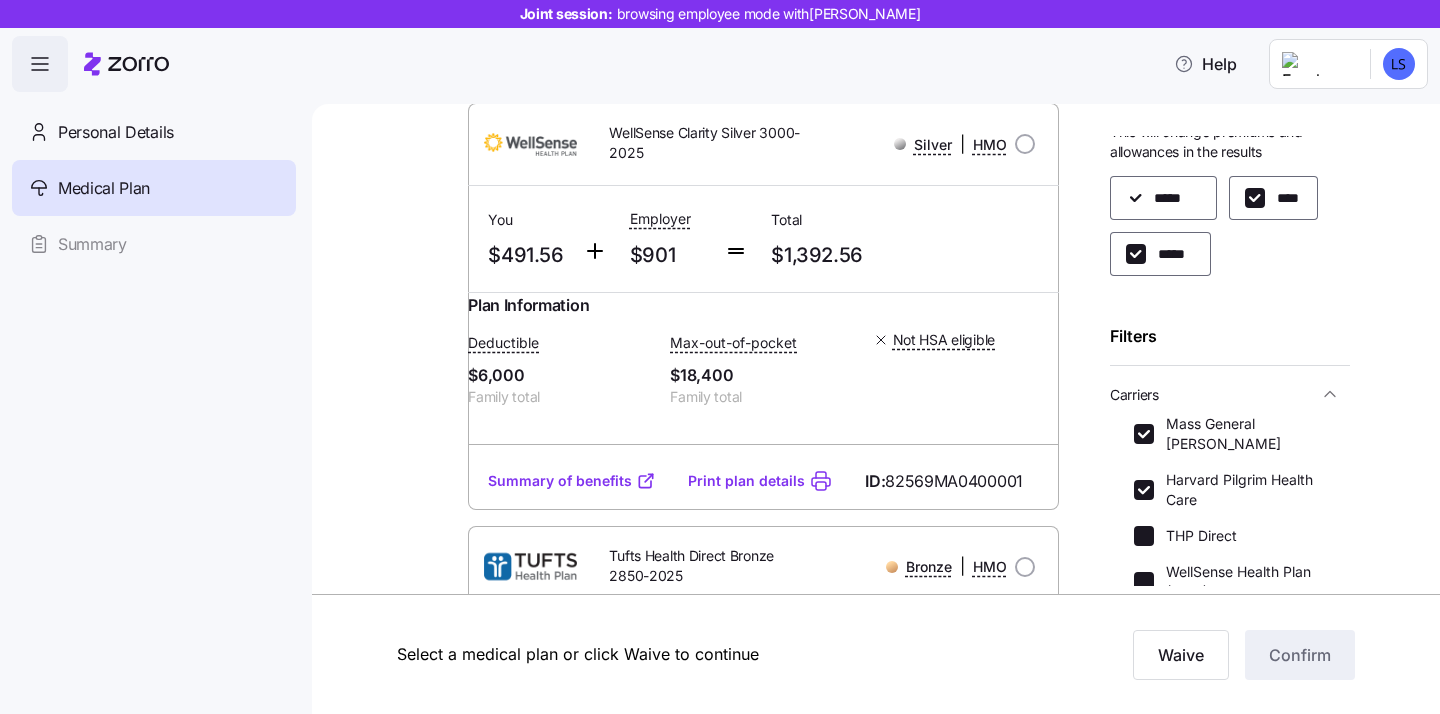 checkbox on "false" 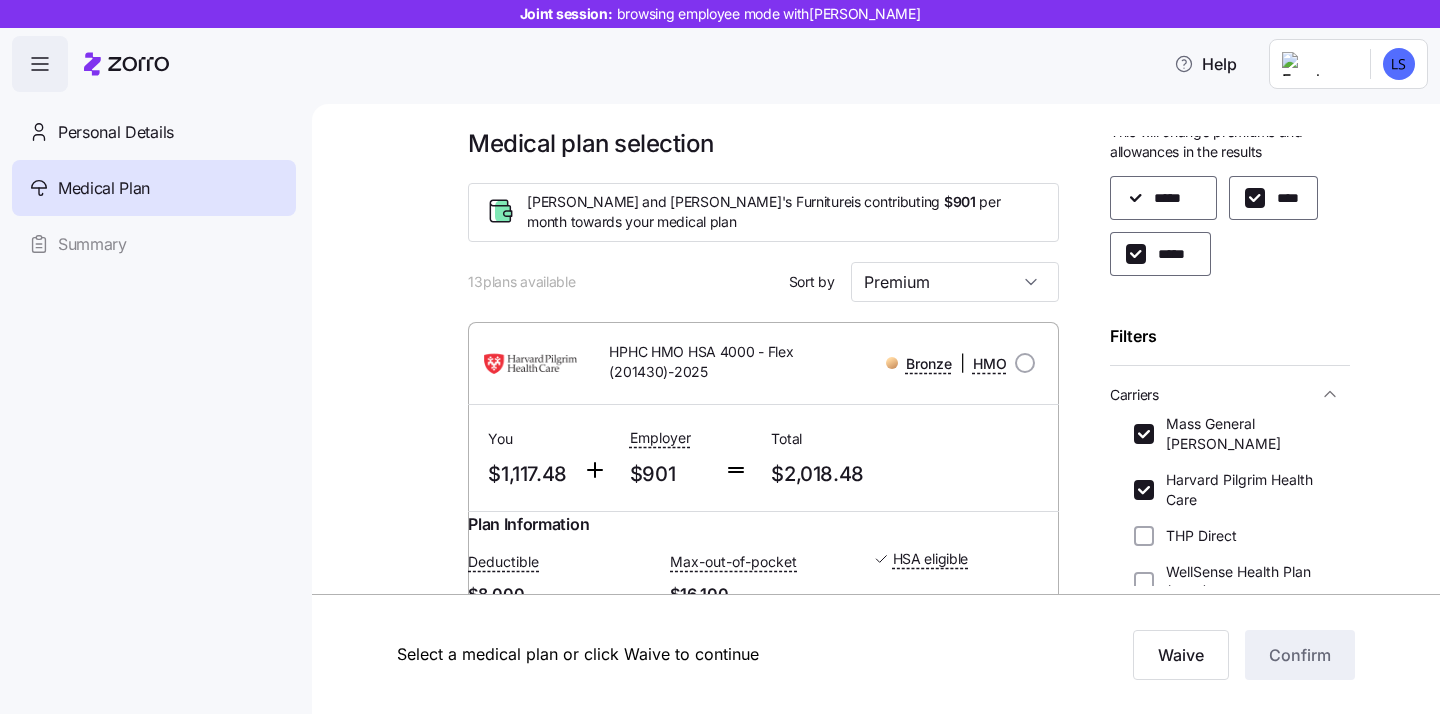 scroll, scrollTop: 8, scrollLeft: 0, axis: vertical 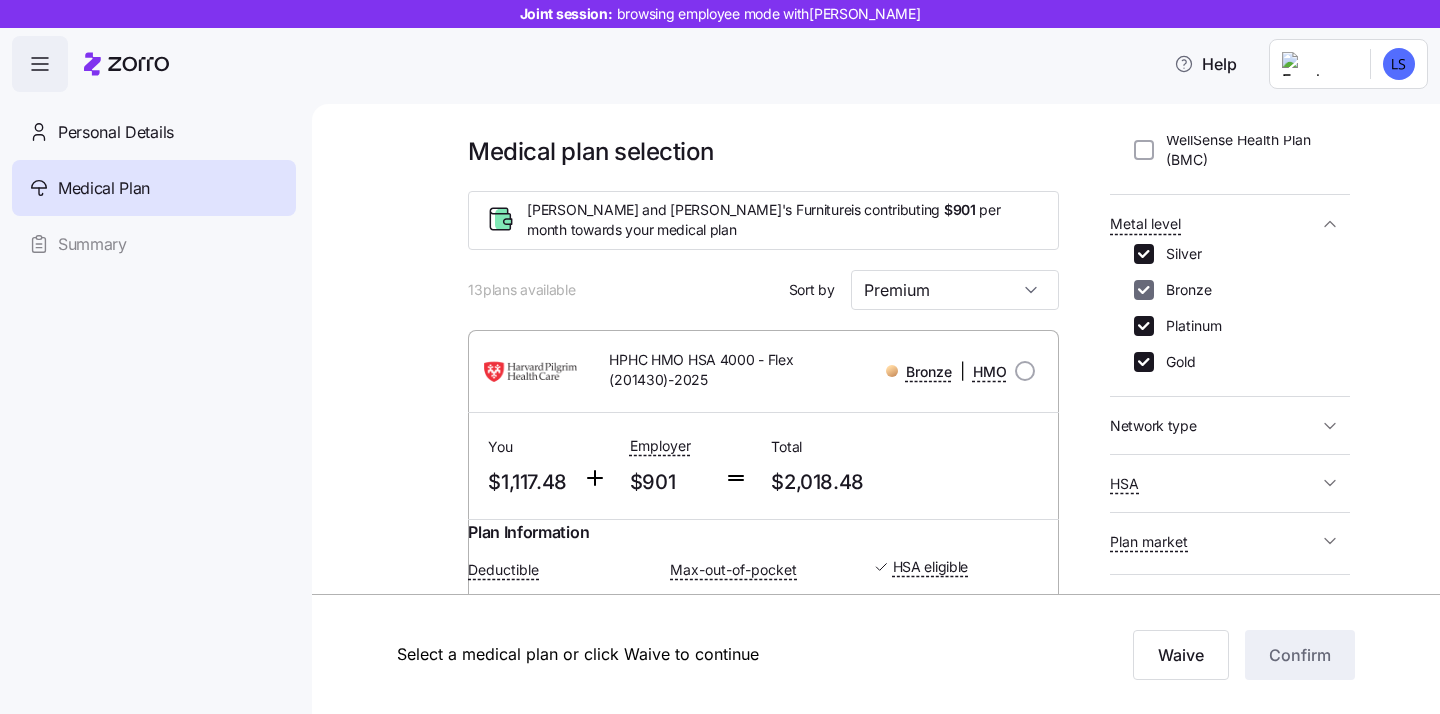 click on "Bronze" at bounding box center (1144, 290) 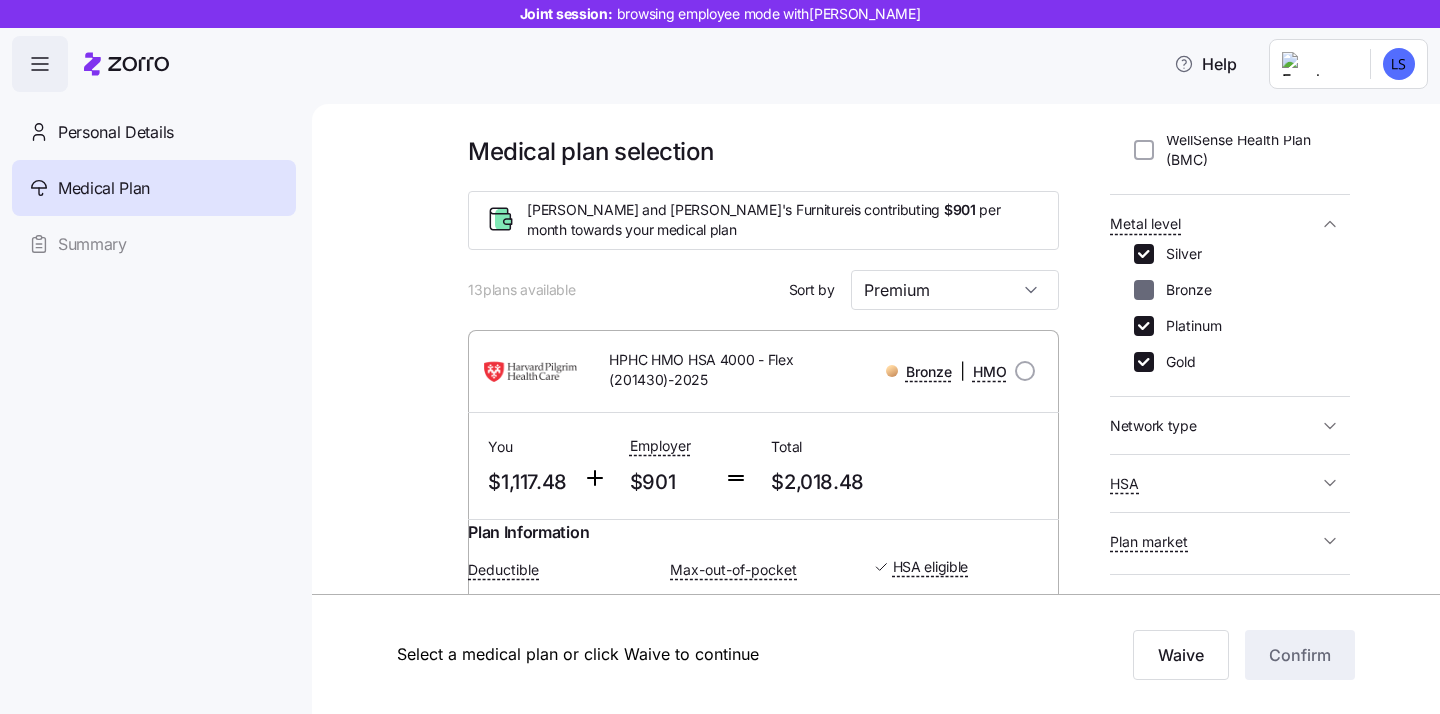 checkbox on "false" 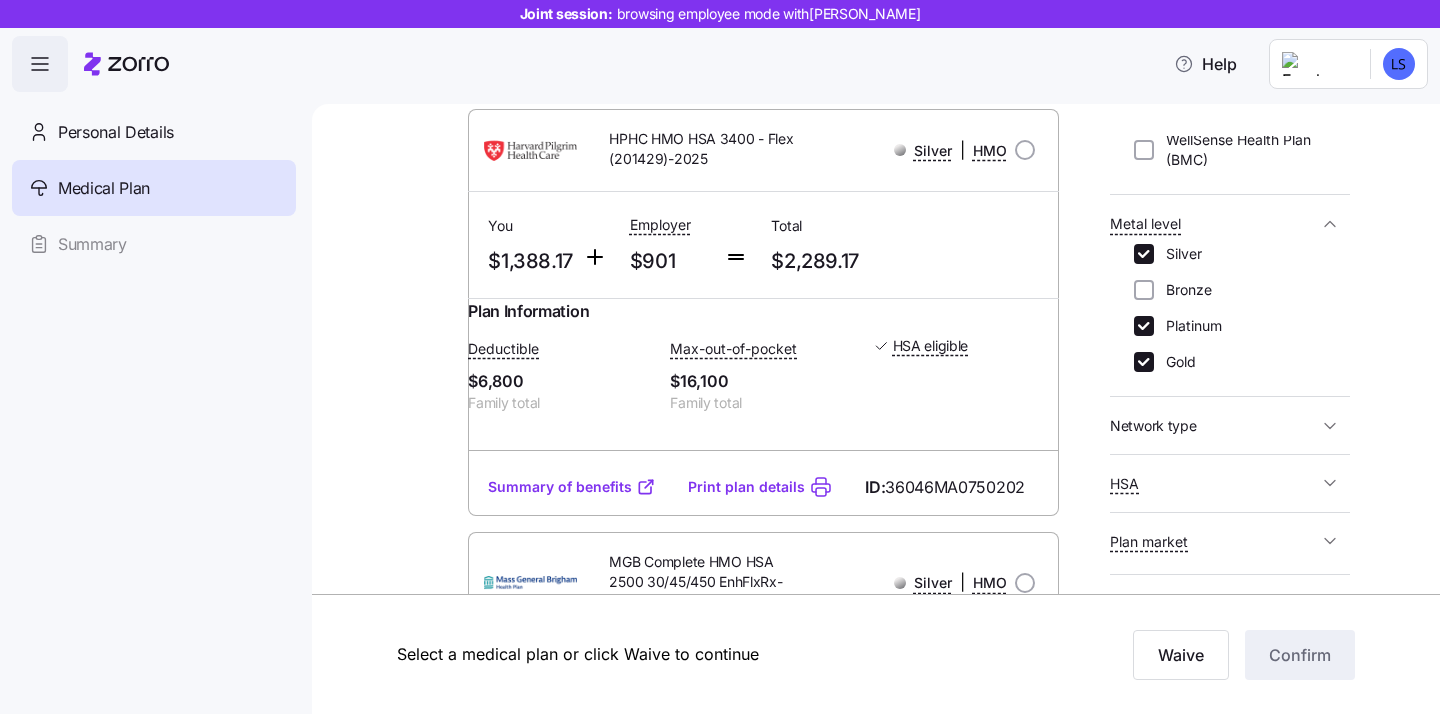 scroll, scrollTop: 0, scrollLeft: 0, axis: both 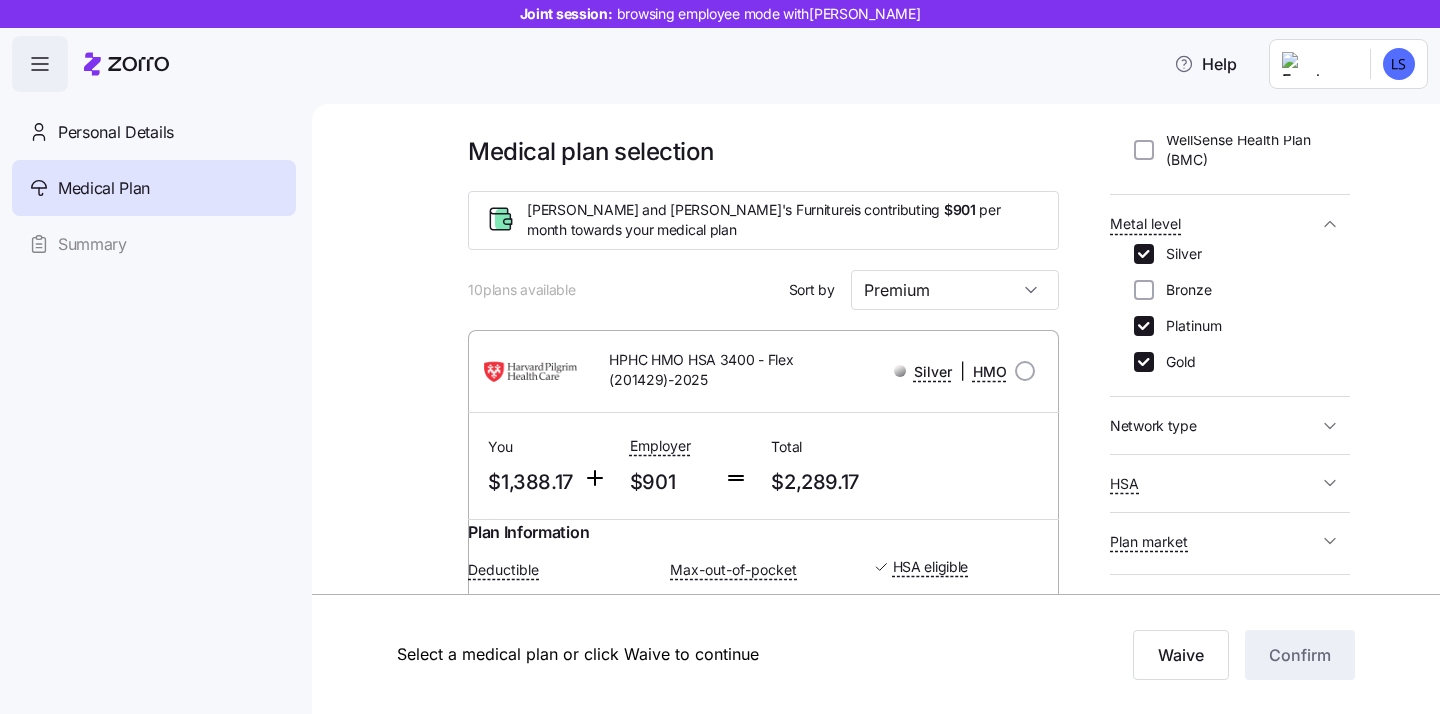 click on "Network type" at bounding box center [1153, 426] 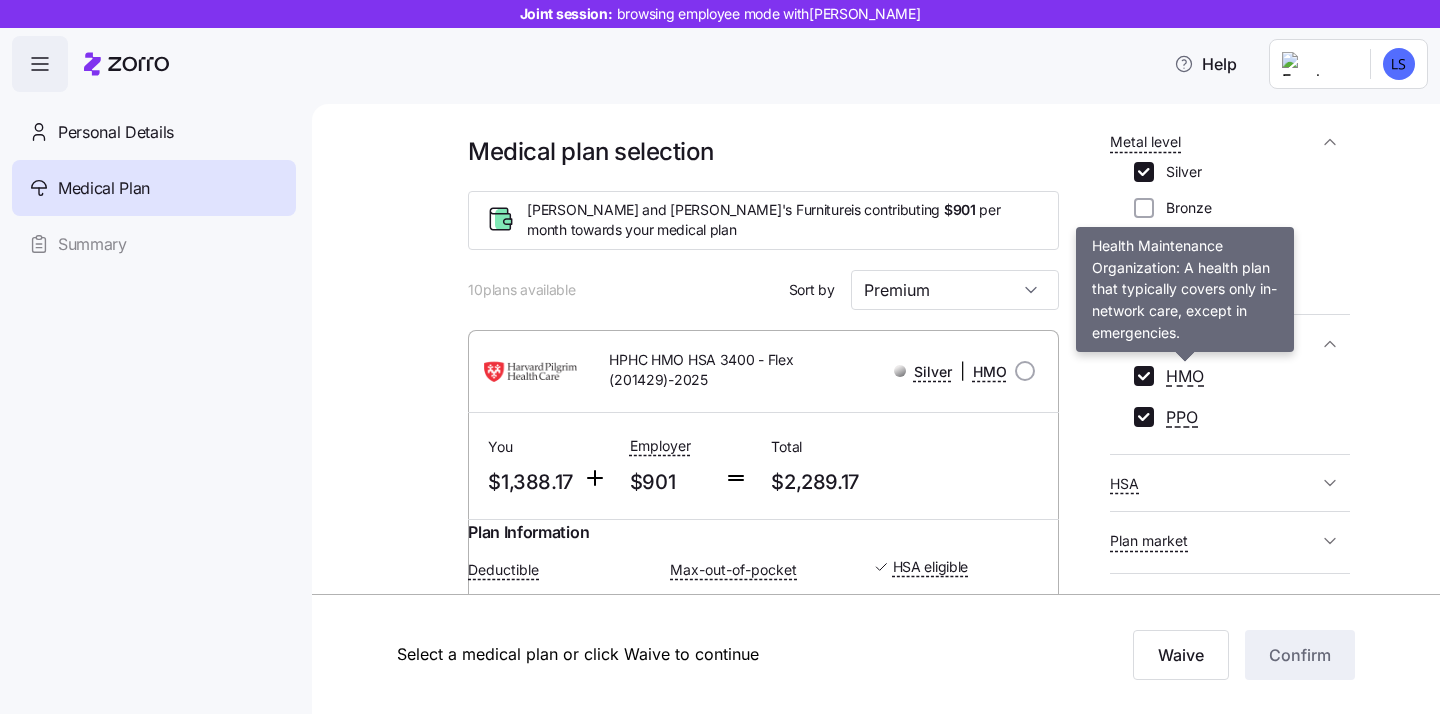 scroll, scrollTop: 129, scrollLeft: 0, axis: vertical 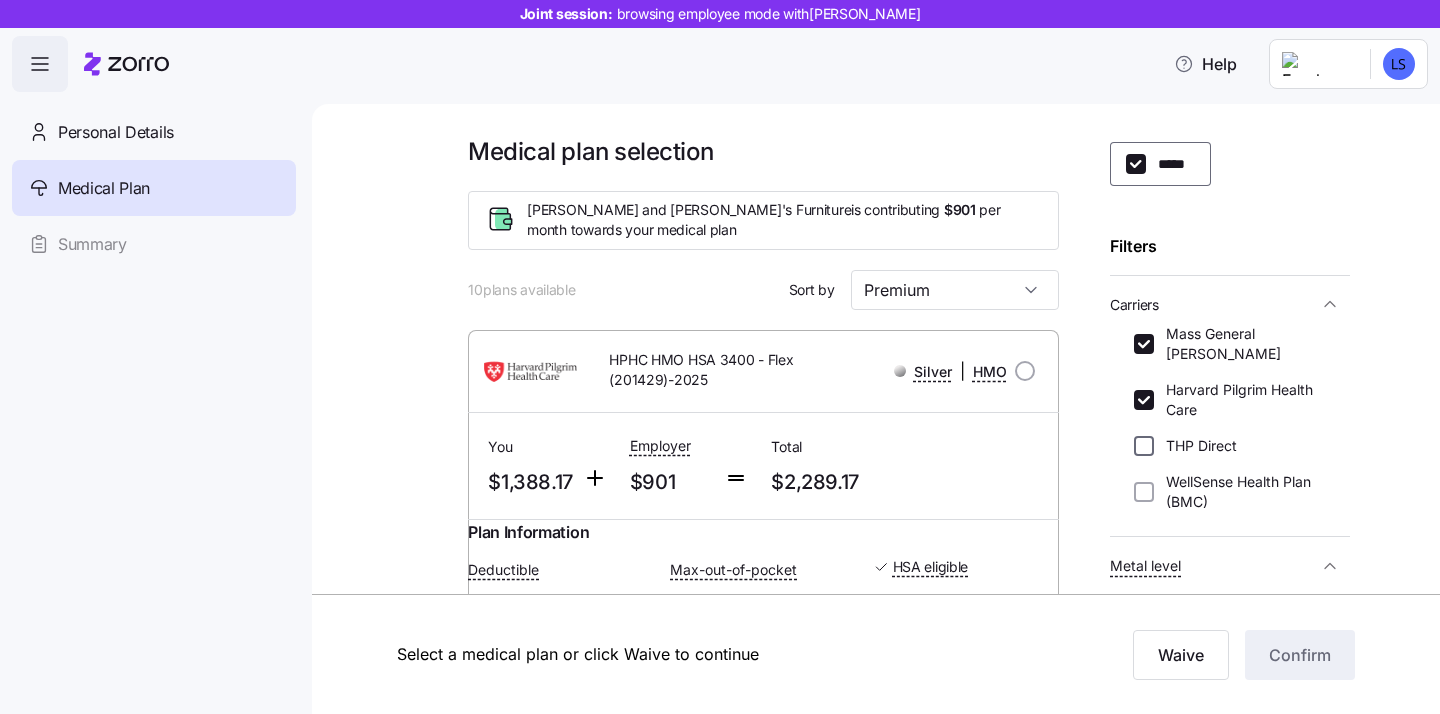 click on "THP Direct" at bounding box center (1144, 446) 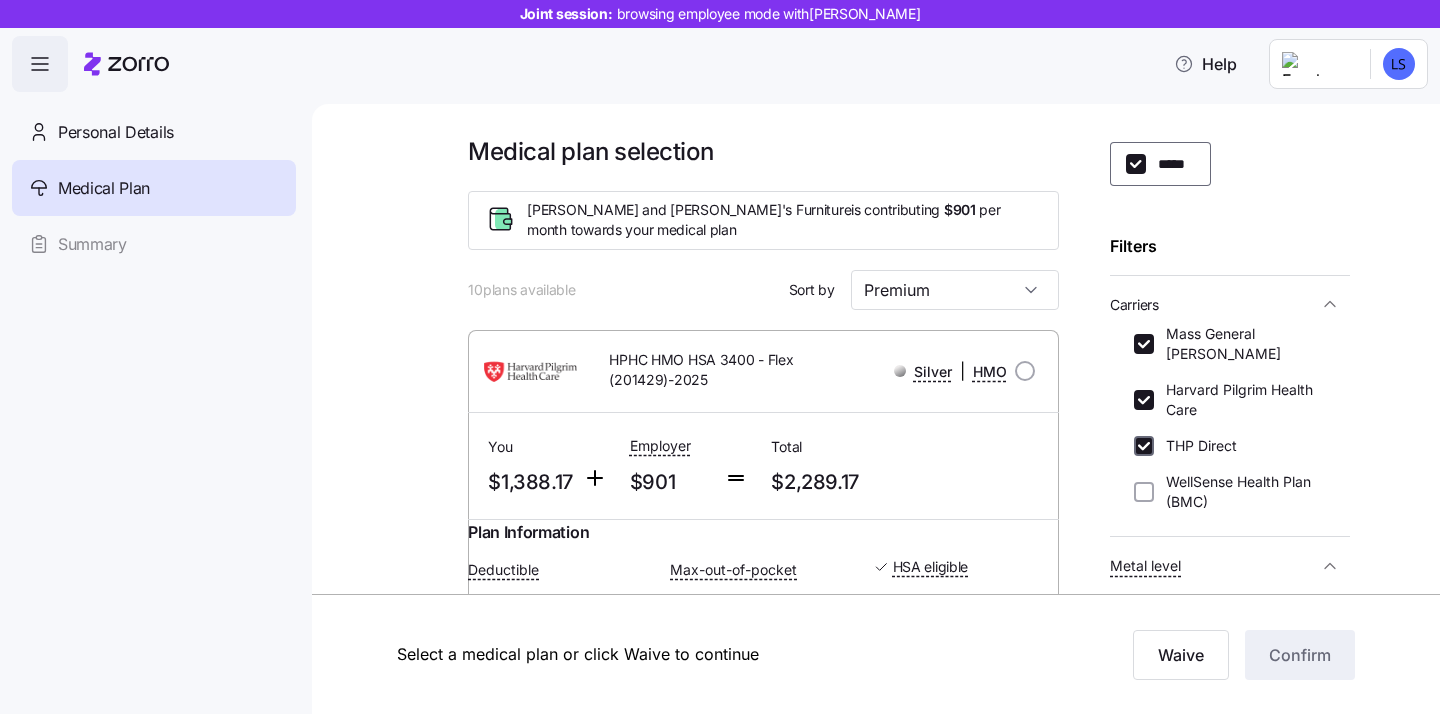 click on "THP Direct" at bounding box center [1144, 446] 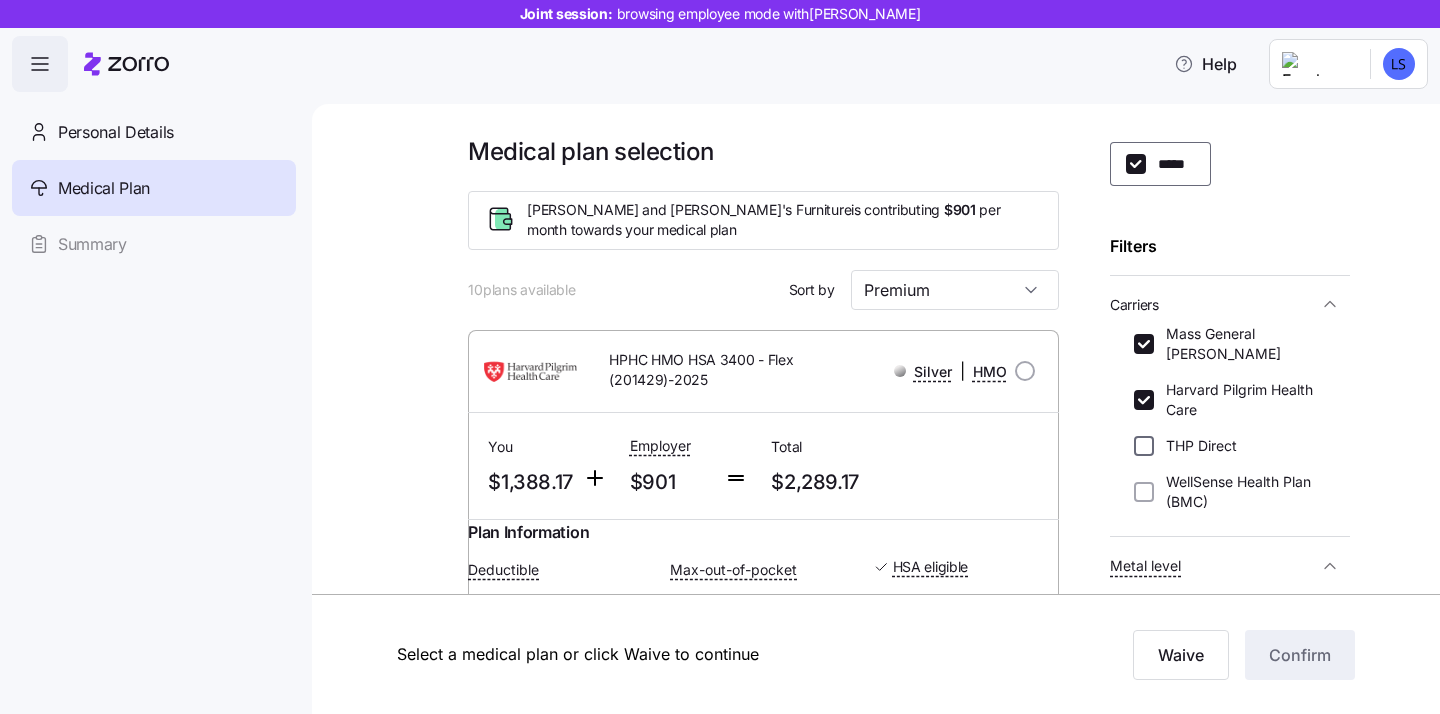 click on "THP Direct" at bounding box center [1144, 446] 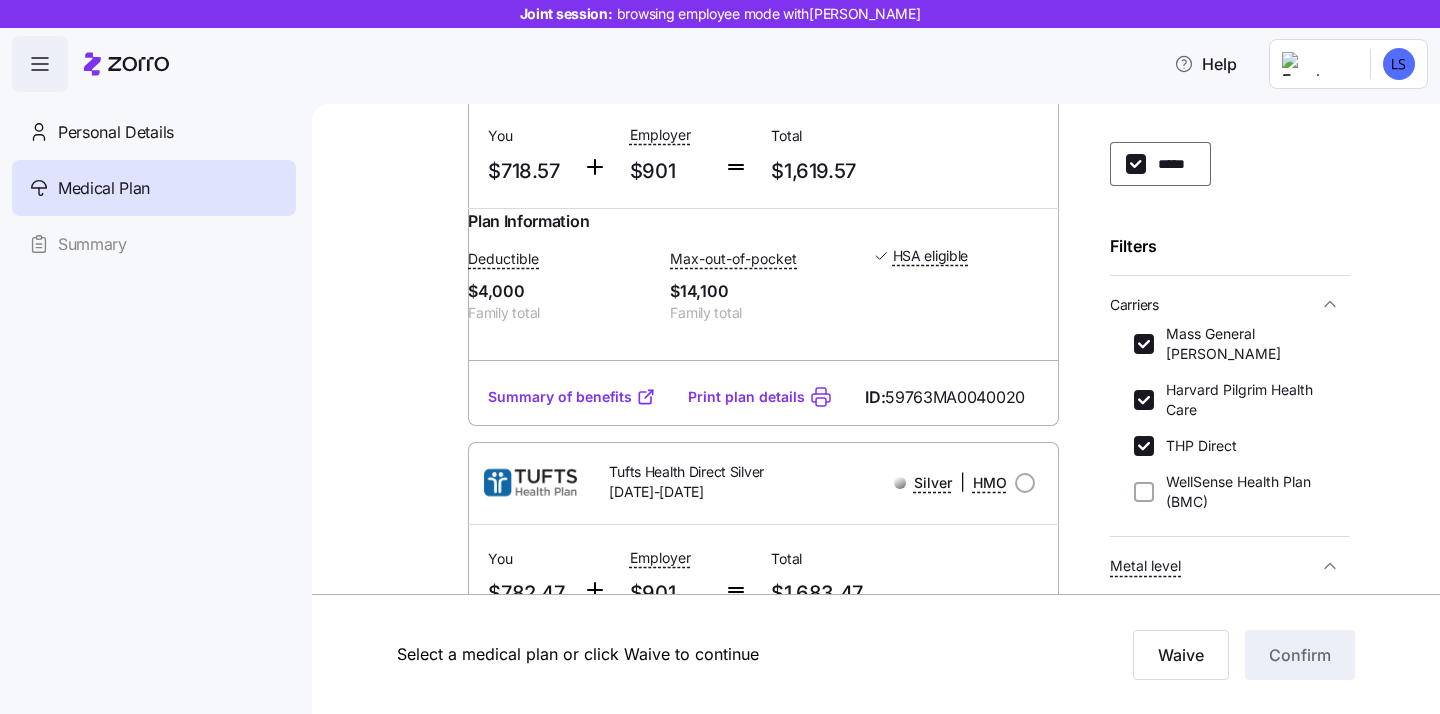 scroll, scrollTop: 315, scrollLeft: 0, axis: vertical 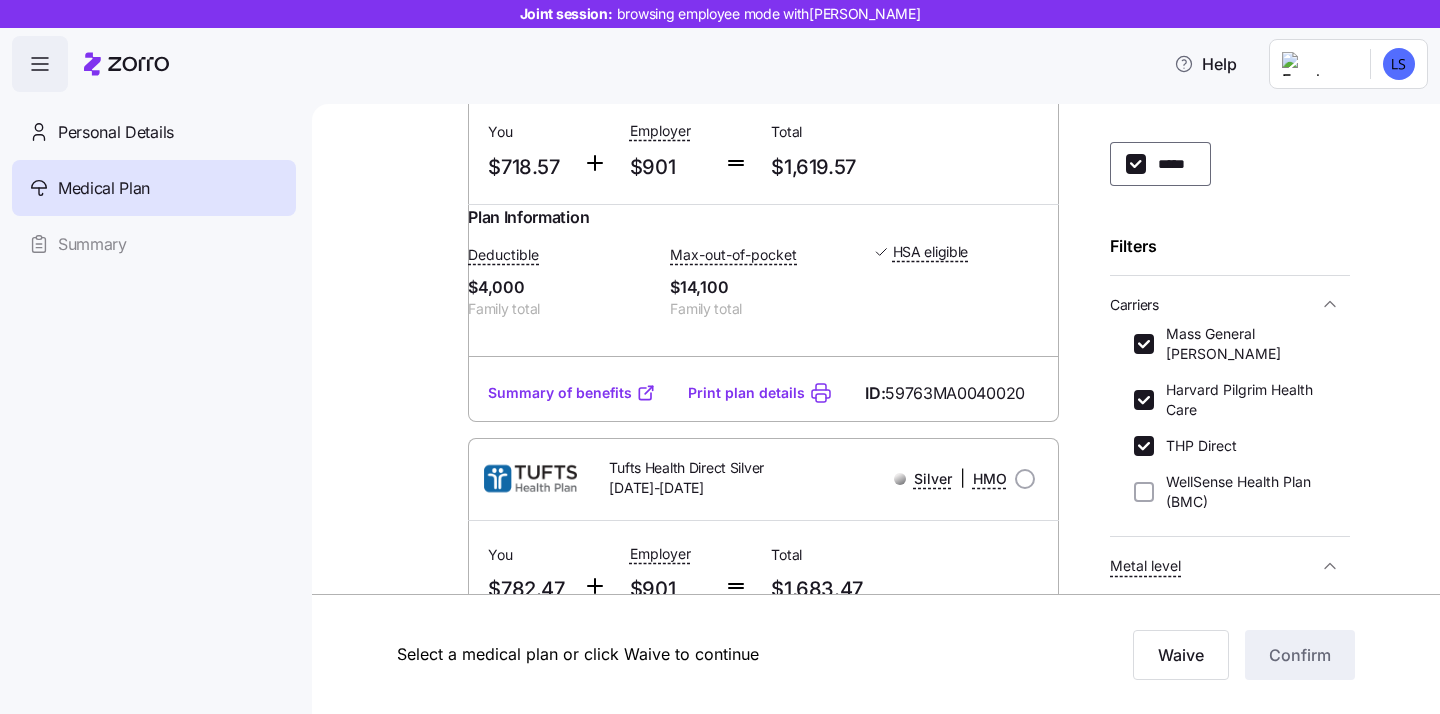 click on "Summary of benefits" at bounding box center [572, 393] 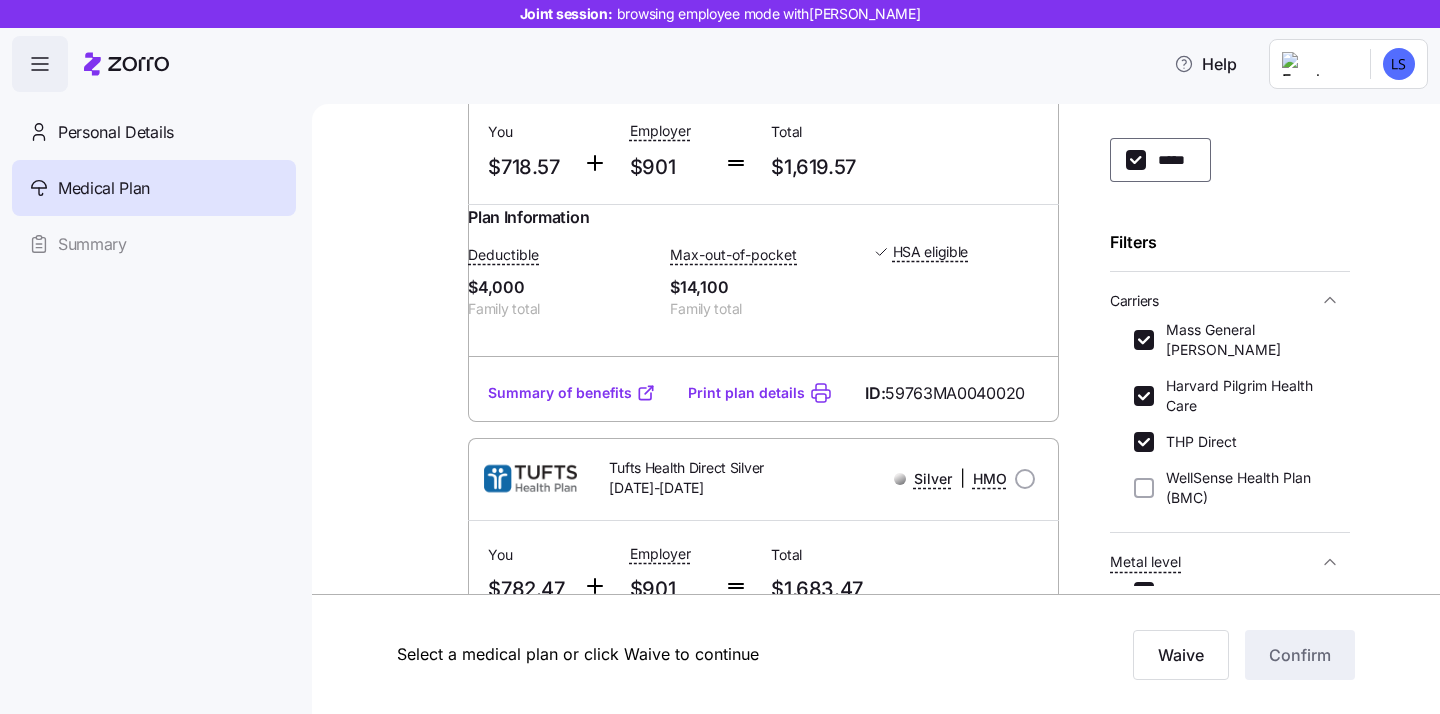 click on "Mass General Brigham Harvard Pilgrim Health Care THP Direct WellSense Health Plan (BMC)" at bounding box center (1230, 414) 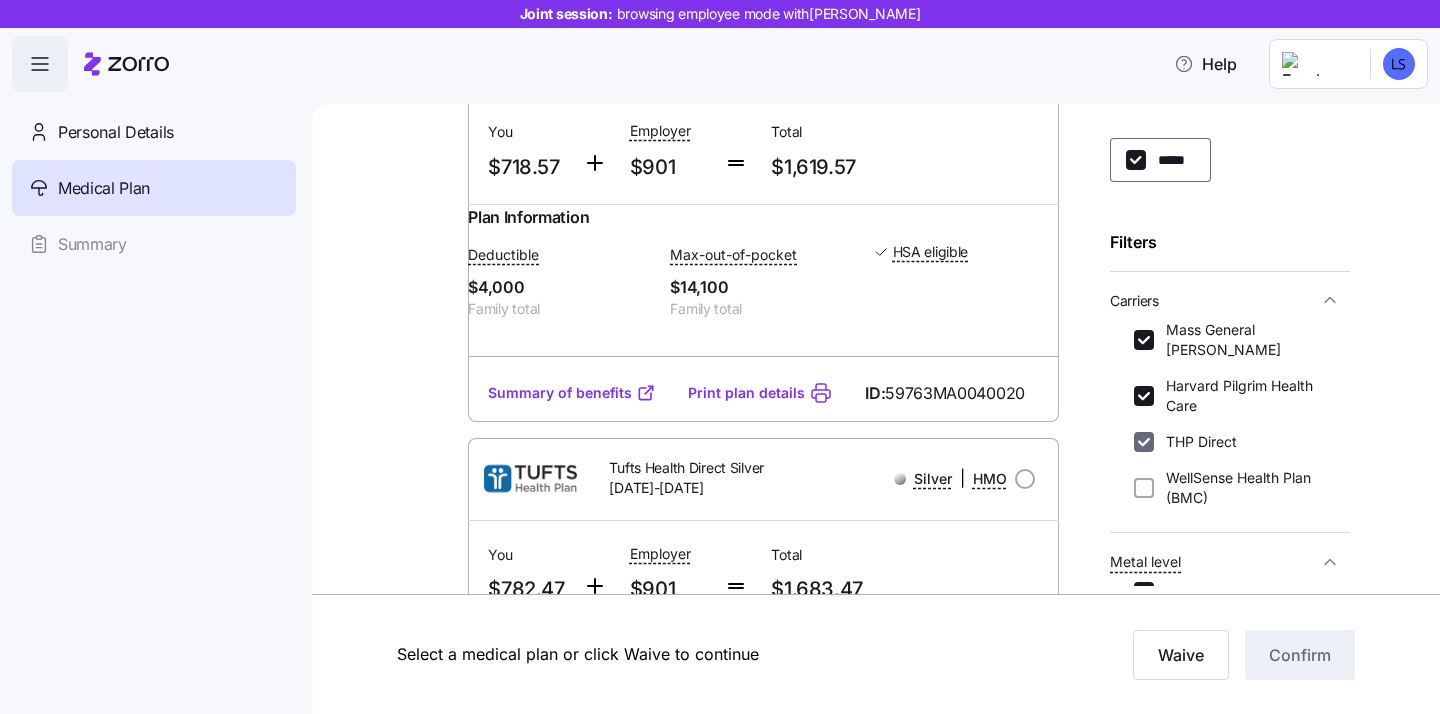 click on "THP Direct" at bounding box center (1144, 442) 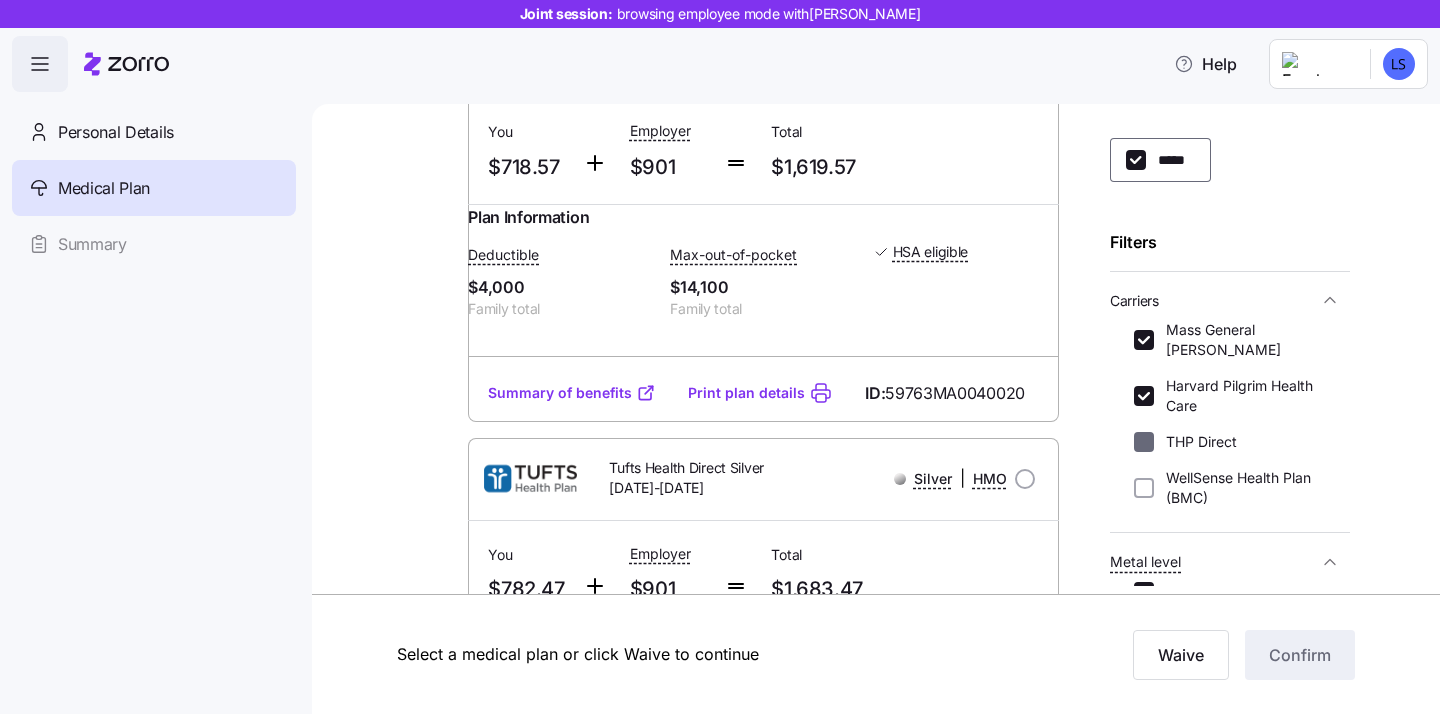 checkbox on "false" 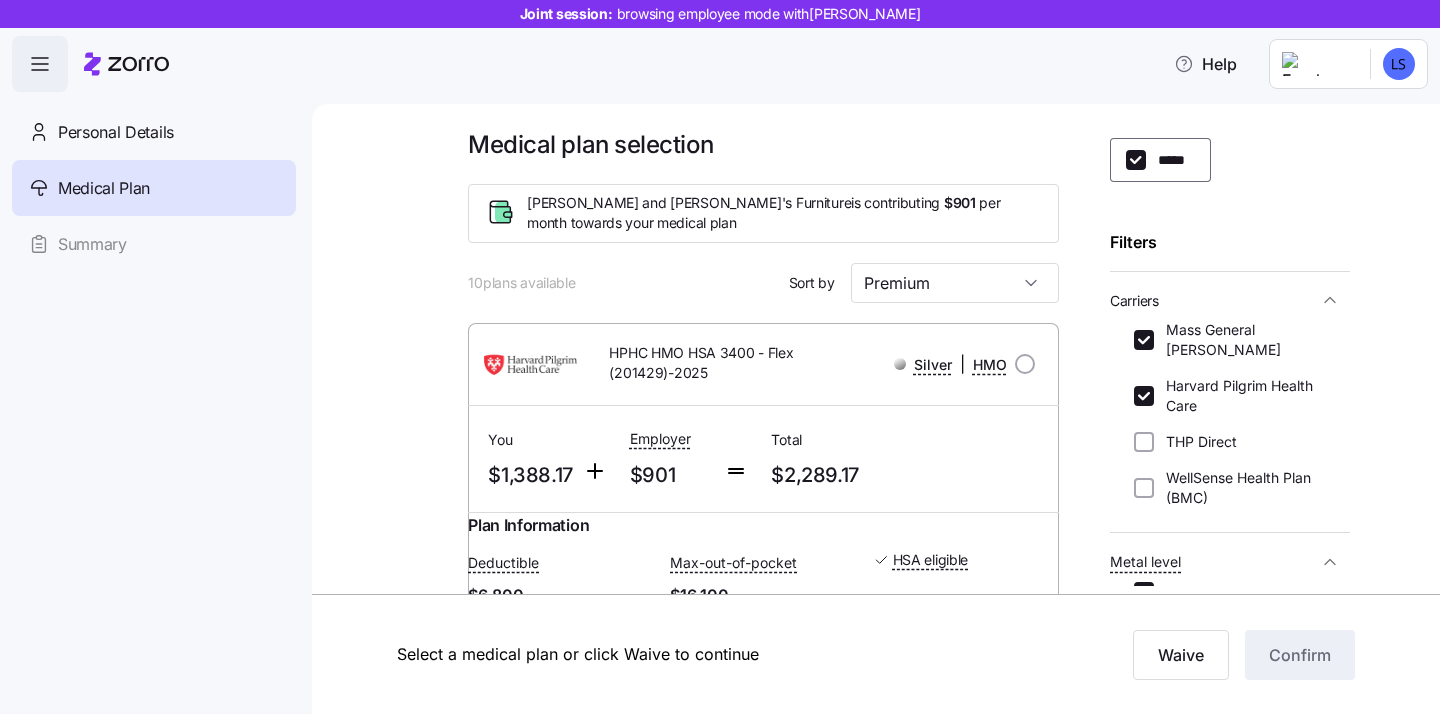 scroll, scrollTop: 30, scrollLeft: 0, axis: vertical 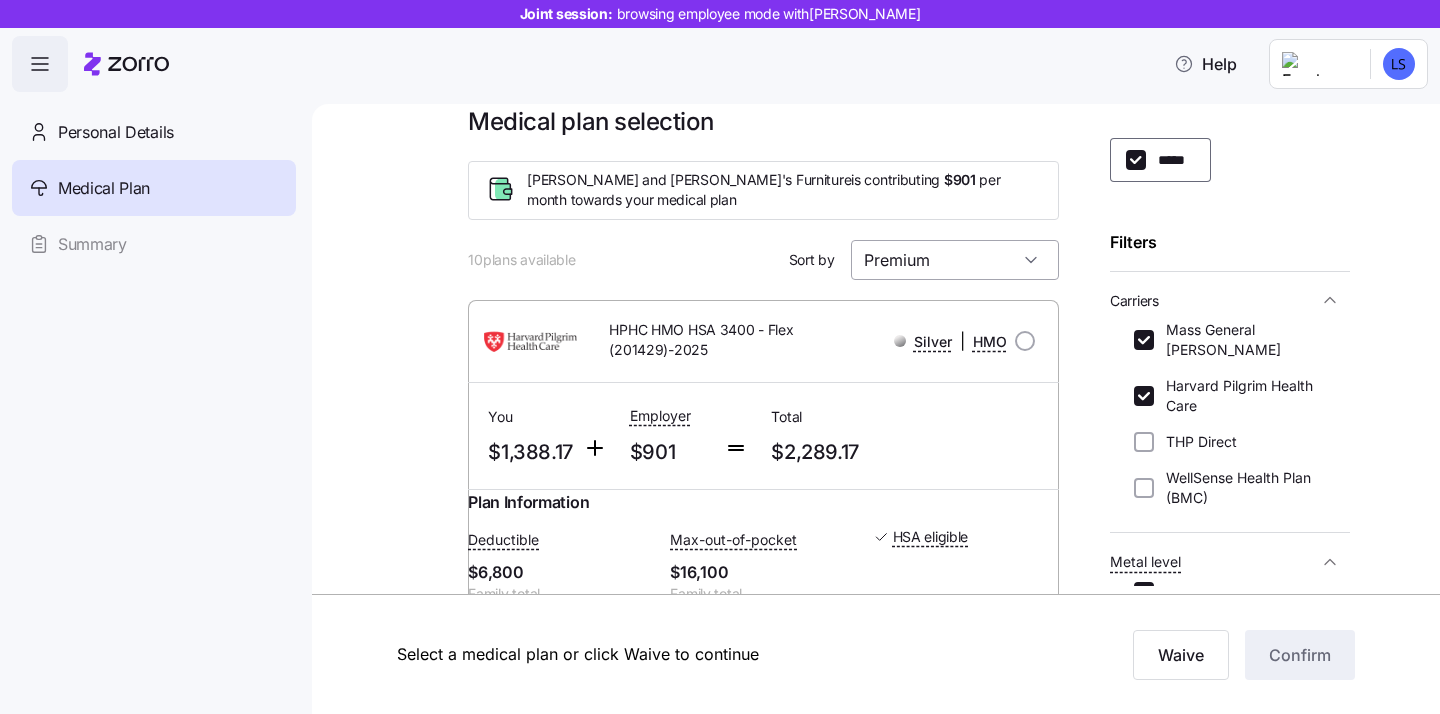 click on "Premium" at bounding box center [955, 260] 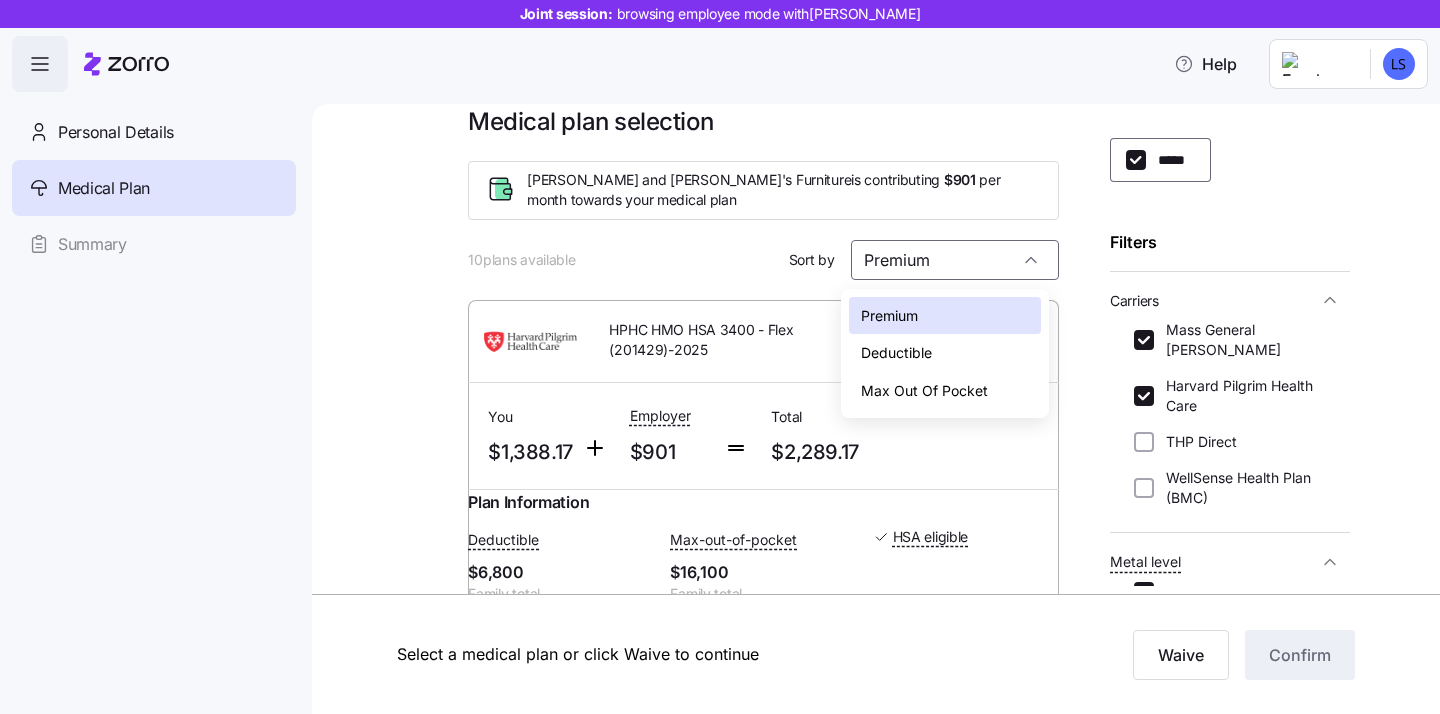 click on "Max Out Of Pocket" at bounding box center [945, 391] 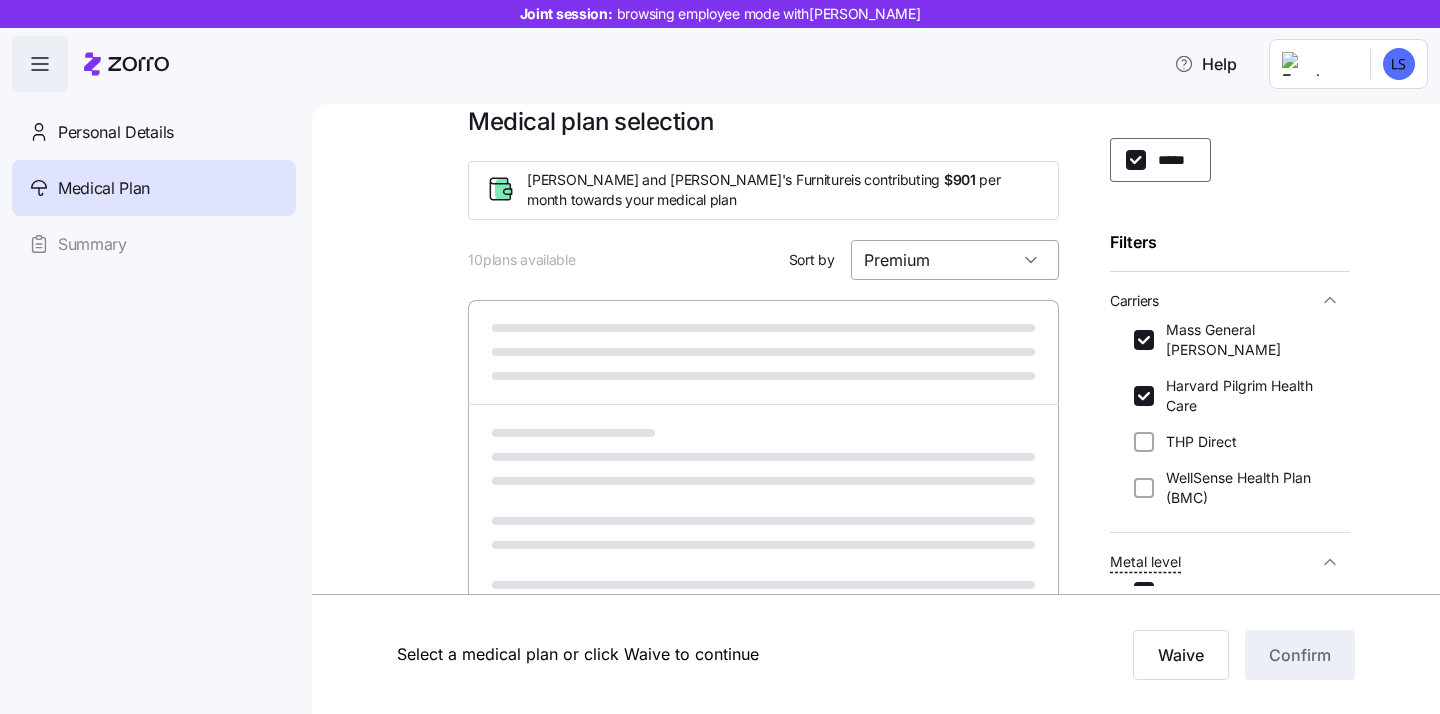 click on "Premium" at bounding box center [955, 260] 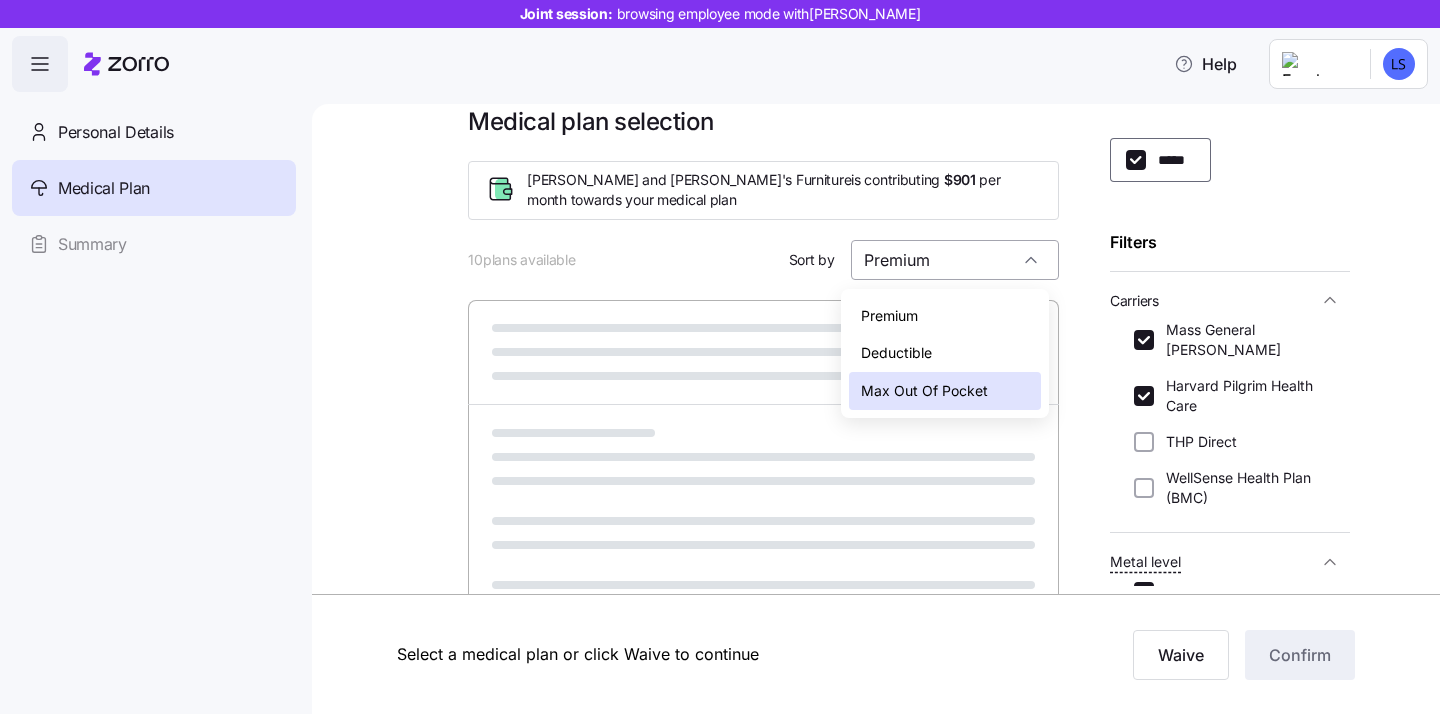 click on "Premium" at bounding box center (955, 260) 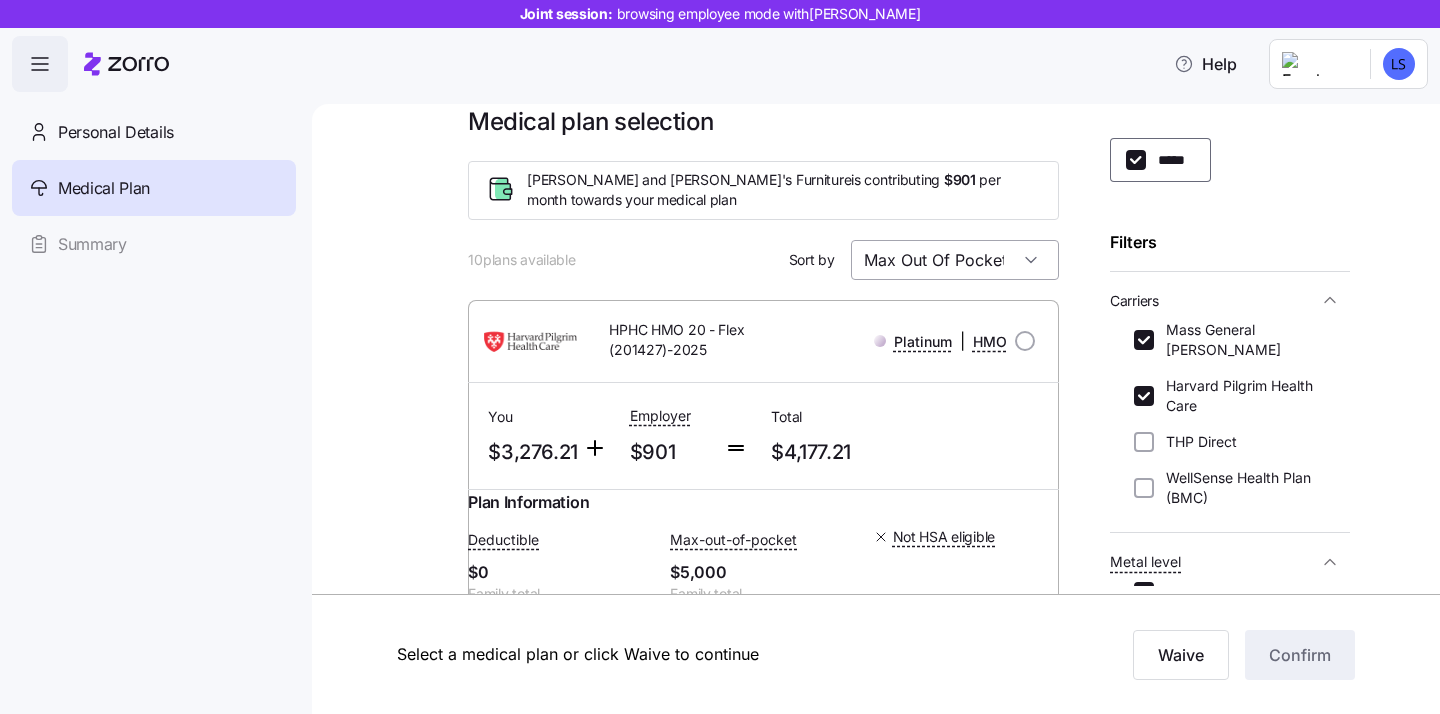 click at bounding box center [763, 290] 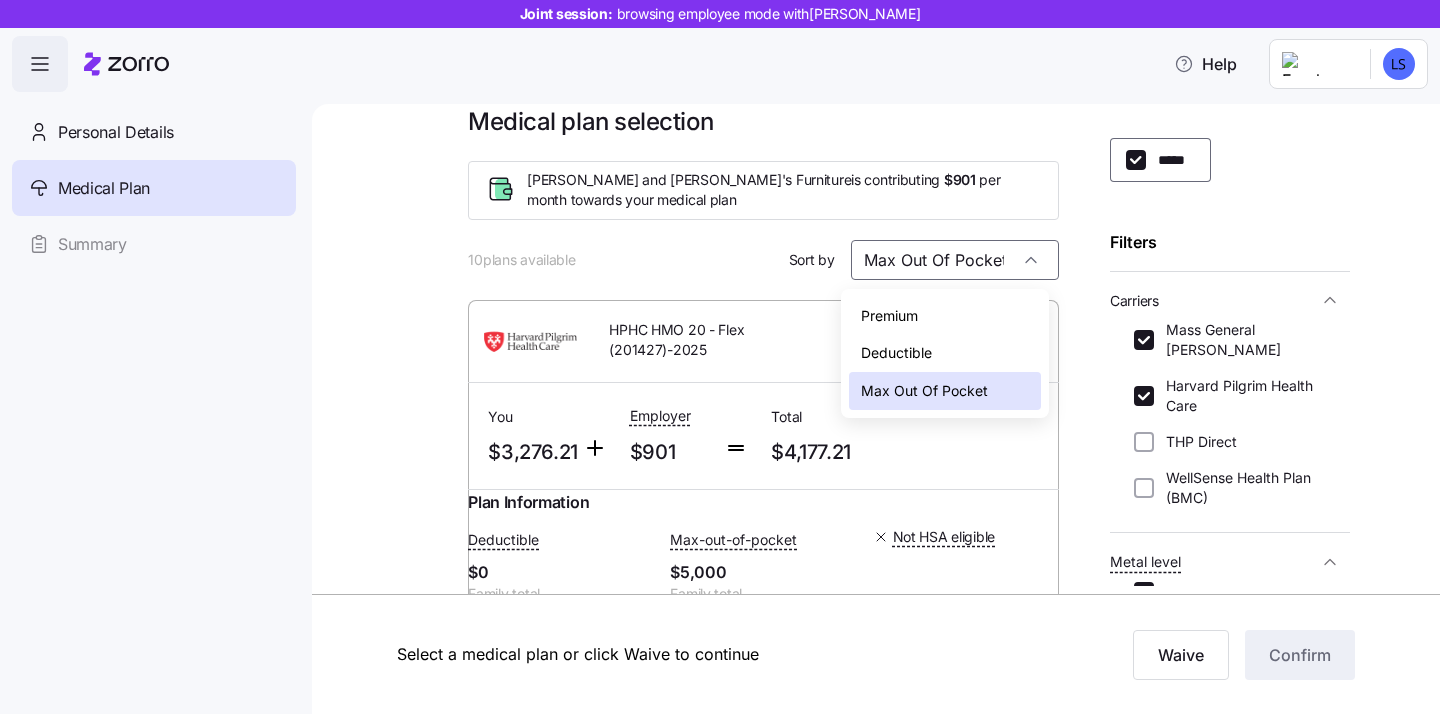 click on "Premium" at bounding box center [945, 316] 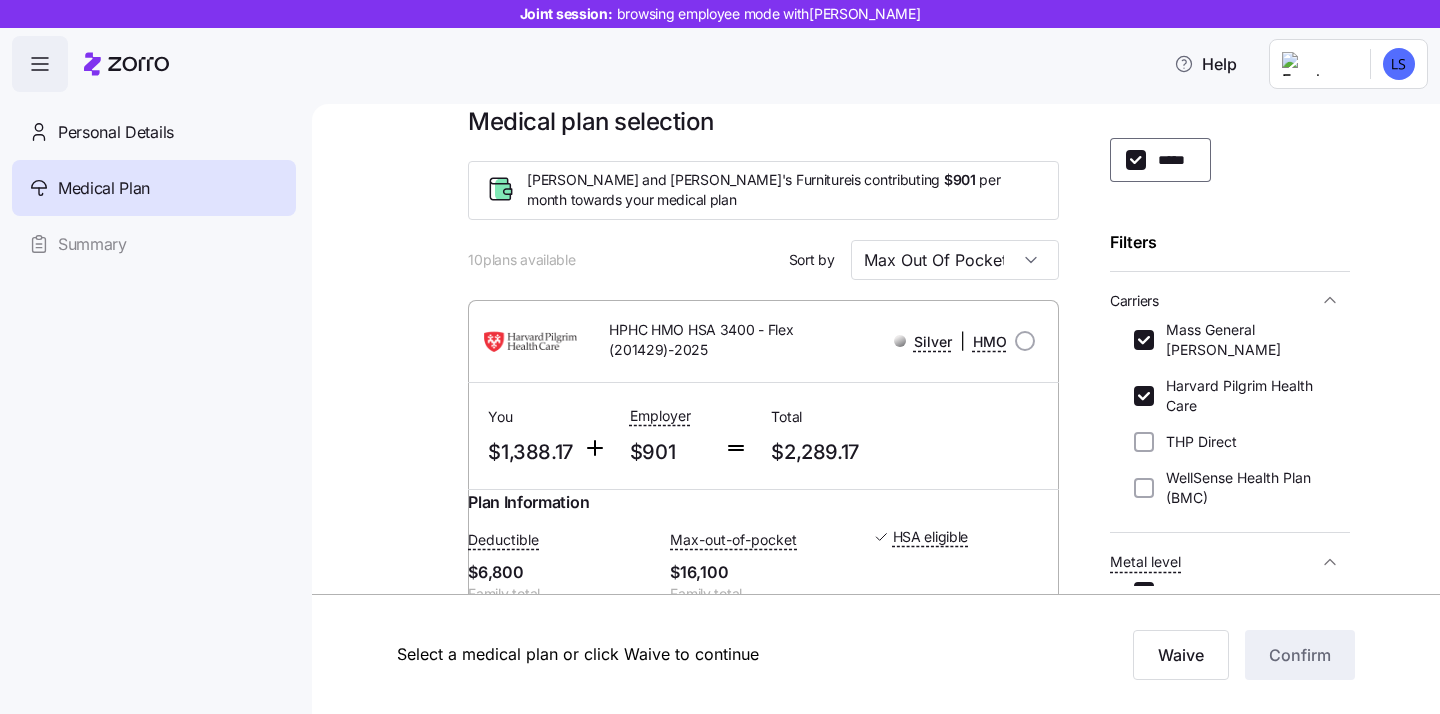 type on "Premium" 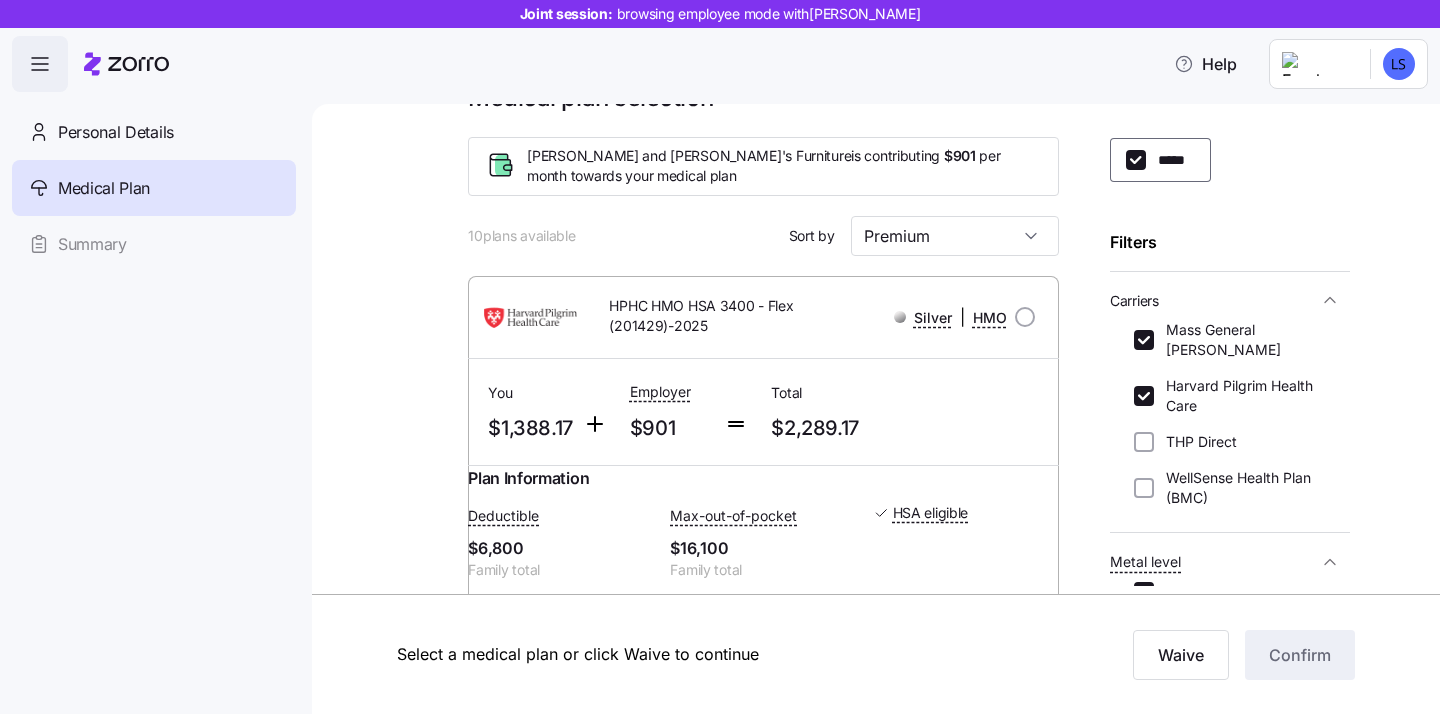 scroll, scrollTop: 58, scrollLeft: 0, axis: vertical 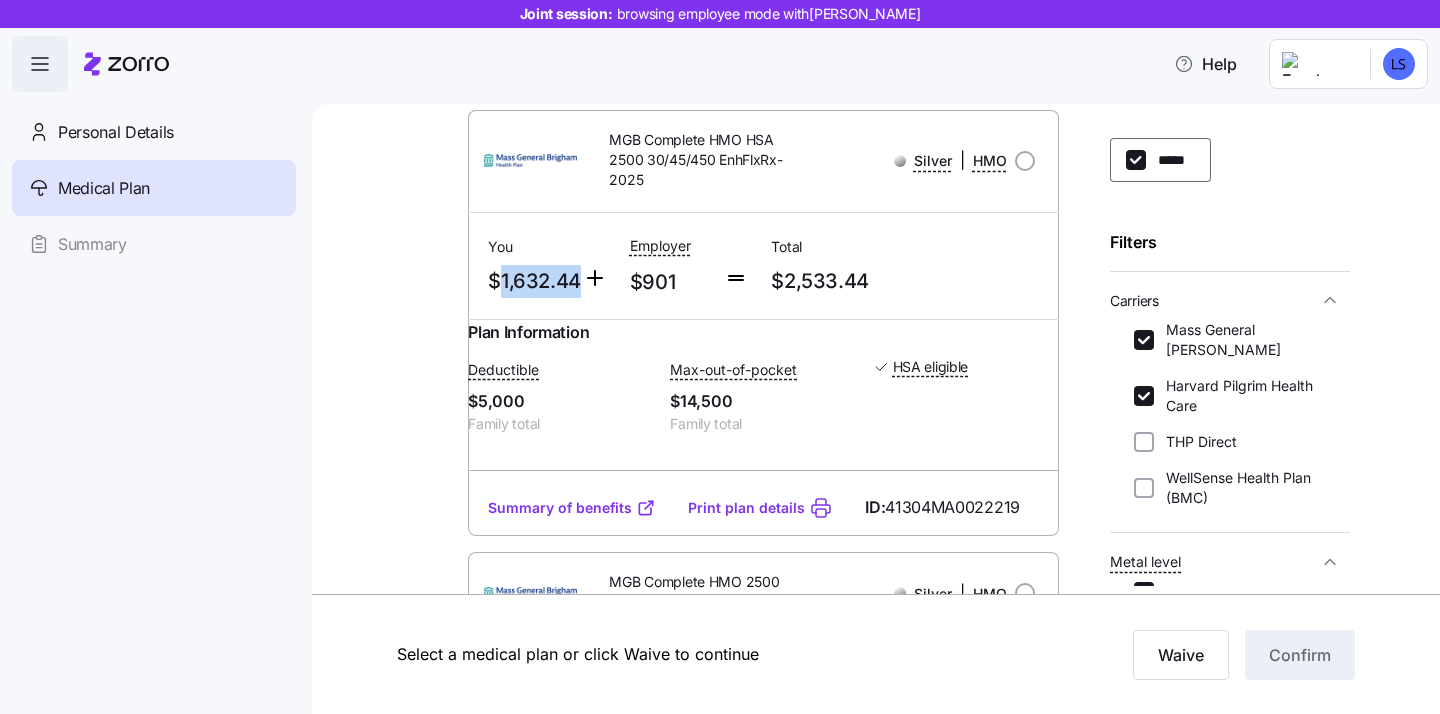 drag, startPoint x: 582, startPoint y: 310, endPoint x: 501, endPoint y: 306, distance: 81.09871 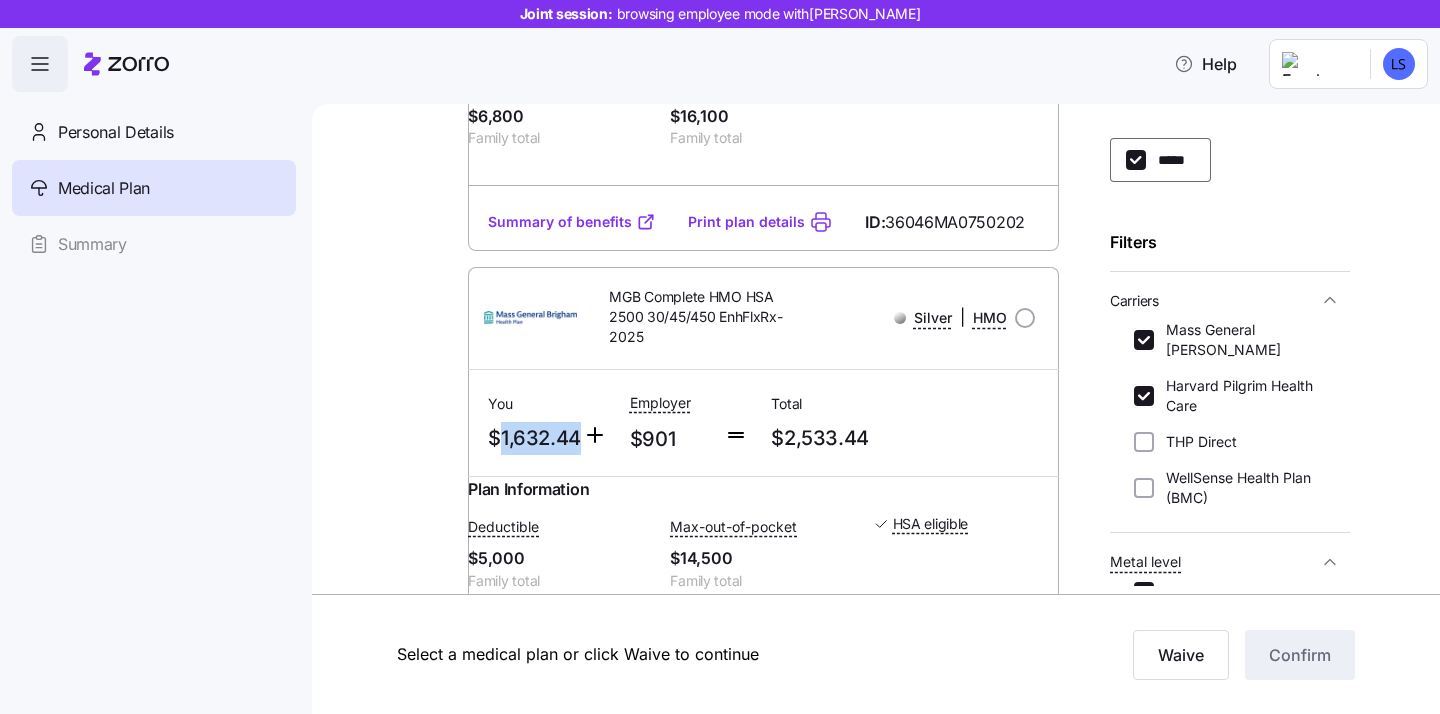 scroll, scrollTop: 132, scrollLeft: 0, axis: vertical 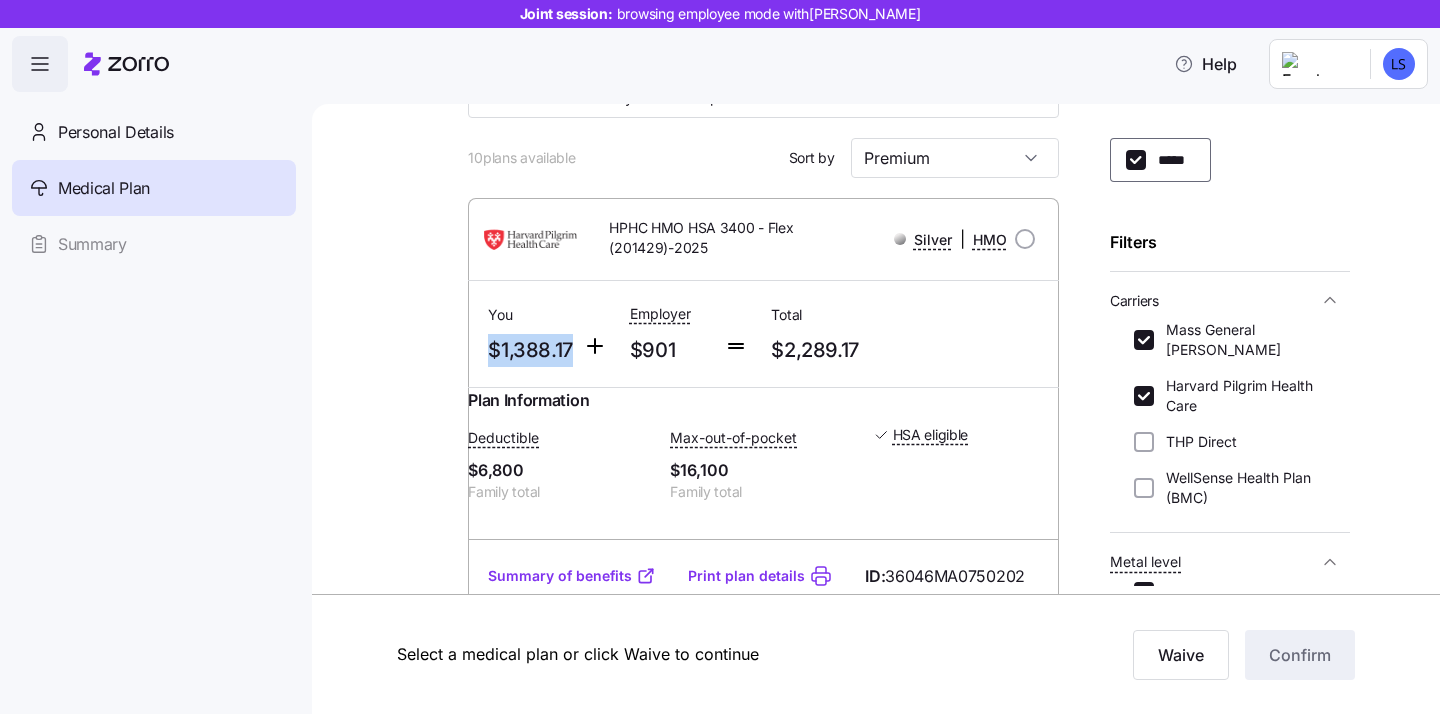 drag, startPoint x: 580, startPoint y: 357, endPoint x: 473, endPoint y: 348, distance: 107.37784 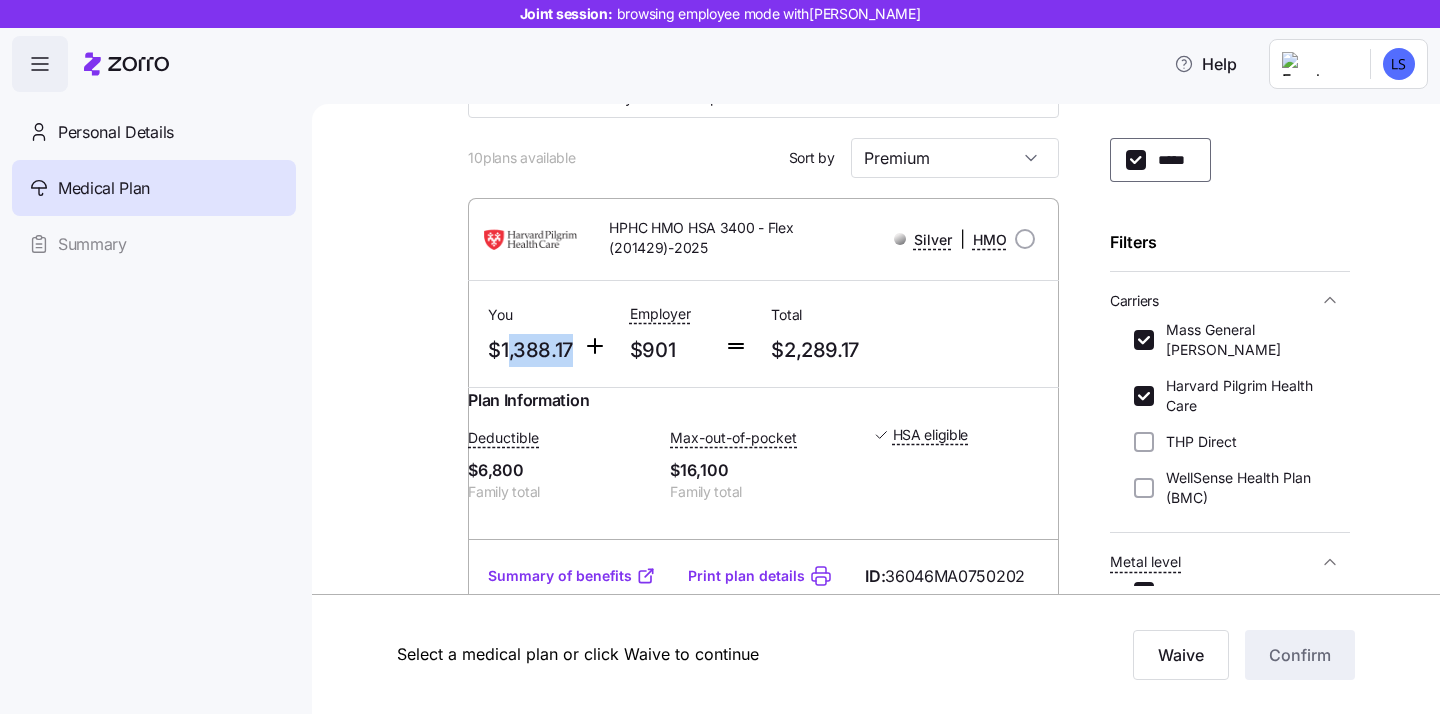 drag, startPoint x: 575, startPoint y: 346, endPoint x: 505, endPoint y: 350, distance: 70.11419 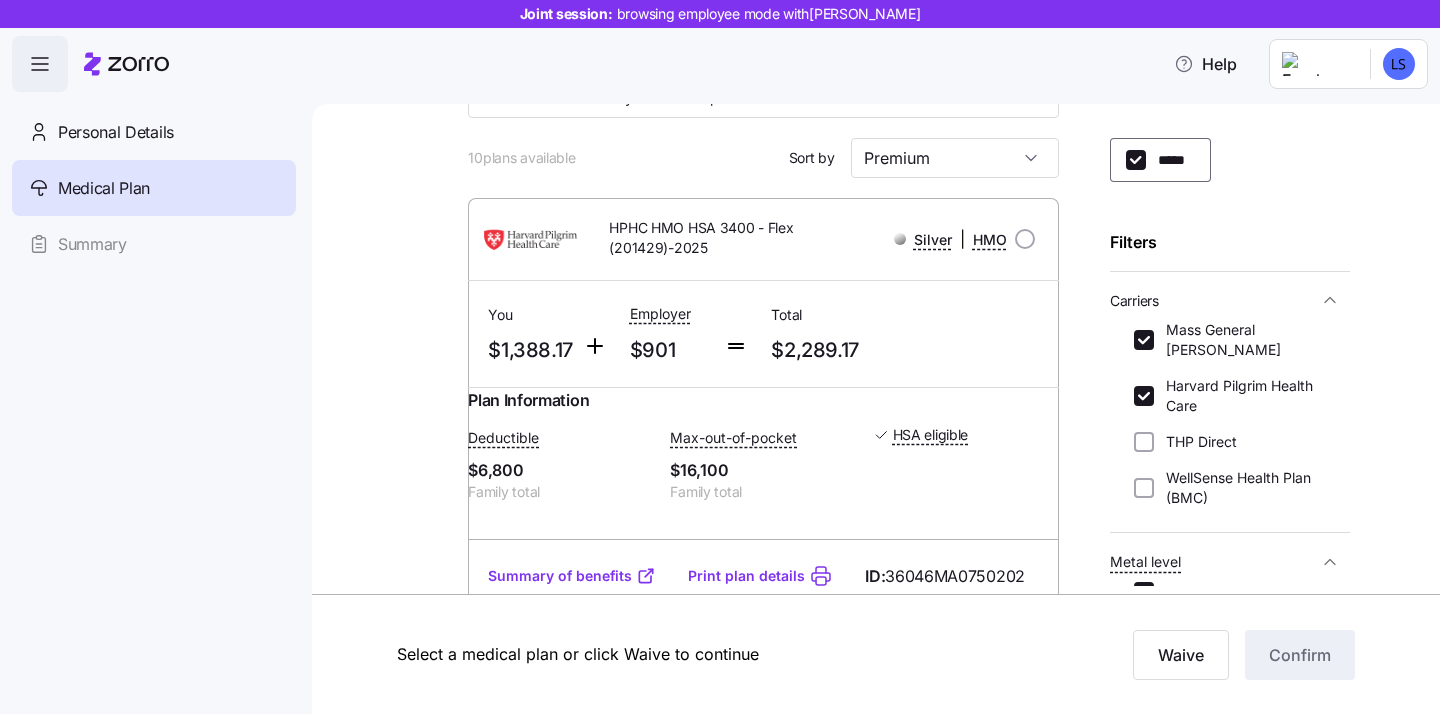 click on "HPHC HMO HSA 3400 - Flex (201429)-2025" at bounding box center [705, 238] 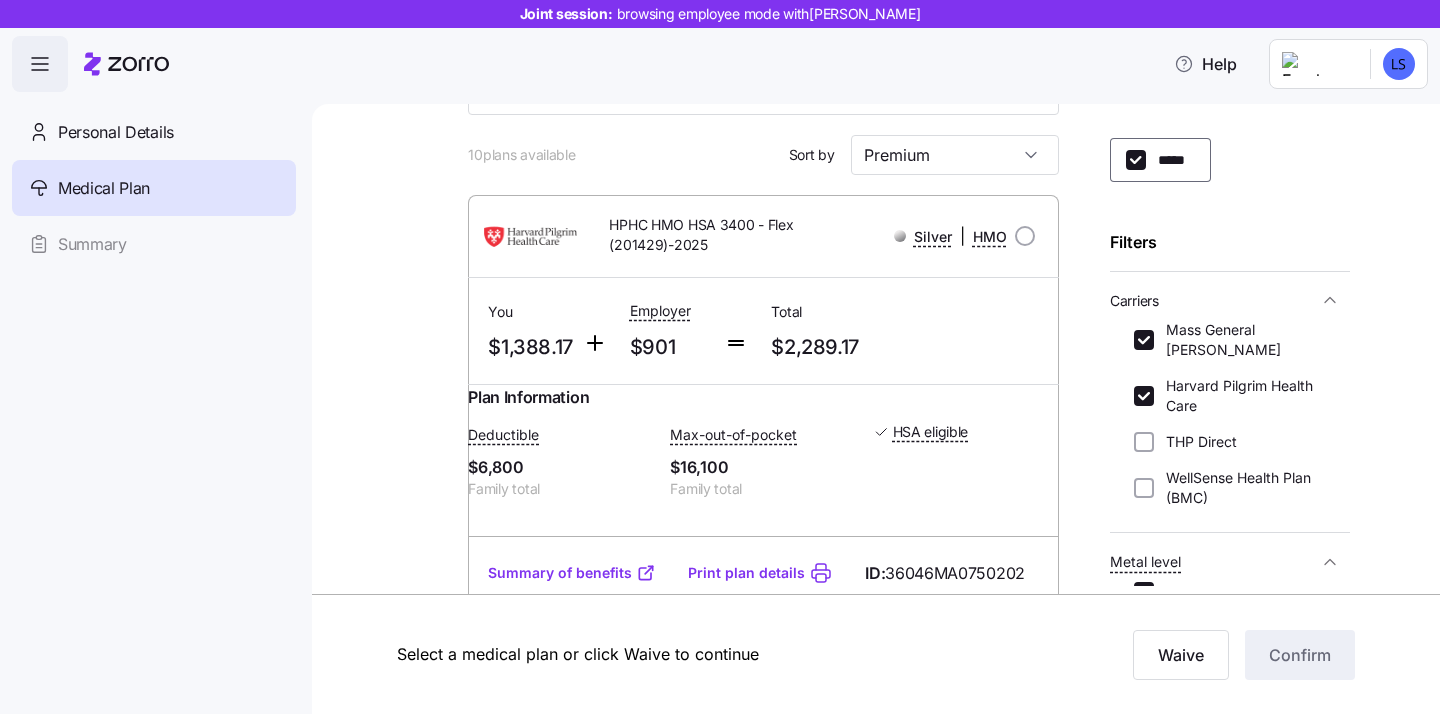 scroll, scrollTop: 136, scrollLeft: 0, axis: vertical 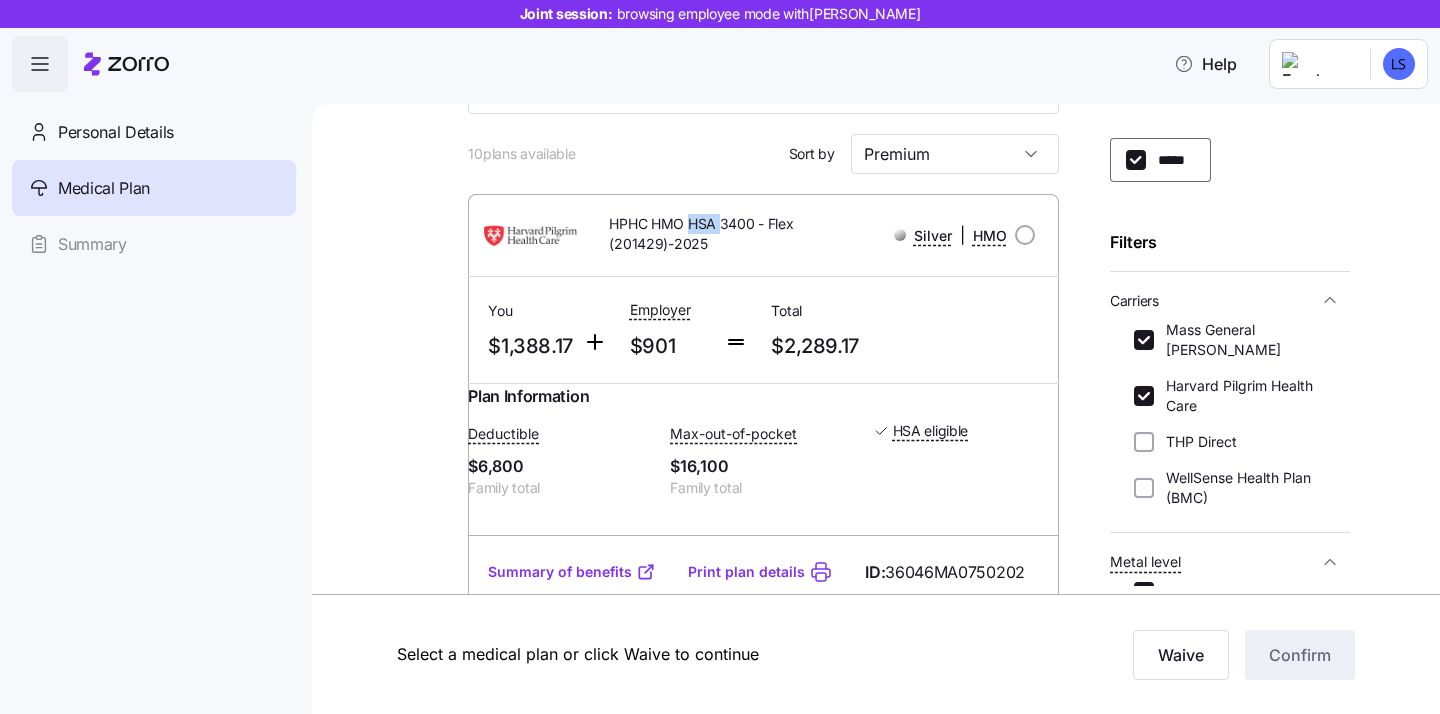 drag, startPoint x: 717, startPoint y: 221, endPoint x: 688, endPoint y: 225, distance: 29.274563 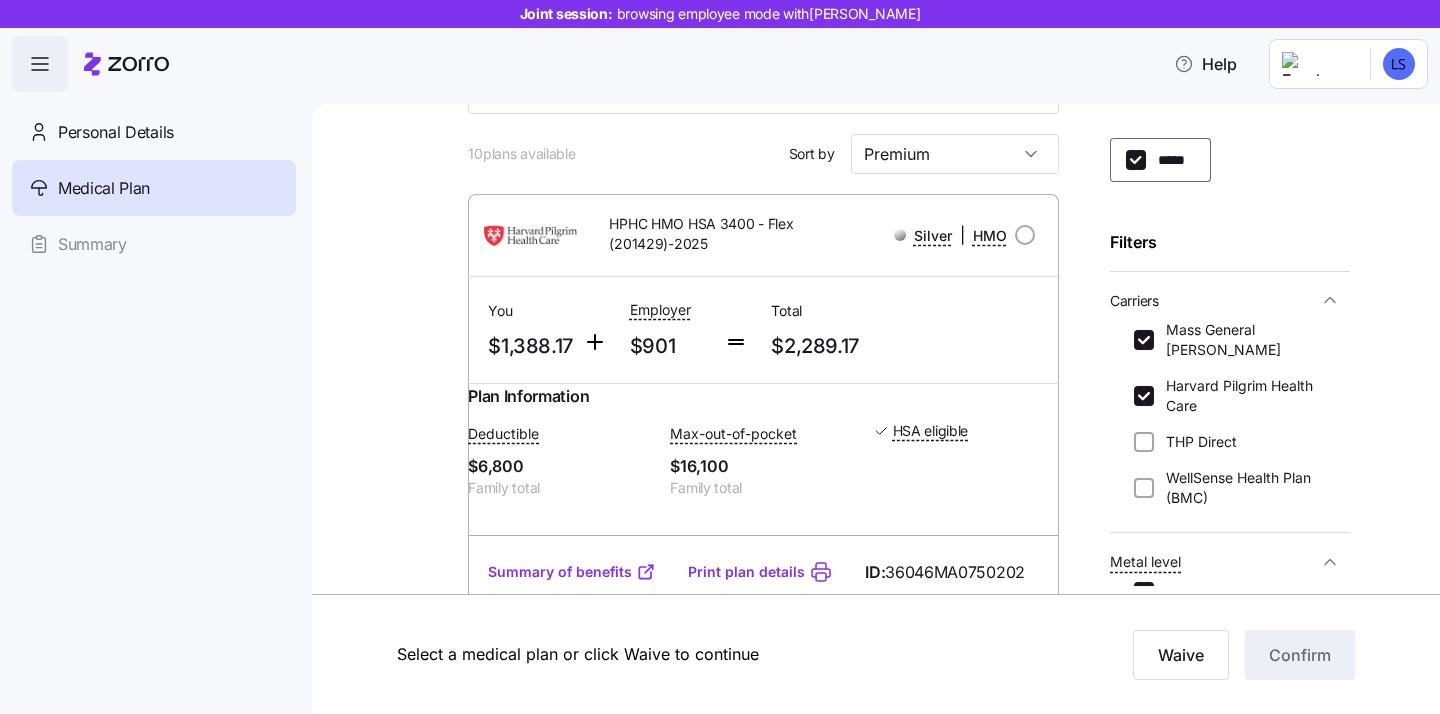 click at bounding box center (739, 330) 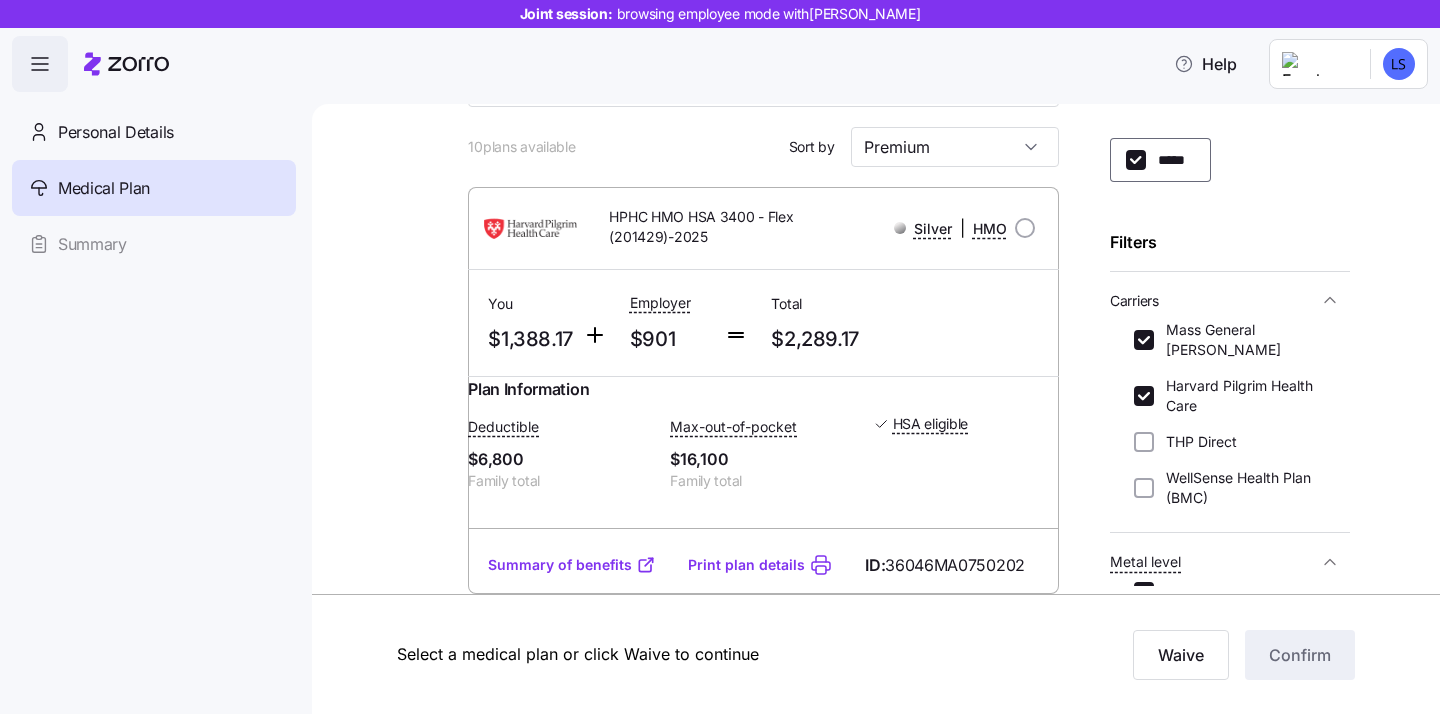 scroll, scrollTop: 144, scrollLeft: 0, axis: vertical 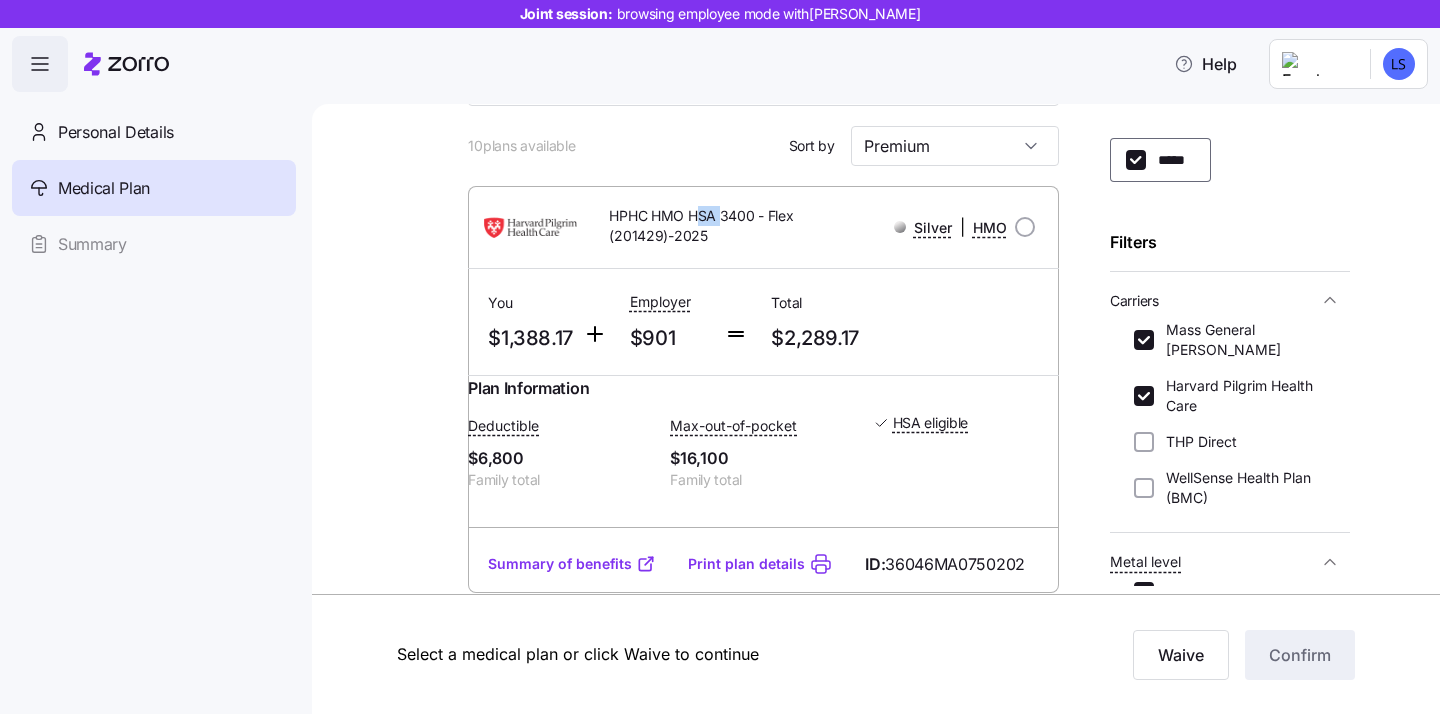 drag, startPoint x: 718, startPoint y: 222, endPoint x: 695, endPoint y: 219, distance: 23.194826 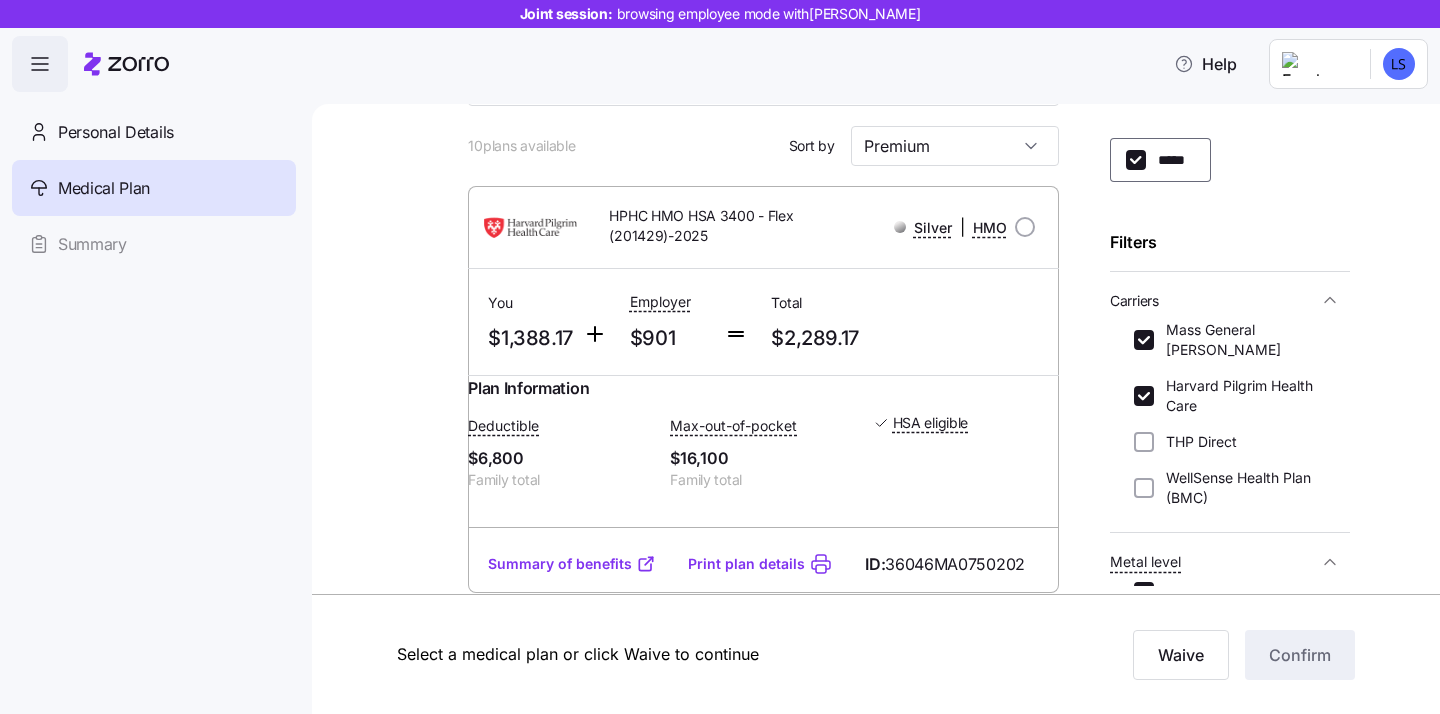 click on "HPHC HMO HSA 3400 - Flex (201429)-2025" at bounding box center (705, 226) 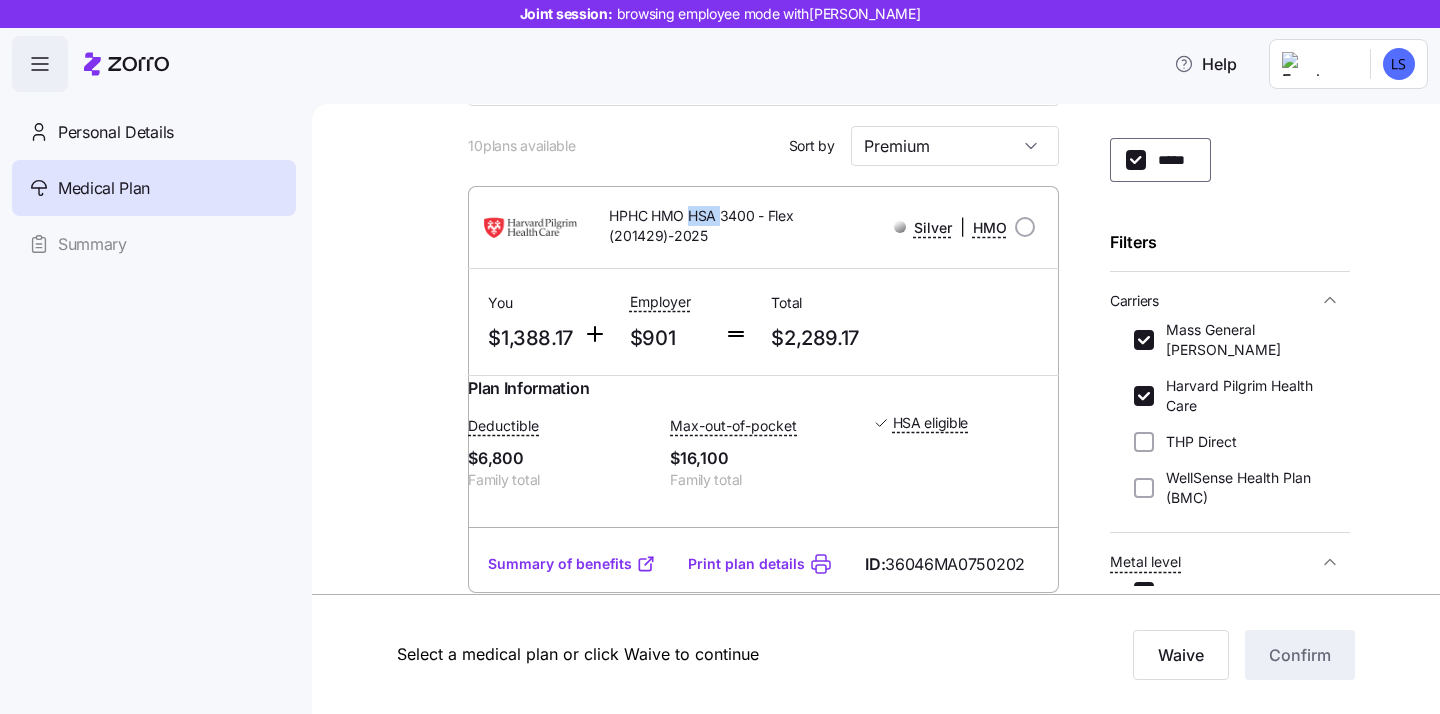 drag, startPoint x: 716, startPoint y: 216, endPoint x: 687, endPoint y: 217, distance: 29.017237 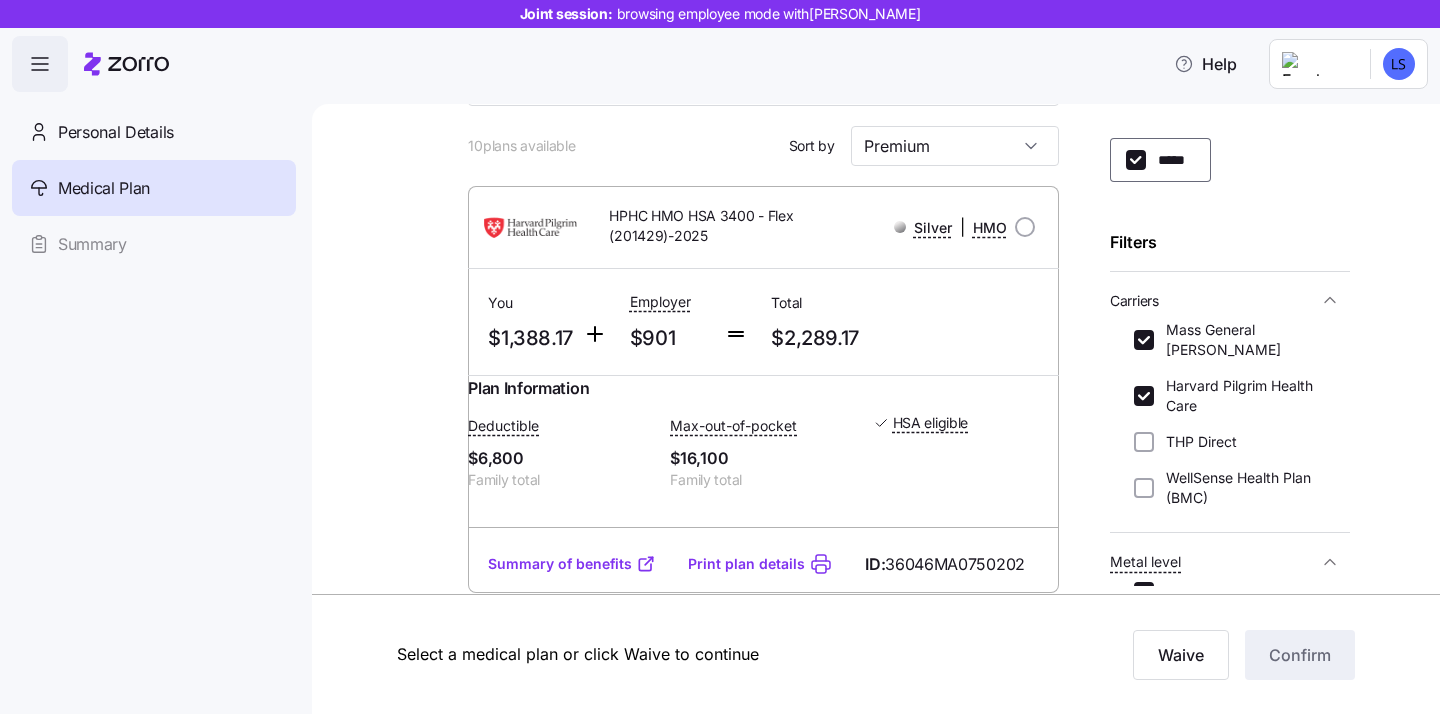 click on "HPHC HMO HSA 3400 - Flex (201429)-2025" at bounding box center [693, 227] 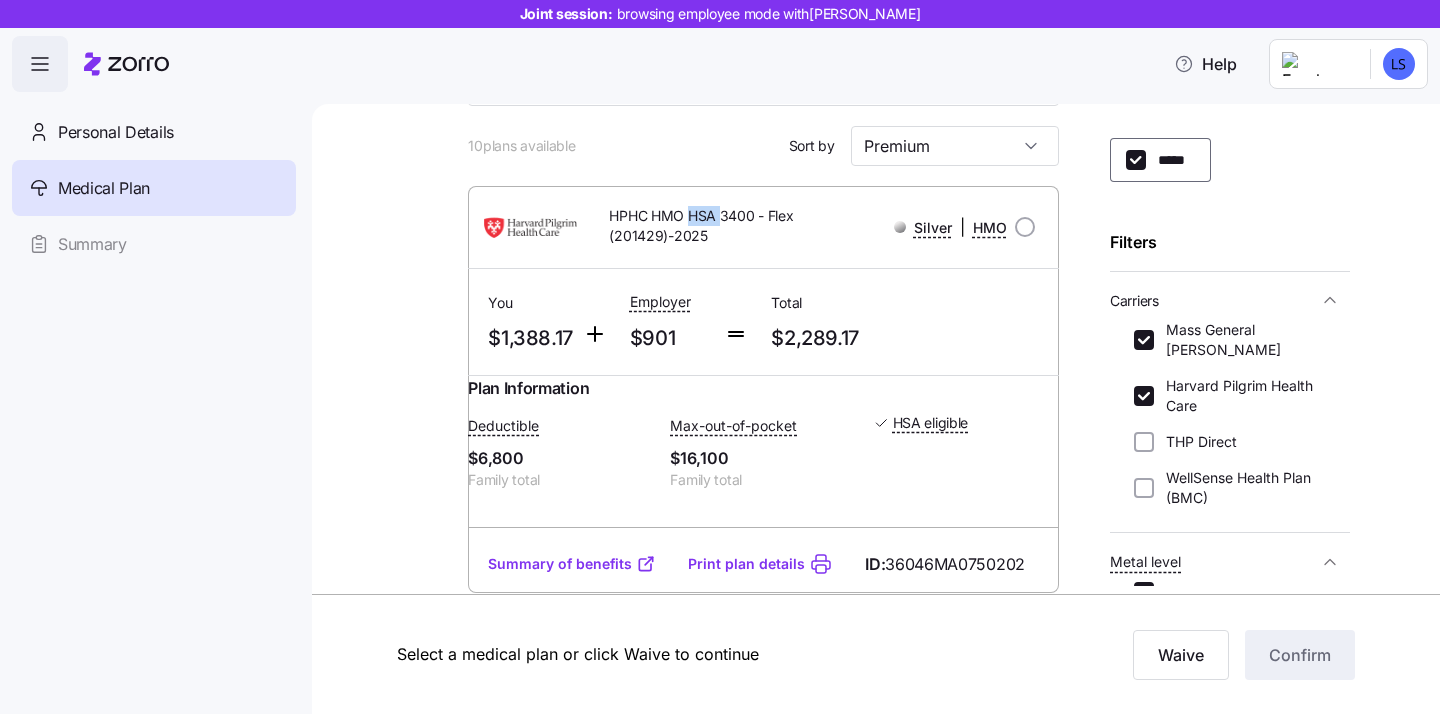 drag, startPoint x: 716, startPoint y: 218, endPoint x: 688, endPoint y: 216, distance: 28.071337 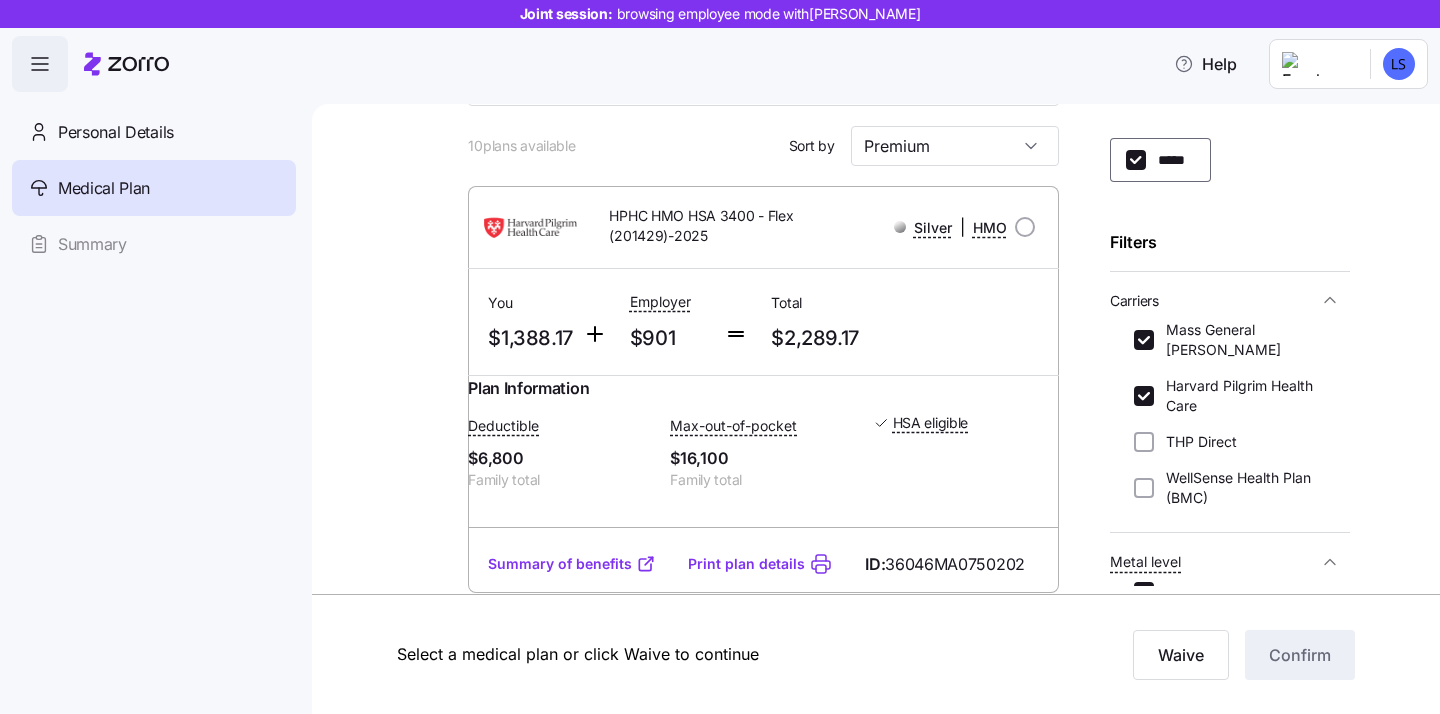 click on "HPHC HMO HSA 3400 - Flex (201429)-2025   Silver | HMO" at bounding box center [763, 227] 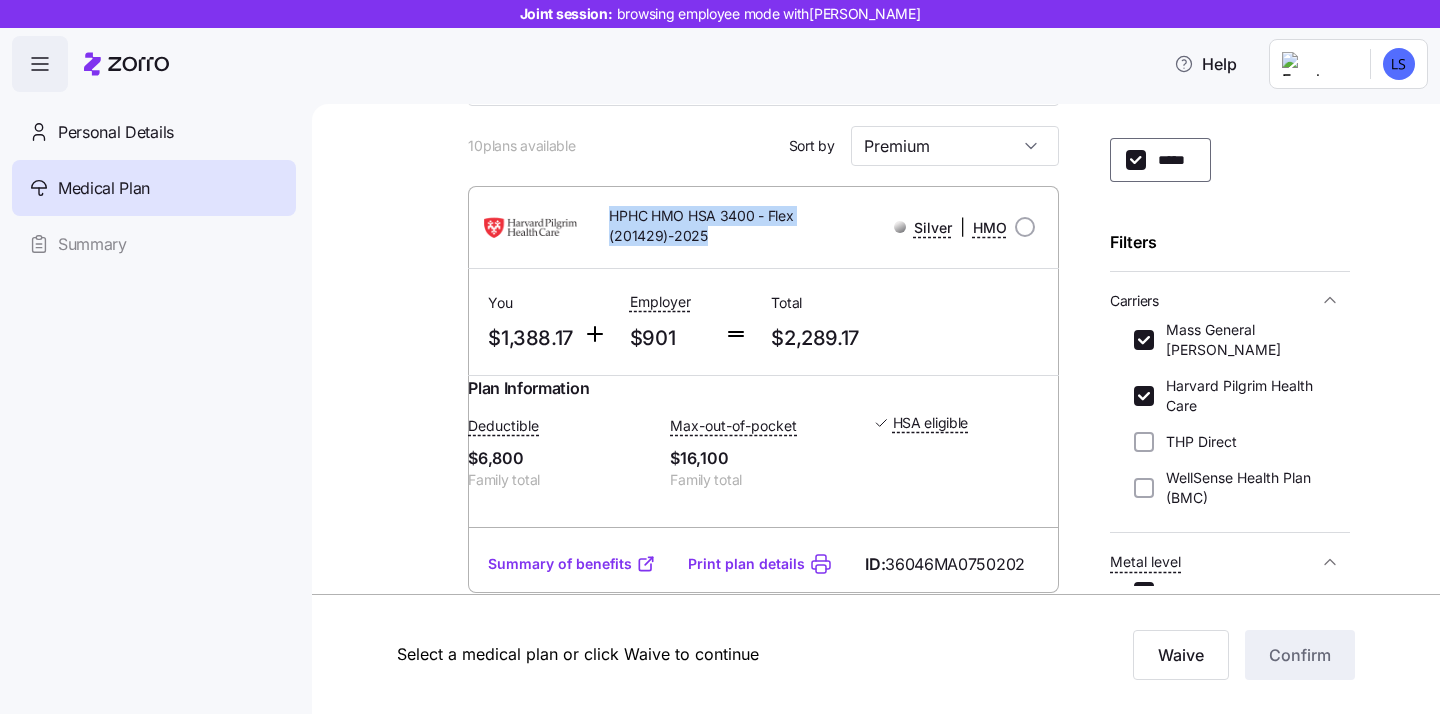 drag, startPoint x: 713, startPoint y: 234, endPoint x: 609, endPoint y: 210, distance: 106.733315 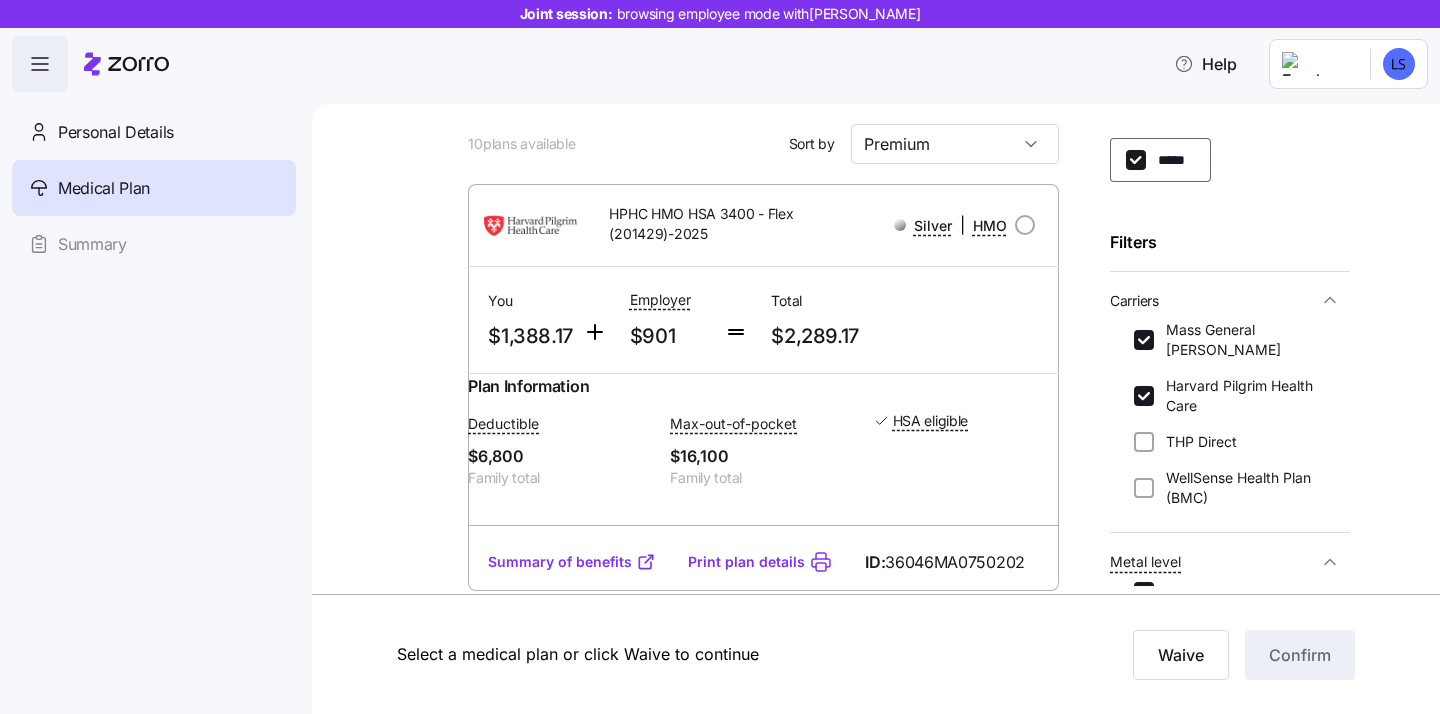 scroll, scrollTop: 118, scrollLeft: 0, axis: vertical 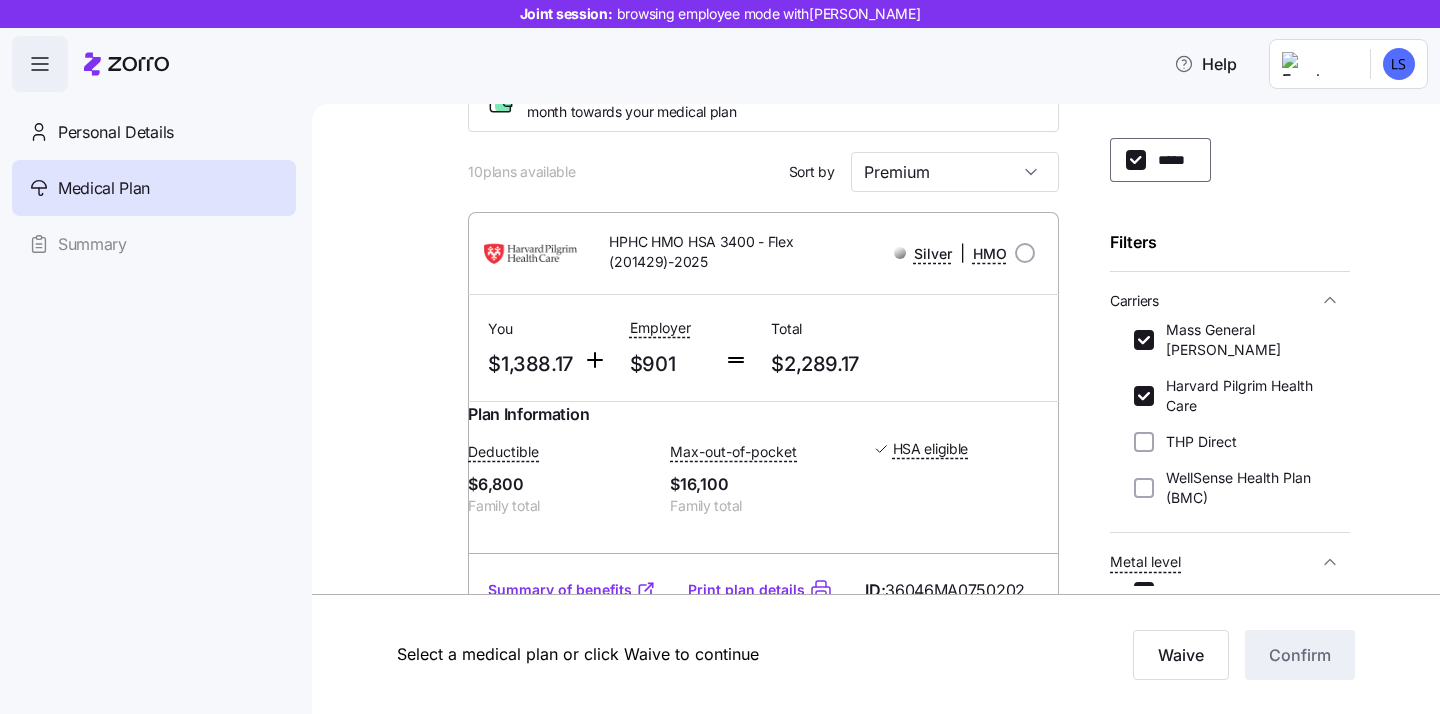 click at bounding box center [530, 253] 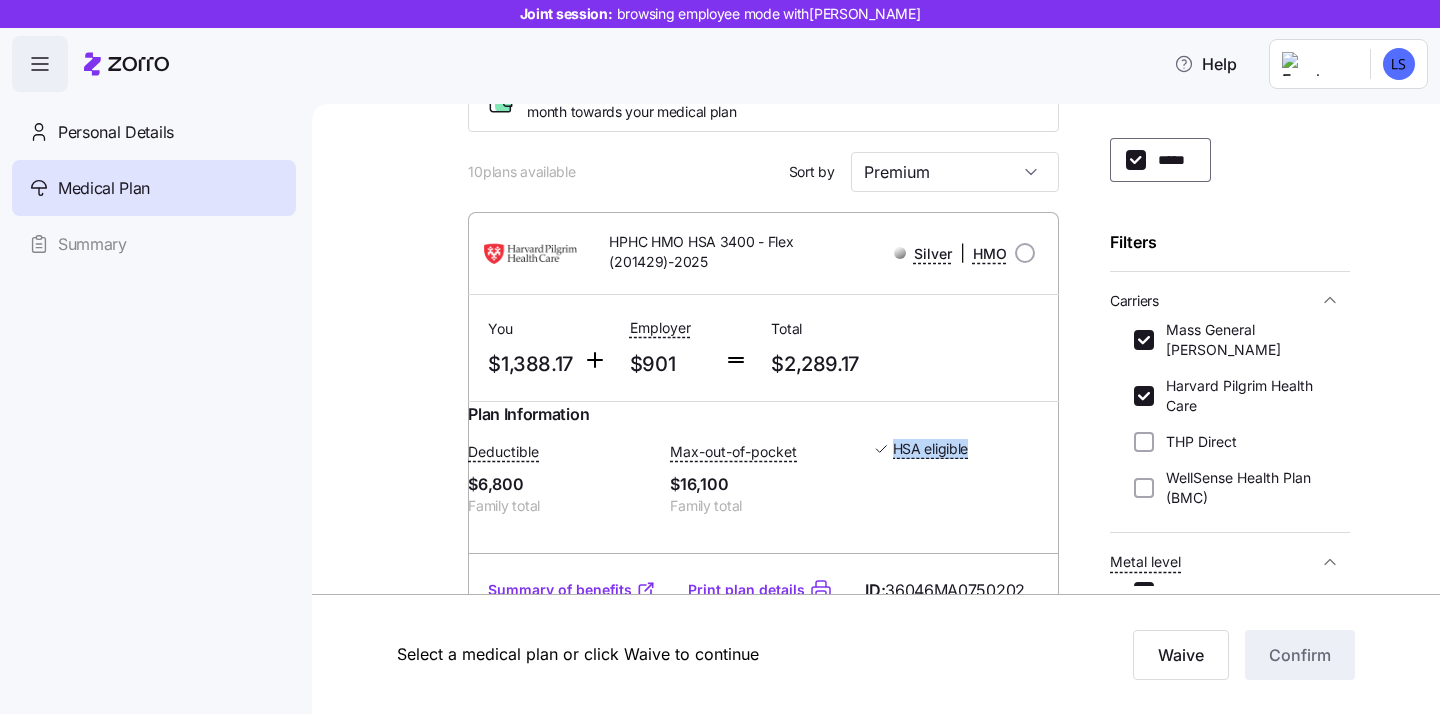 drag, startPoint x: 984, startPoint y: 463, endPoint x: 859, endPoint y: 459, distance: 125.06398 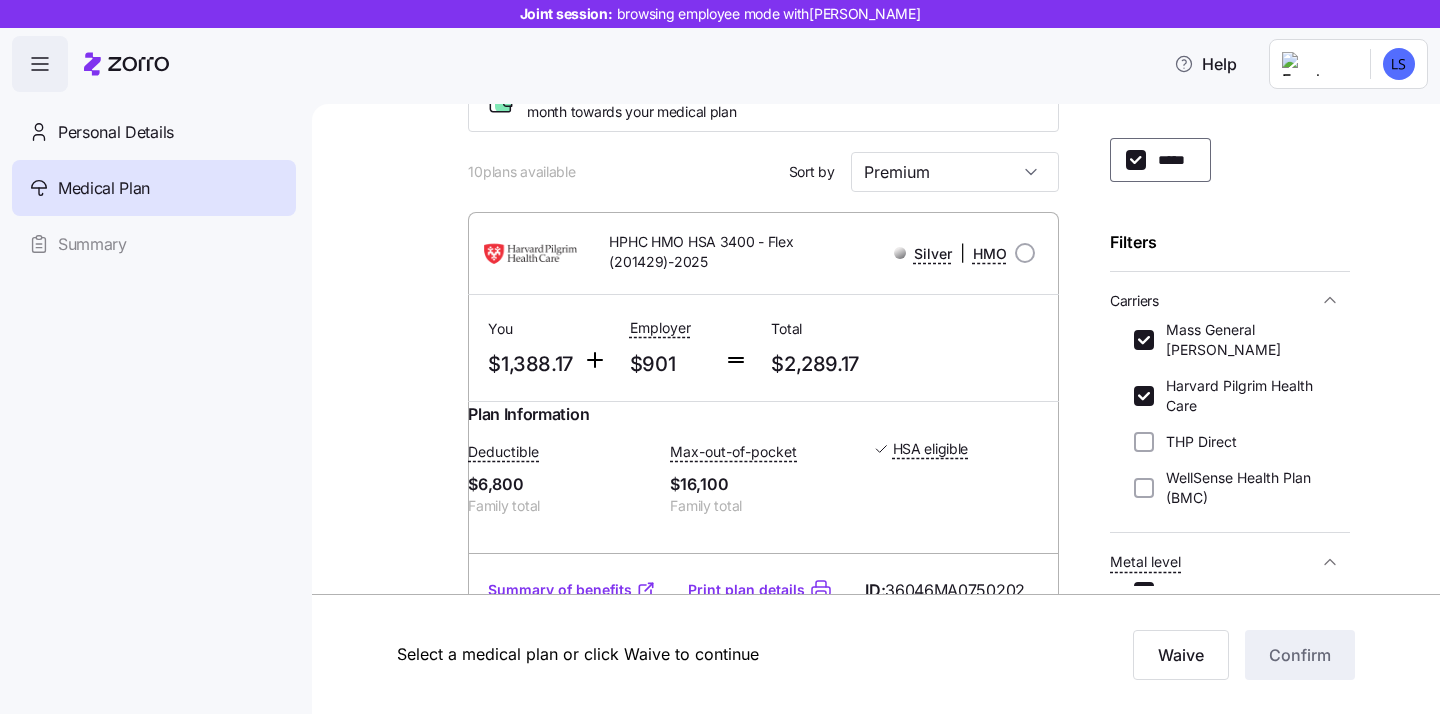 click on "Deductible $6,800 Family total Max-out-of-pocket $16,100 Family total HSA eligible" at bounding box center (763, 478) 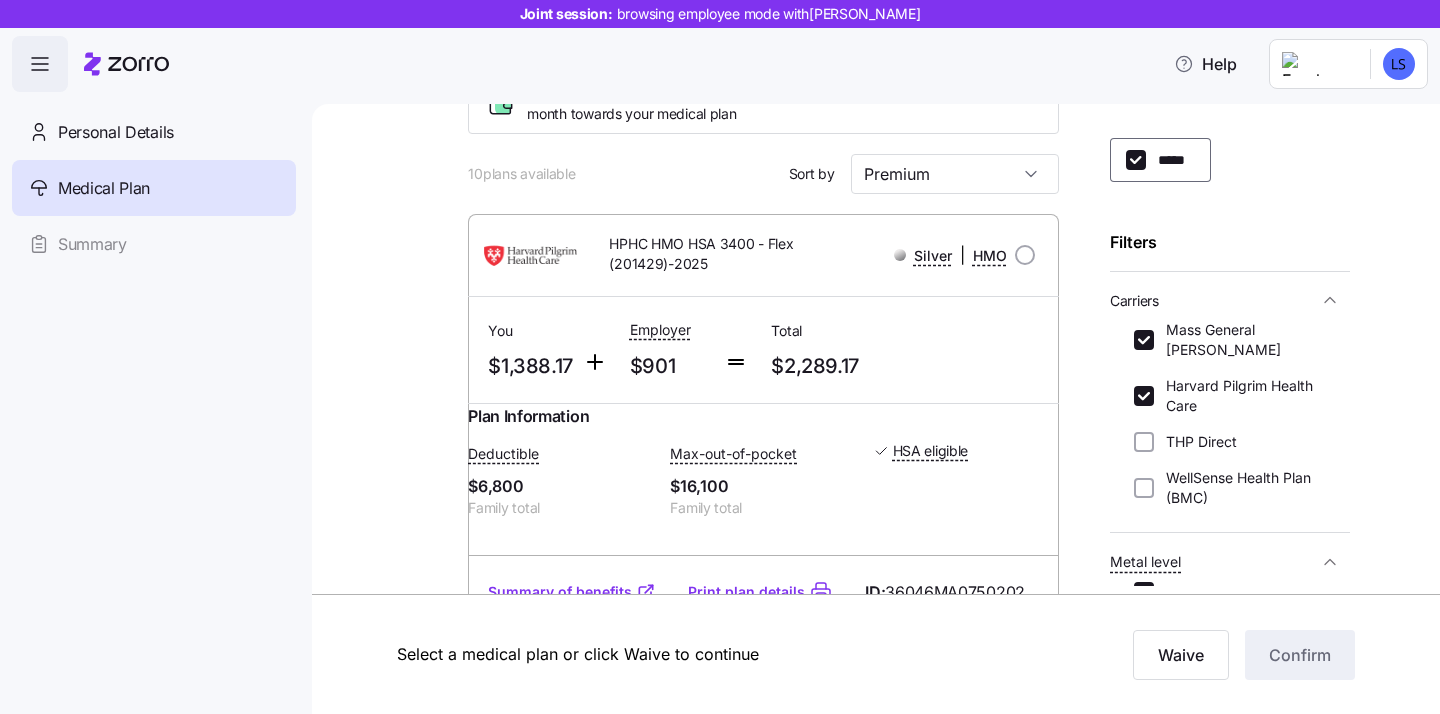 scroll, scrollTop: 117, scrollLeft: 0, axis: vertical 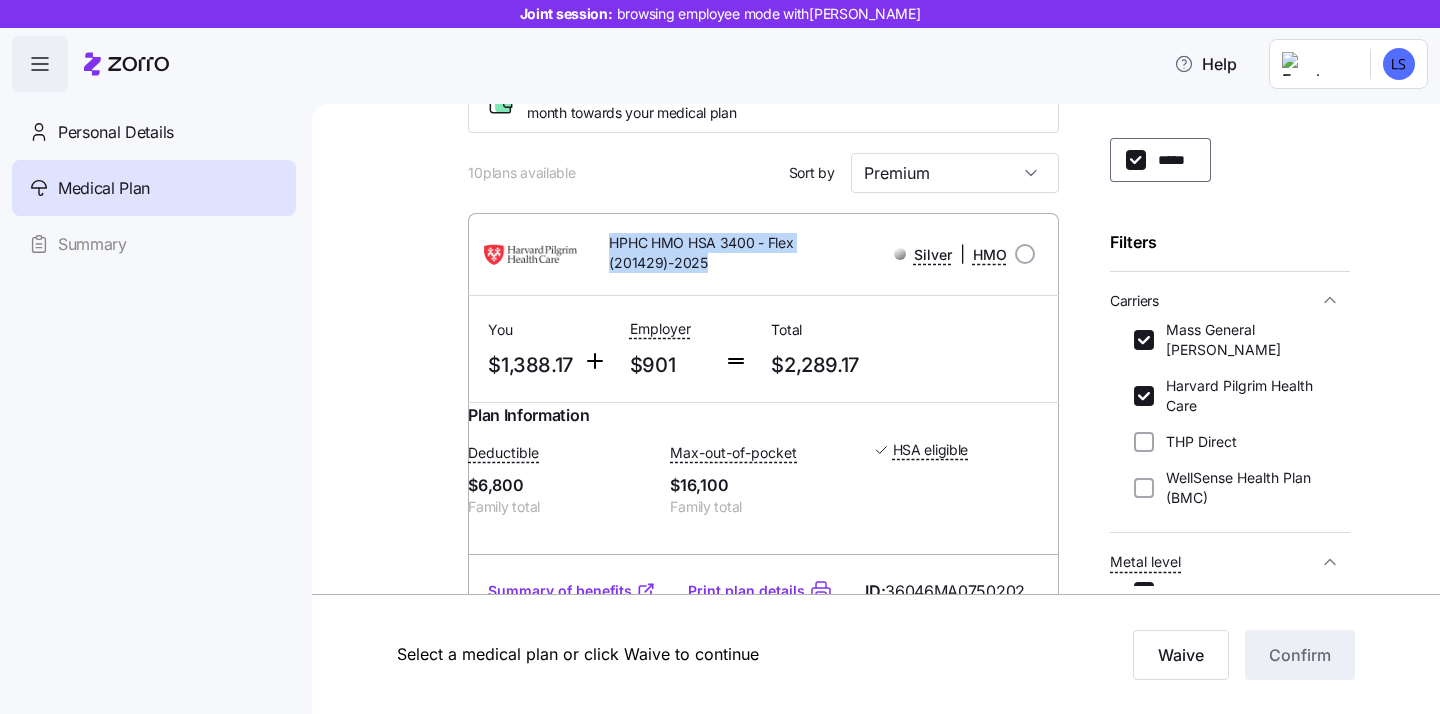 drag, startPoint x: 700, startPoint y: 269, endPoint x: 611, endPoint y: 244, distance: 92.44458 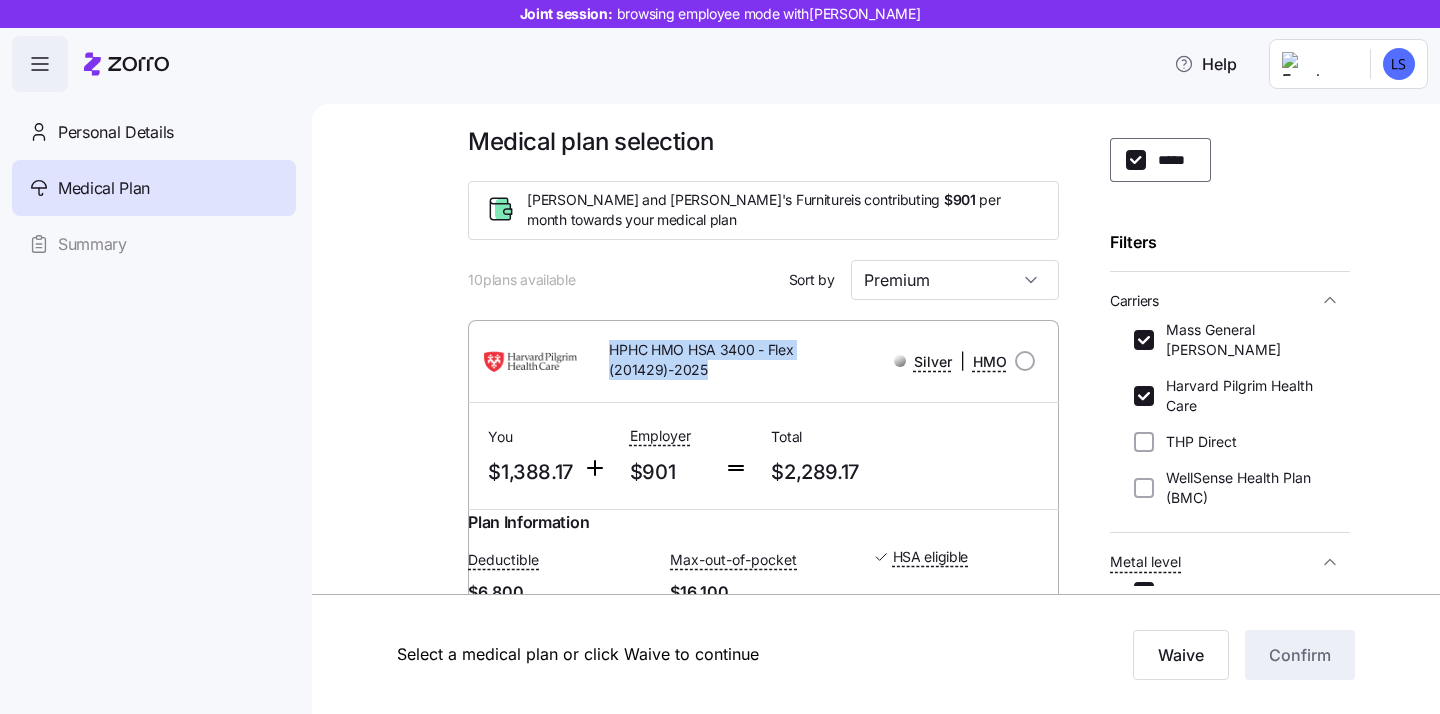 scroll, scrollTop: 33, scrollLeft: 0, axis: vertical 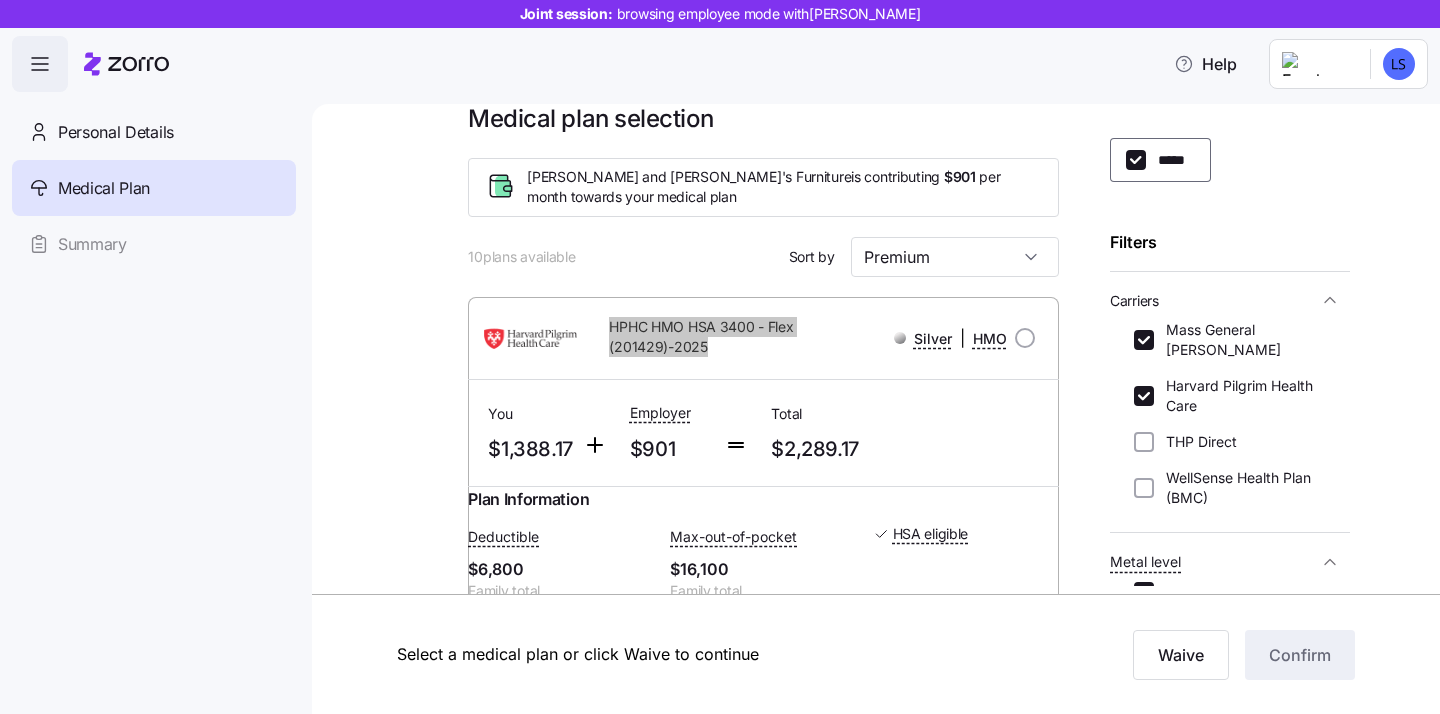 drag, startPoint x: 569, startPoint y: 344, endPoint x: 931, endPoint y: 27, distance: 481.17877 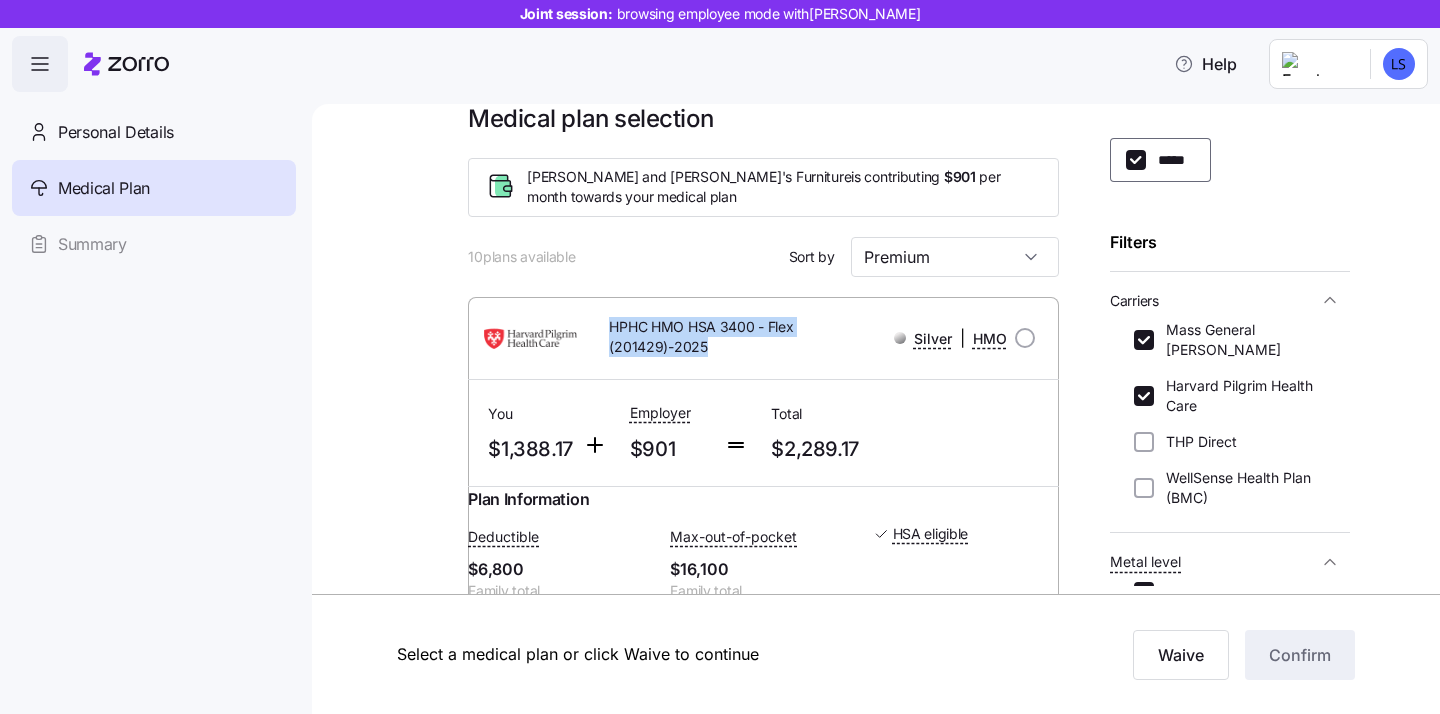 click at bounding box center (426, 2338) 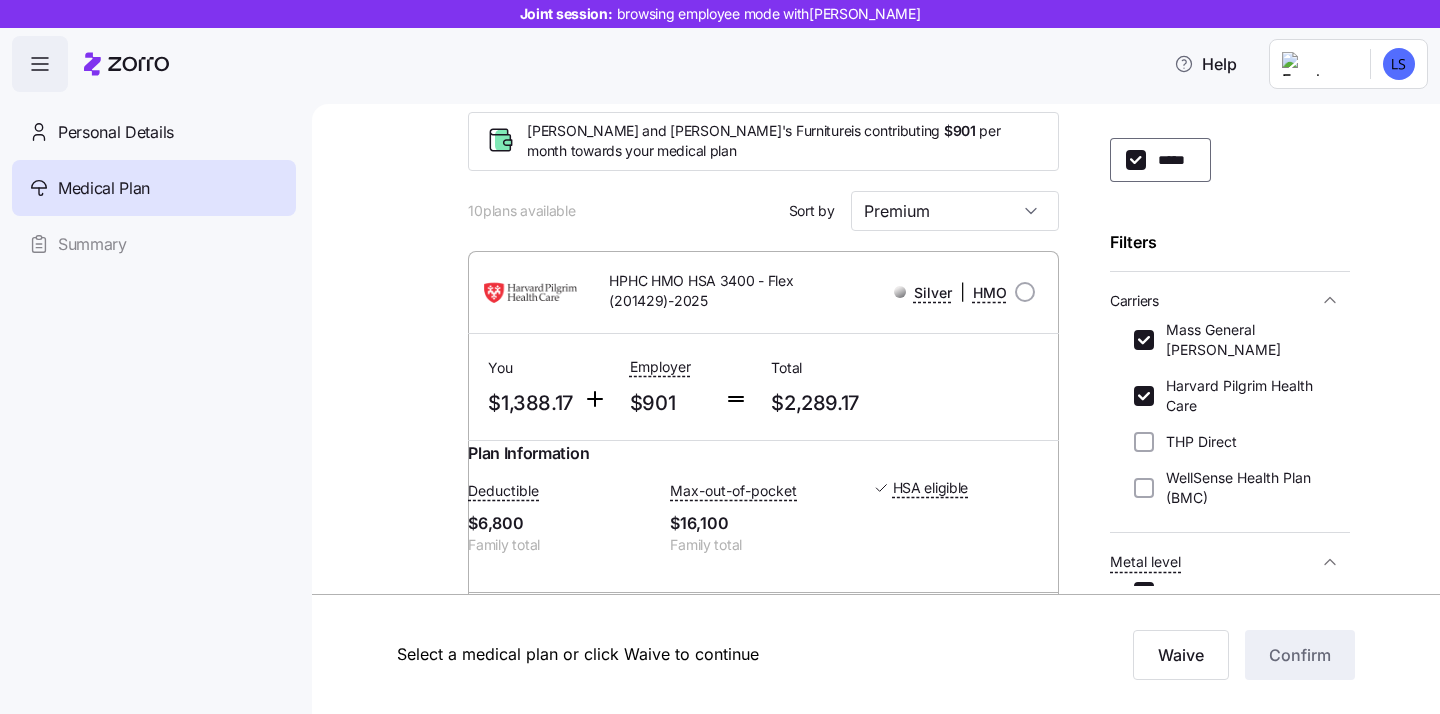 scroll, scrollTop: 277, scrollLeft: 0, axis: vertical 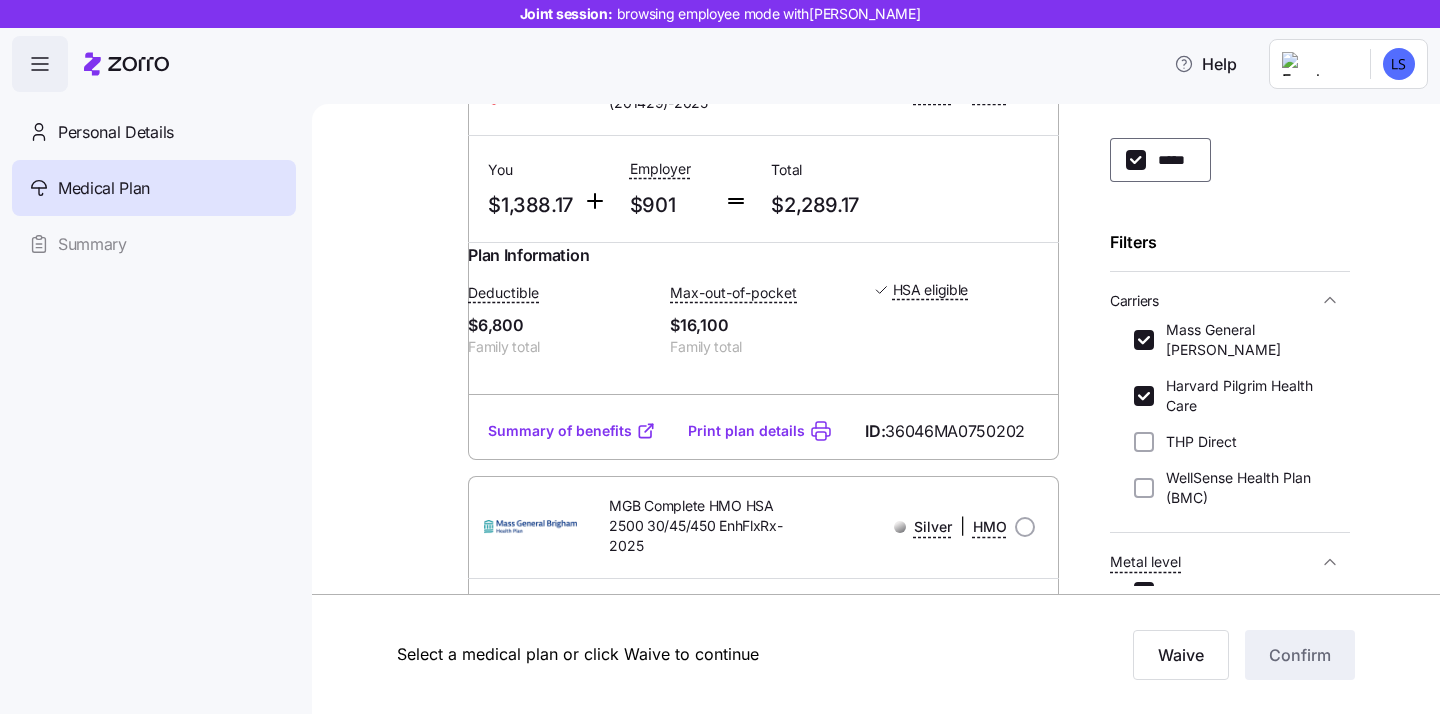 click on "Summary of benefits" at bounding box center (572, 431) 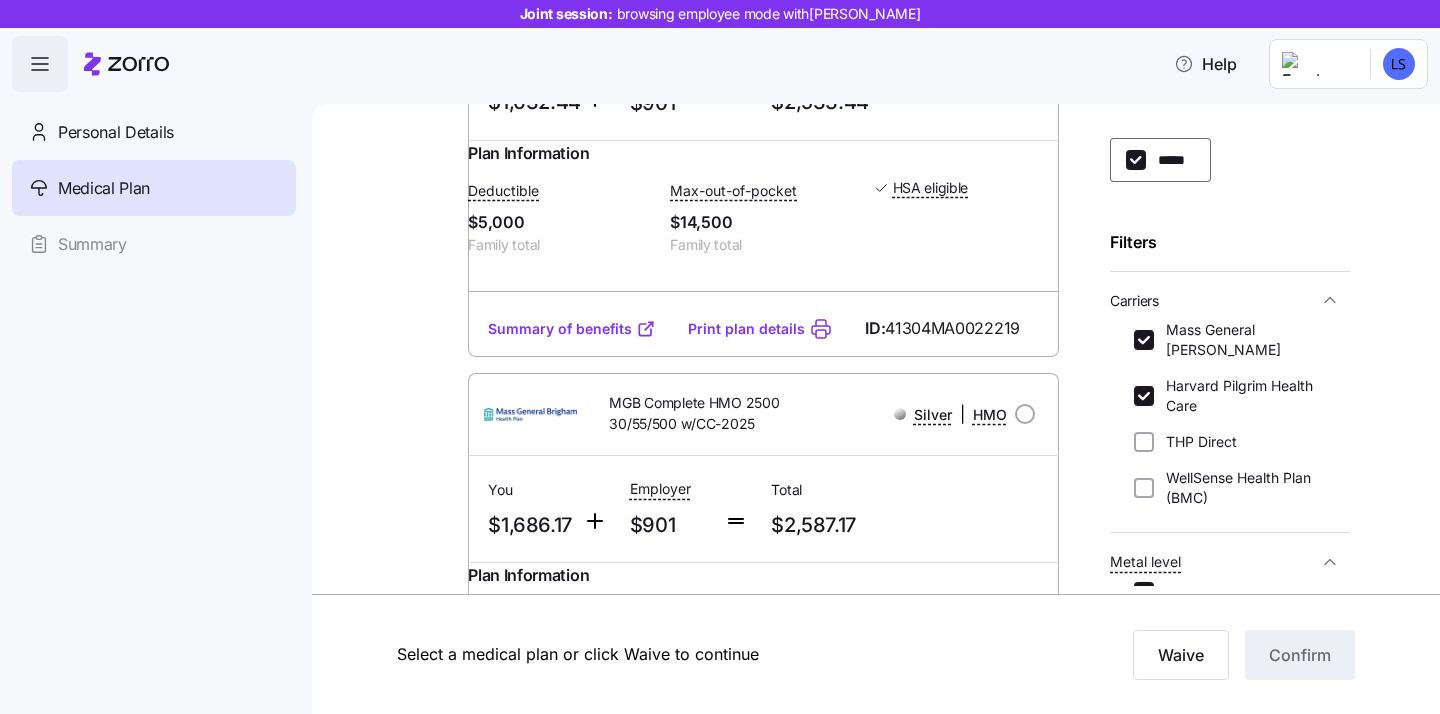 scroll, scrollTop: 0, scrollLeft: 0, axis: both 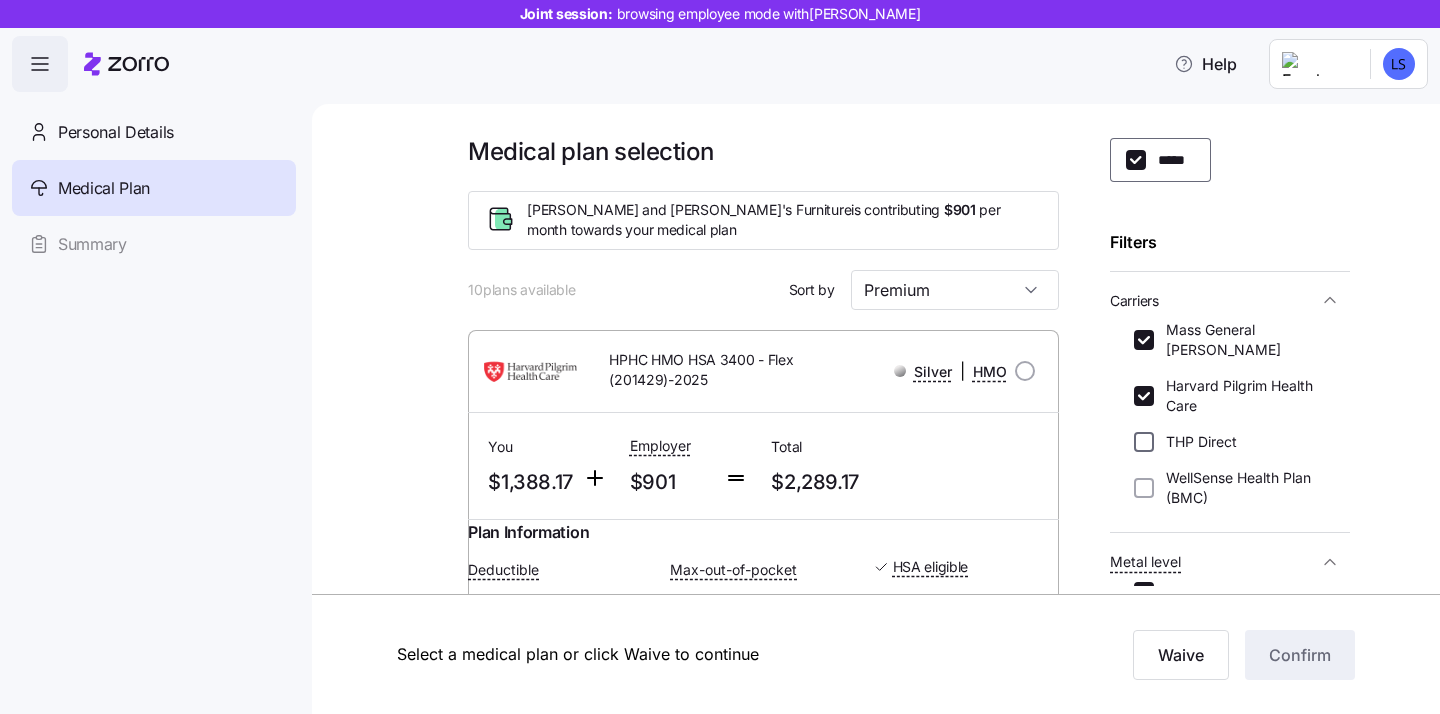 click on "THP Direct" at bounding box center (1144, 442) 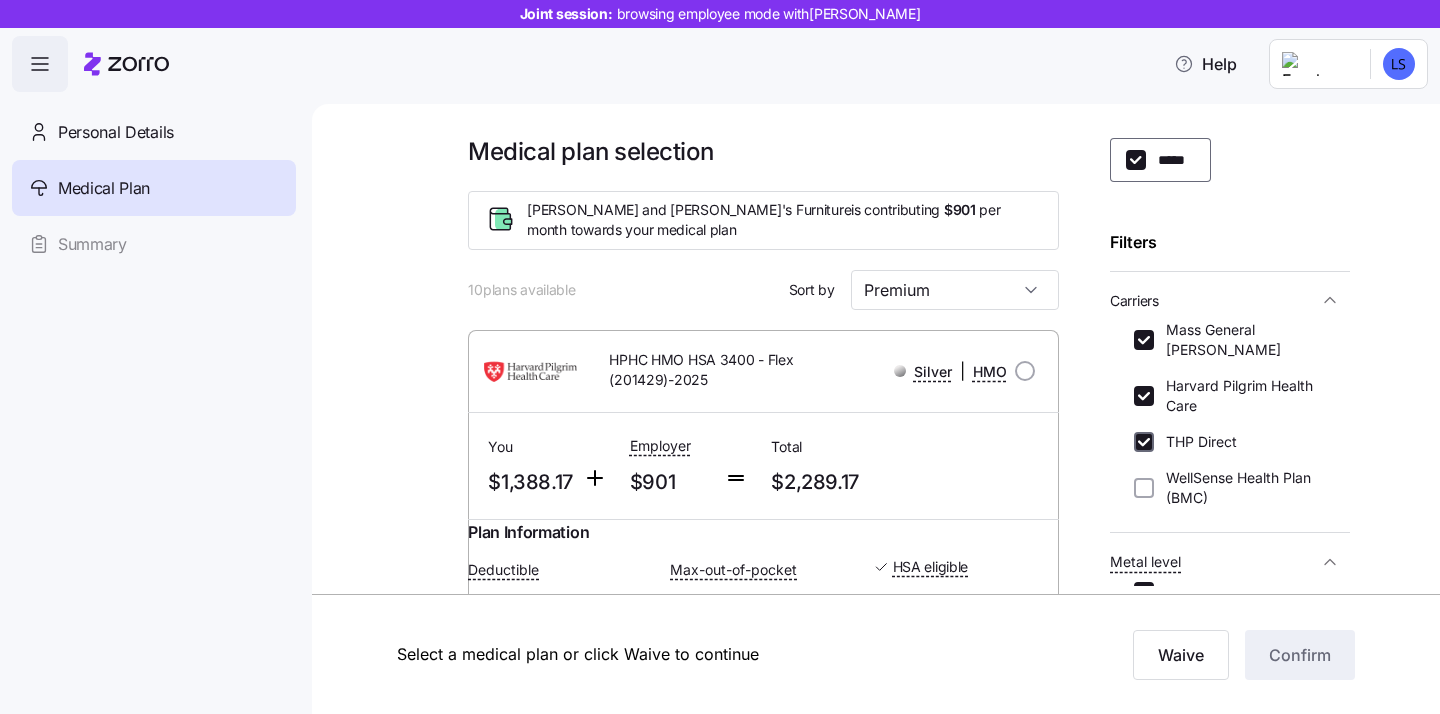 checkbox on "true" 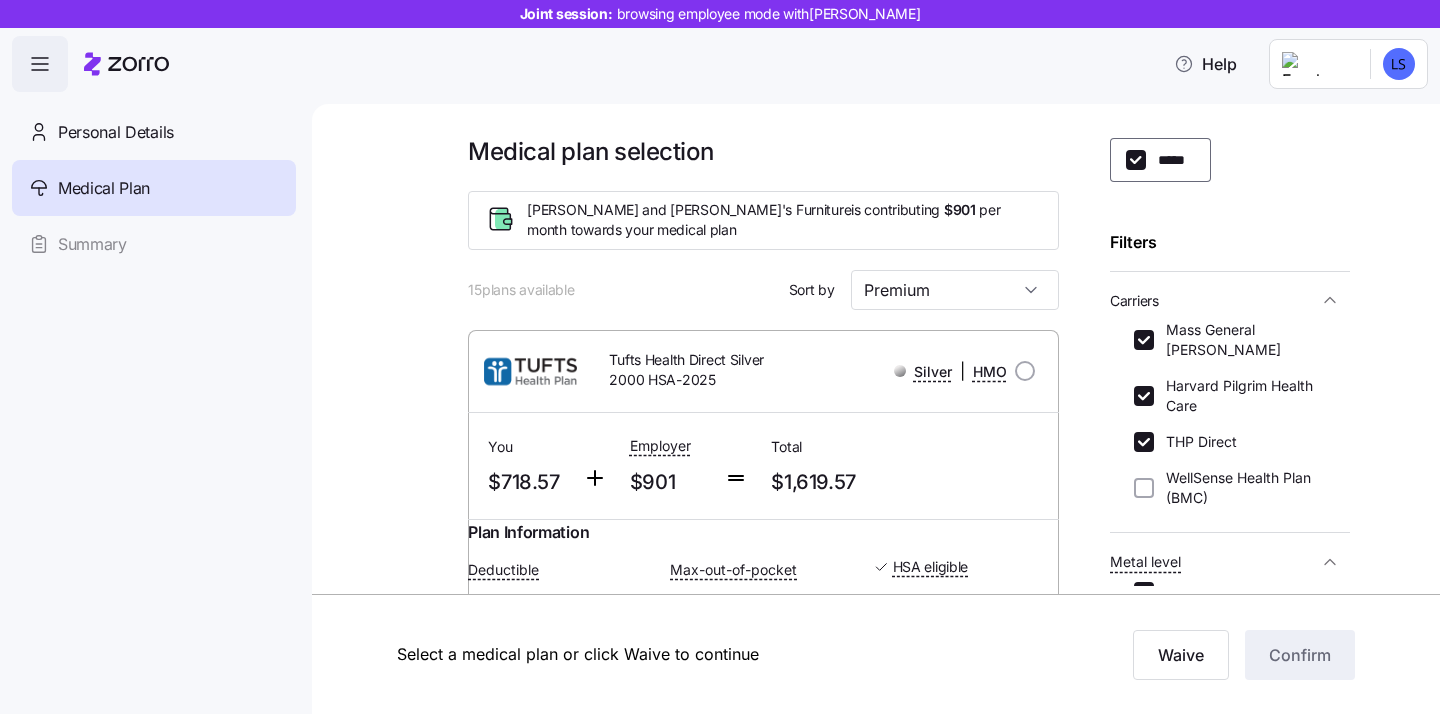 click on "Mass General Brigham Harvard Pilgrim Health Care THP Direct WellSense Health Plan (BMC)" at bounding box center [1230, 414] 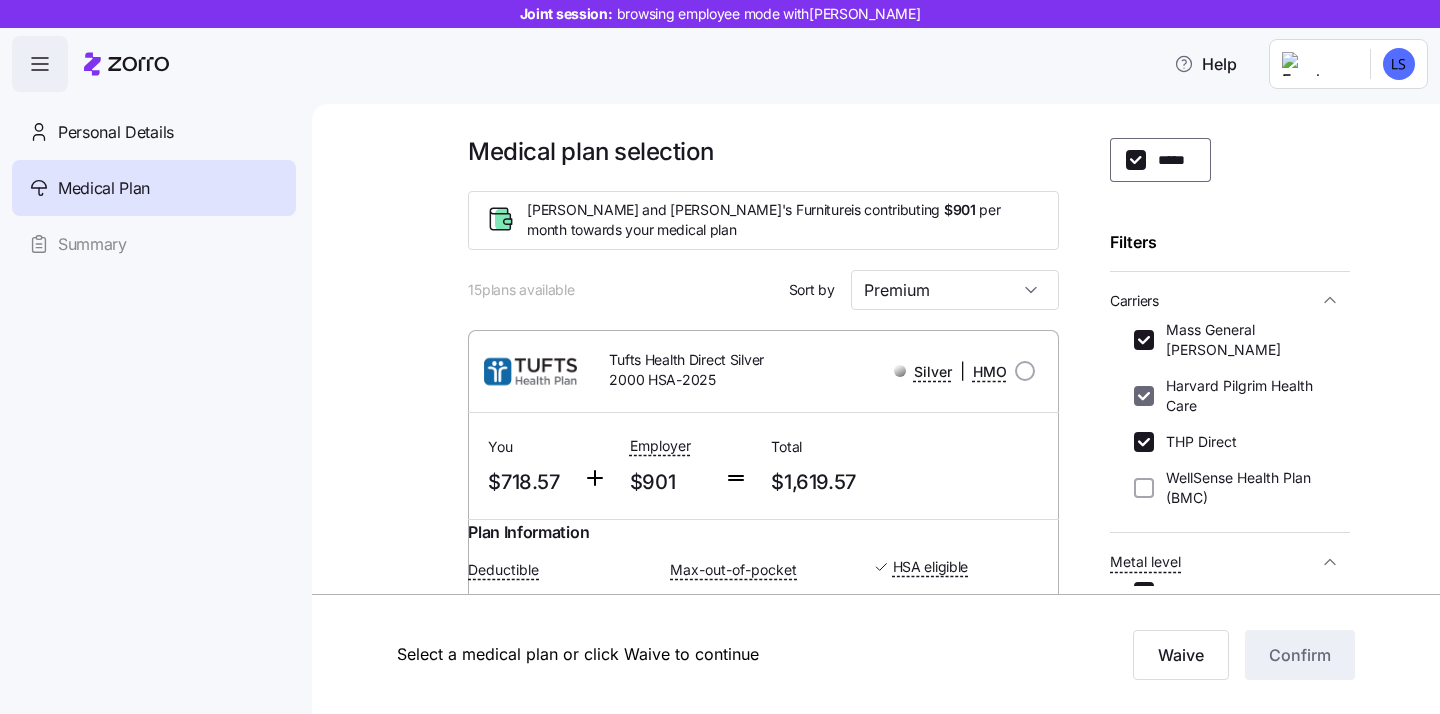 click on "Harvard Pilgrim Health Care" at bounding box center [1144, 396] 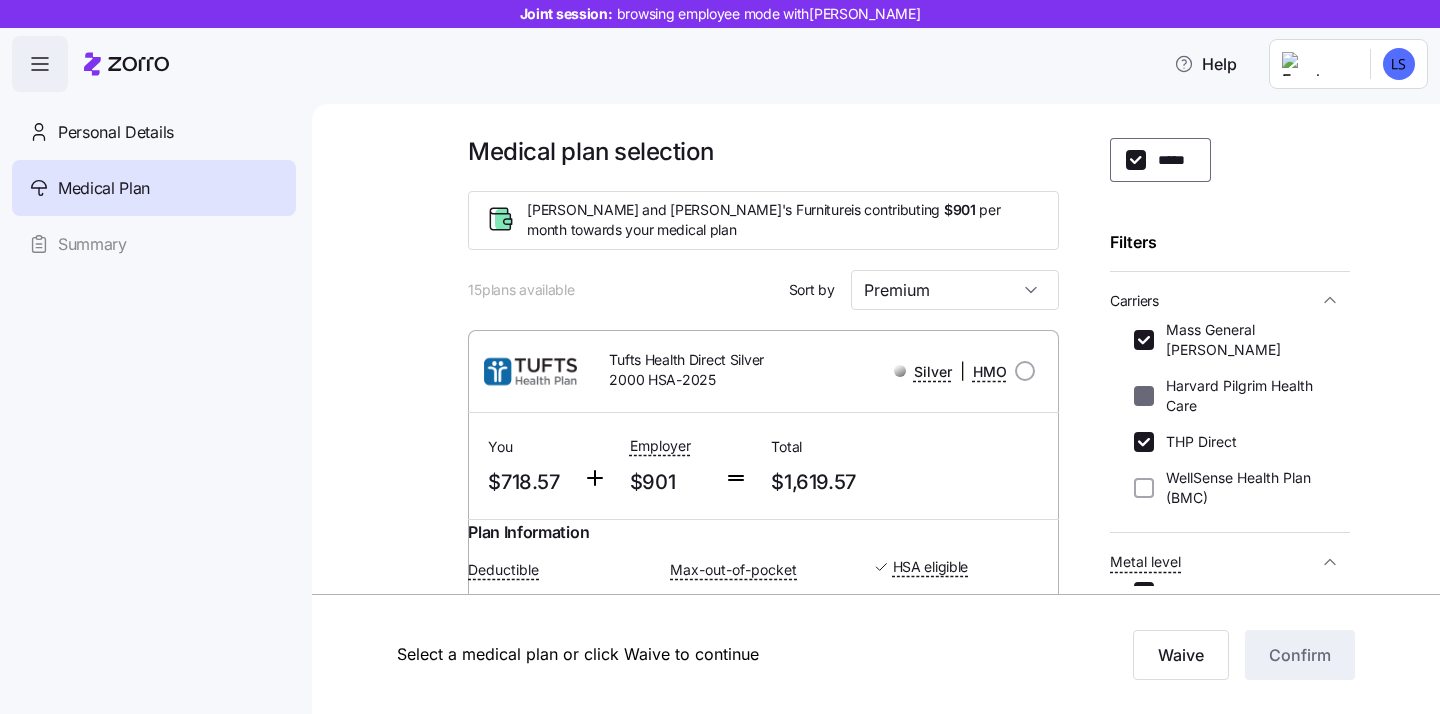 checkbox on "false" 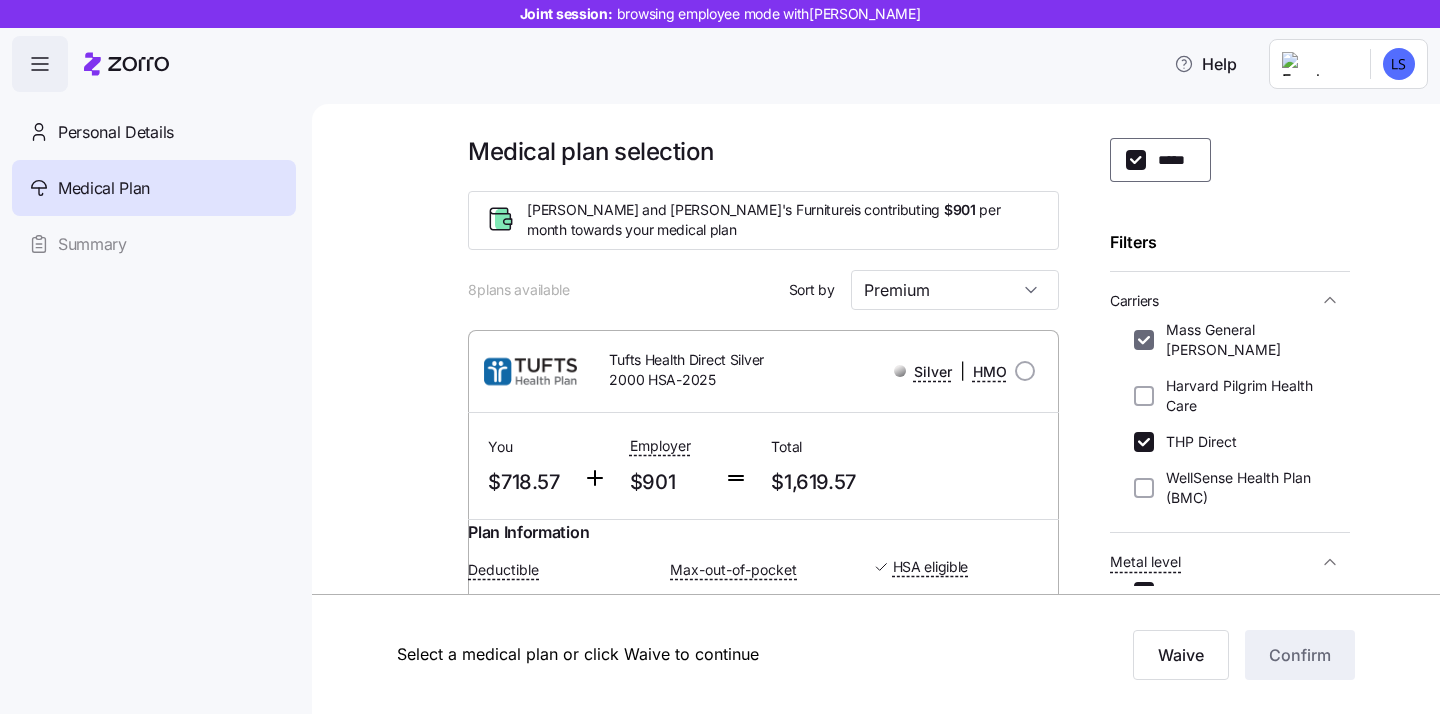 click on "Mass General Brigham" at bounding box center (1144, 340) 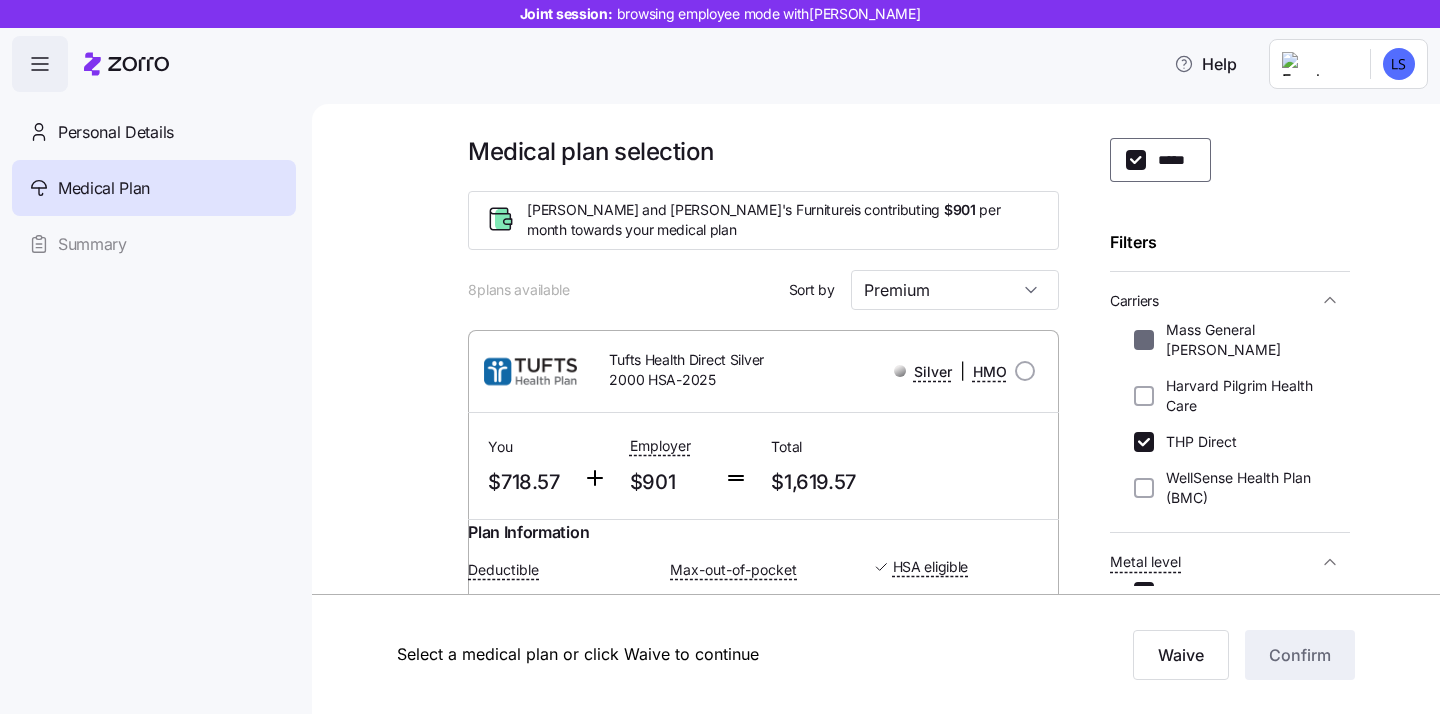 checkbox on "false" 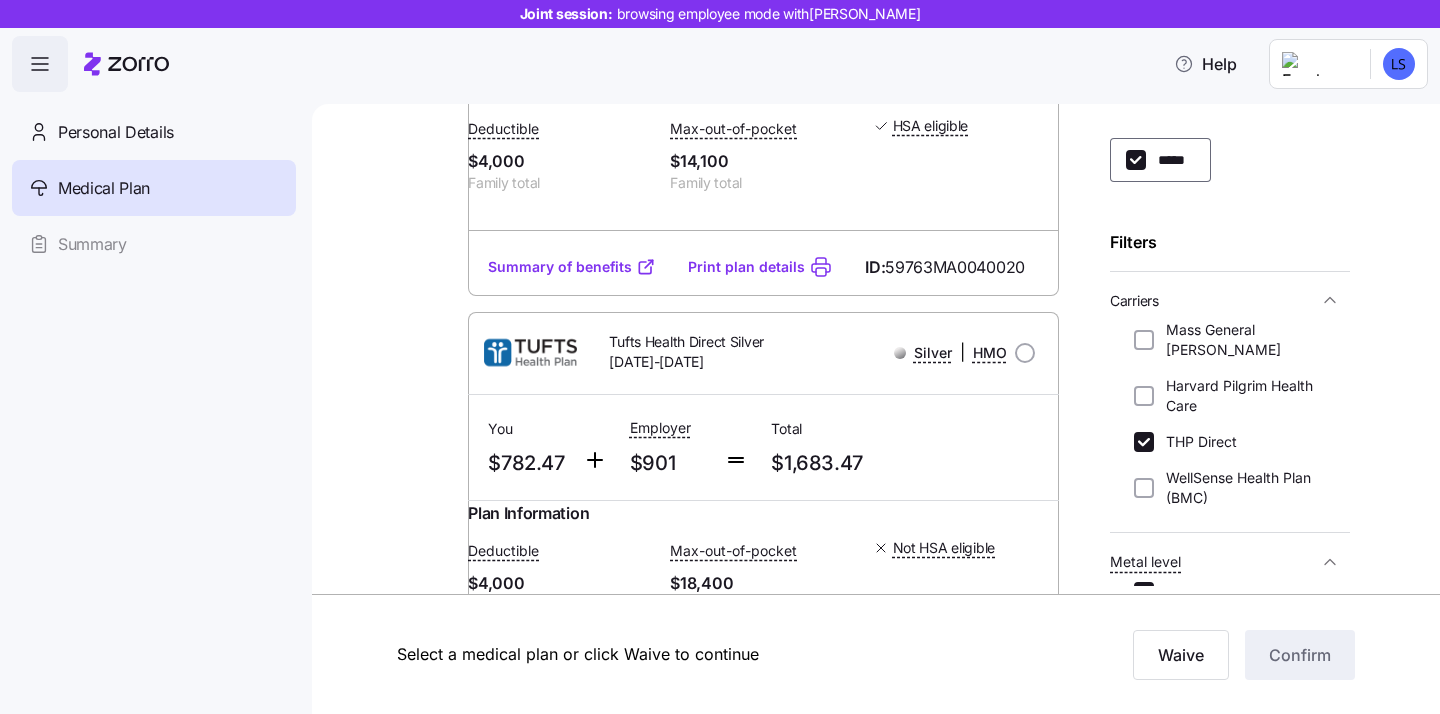 scroll, scrollTop: 452, scrollLeft: 0, axis: vertical 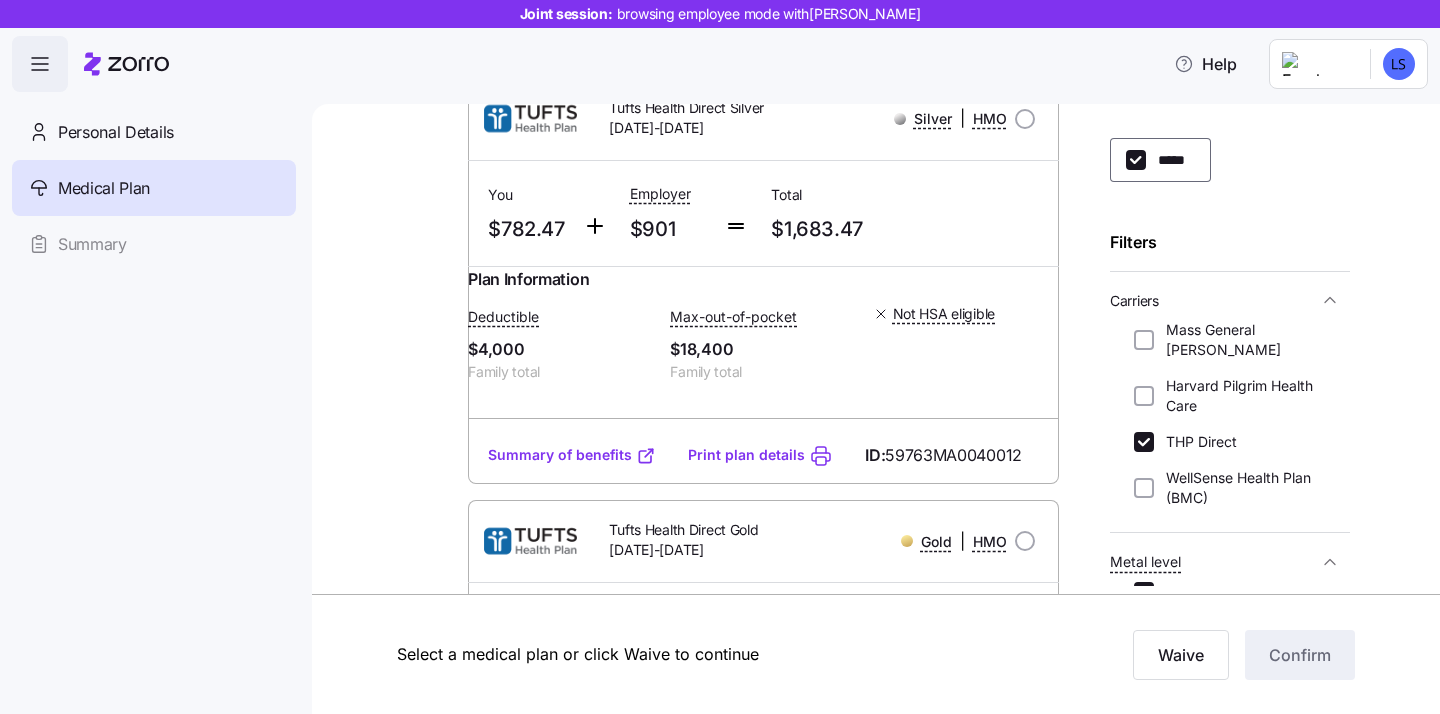 click on "Summary of benefits" at bounding box center [572, 455] 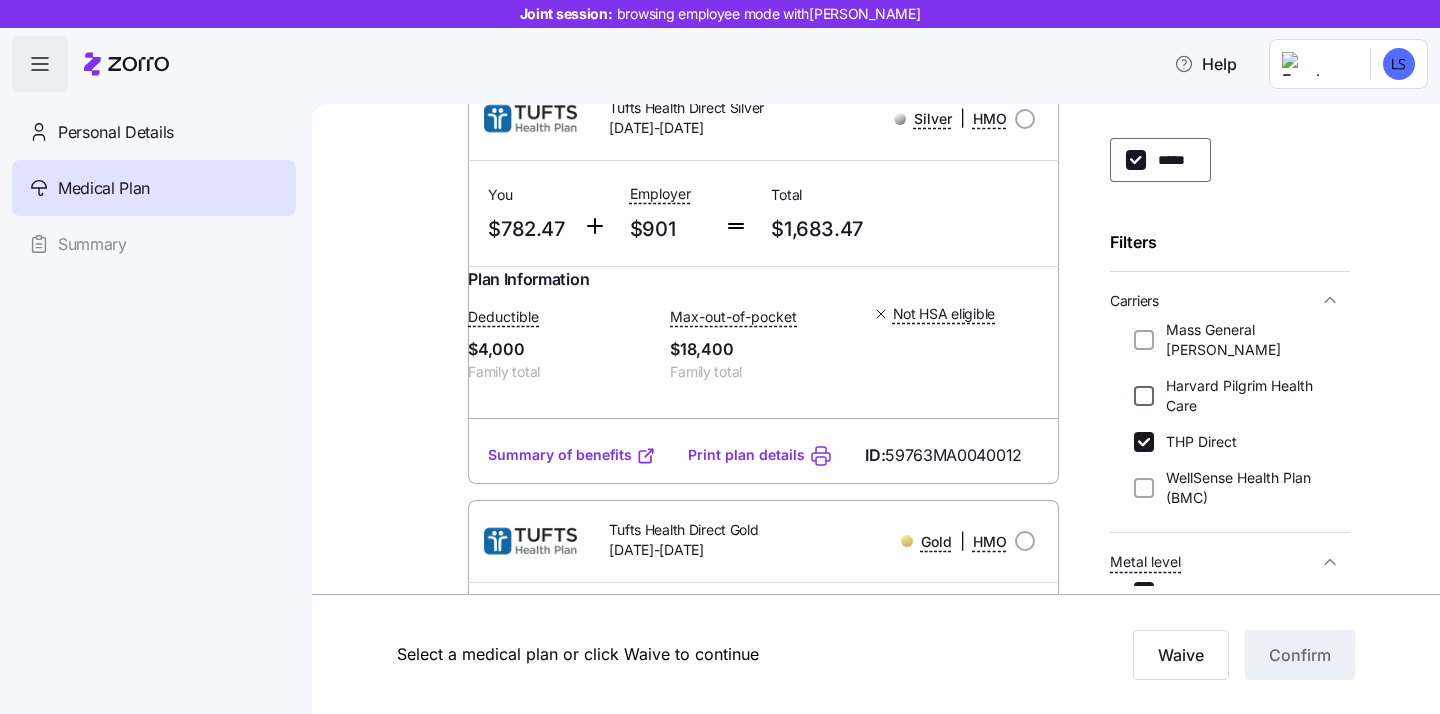 click on "Harvard Pilgrim Health Care" at bounding box center [1144, 396] 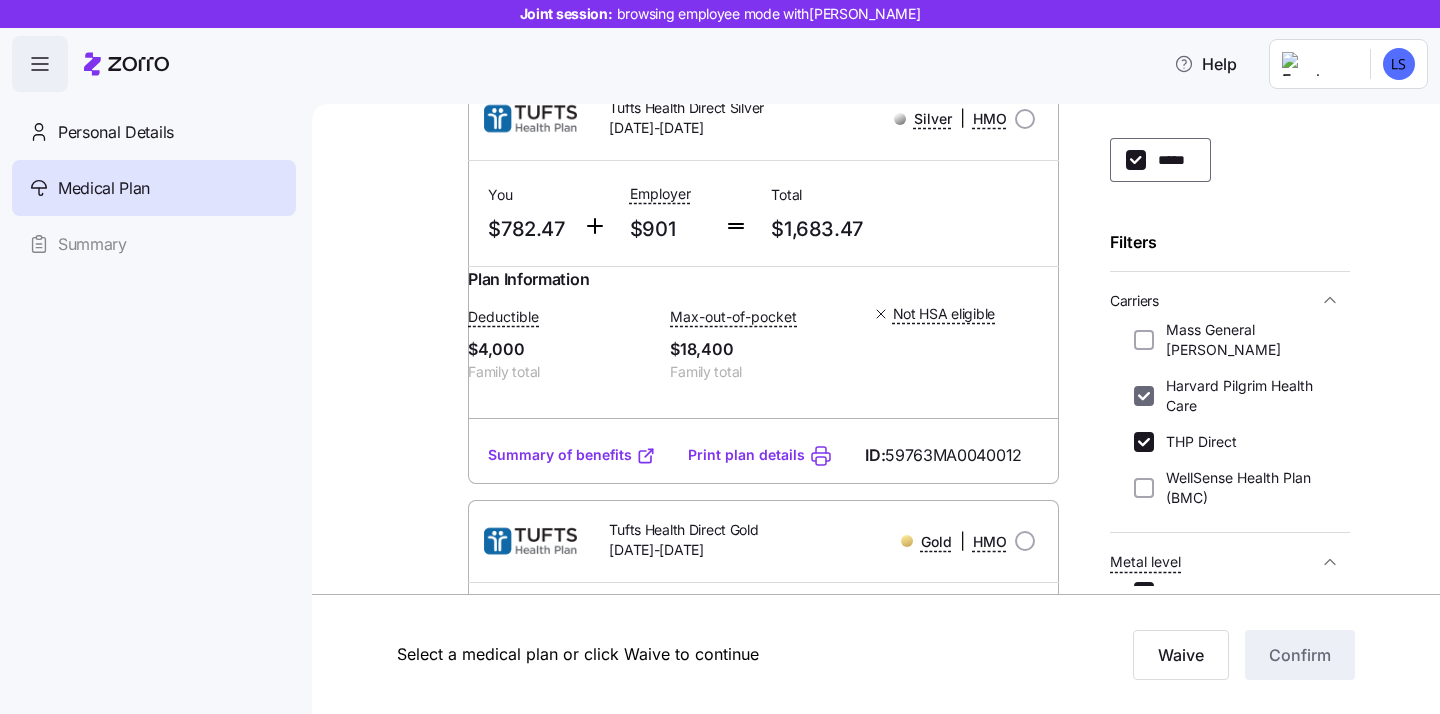 click on "Harvard Pilgrim Health Care" at bounding box center (1144, 396) 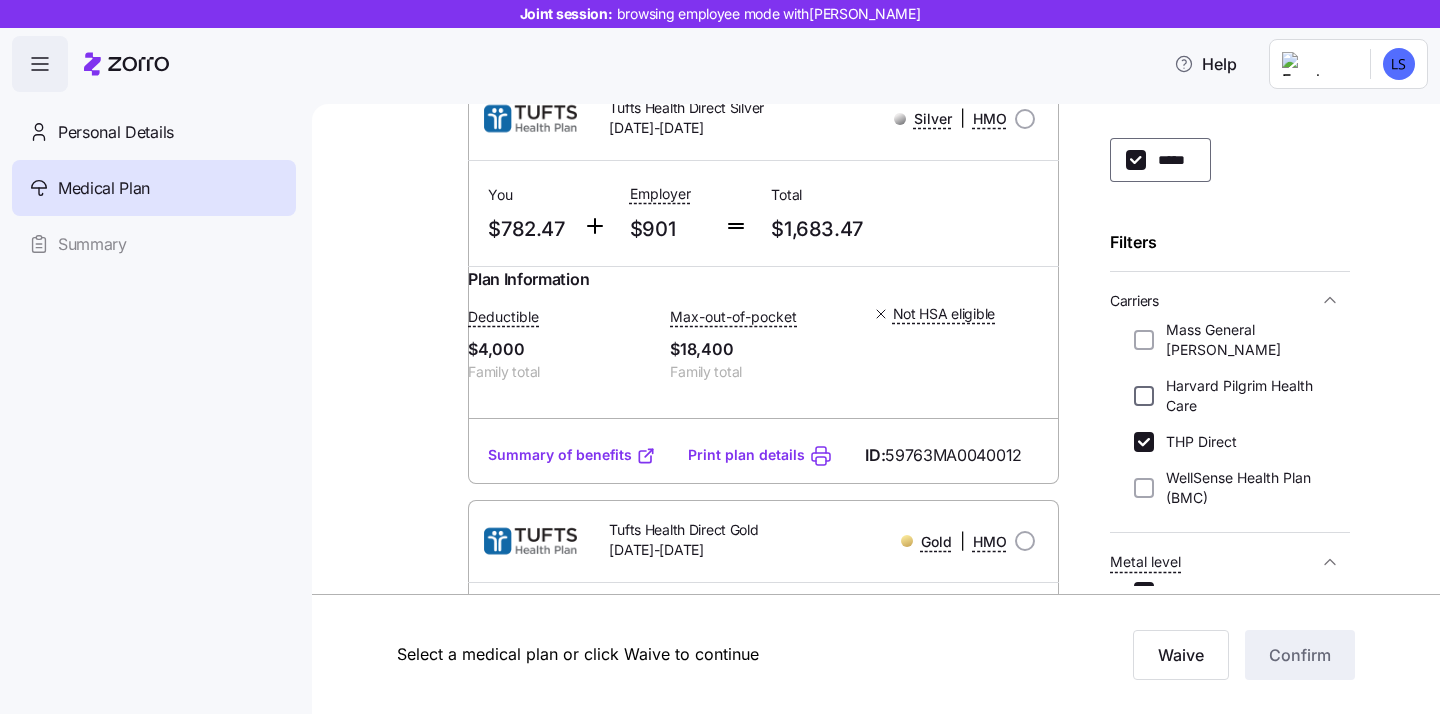 click on "Harvard Pilgrim Health Care" at bounding box center [1144, 396] 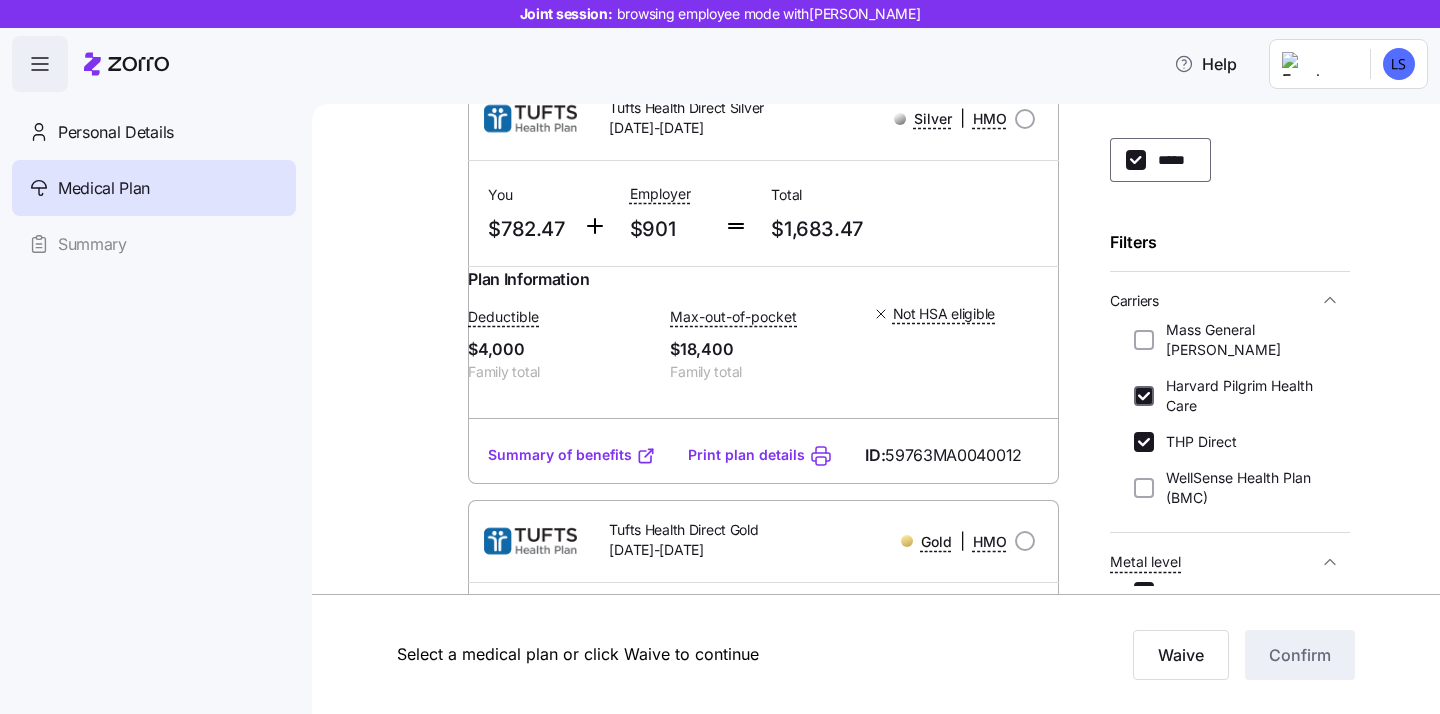 checkbox on "true" 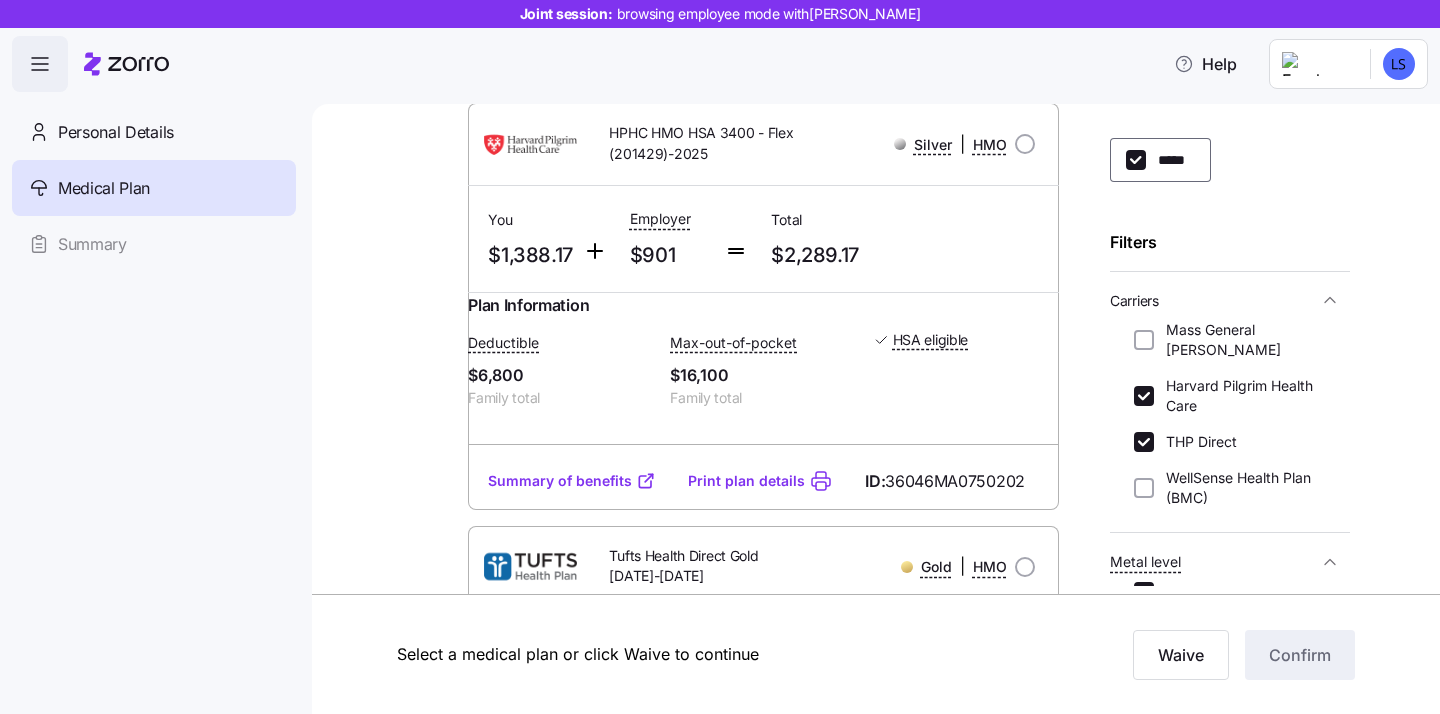 scroll, scrollTop: 1493, scrollLeft: 0, axis: vertical 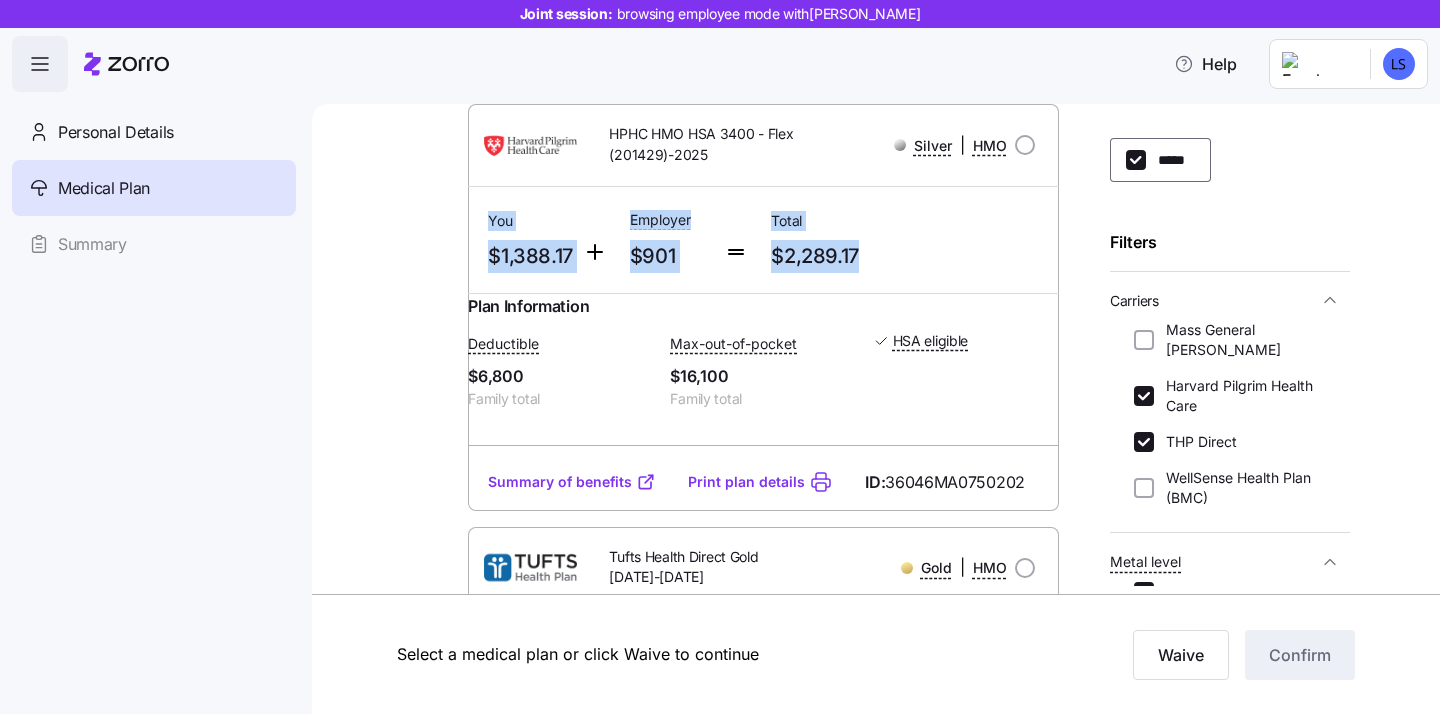 drag, startPoint x: 872, startPoint y: 320, endPoint x: 489, endPoint y: 277, distance: 385.40628 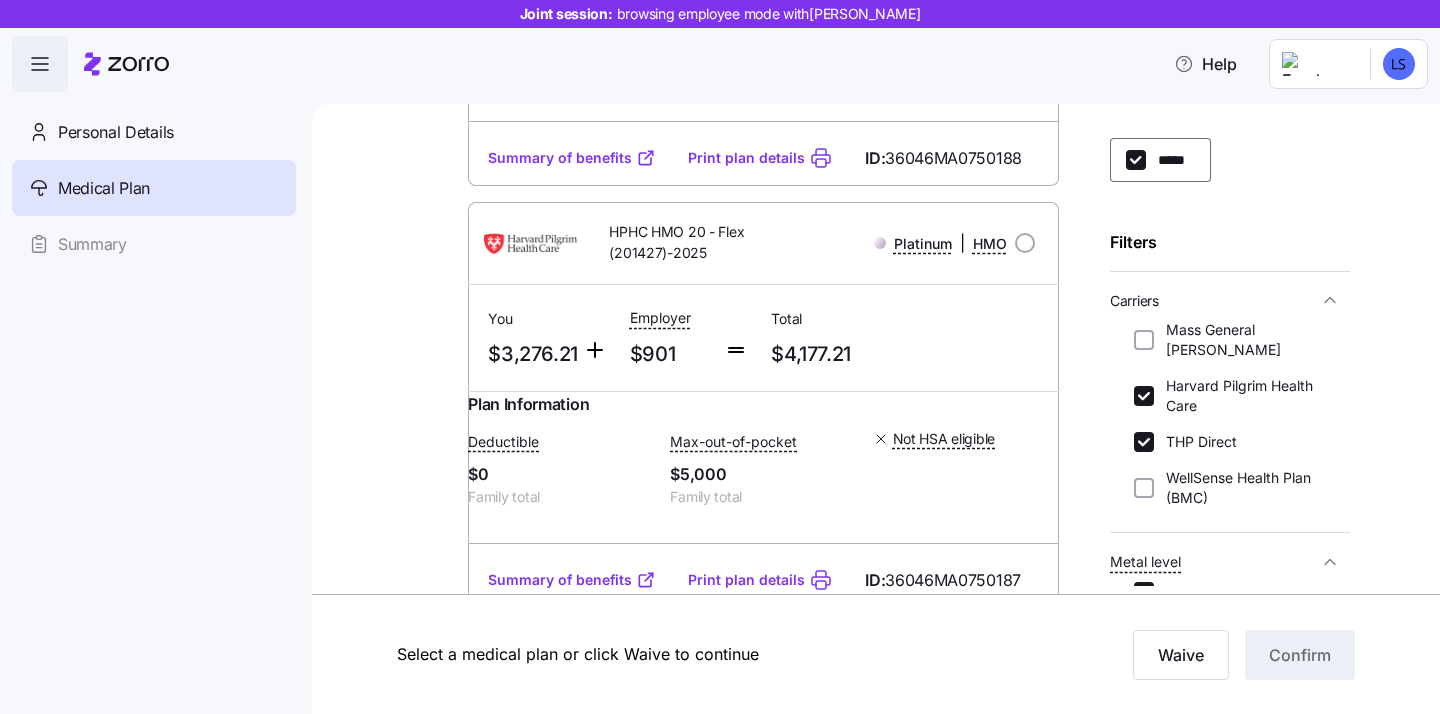 scroll, scrollTop: 5029, scrollLeft: 0, axis: vertical 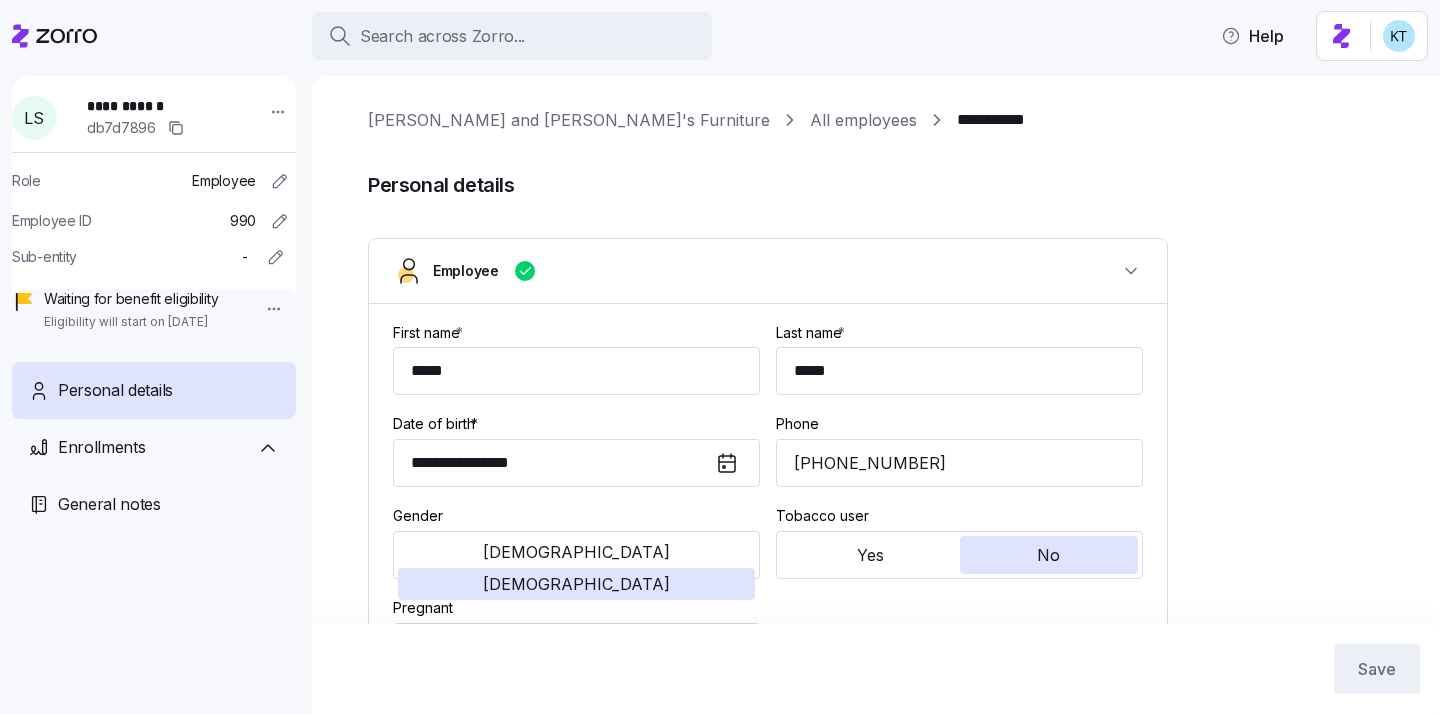 type on "MA" 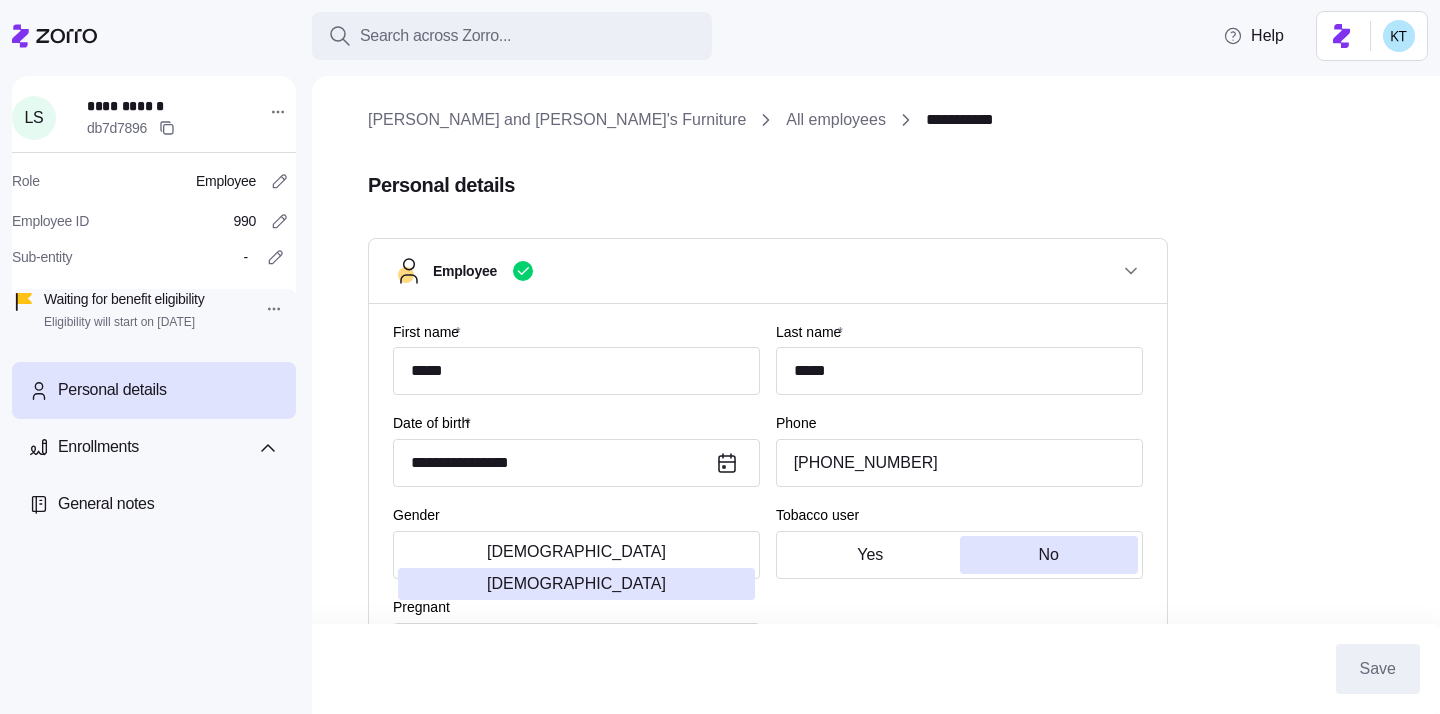 scroll, scrollTop: 0, scrollLeft: 0, axis: both 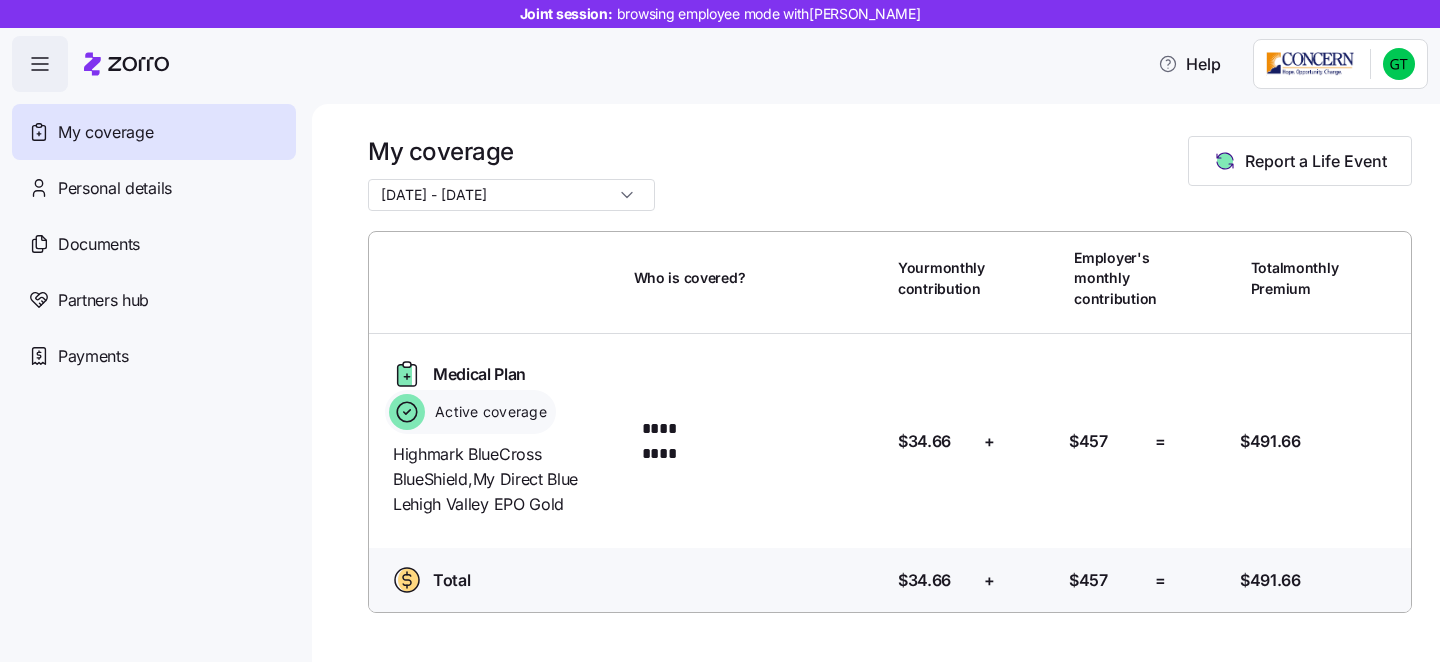click at bounding box center (40, 64) 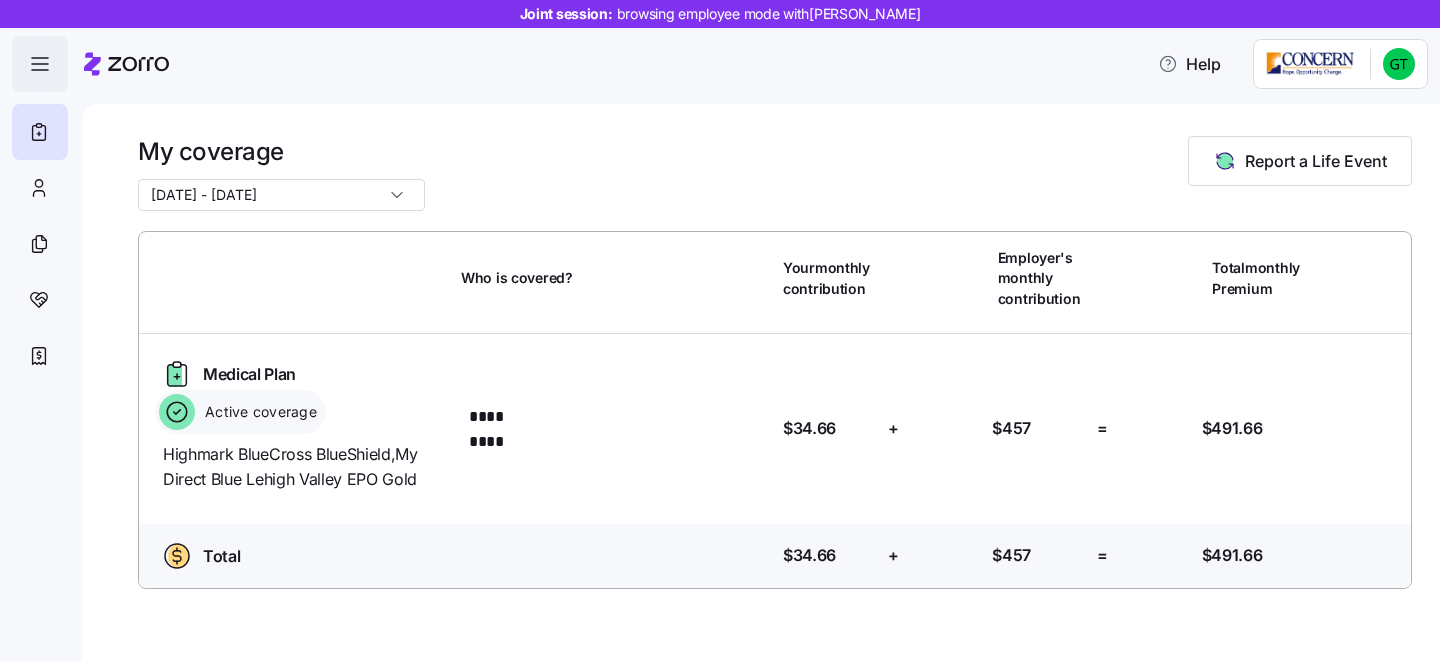 click 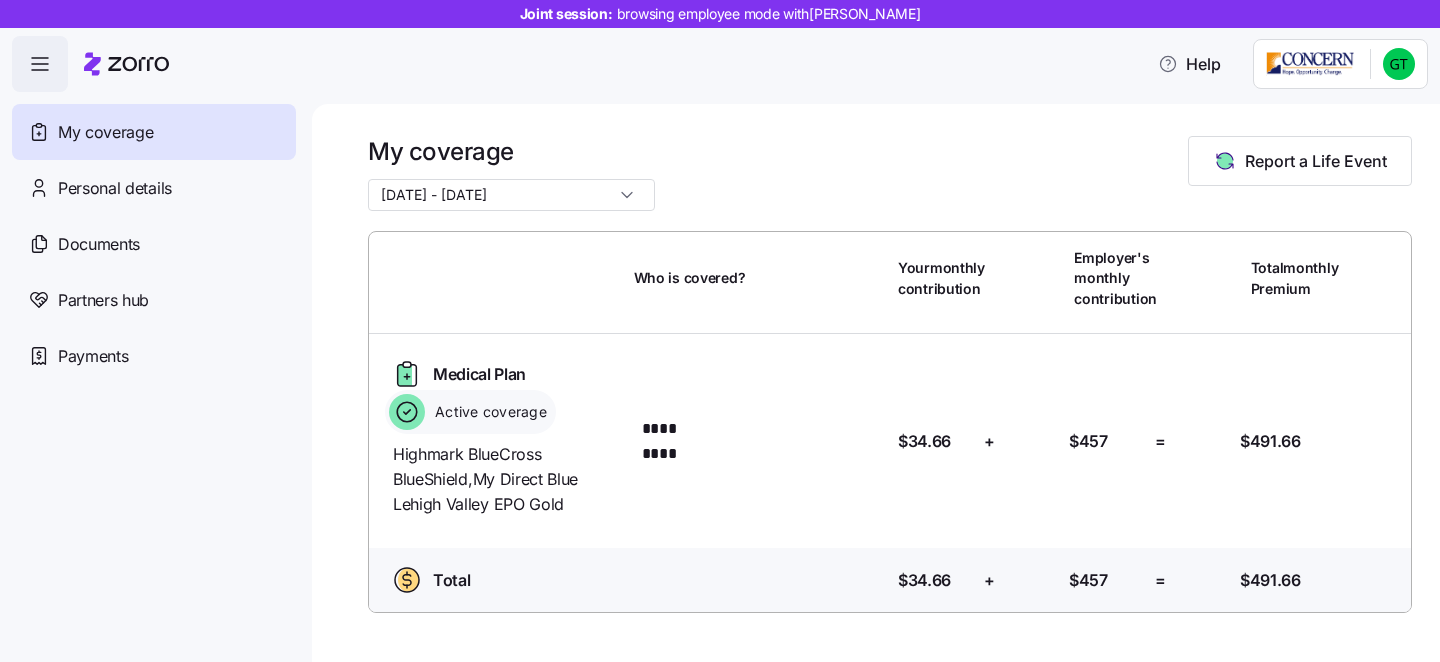 click 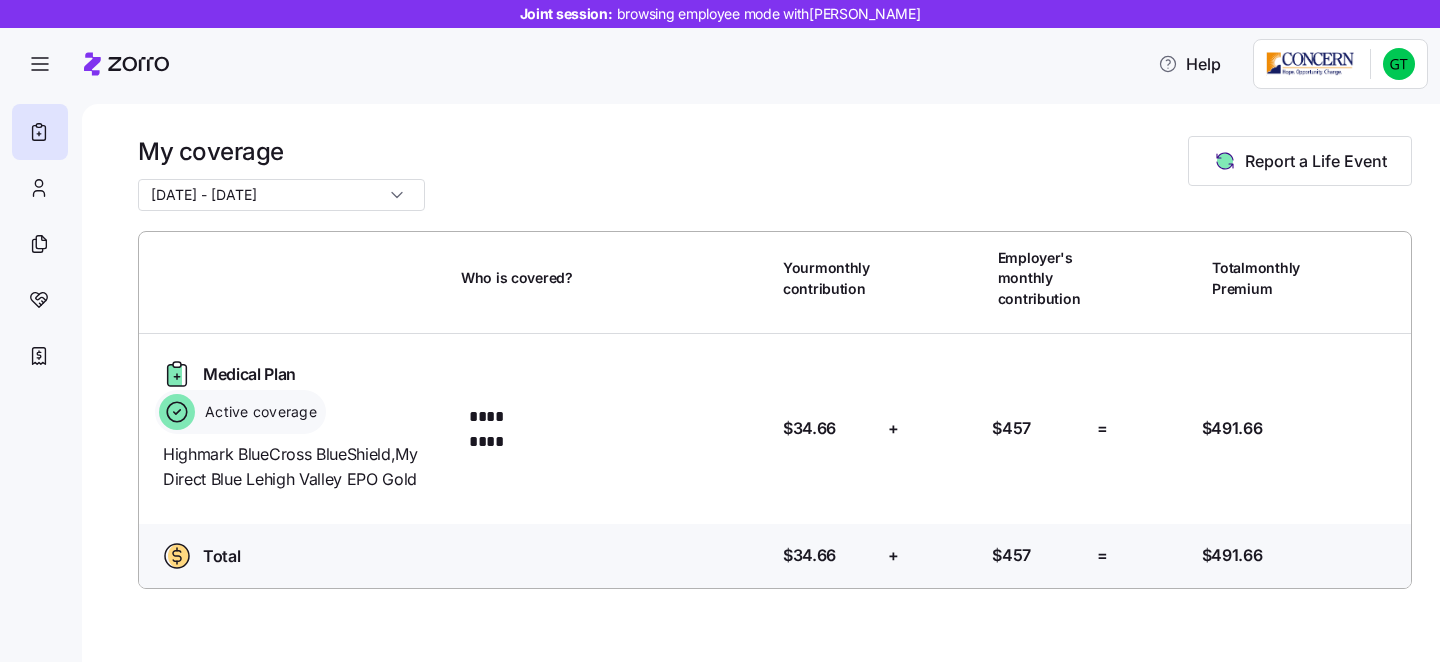 click at bounding box center [775, 221] 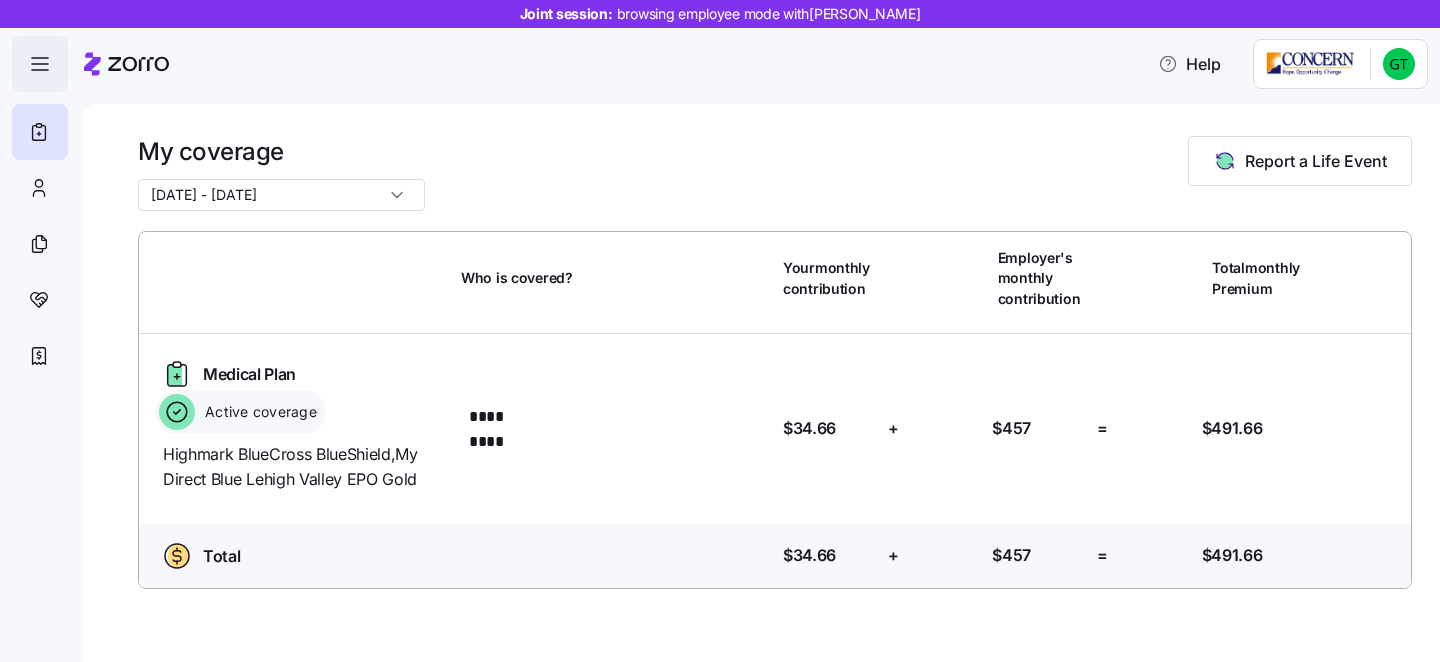 click at bounding box center [40, 64] 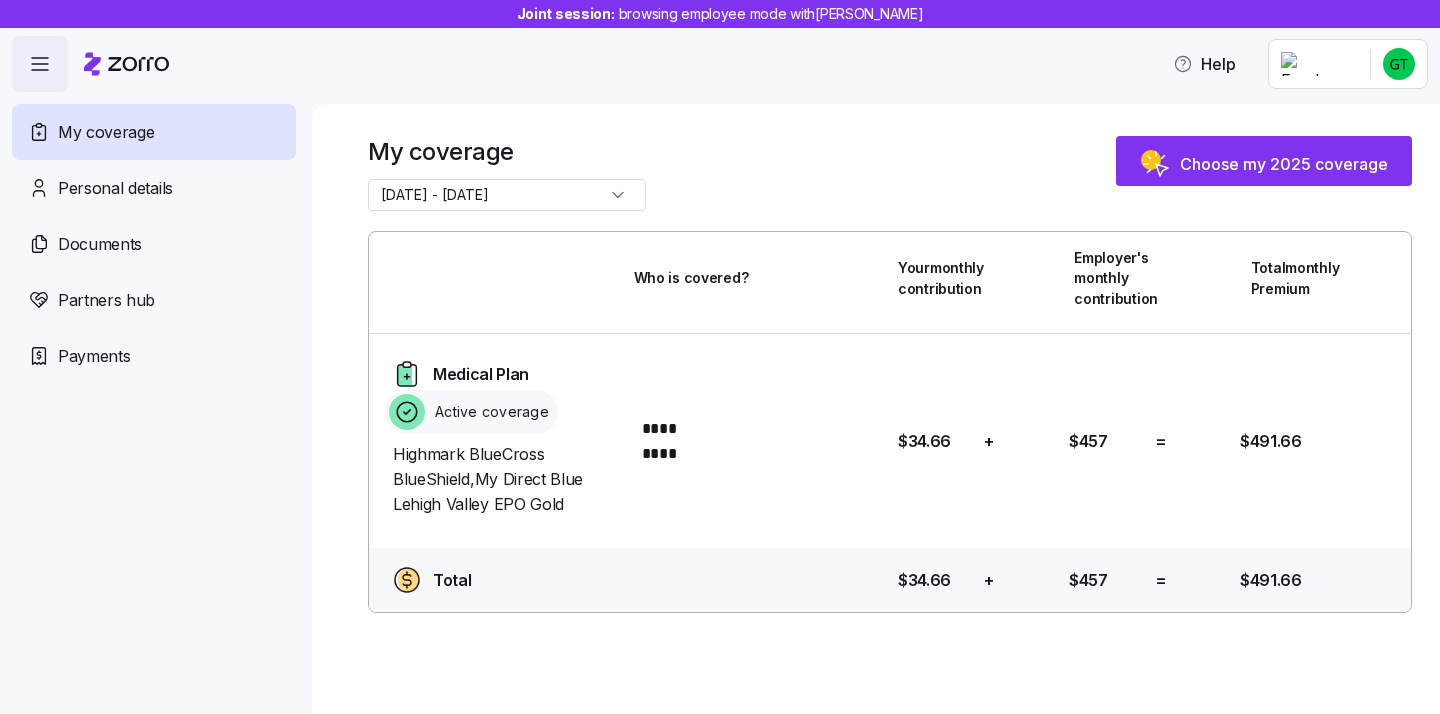 scroll, scrollTop: 0, scrollLeft: 0, axis: both 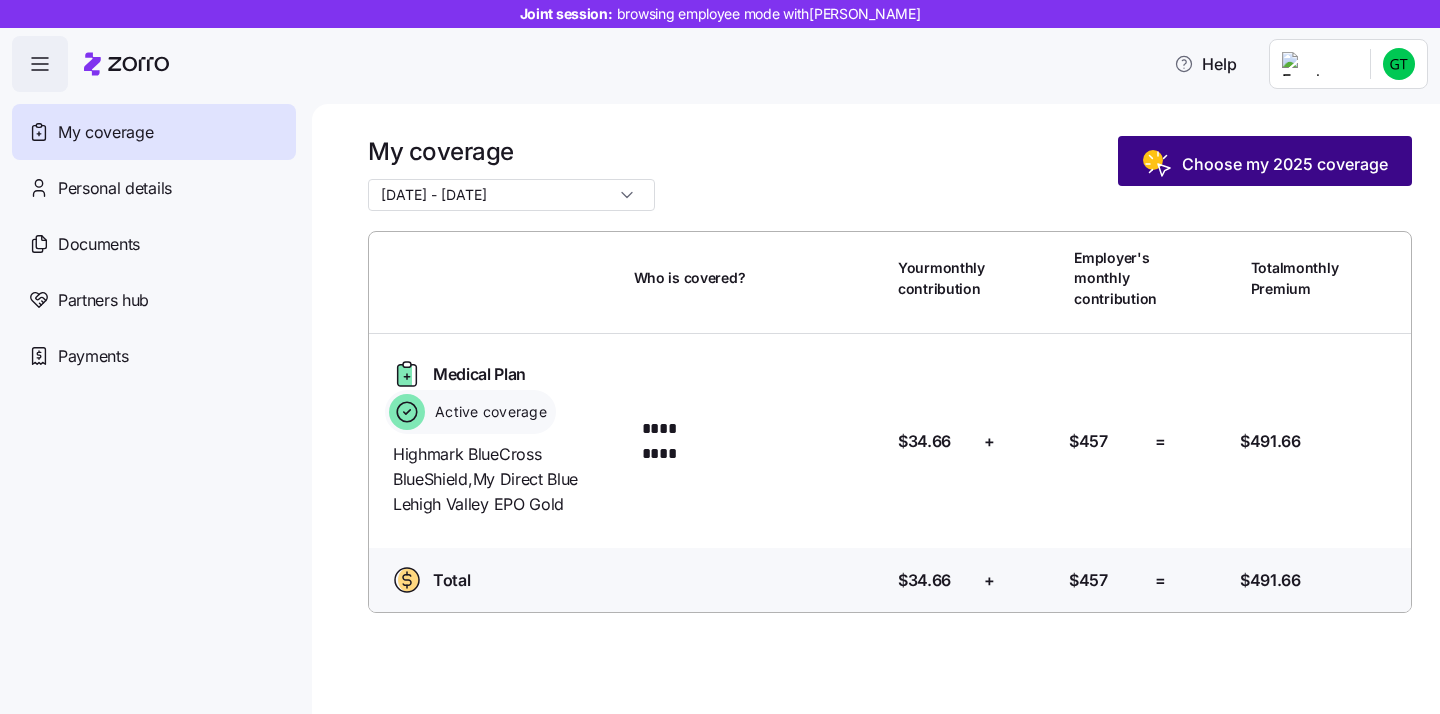 click on "Choose my 2025 coverage" at bounding box center [1285, 164] 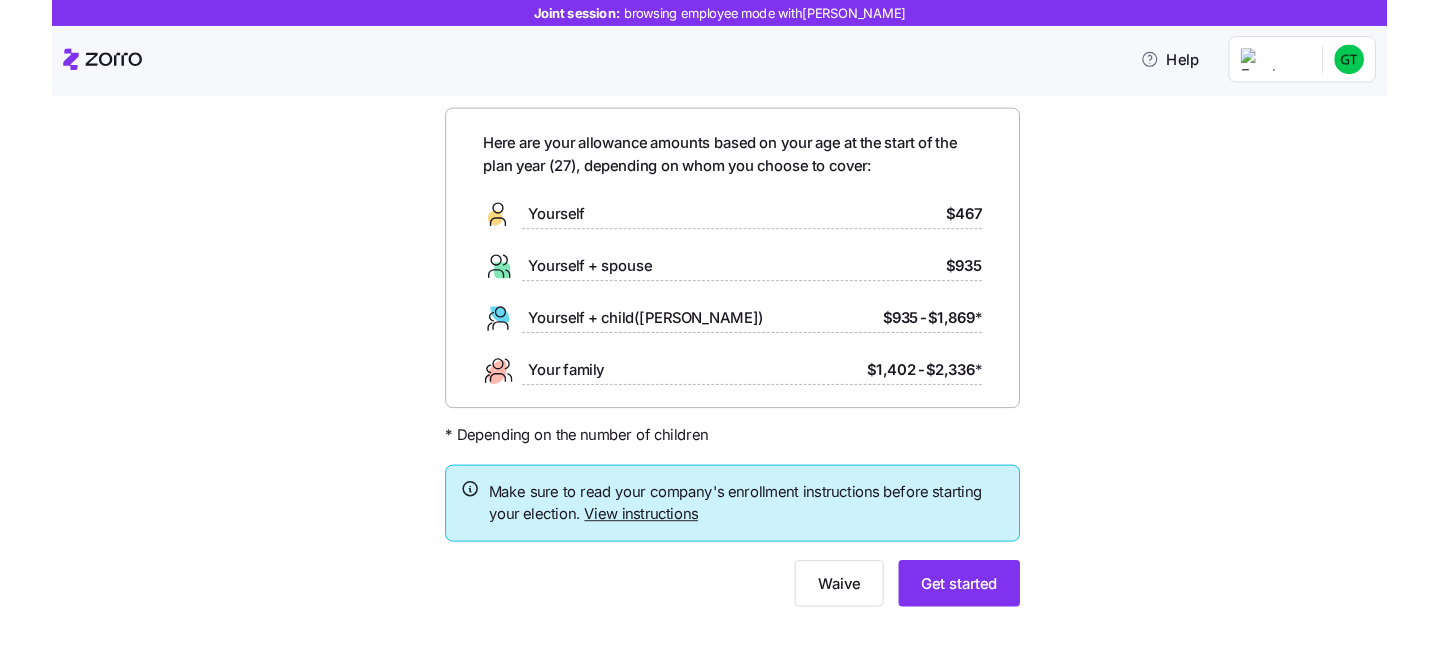 scroll, scrollTop: 87, scrollLeft: 0, axis: vertical 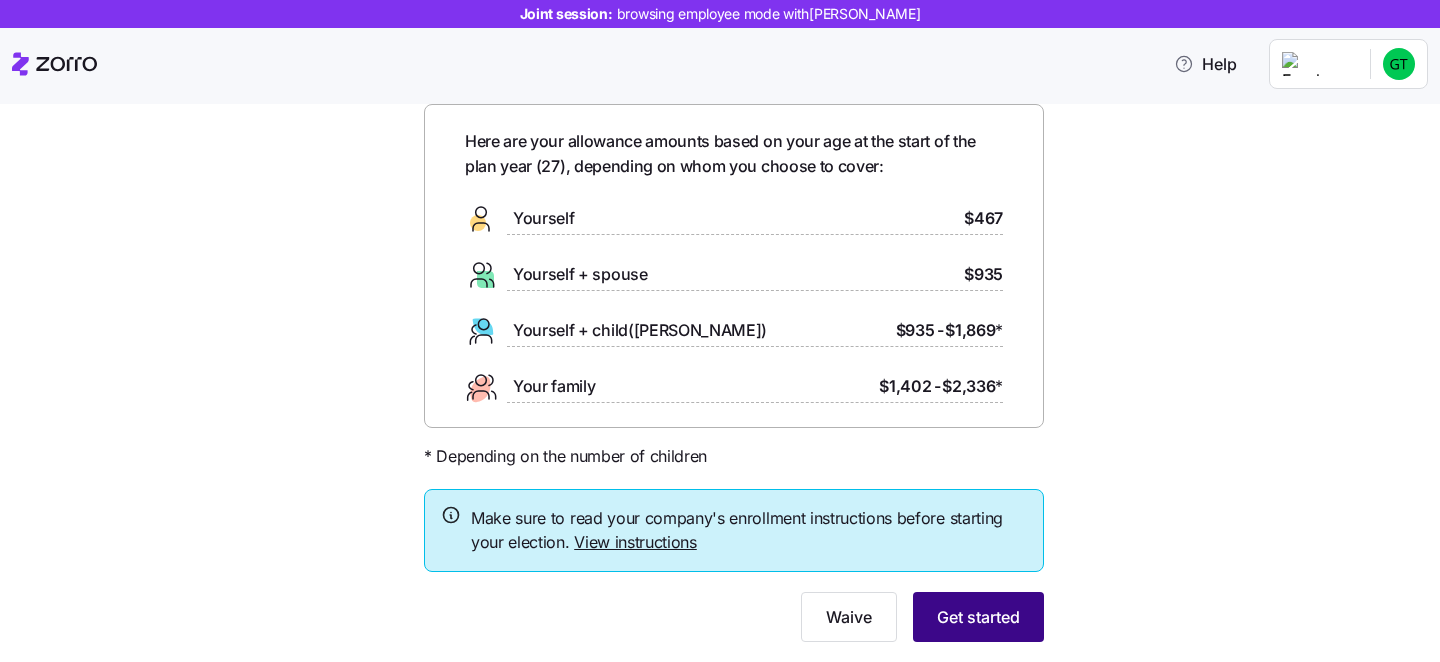 click on "Get started" at bounding box center (978, 617) 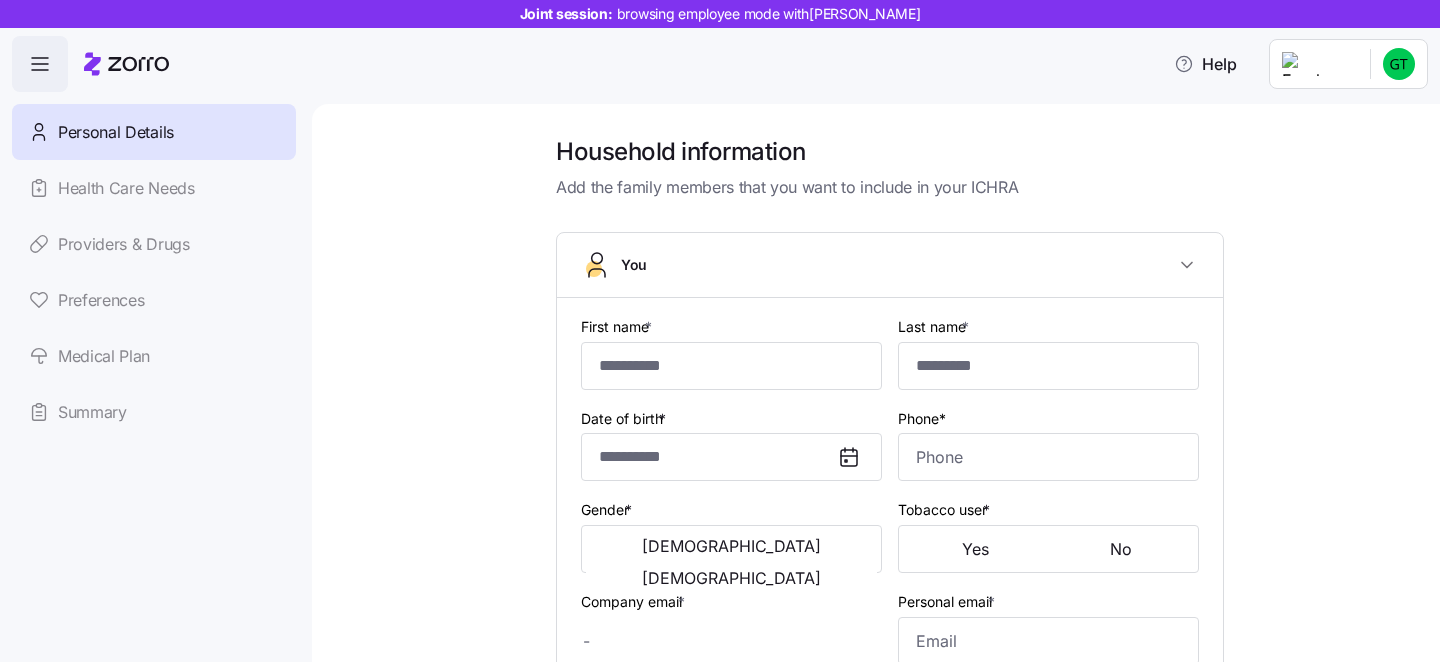type on "*********" 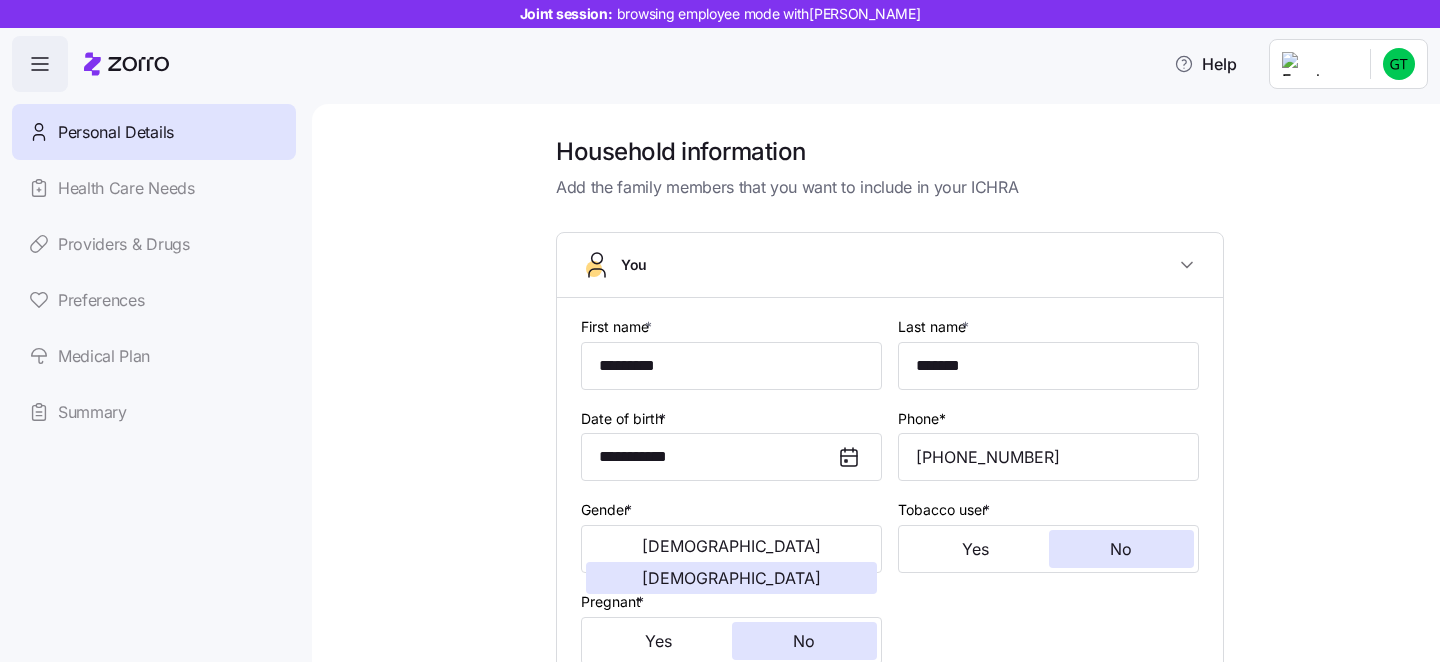 type on "**********" 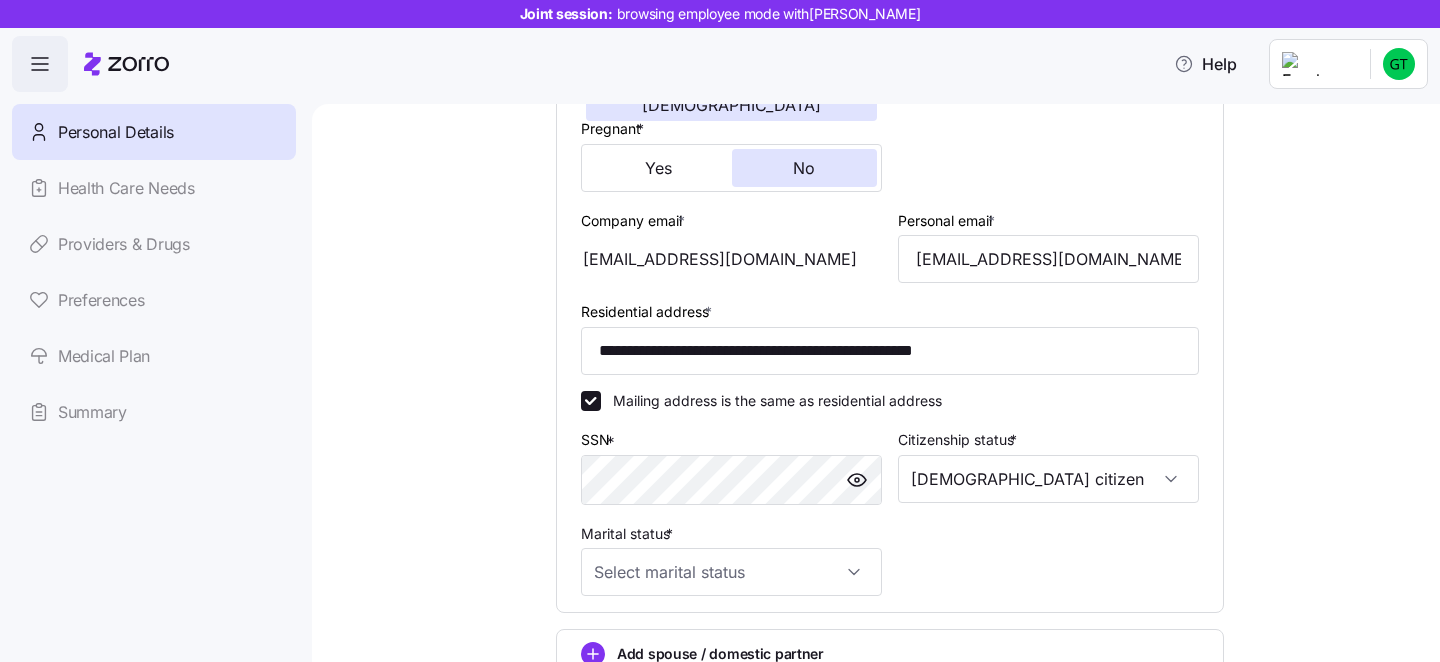 scroll, scrollTop: 82, scrollLeft: 0, axis: vertical 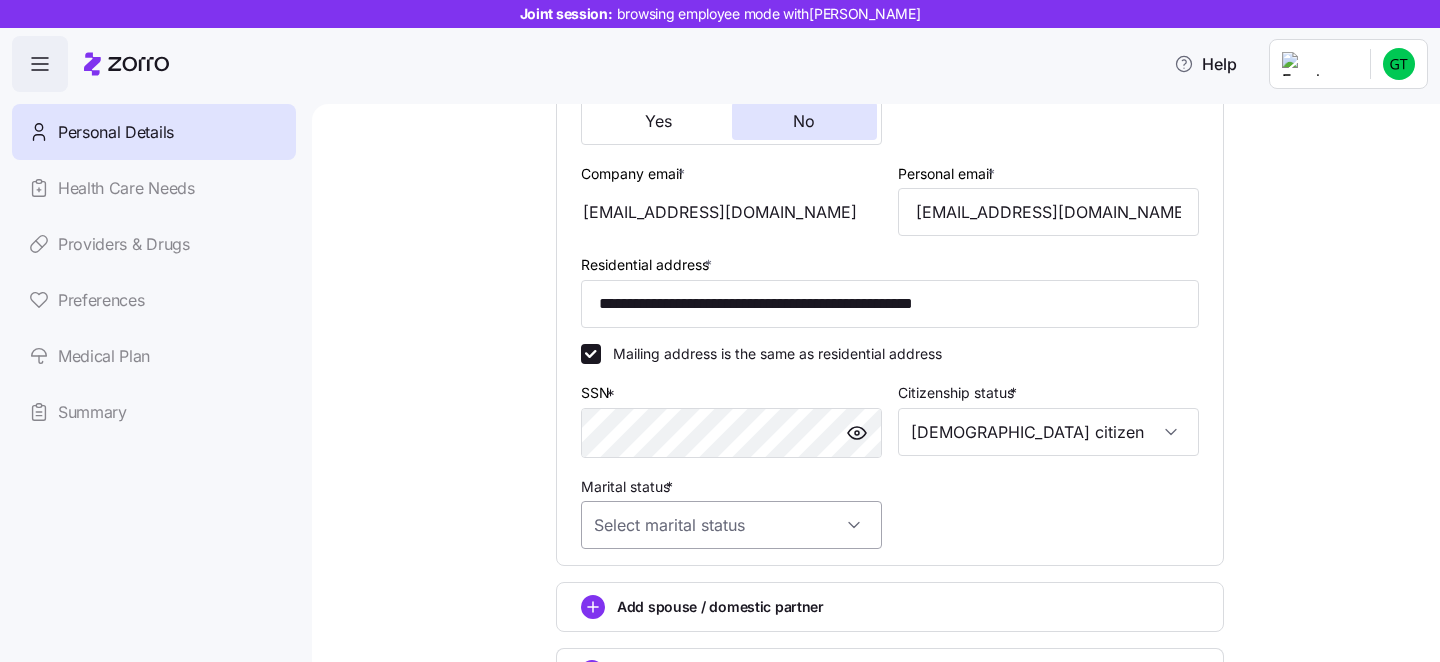 click on "Marital status  *" at bounding box center (731, 525) 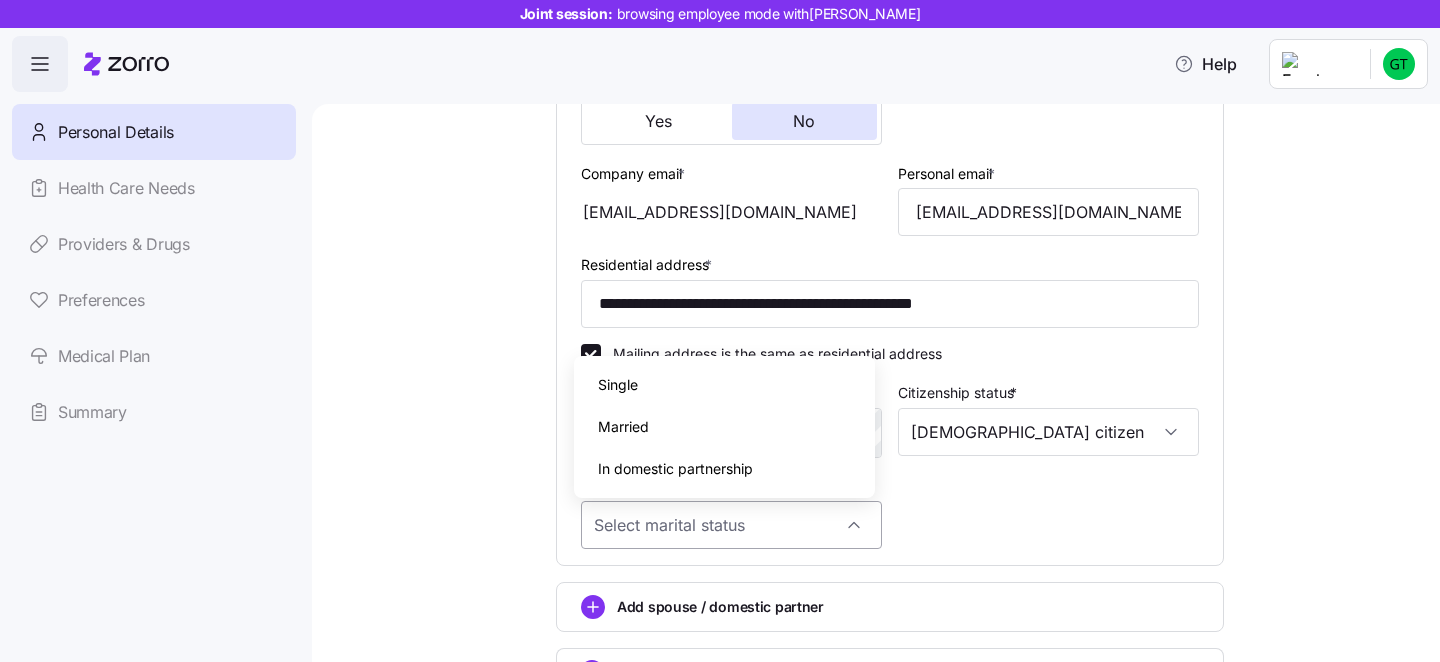 click on "Marital status  *" at bounding box center (731, 525) 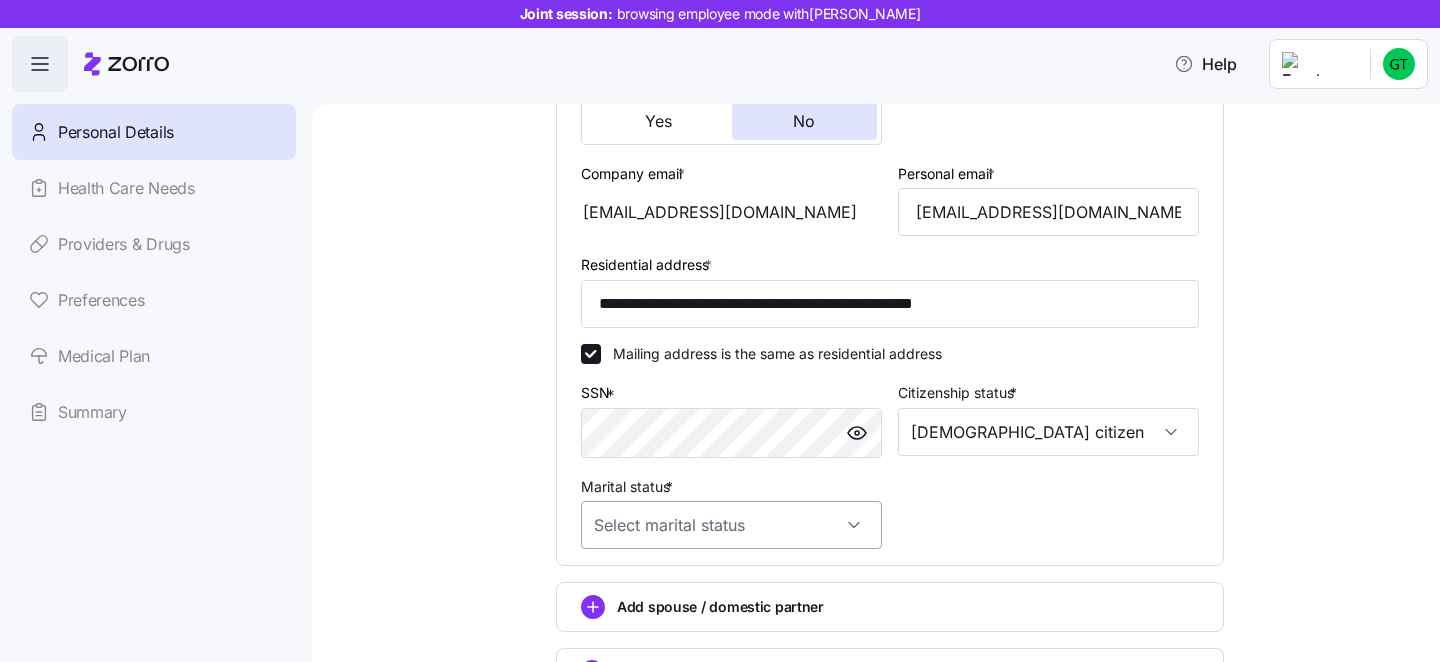 click on "Marital status  *" at bounding box center [731, 525] 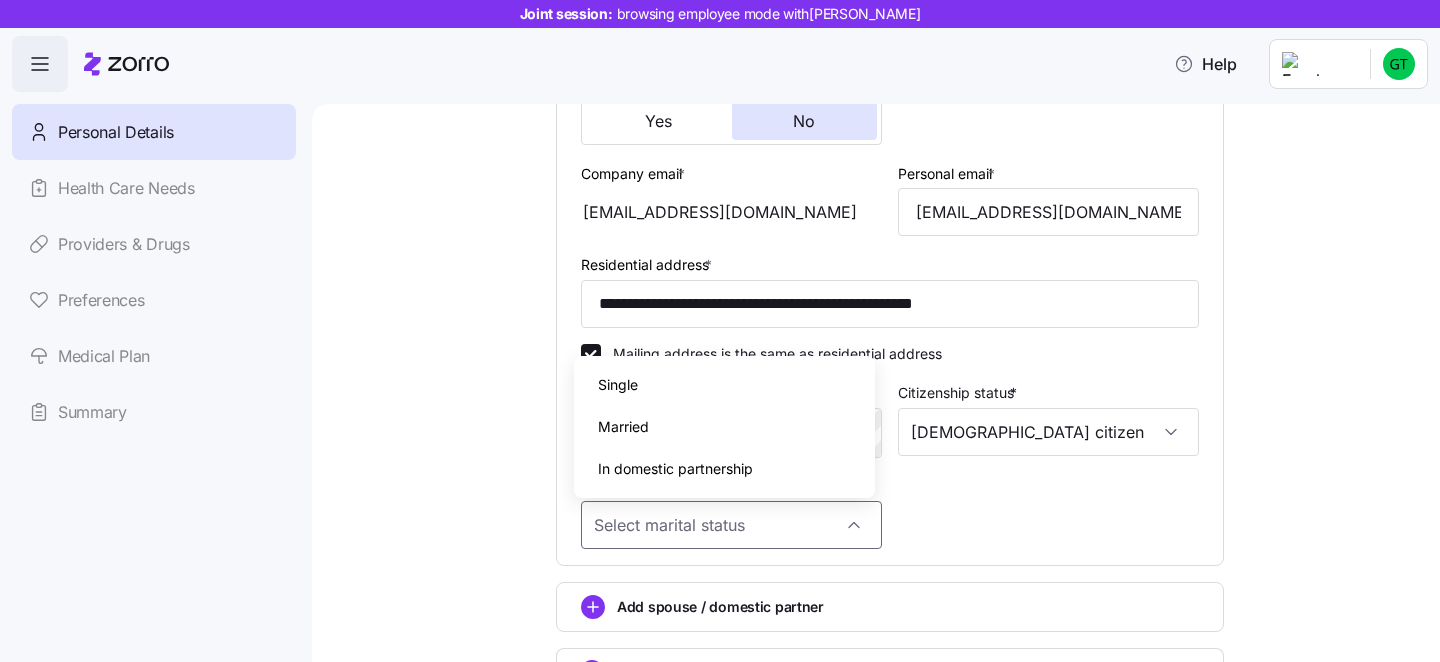 click on "Single" at bounding box center [724, 385] 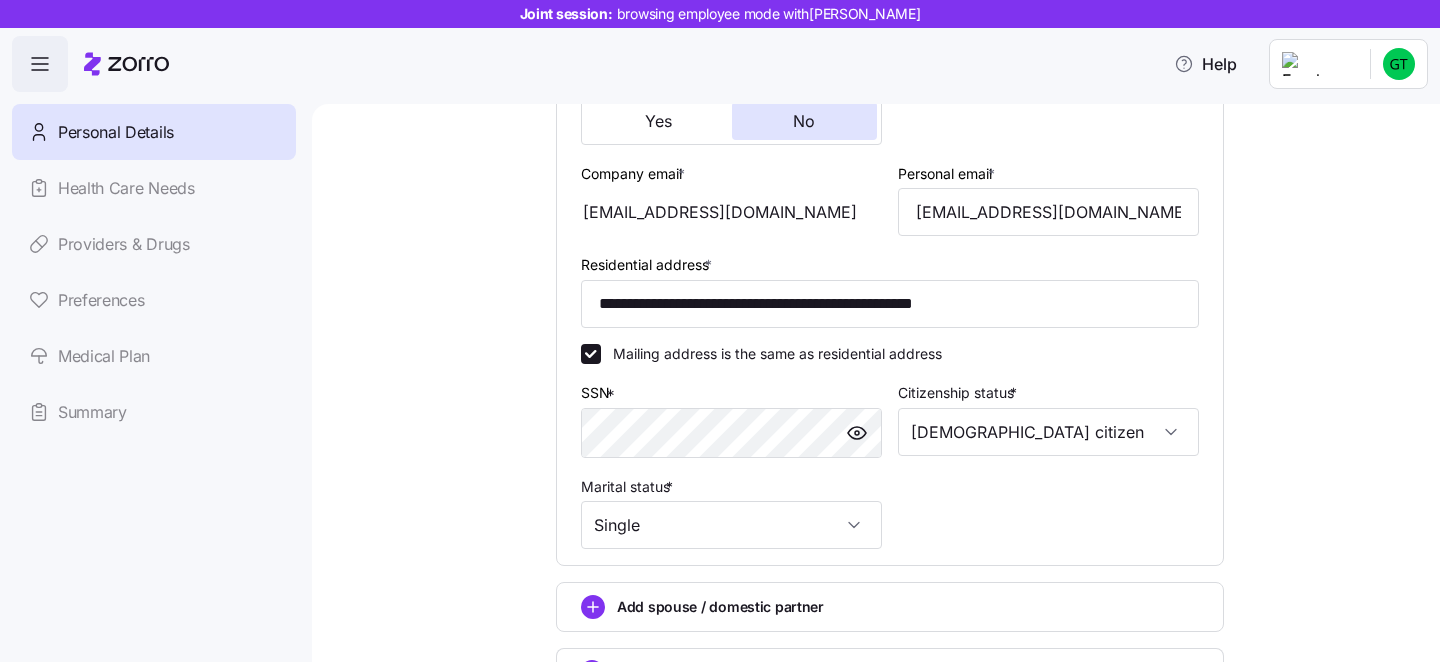 type on "Single" 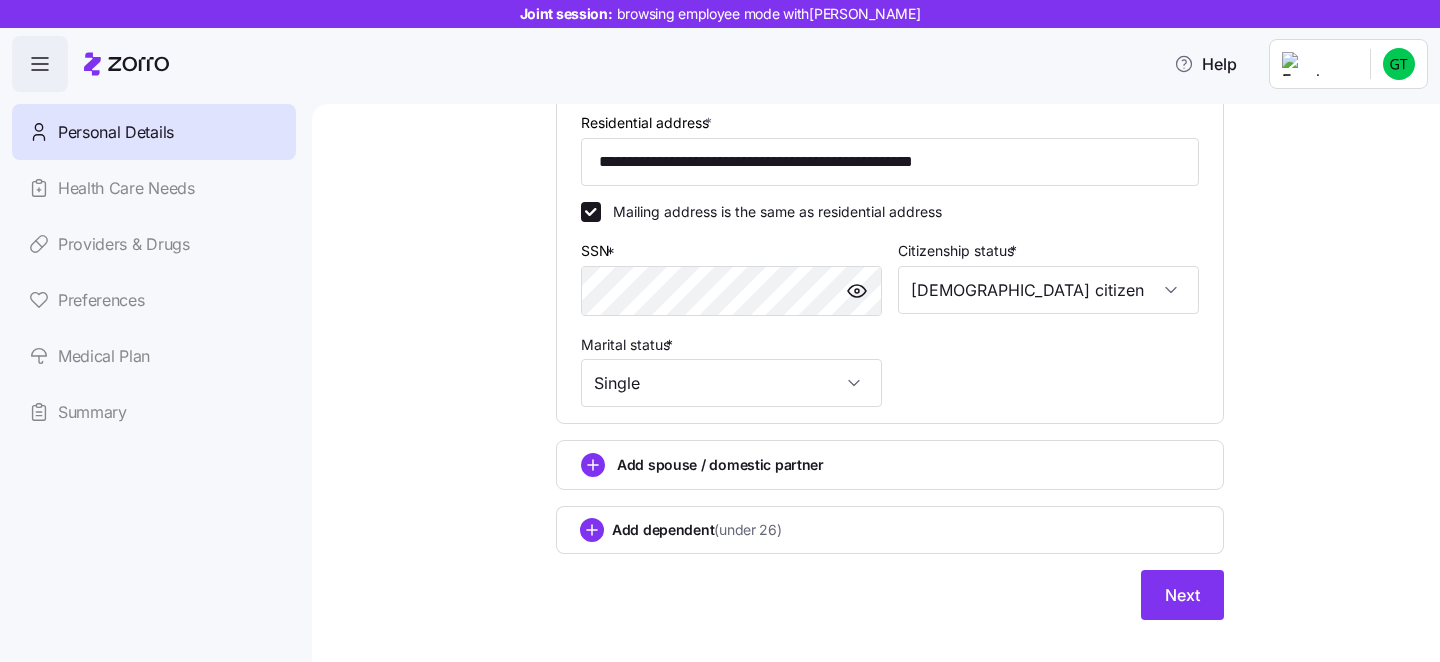 scroll, scrollTop: 696, scrollLeft: 0, axis: vertical 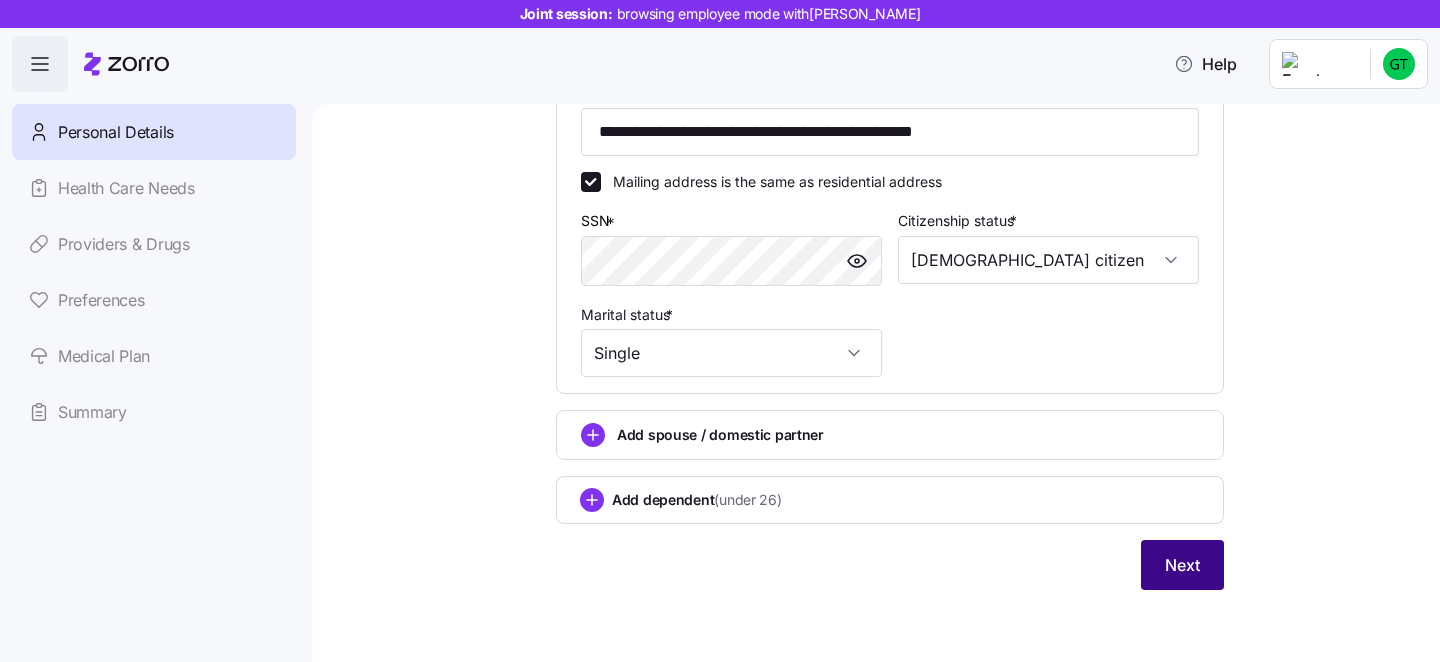 click on "Next" at bounding box center [1182, 565] 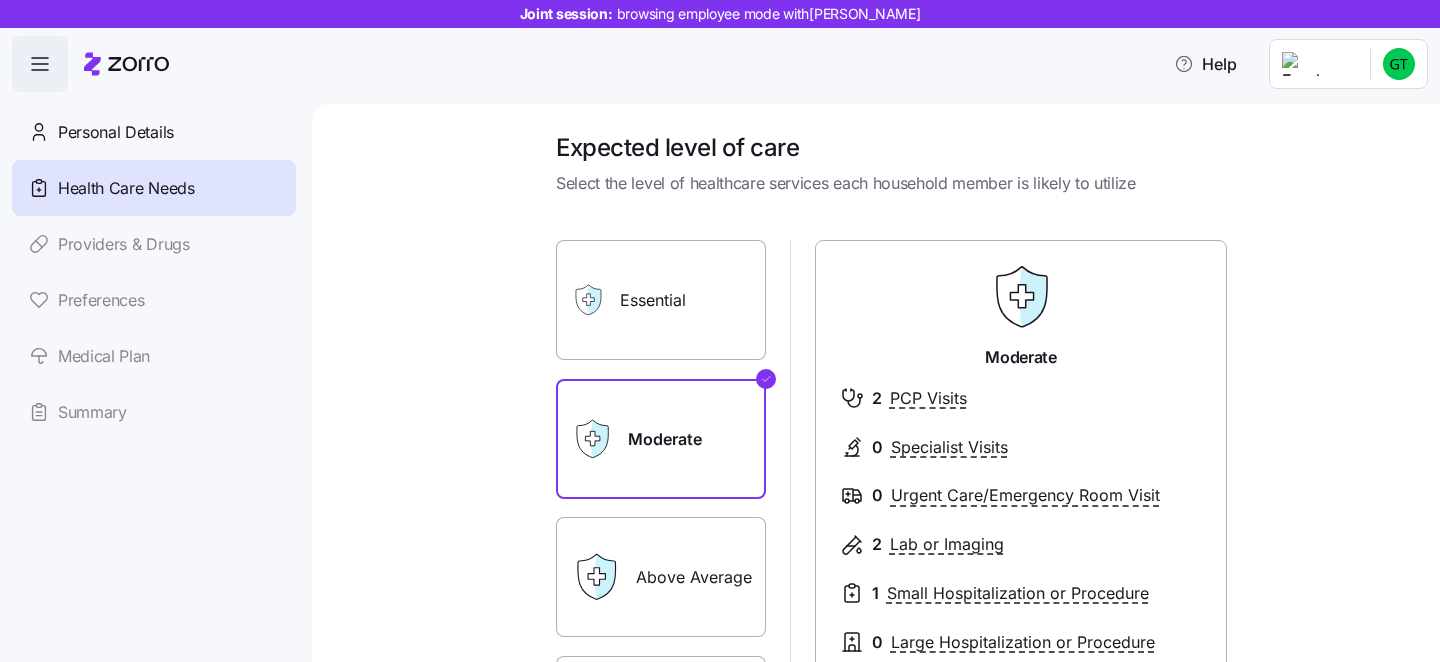 scroll, scrollTop: 36, scrollLeft: 0, axis: vertical 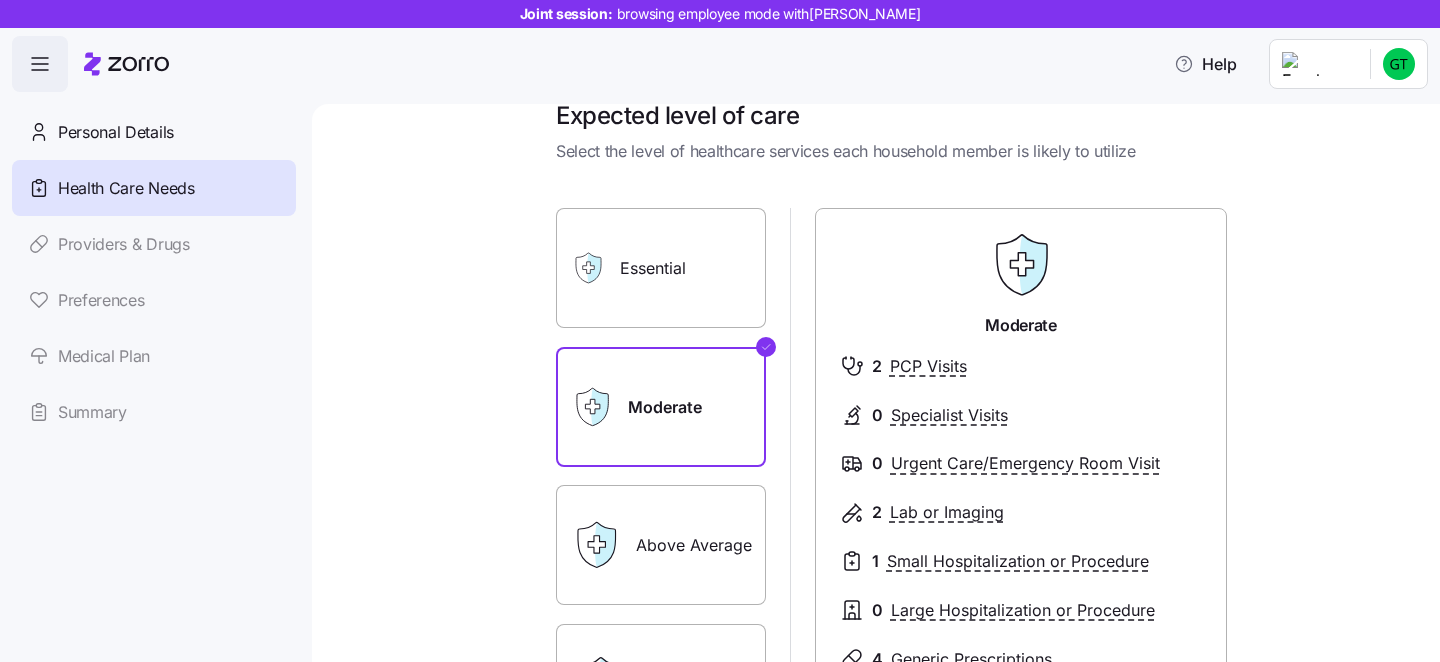 click on "Essential" at bounding box center (661, 268) 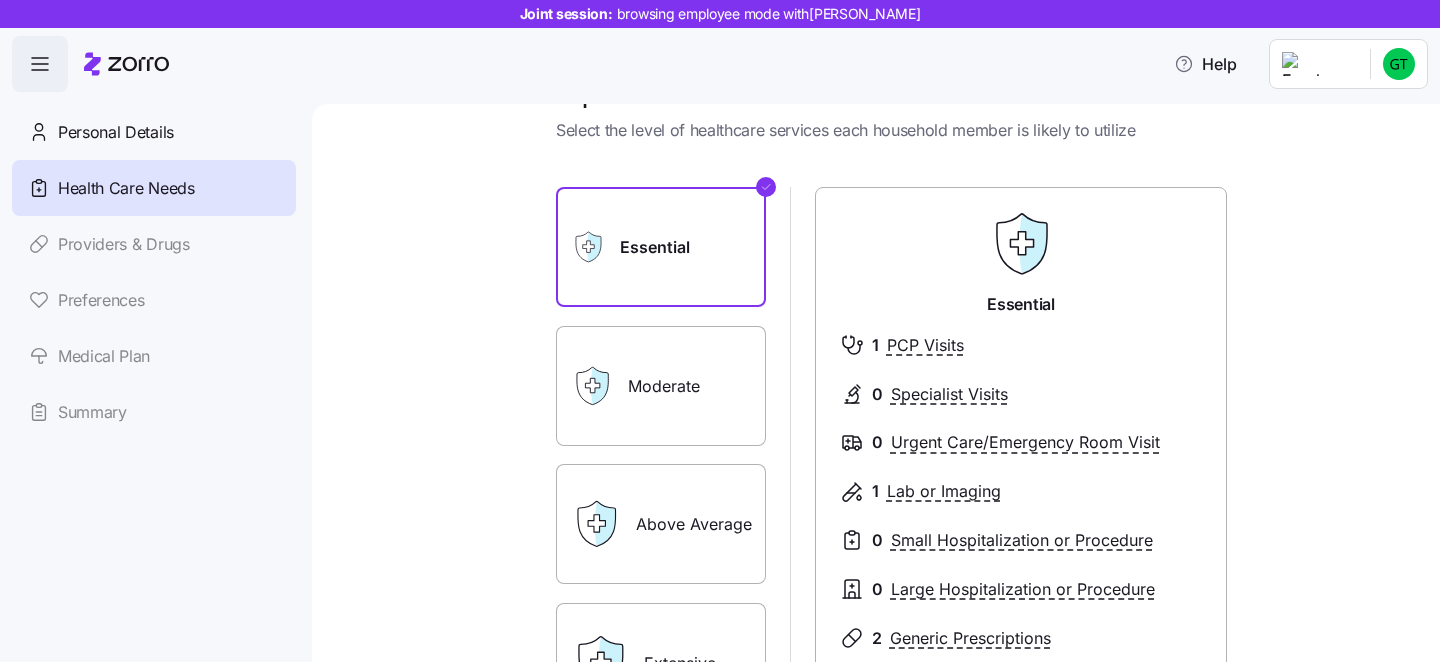 scroll, scrollTop: 60, scrollLeft: 0, axis: vertical 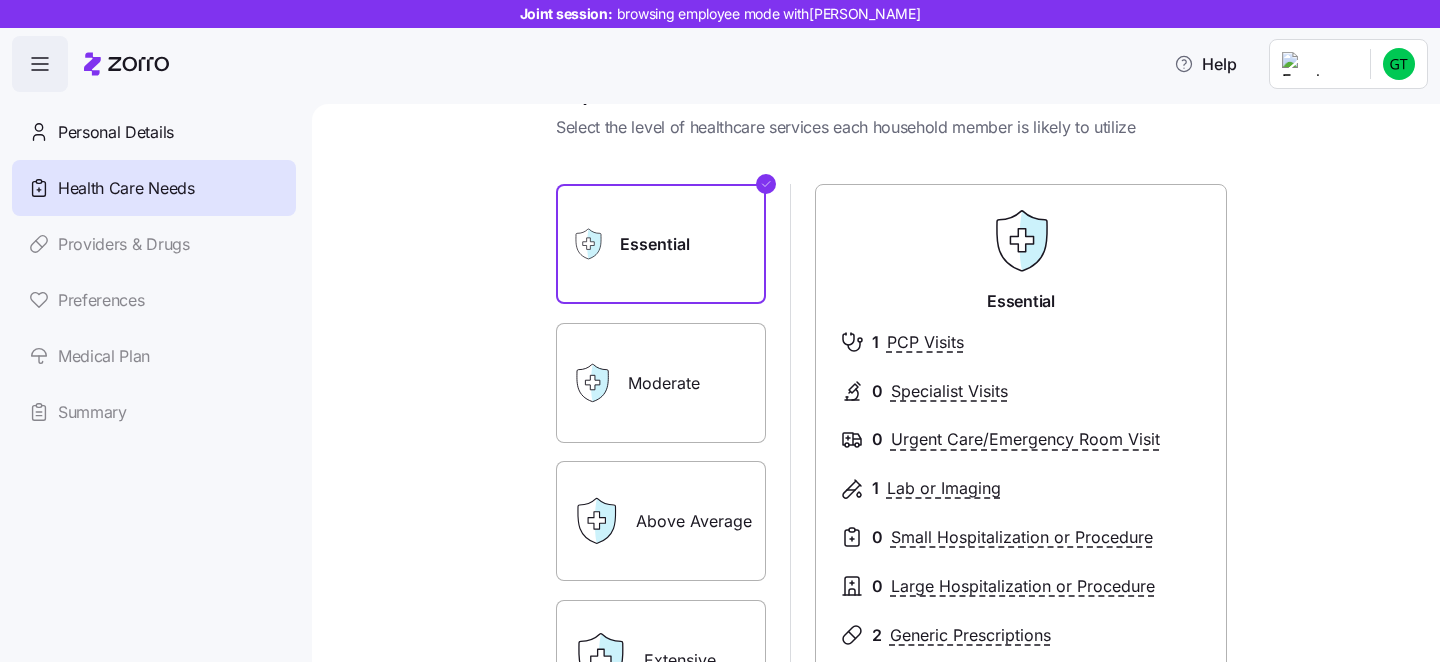 click on "Moderate" at bounding box center (661, 383) 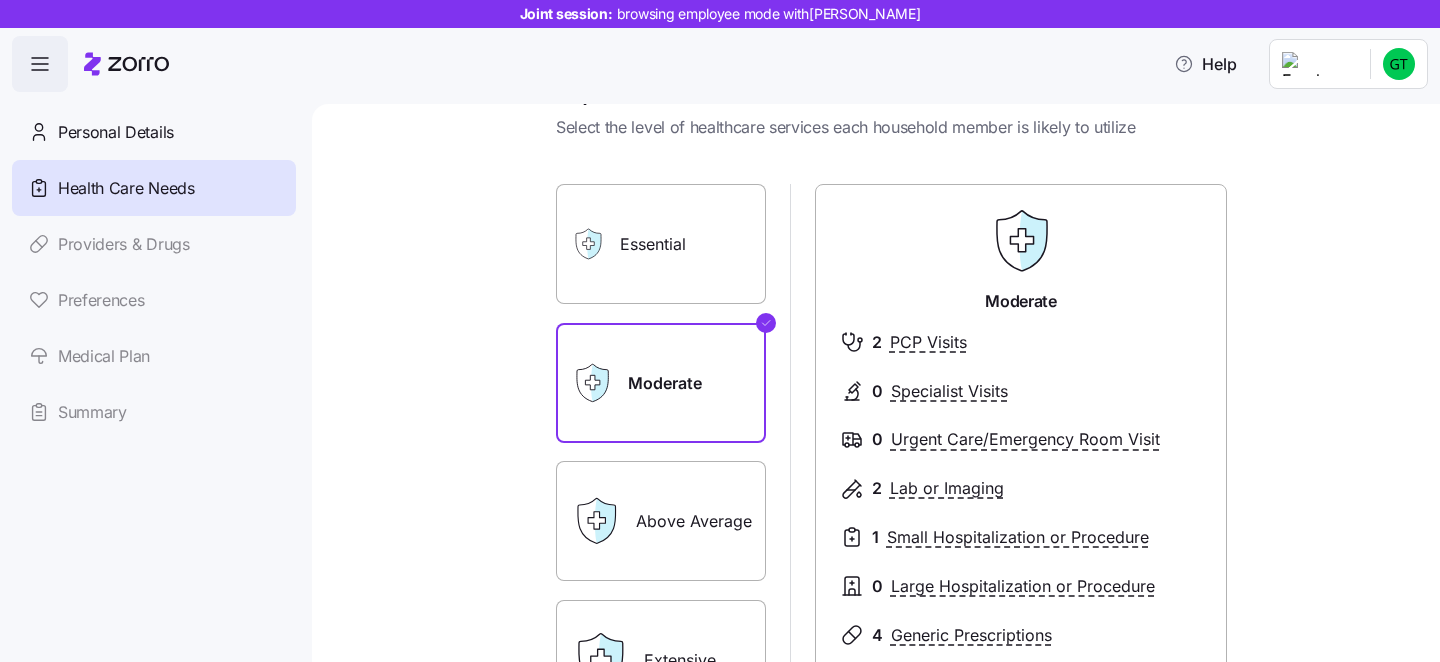 click on "Essential" at bounding box center (661, 244) 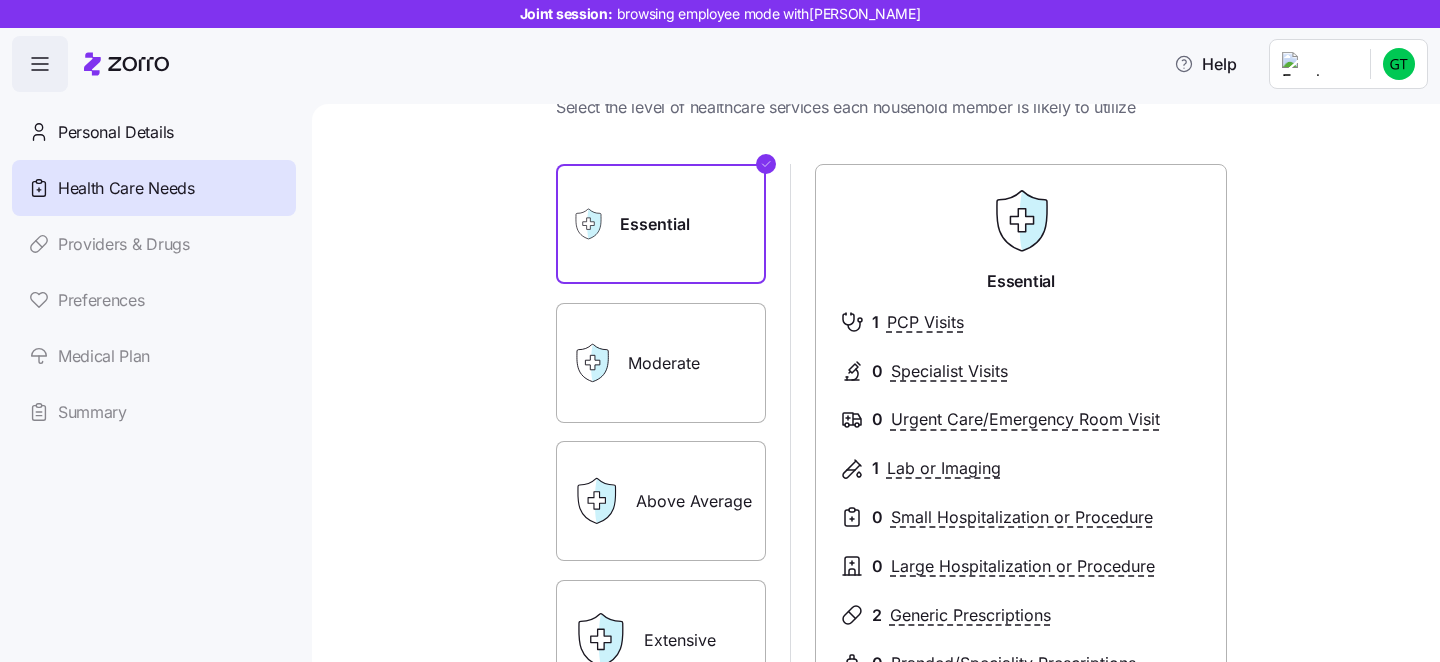 scroll, scrollTop: 267, scrollLeft: 0, axis: vertical 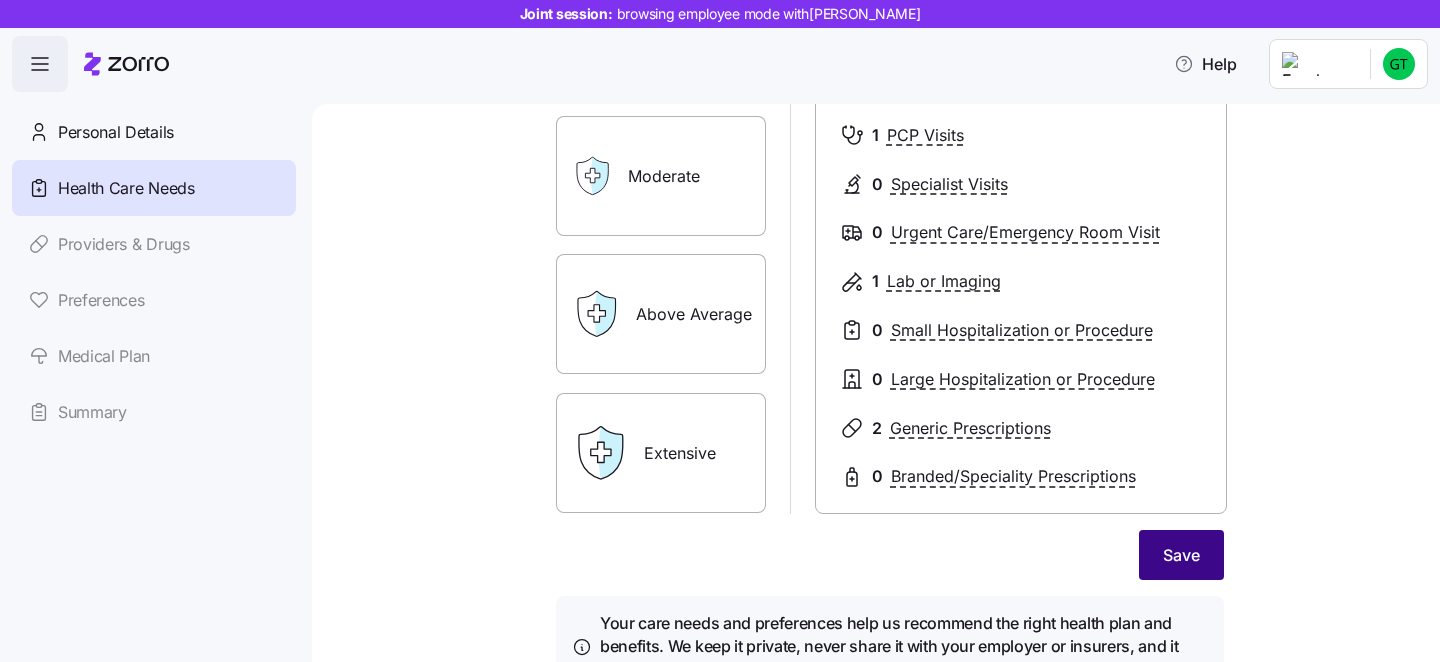 click on "Save" at bounding box center (1181, 555) 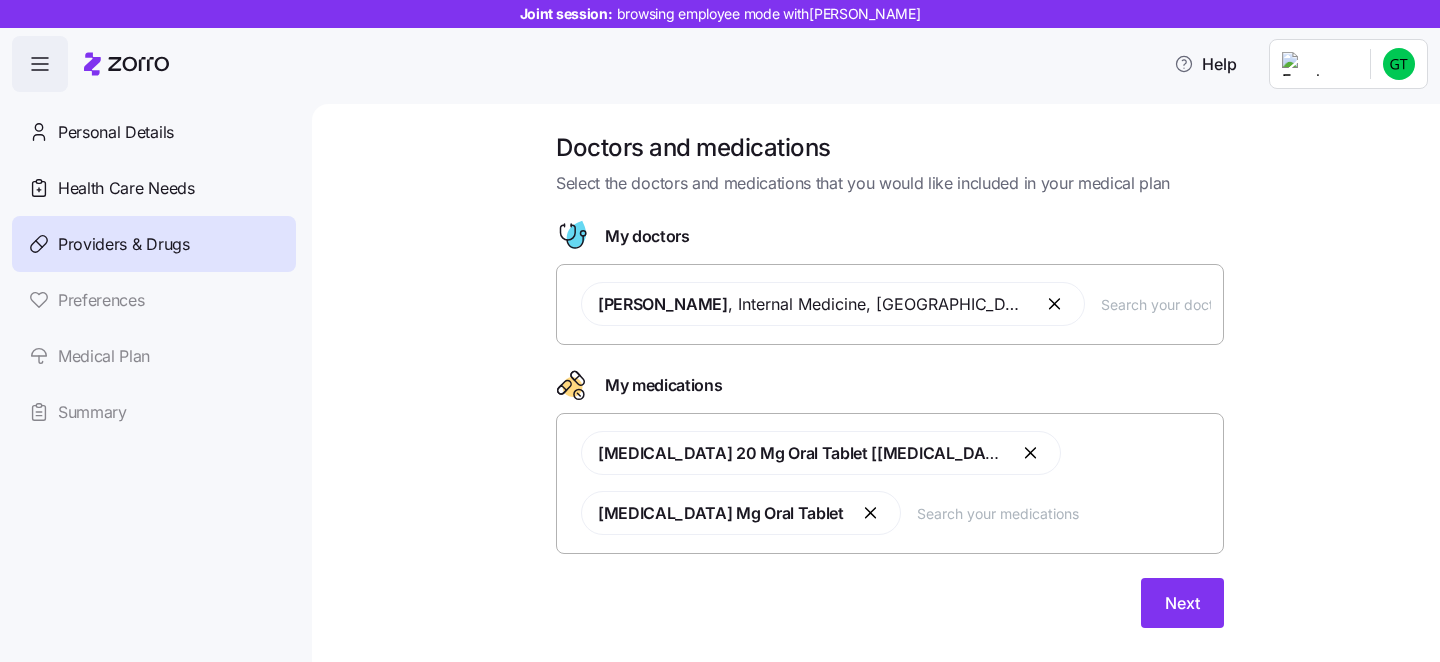 scroll, scrollTop: 0, scrollLeft: 0, axis: both 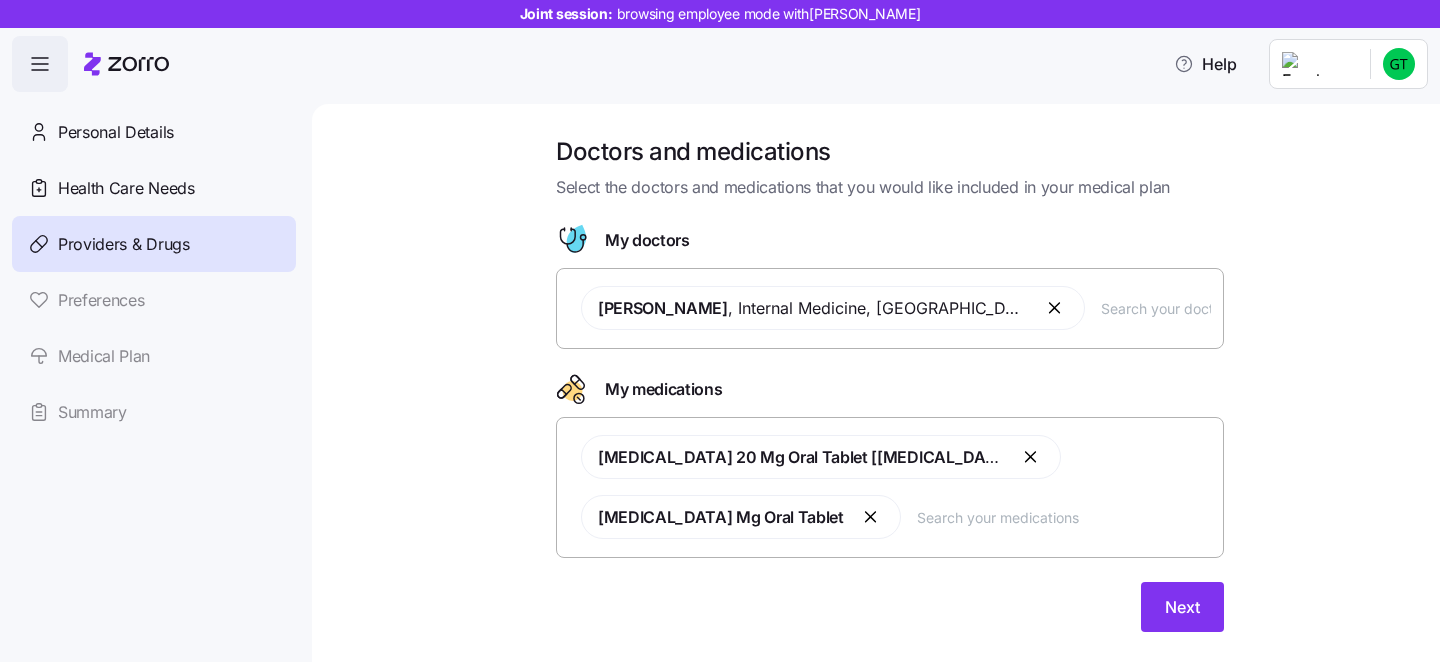 click at bounding box center (1032, 457) 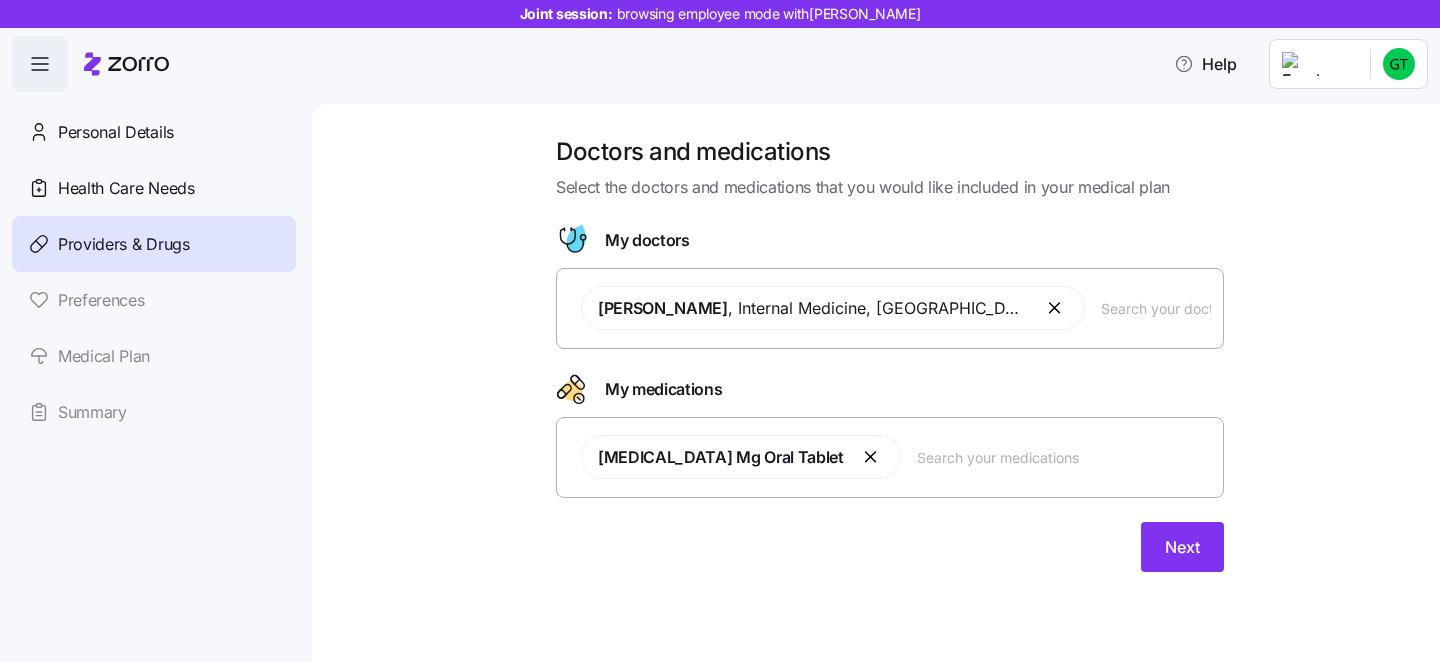 click at bounding box center (1064, 457) 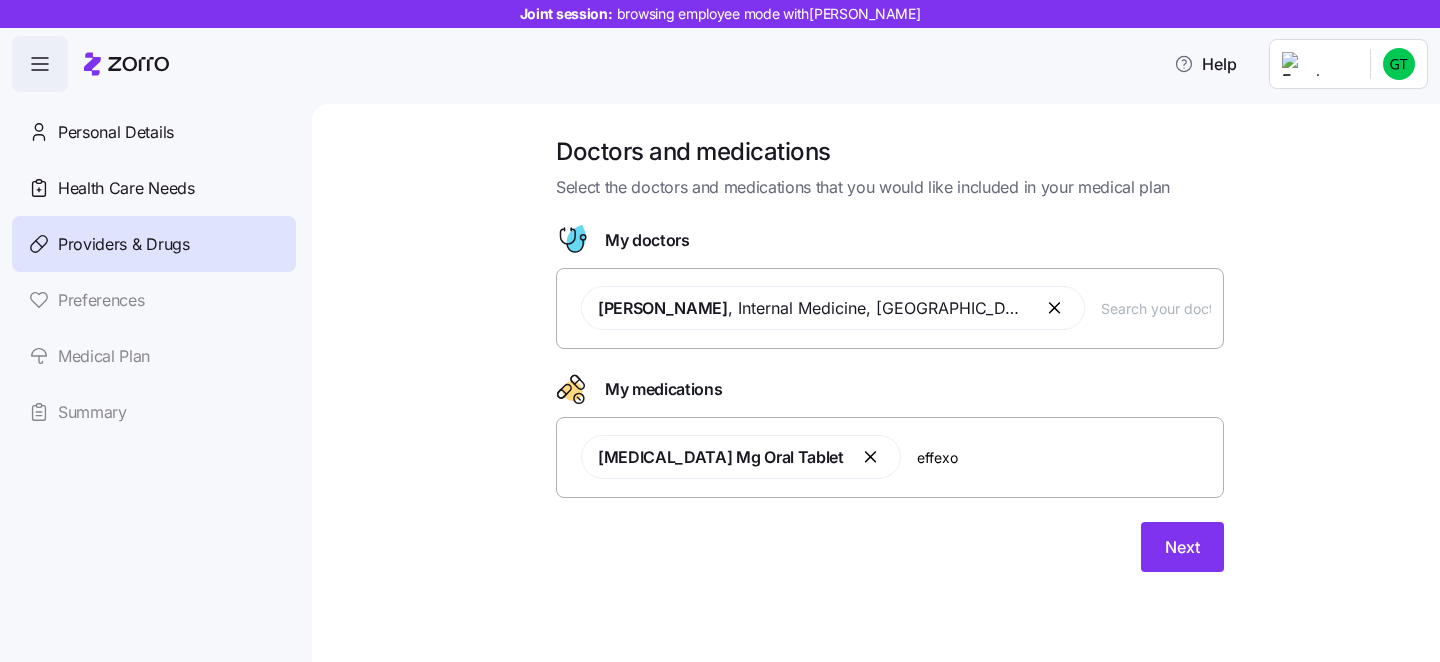 type on "effexor" 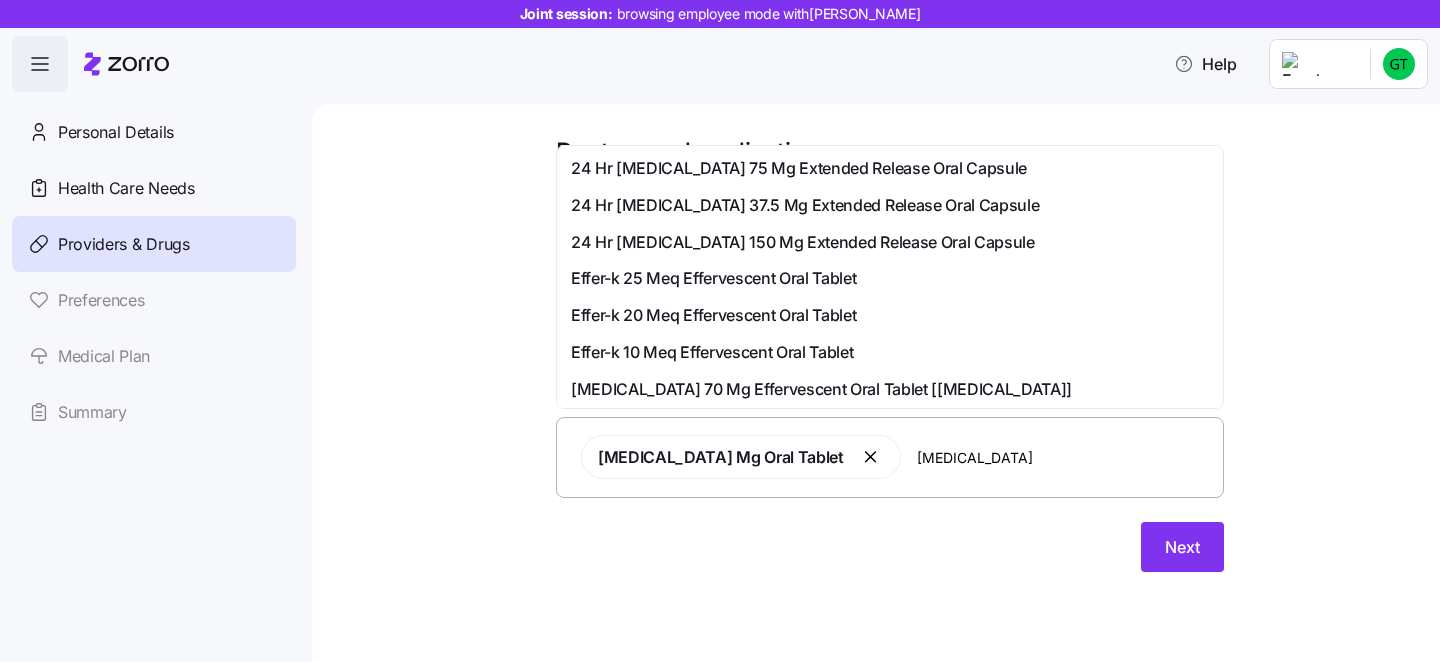 click on "24 Hr Effexor 75 Mg Extended Release Oral Capsule" at bounding box center [890, 168] 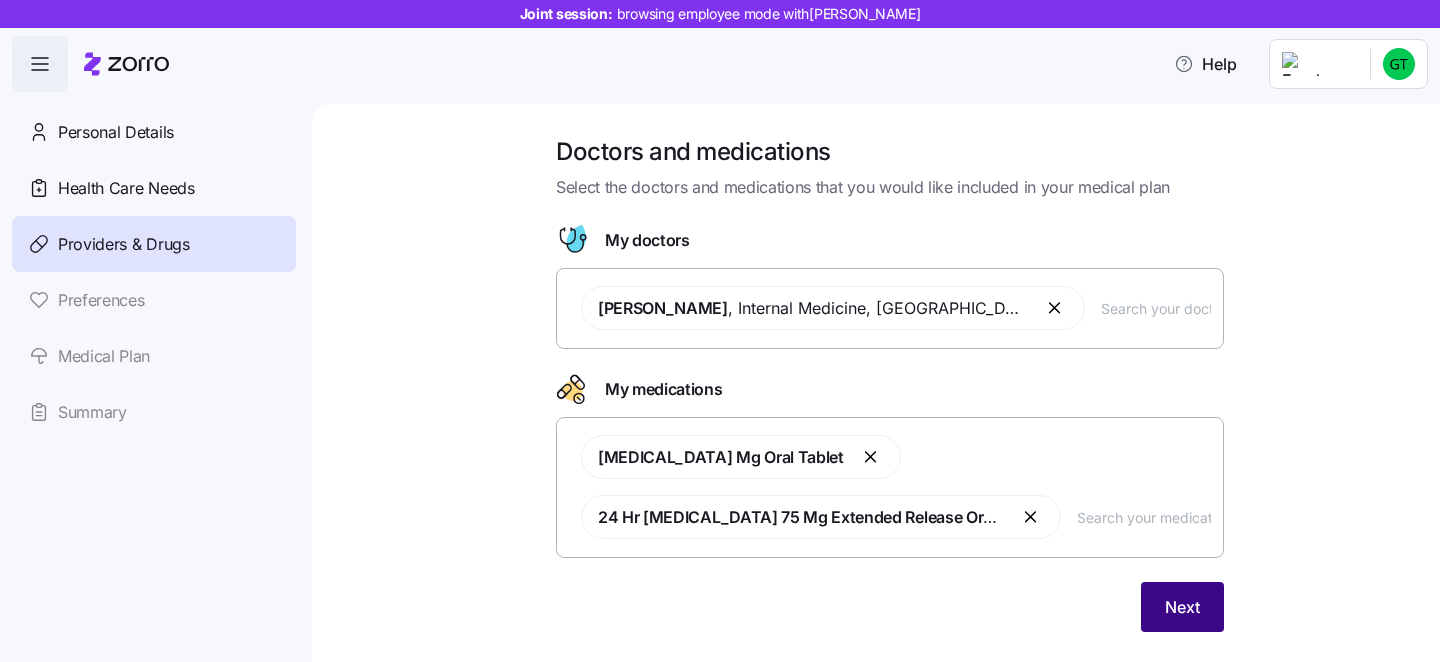 click on "Next" at bounding box center (1182, 607) 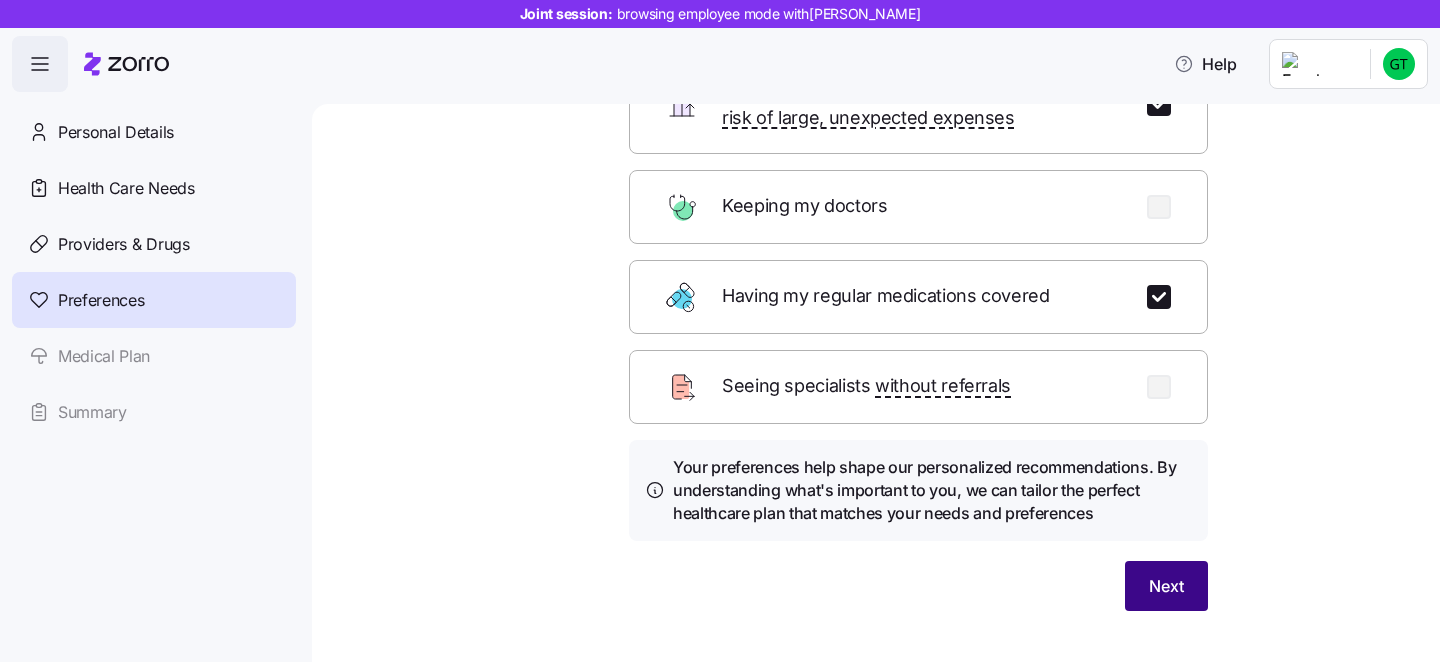 scroll, scrollTop: 279, scrollLeft: 0, axis: vertical 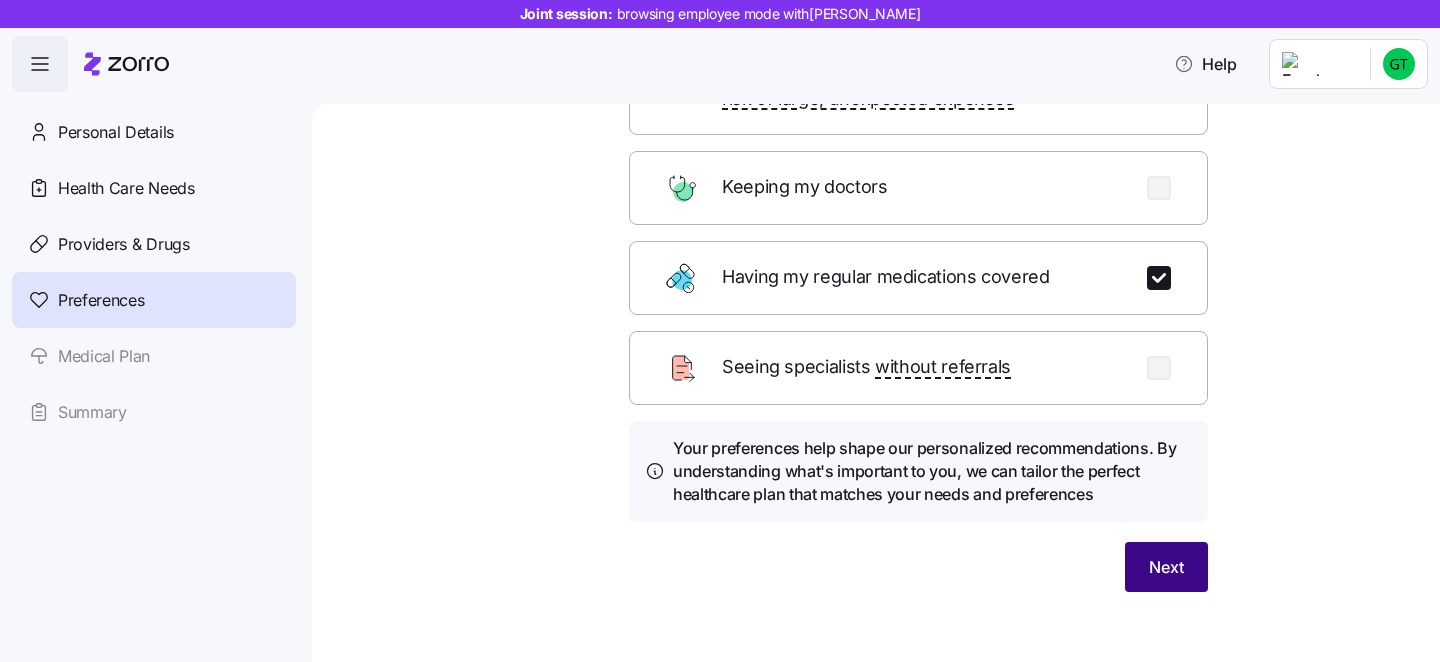 click on "Next" at bounding box center (1166, 567) 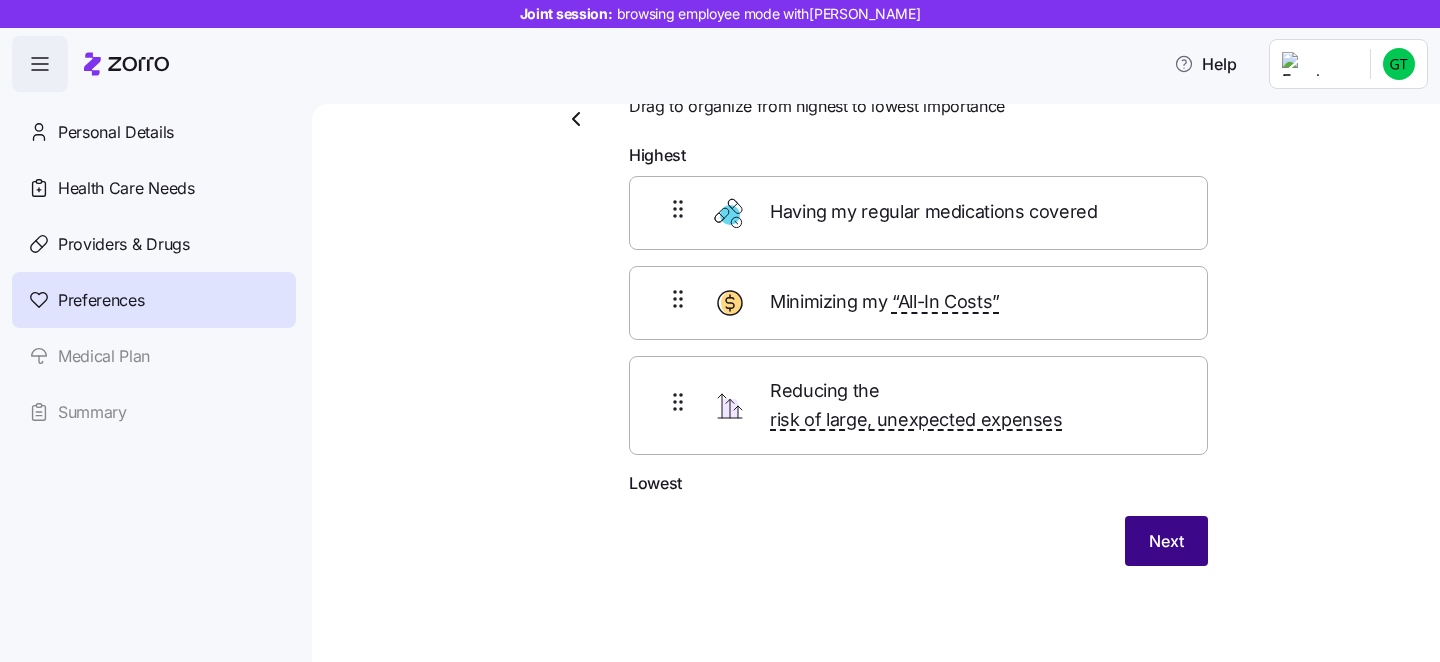 scroll, scrollTop: 55, scrollLeft: 0, axis: vertical 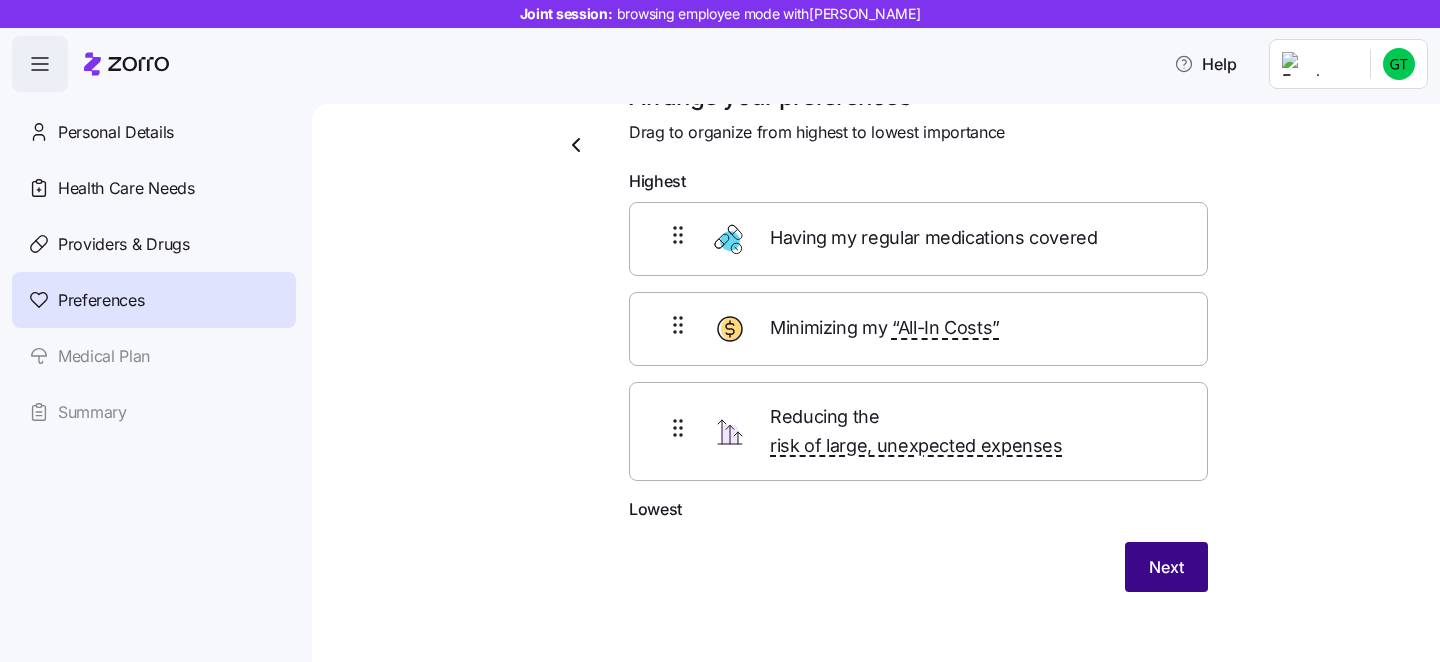 click on "Next" at bounding box center [1166, 567] 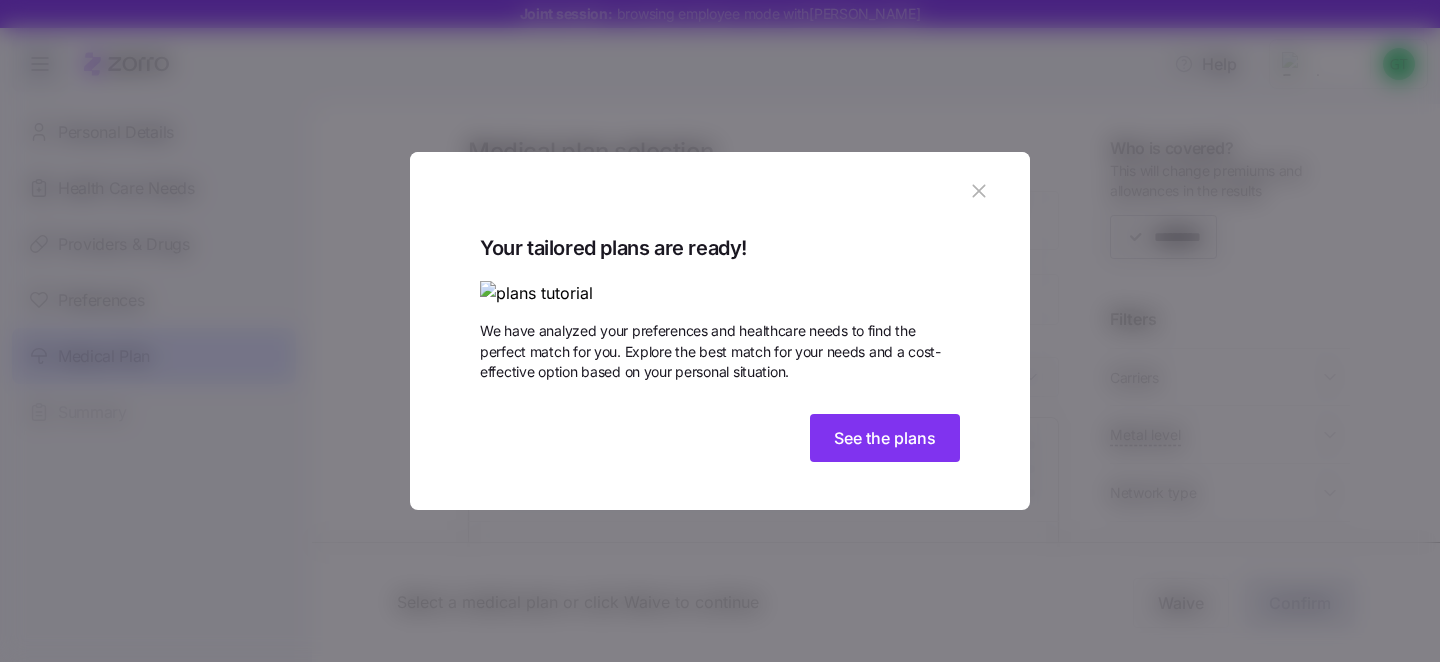 click on "Your tailored plans are ready! We have analyzed your preferences and healthcare needs to find the perfect match for you. Explore the best match for your needs and a cost-effective option based on your personal situation. See the plans" at bounding box center [720, 351] 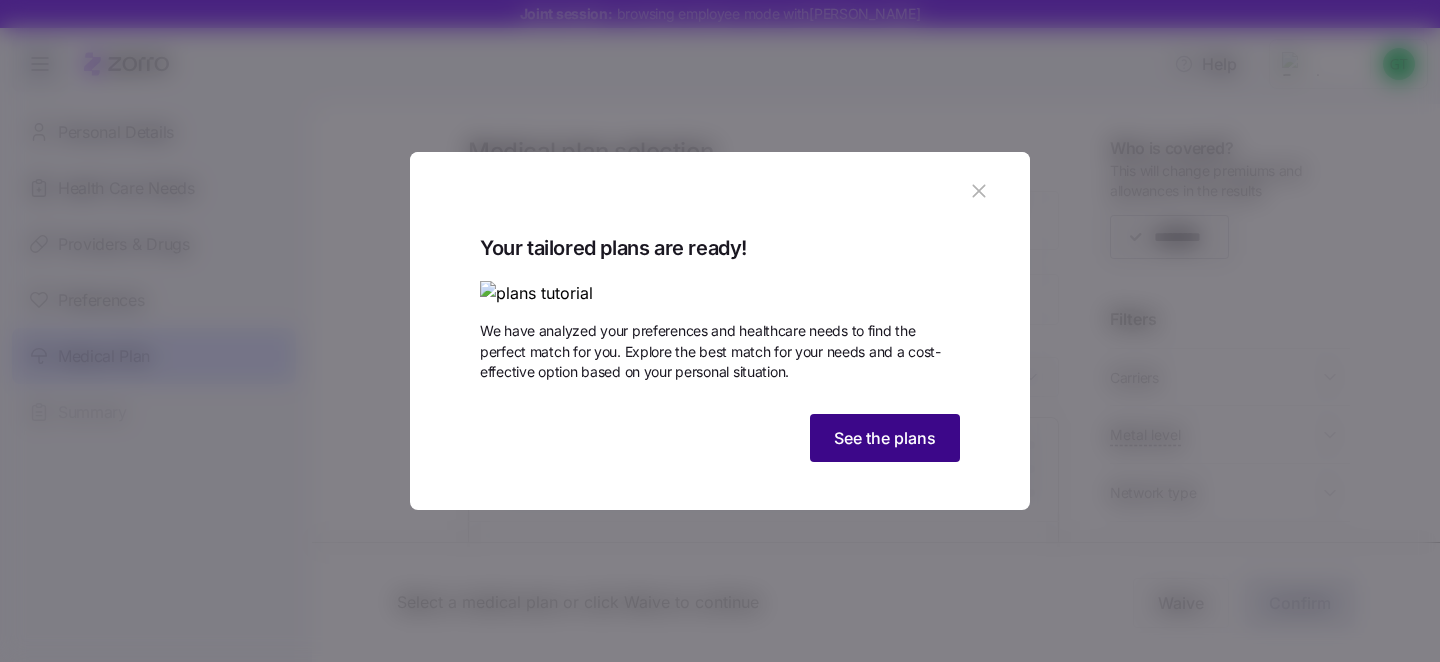 click on "See the plans" at bounding box center [885, 438] 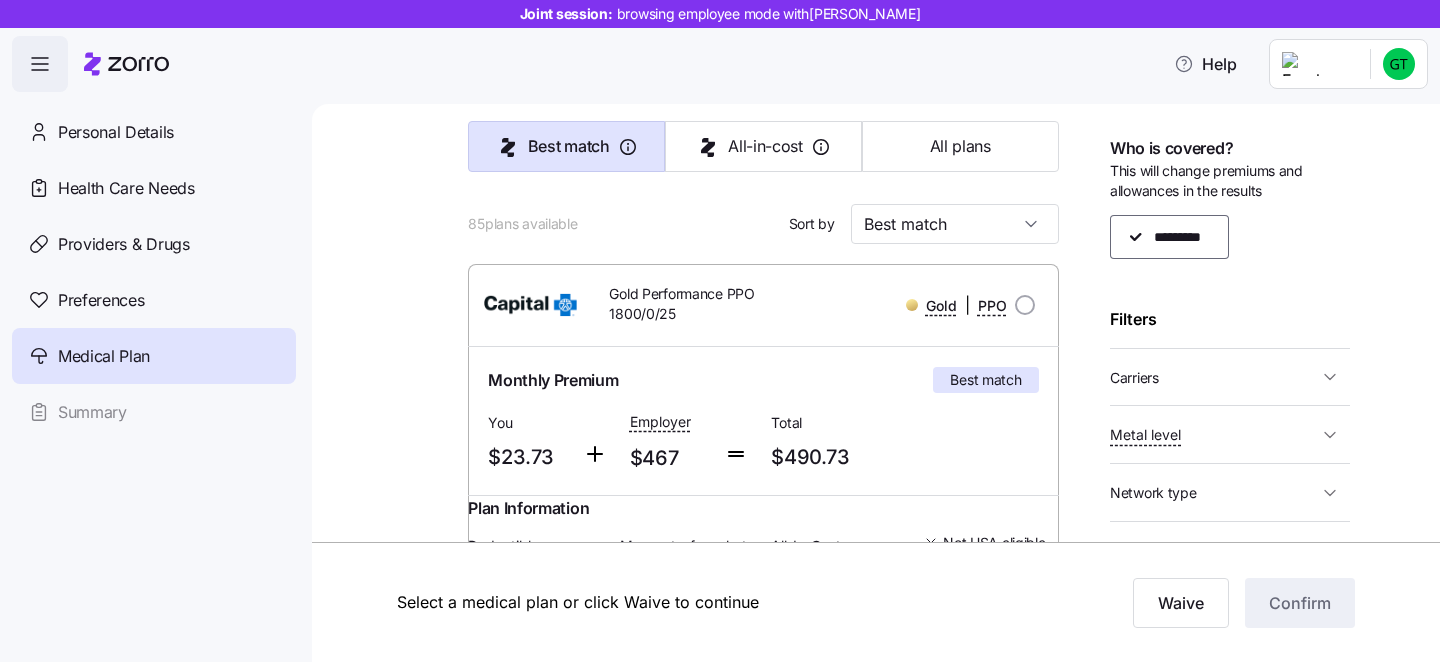 scroll, scrollTop: 276, scrollLeft: 0, axis: vertical 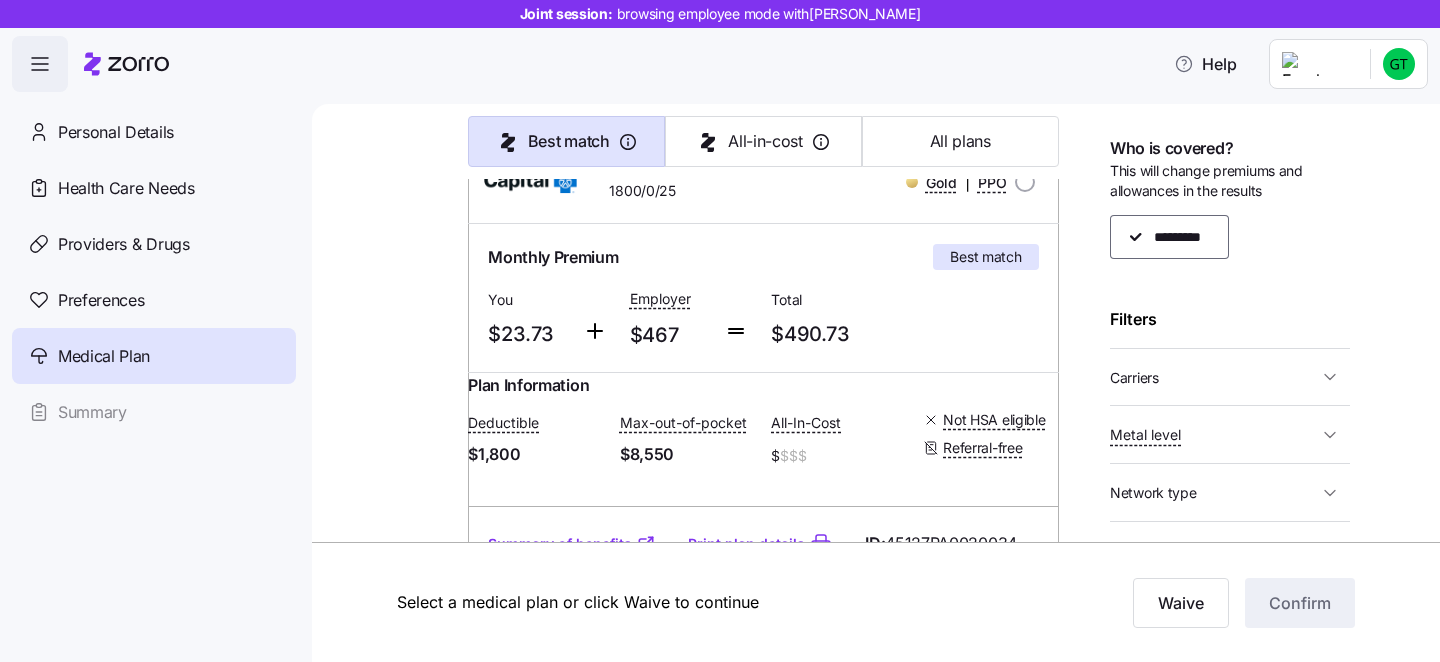 click on "Medical plan selection CONCERN Professional Services  is contributing   $467   per month towards your medical plan Best match All-in-cost All plans 85  plans available Sort by Best match Gold Performance PPO 1800/0/25   Gold | PPO Monthly Premium Best match You $23.73 Employer $467 Total $490.73 Plan Information Deductible $1,800 Max-out-of-pocket $8,550 All-In-Cost $ $$$ Not HSA eligible Referral-free Gabrielle   Toronzi ,  05/02/1998 ,   17 South Spruce Street, Nazareth, PA 18064-2128, USA ; Who is covered:   Me ;   Employer contribution:  up to $467 Medical Plan Gold Performance PPO 1800/0/25   Gold  |  PPO Summary of benefits Select Best match Premium Total Premium $490.73 After allowance $23.73 Deductible Individual: Medical $1,800 Individual: Drug 0 Family: Medical $3,600 Family: Drug 0 Max Out of Pocket Individual: Medical $8,550 Individual: Drug 0 Family: Medical $17,100 Family: Drug 0 HSA Eligible HSA Eligible No Doctor visits Primary Care Specialist Urgent Care & Visits Emergency room Ambulance 1" at bounding box center (890, 1622) 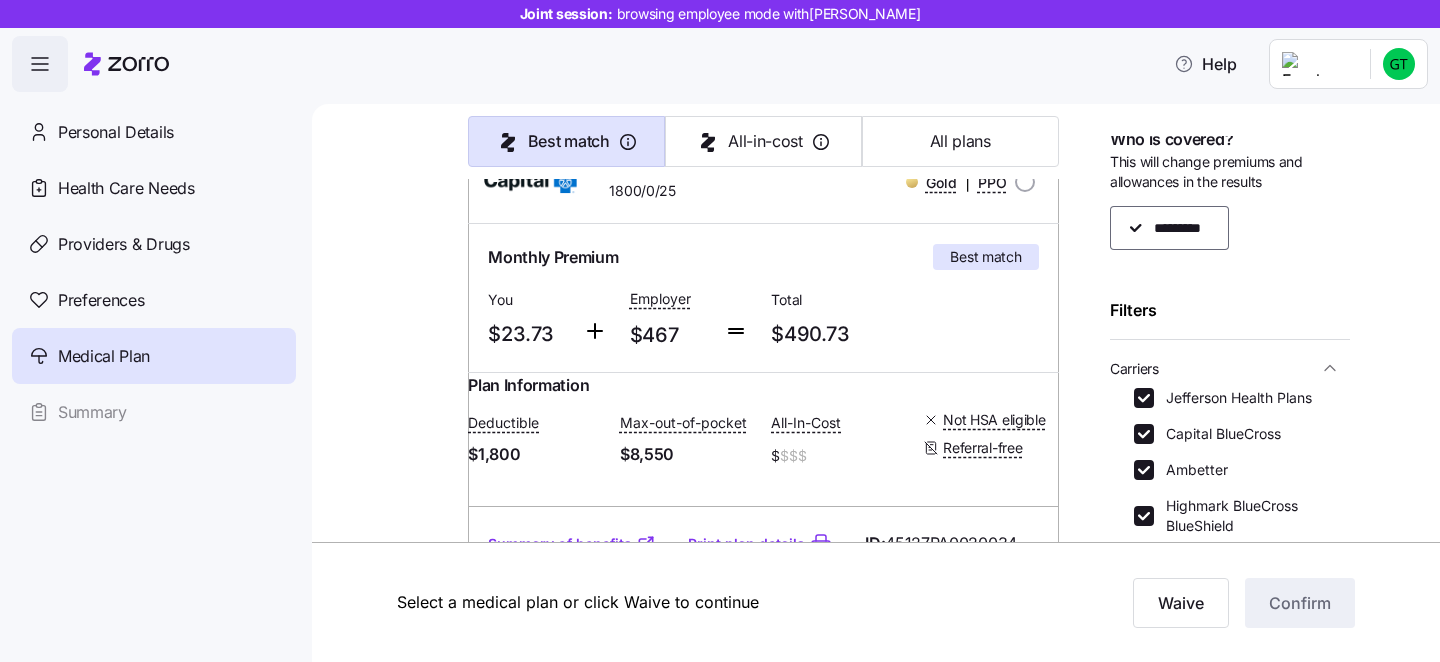 scroll, scrollTop: 19, scrollLeft: 0, axis: vertical 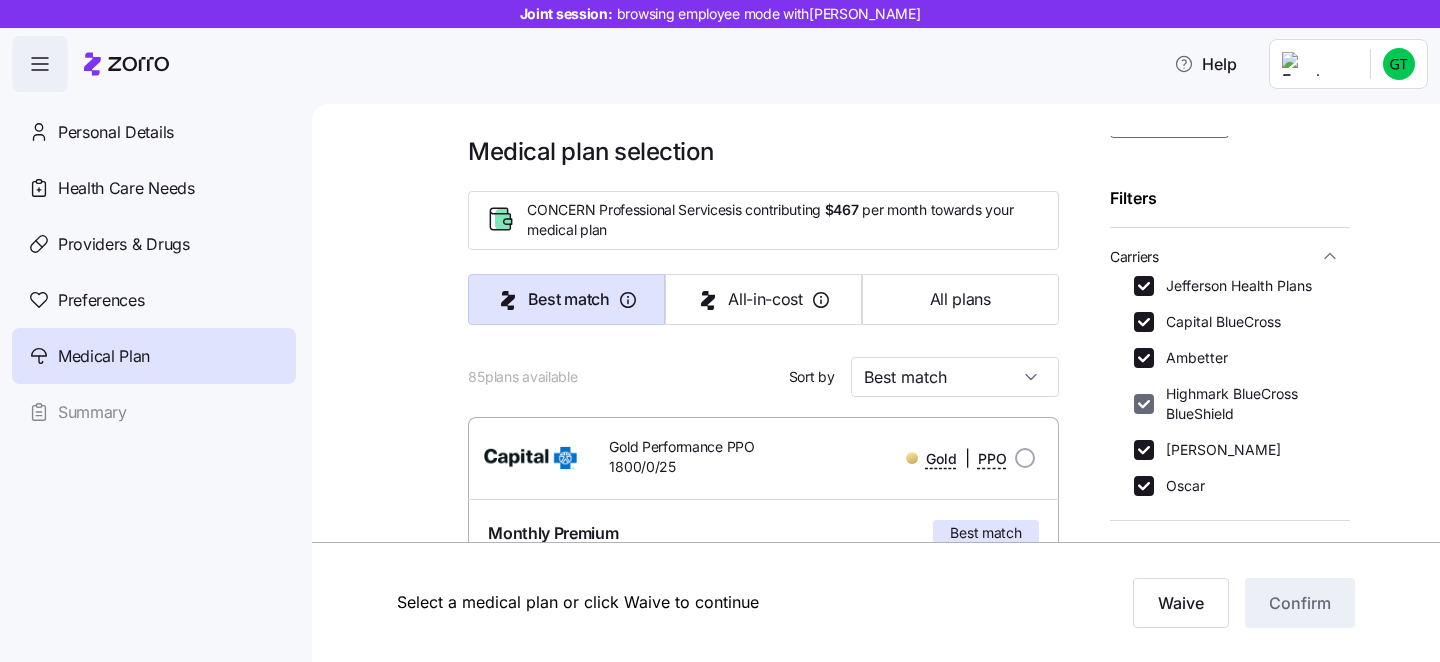 click on "Jefferson Health Plans" at bounding box center [1144, 286] 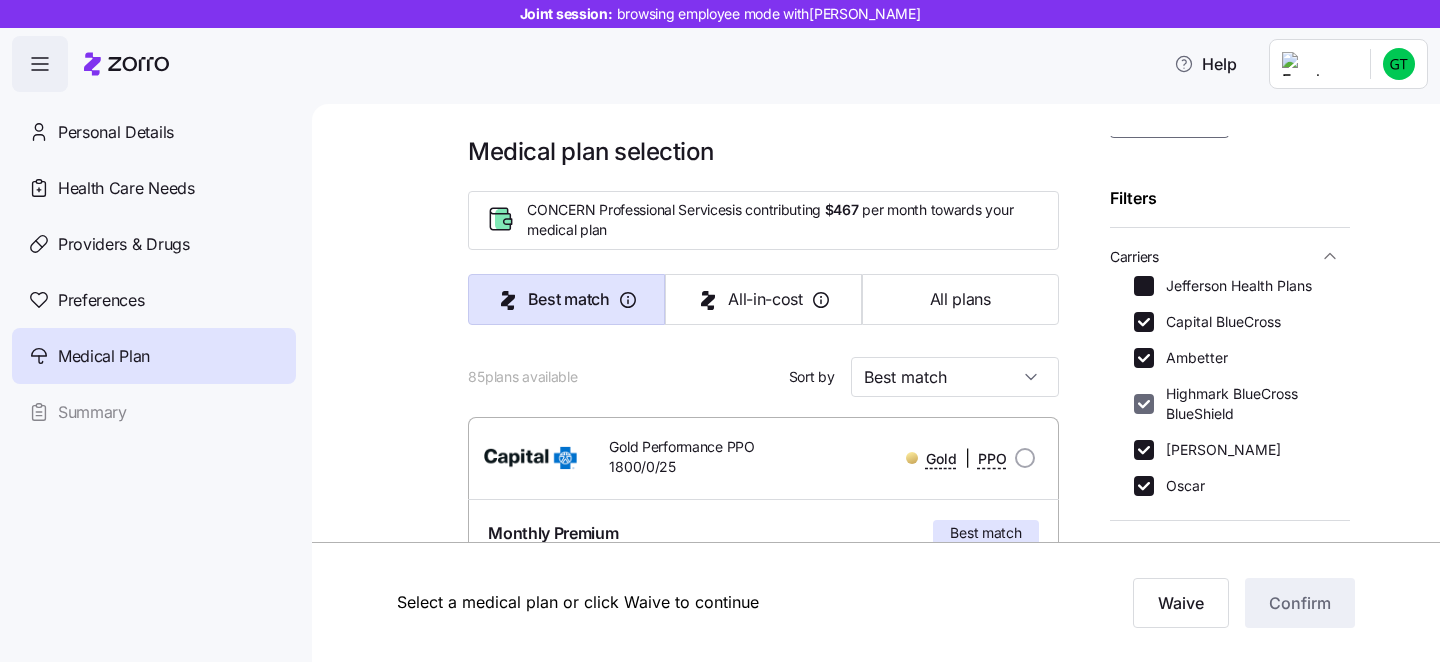 checkbox on "false" 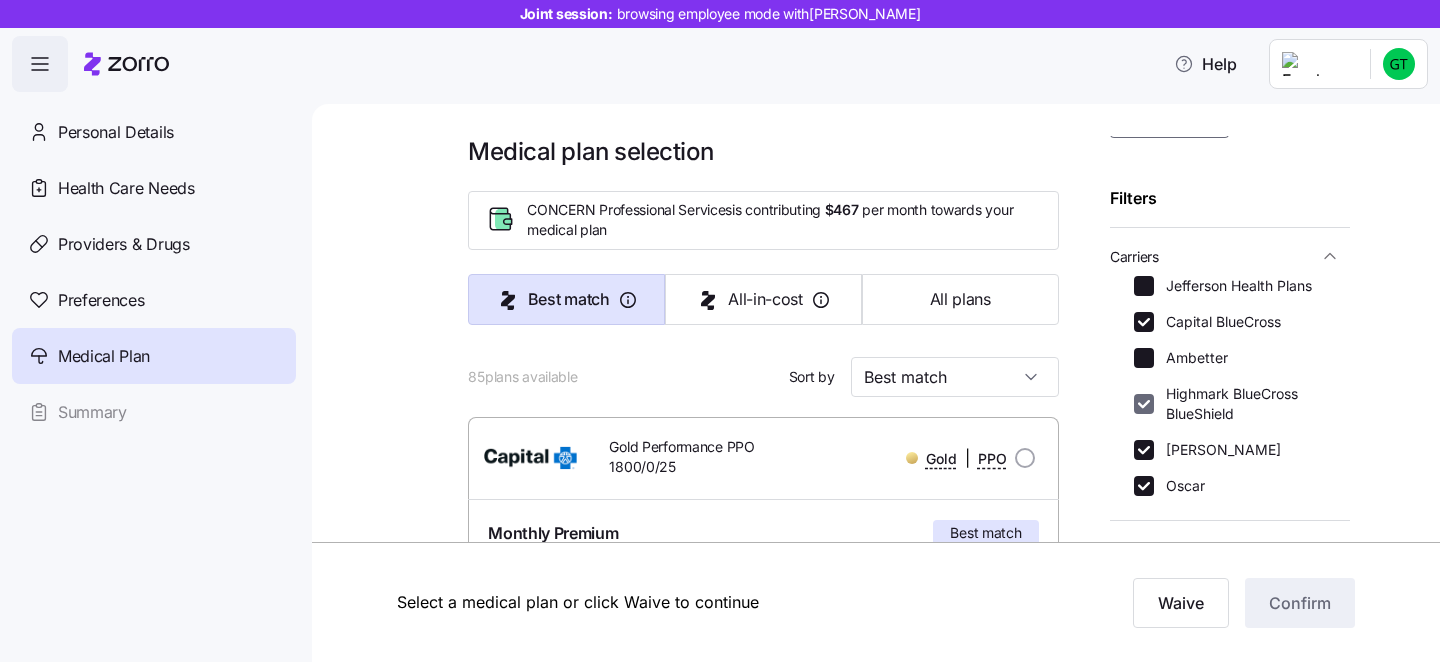 checkbox on "false" 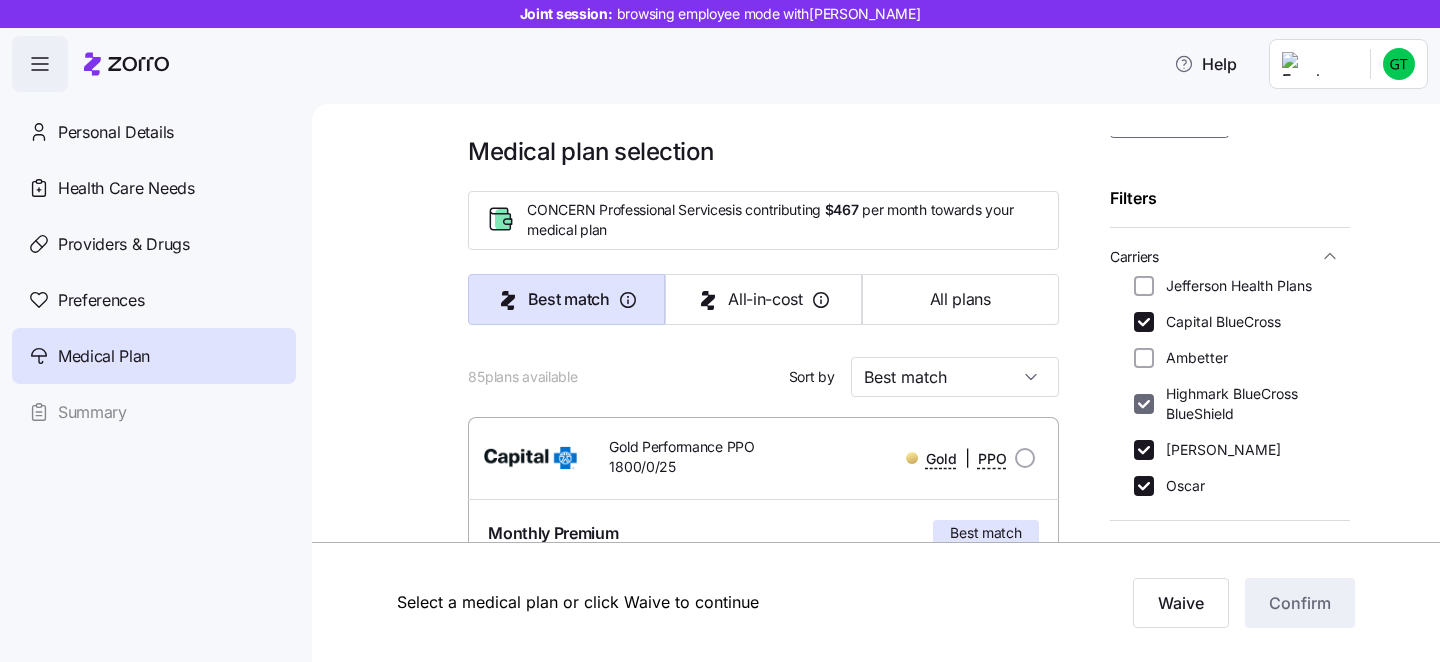 click on "Highmark BlueCross BlueShield" at bounding box center [1144, 404] 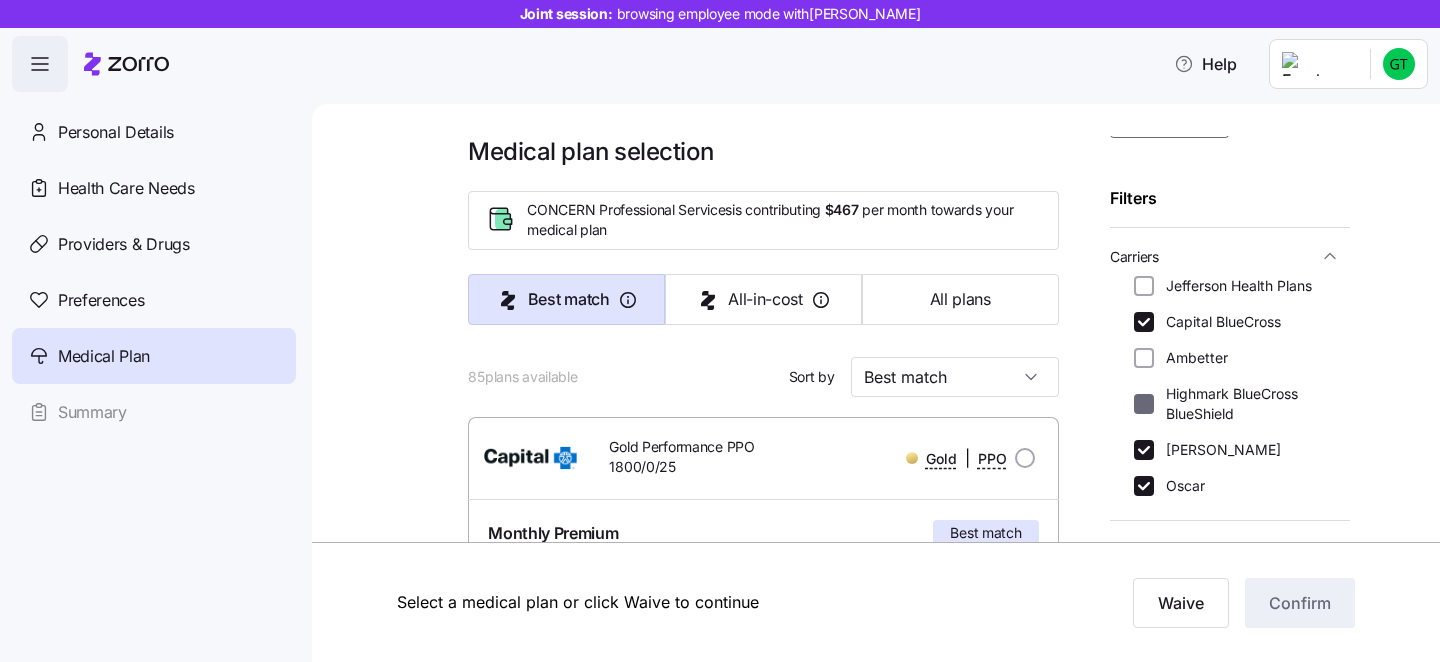 checkbox on "false" 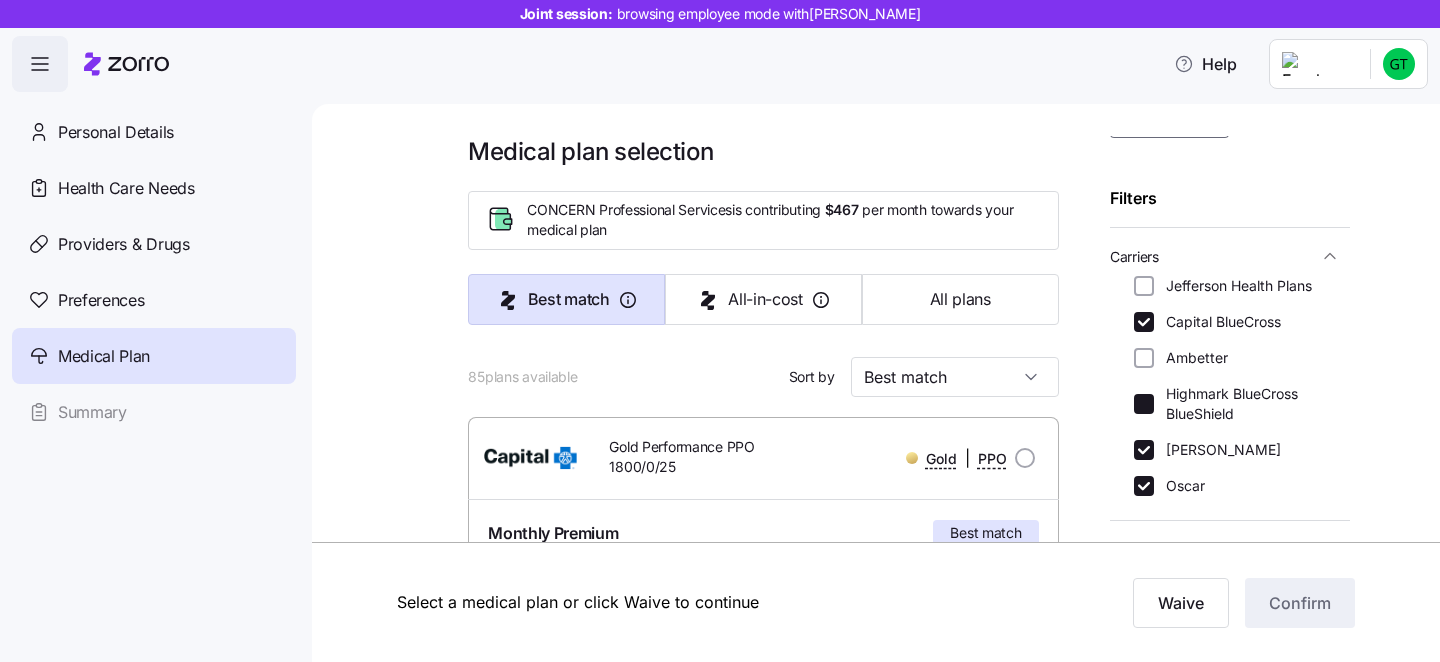 click on "Geisinger" at bounding box center (1144, 450) 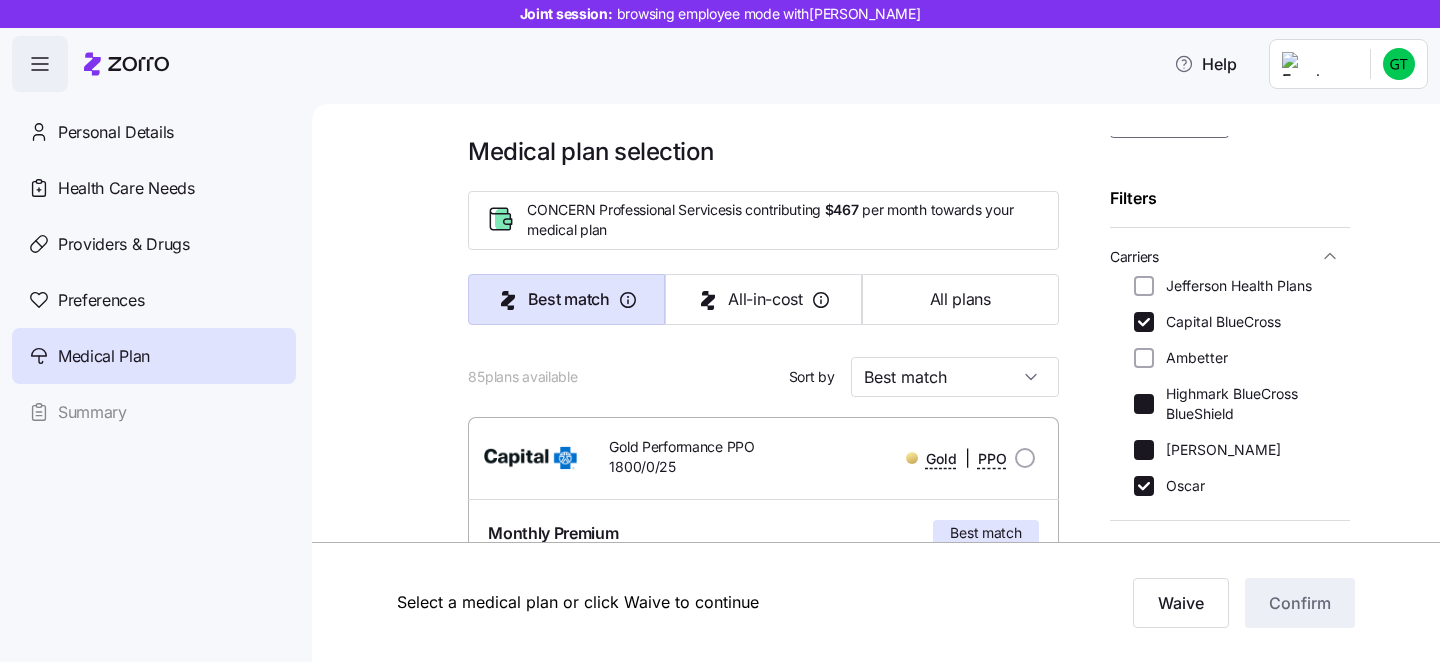 checkbox on "false" 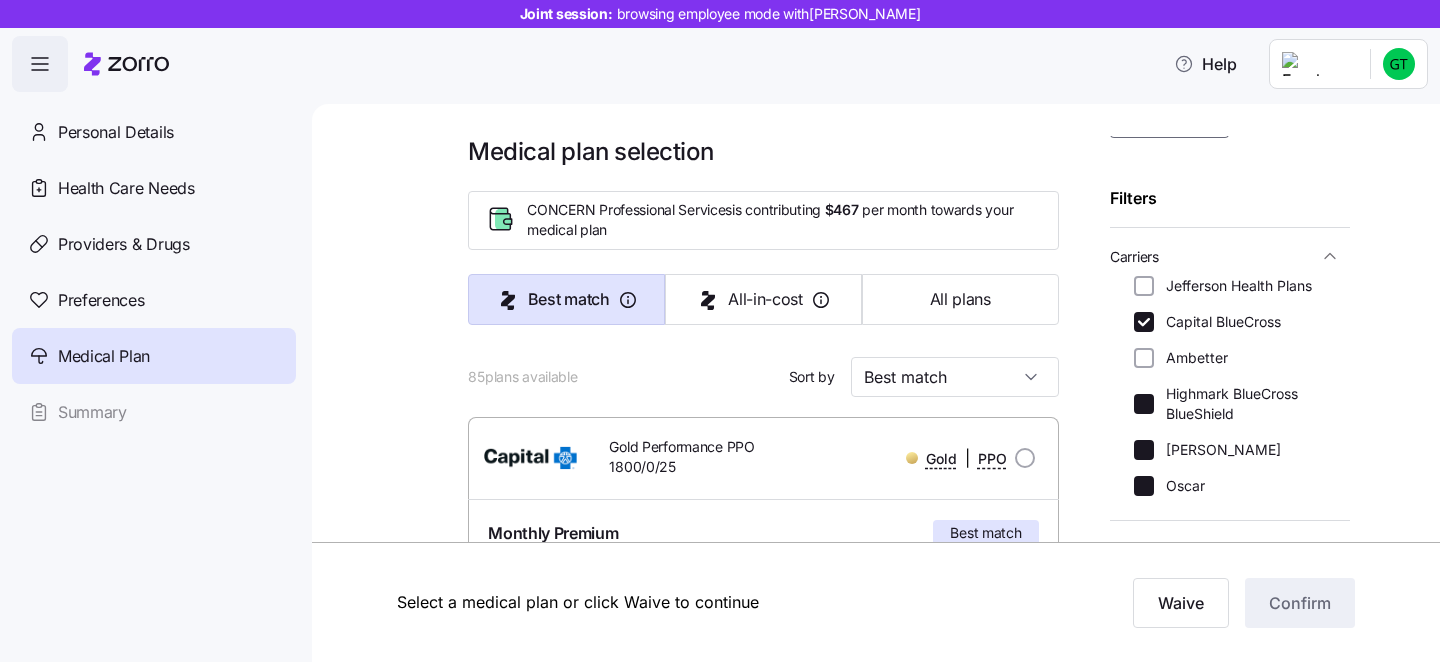 checkbox on "false" 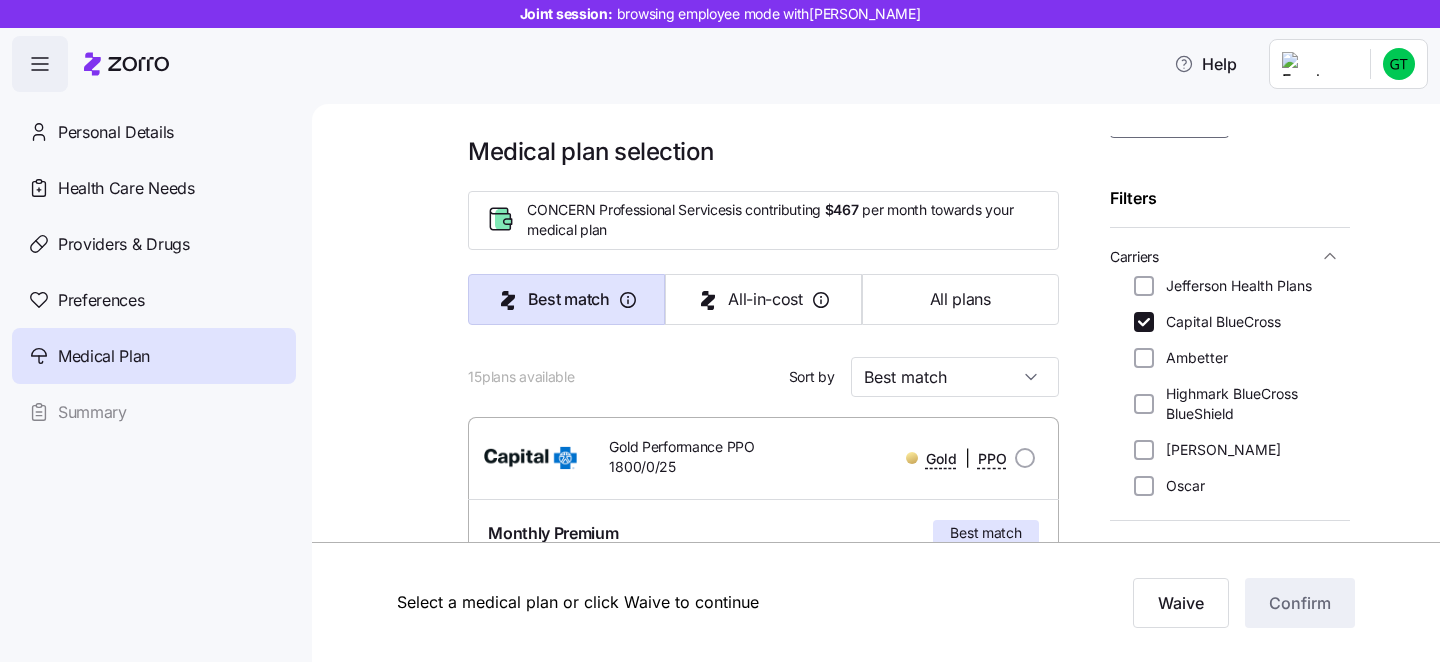 scroll, scrollTop: 4, scrollLeft: 0, axis: vertical 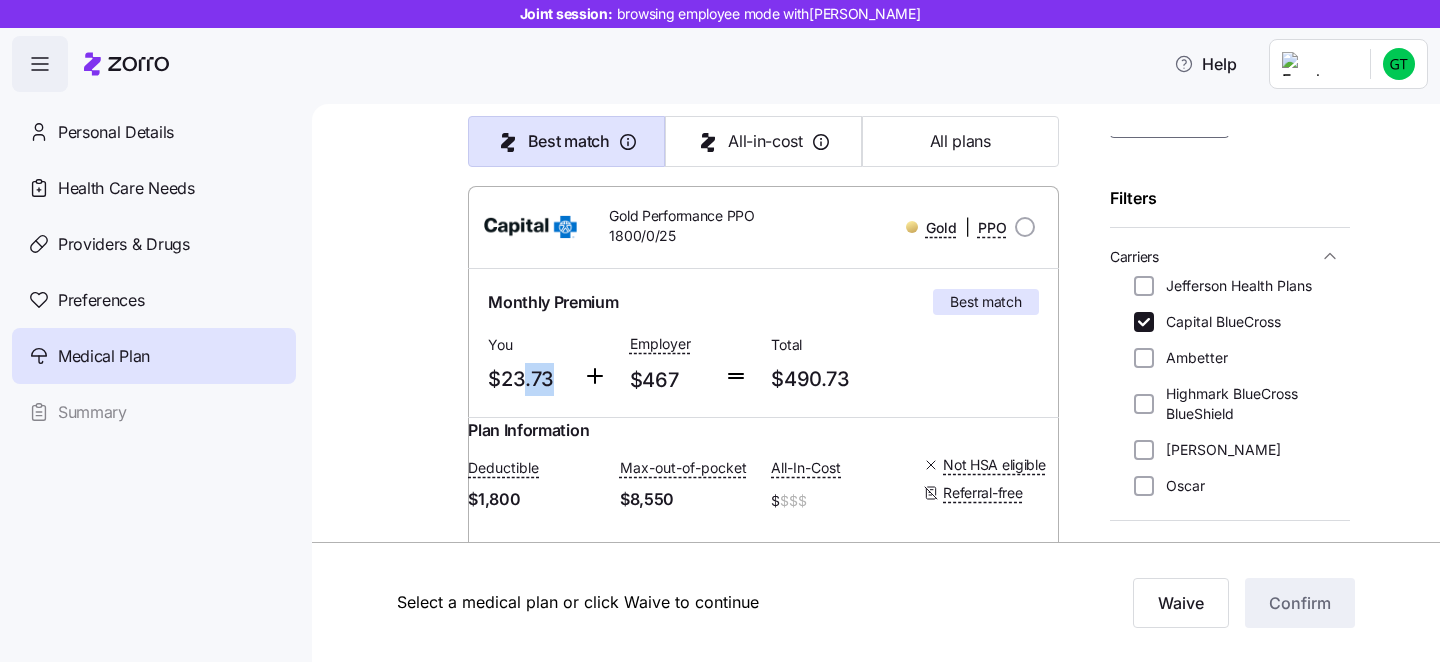drag, startPoint x: 574, startPoint y: 382, endPoint x: 520, endPoint y: 381, distance: 54.00926 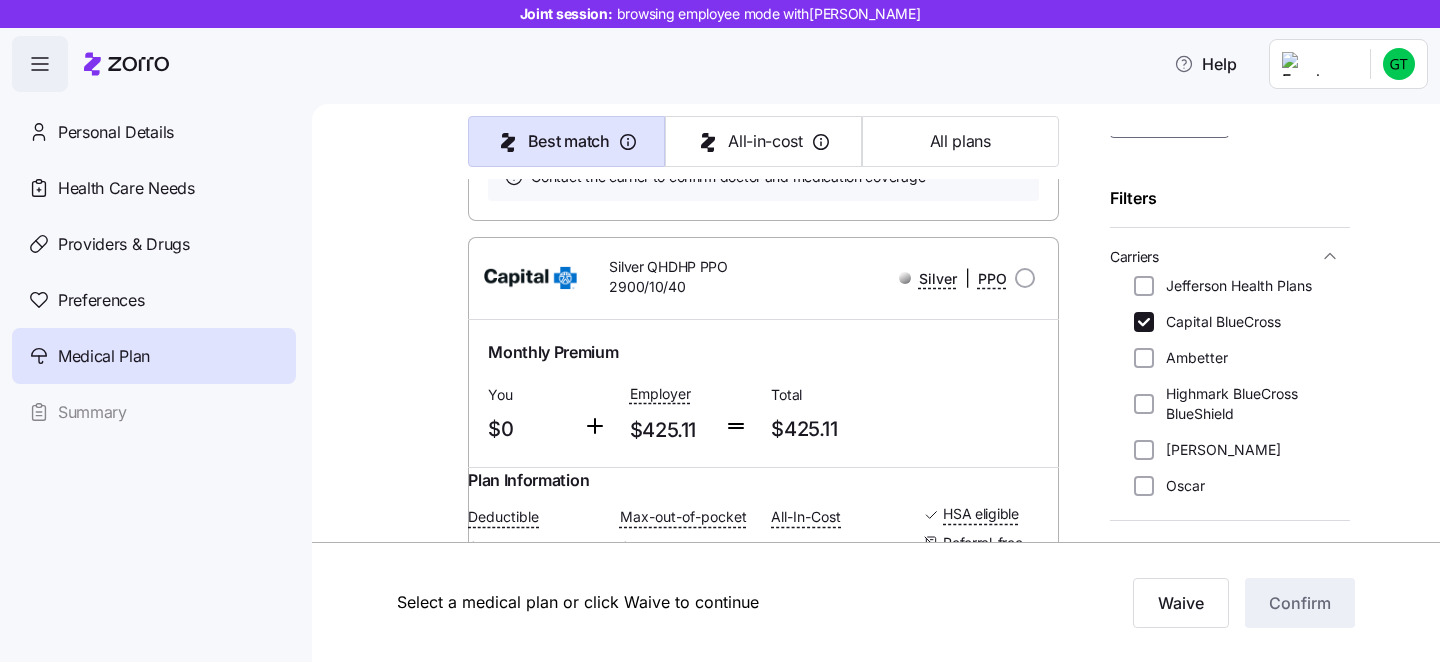 scroll, scrollTop: 2068, scrollLeft: 0, axis: vertical 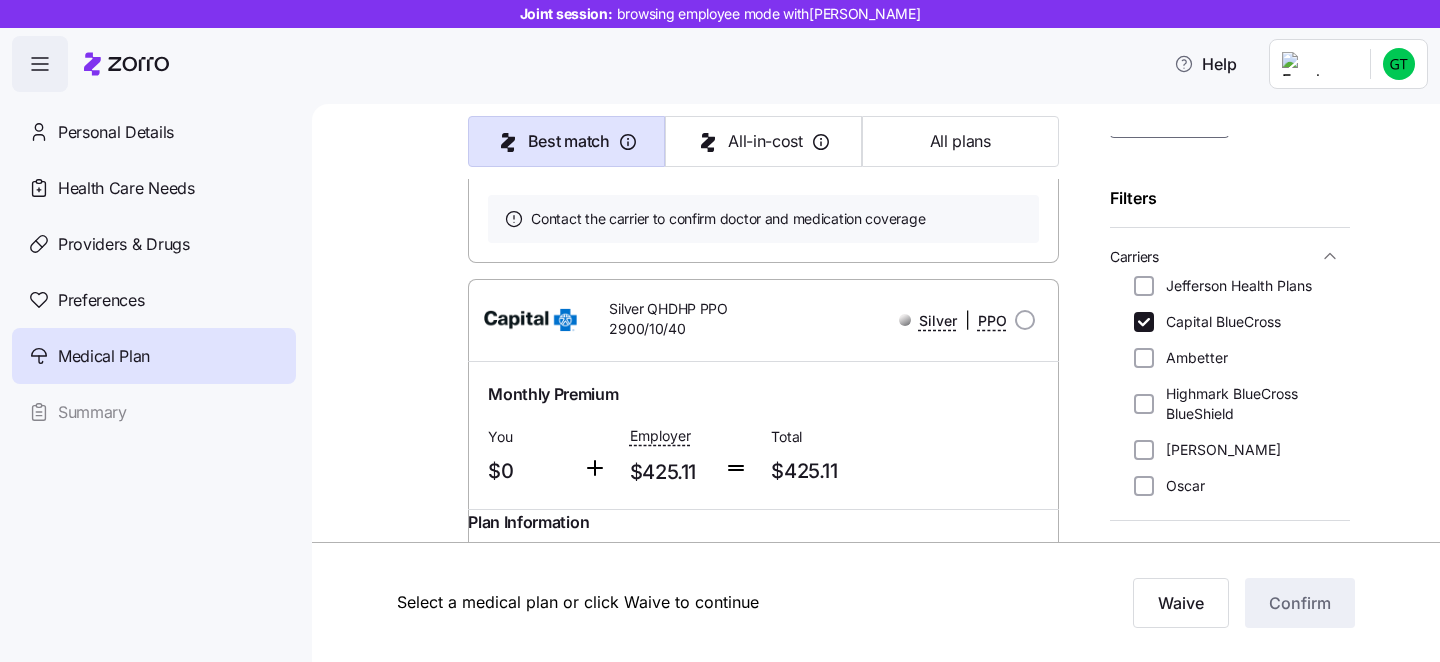 click on "Ambetter" at bounding box center (1191, 358) 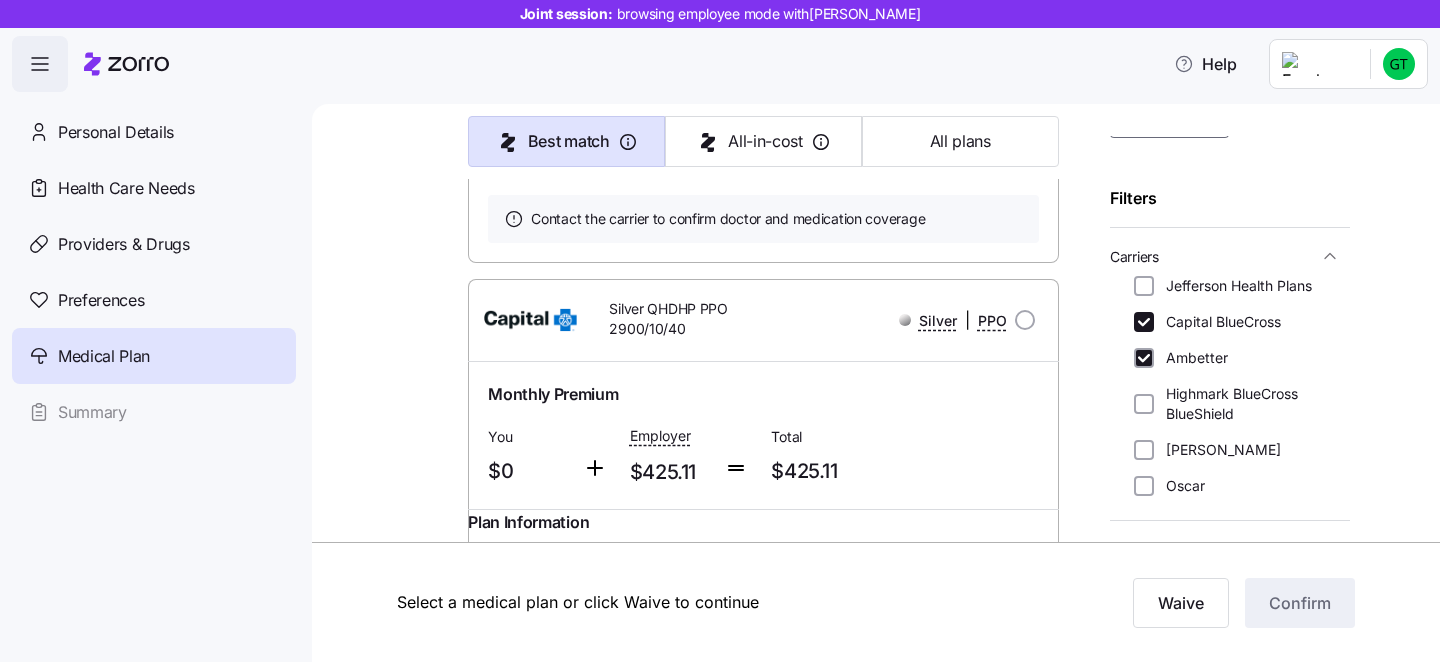 checkbox on "true" 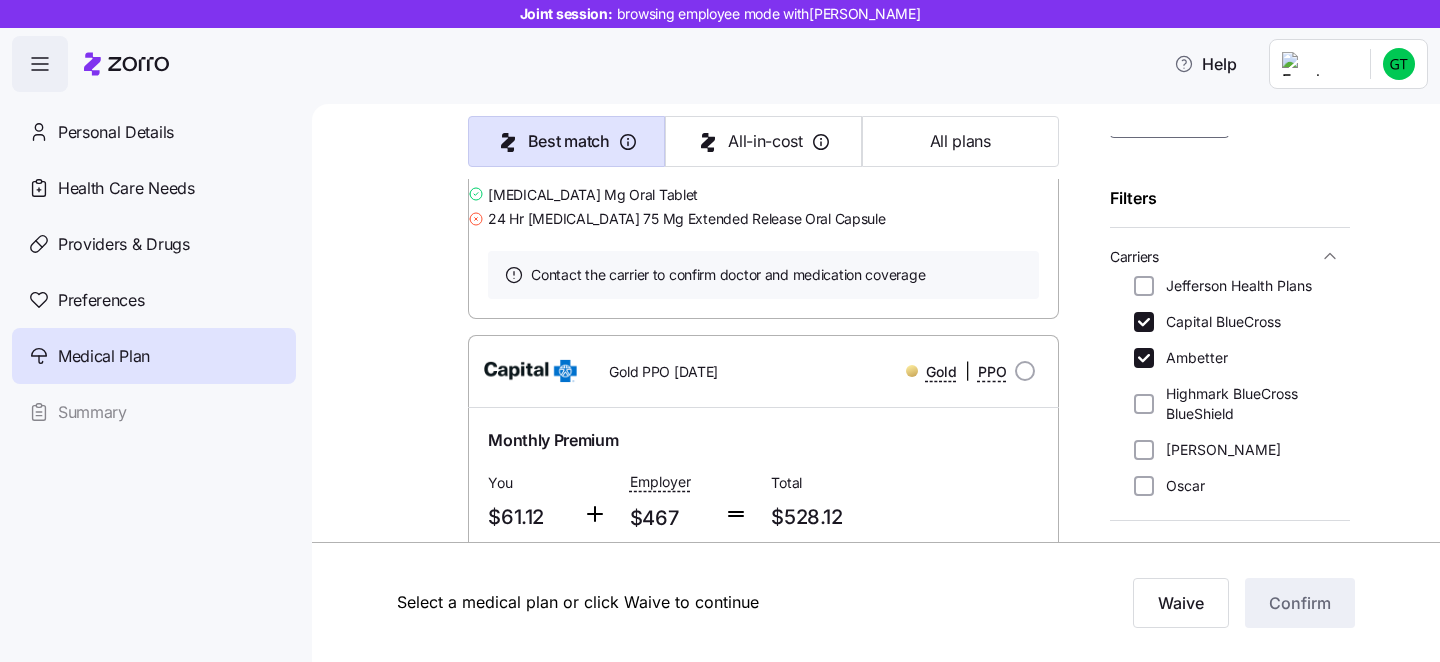 scroll, scrollTop: 2764, scrollLeft: 0, axis: vertical 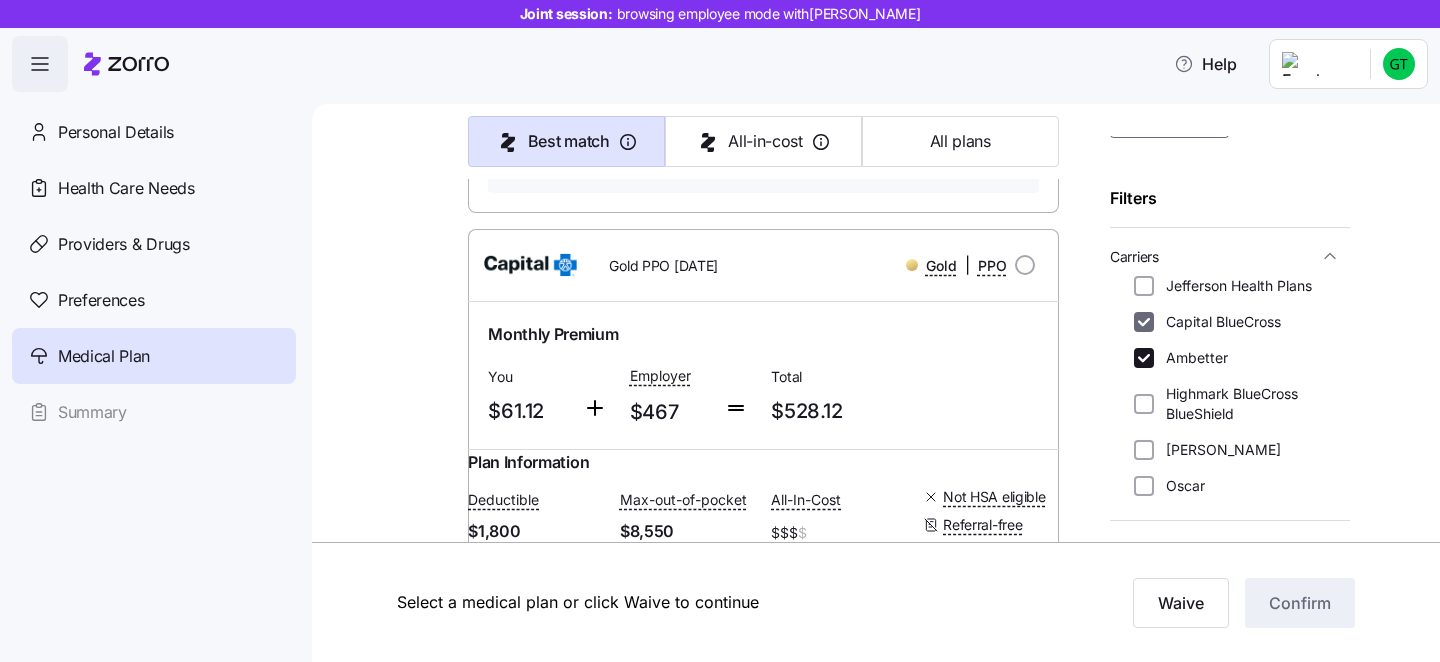 click on "Capital BlueCross" at bounding box center (1144, 322) 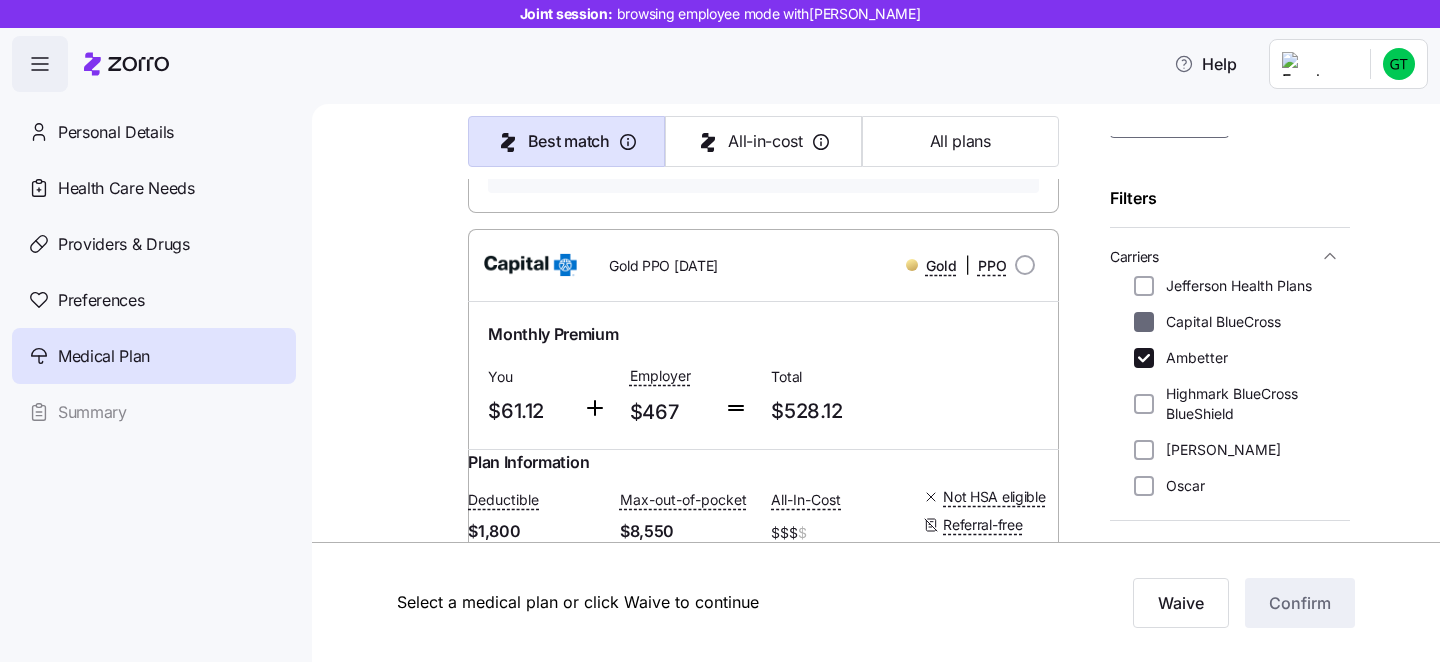 checkbox on "false" 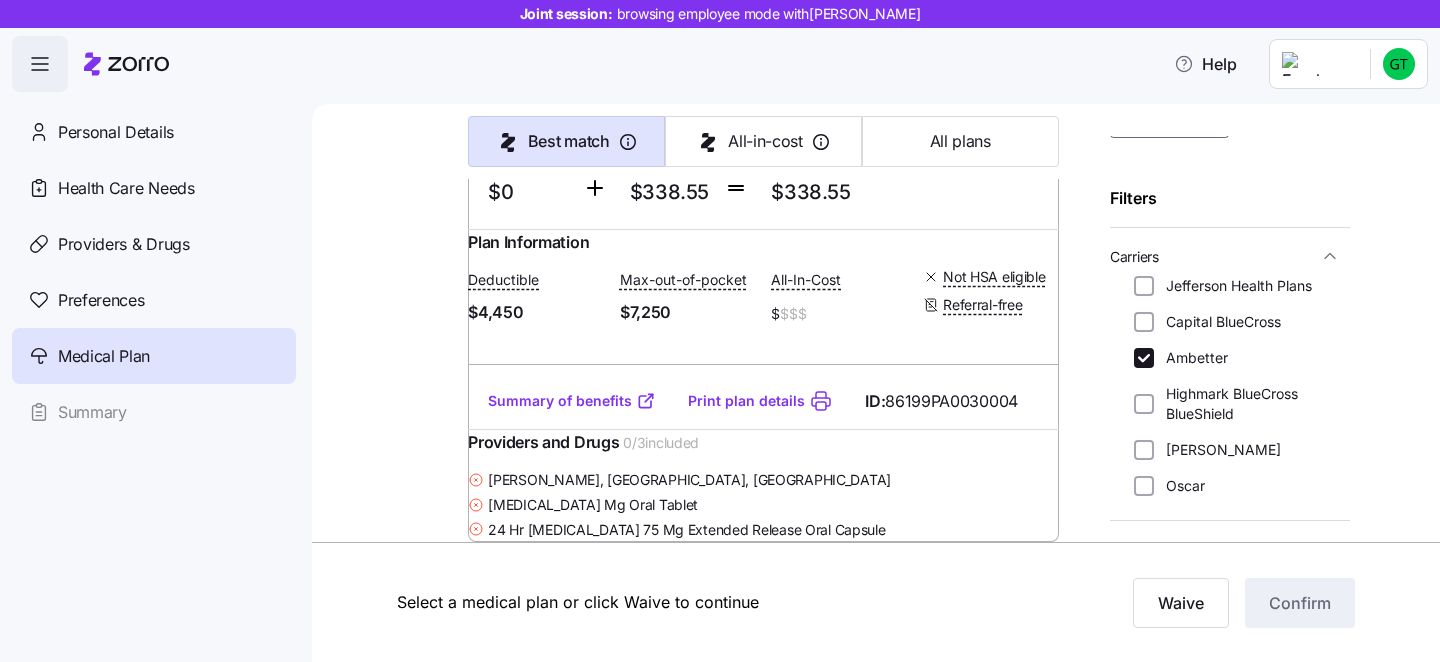 scroll, scrollTop: 2348, scrollLeft: 0, axis: vertical 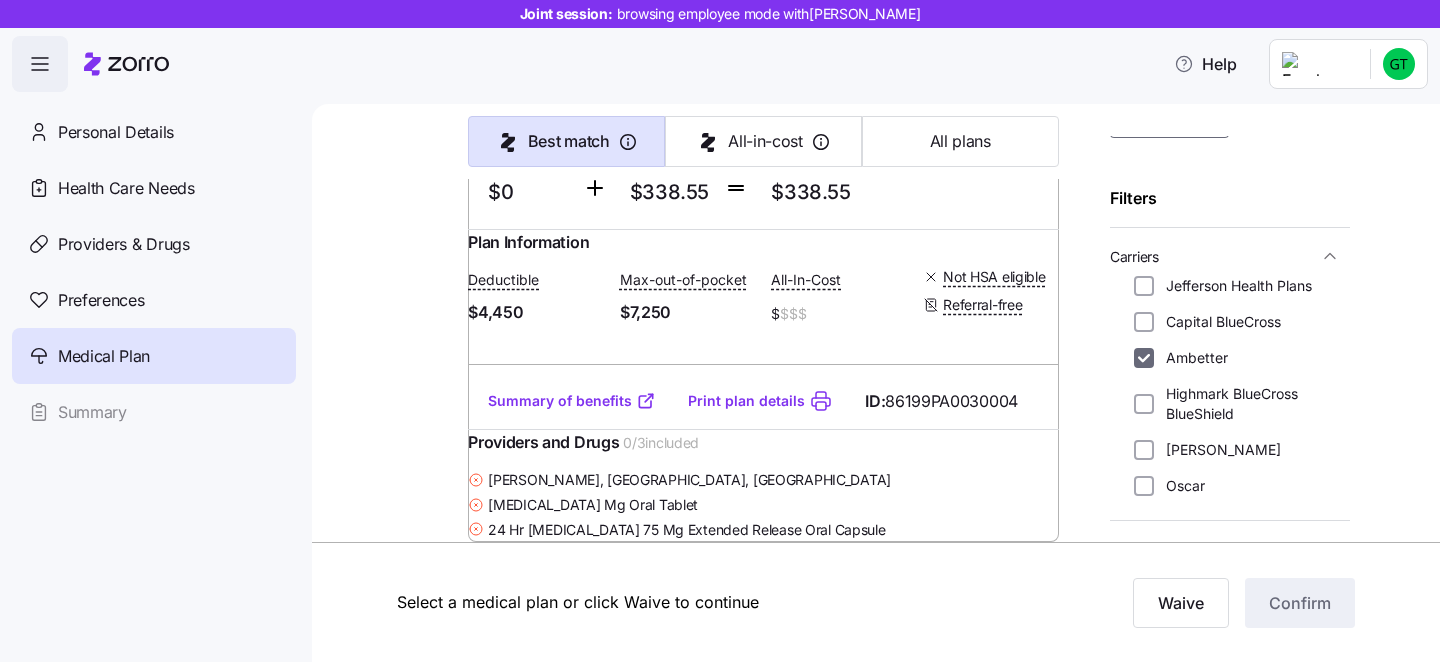 click on "Ambetter" at bounding box center (1144, 358) 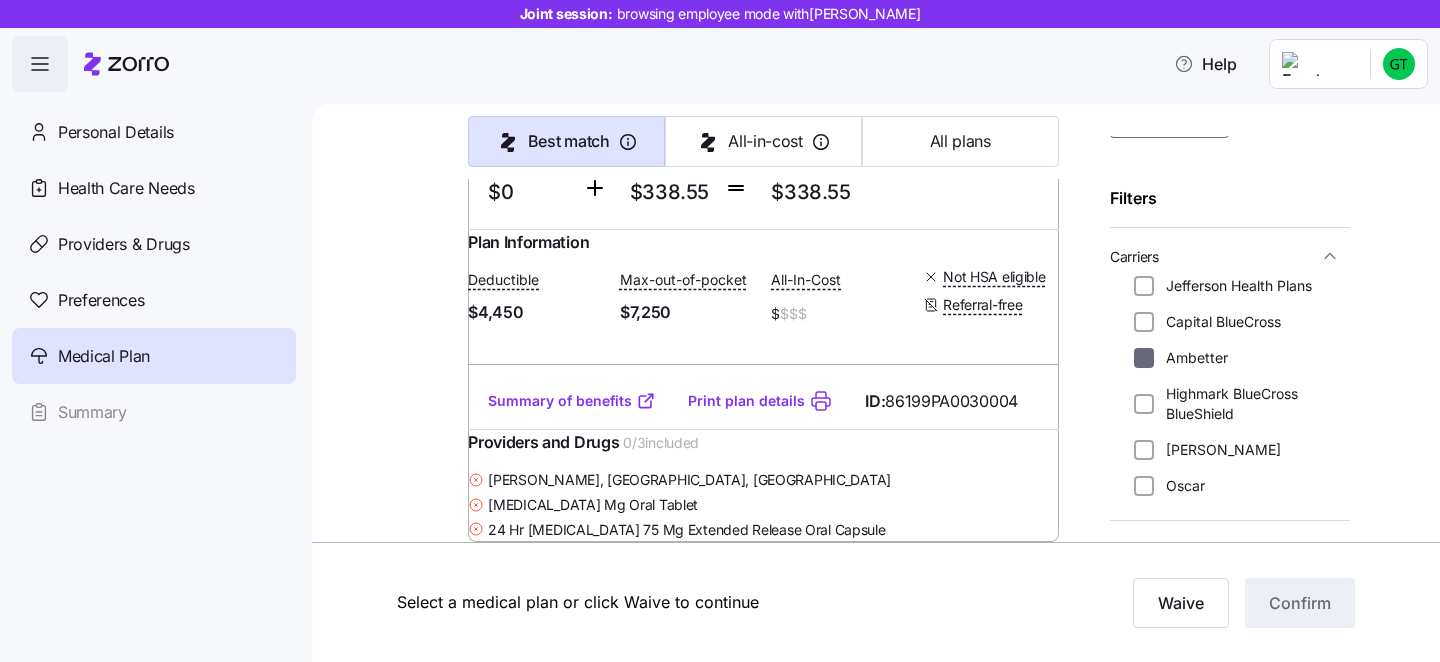 checkbox on "false" 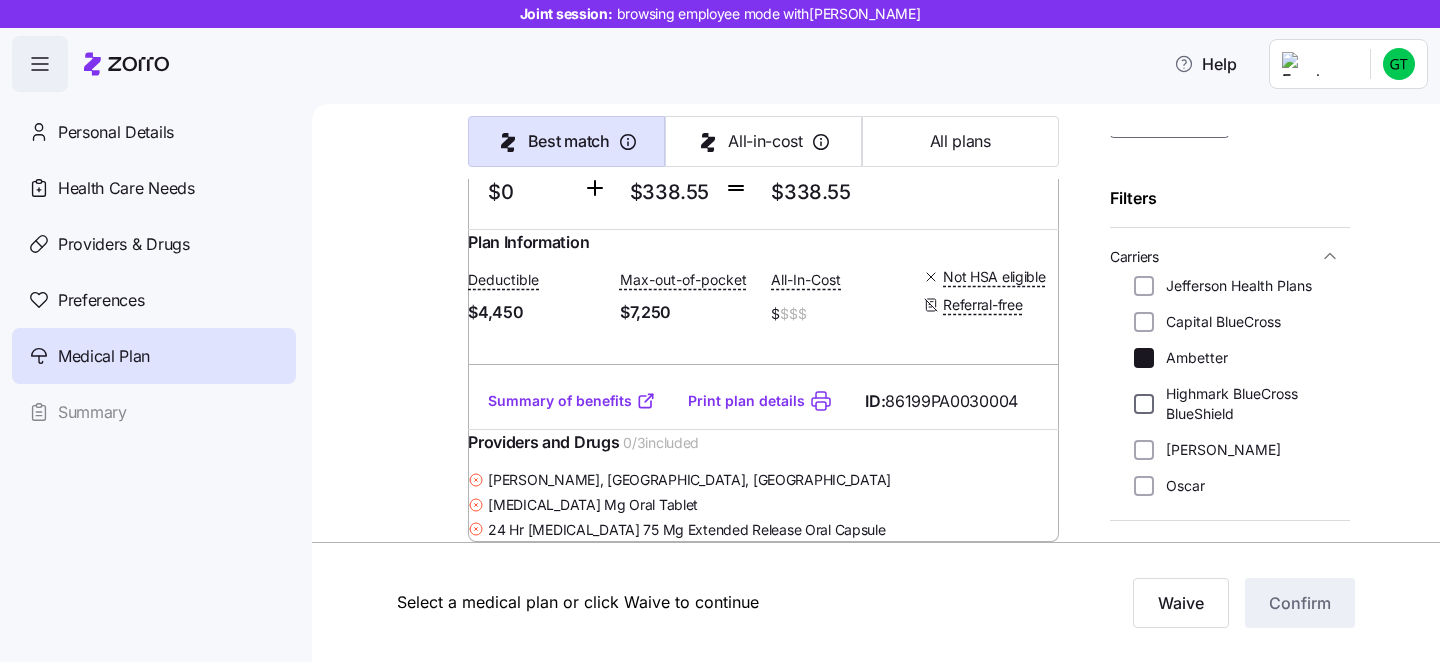 click on "Highmark BlueCross BlueShield" at bounding box center [1144, 404] 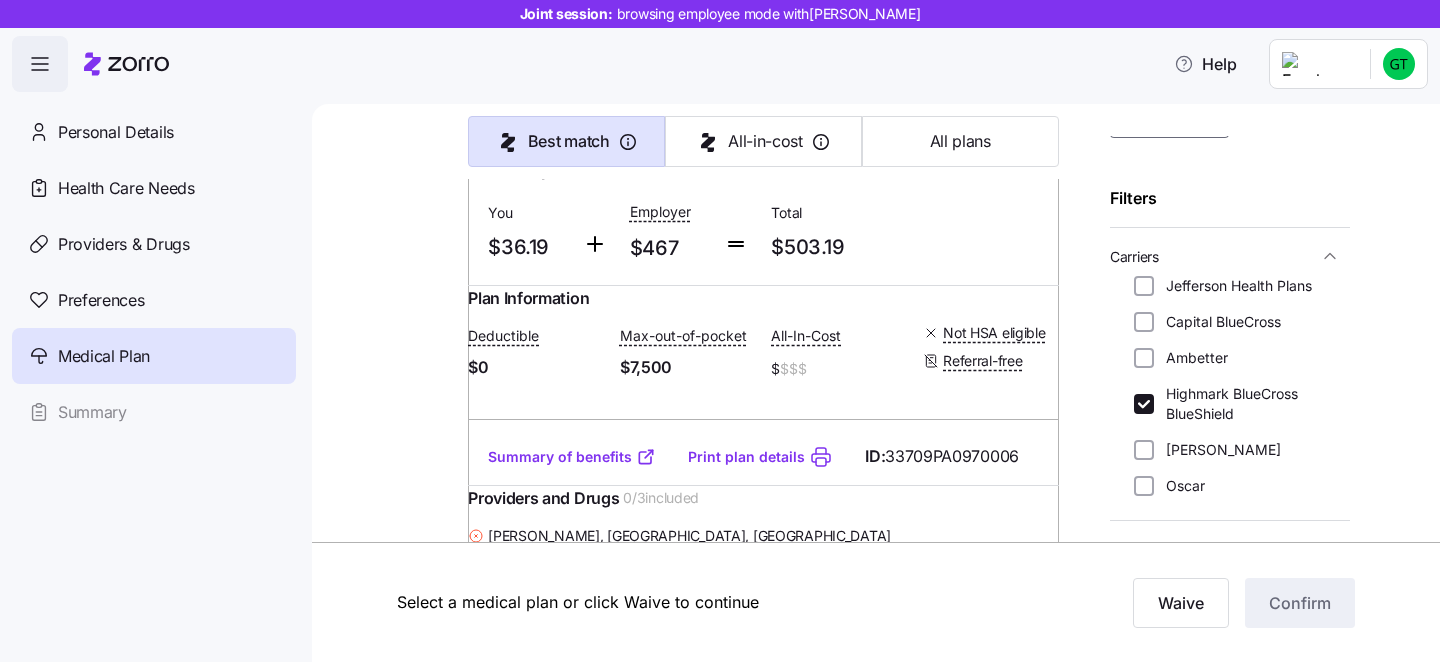 scroll, scrollTop: 2053, scrollLeft: 0, axis: vertical 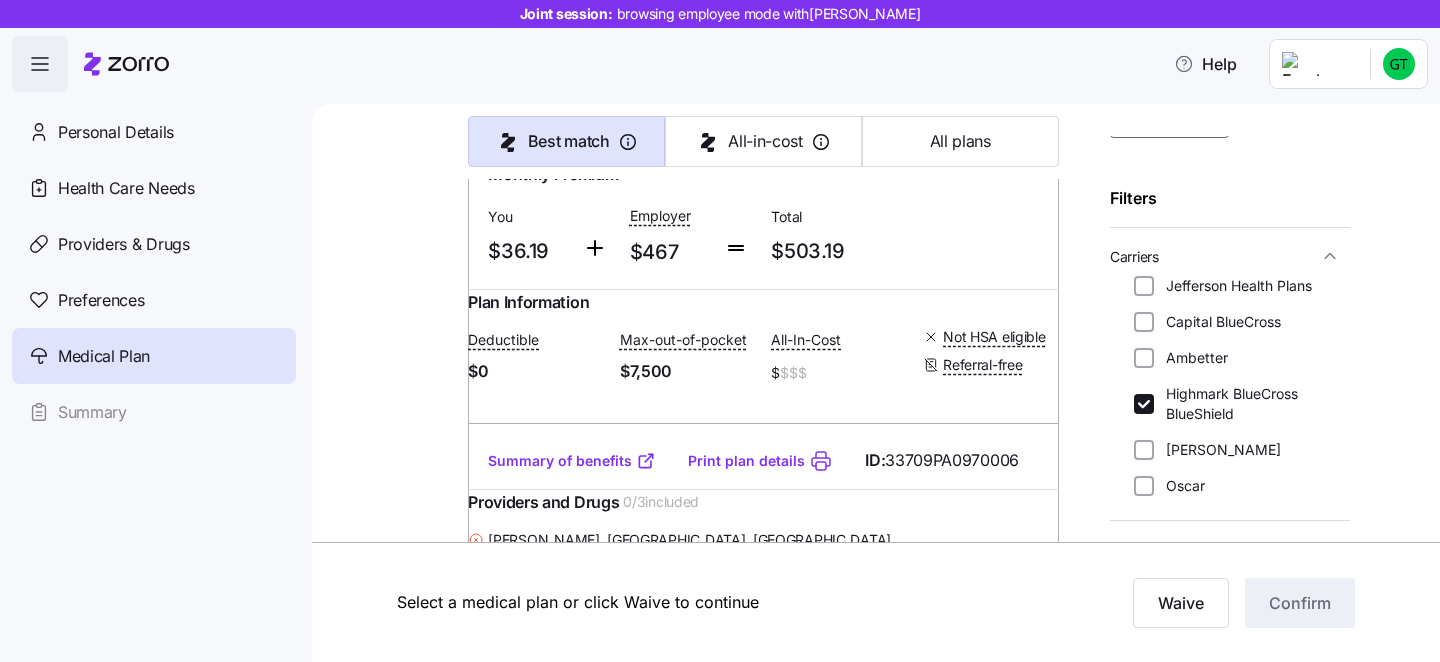 click on "Highmark BlueCross BlueShield" at bounding box center (1230, 404) 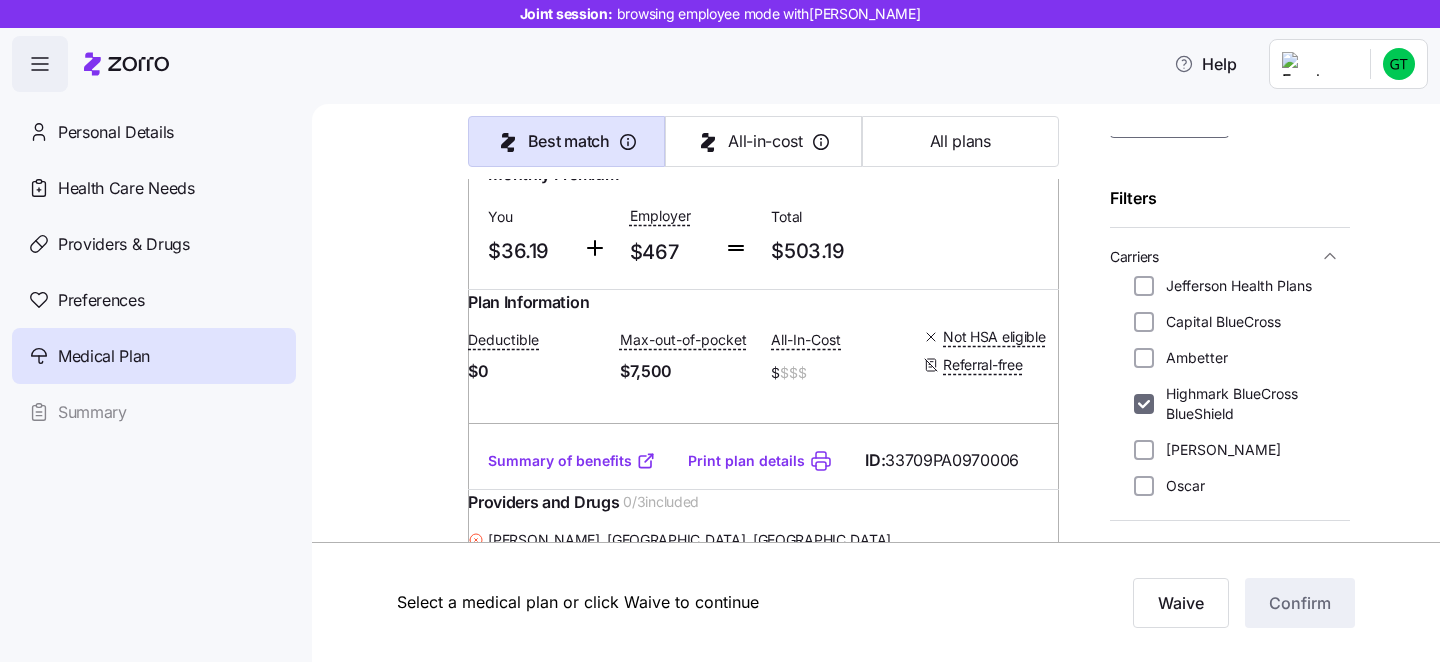 click on "Highmark BlueCross BlueShield" at bounding box center (1144, 404) 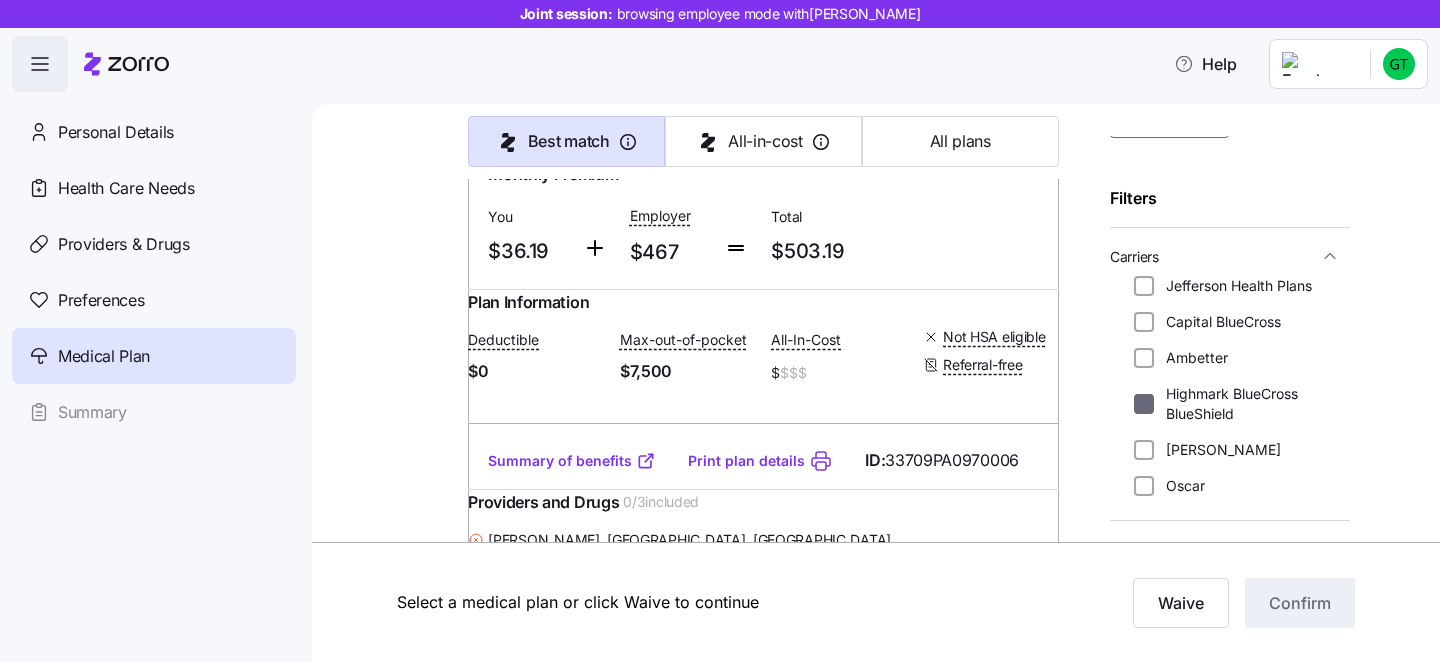 checkbox on "false" 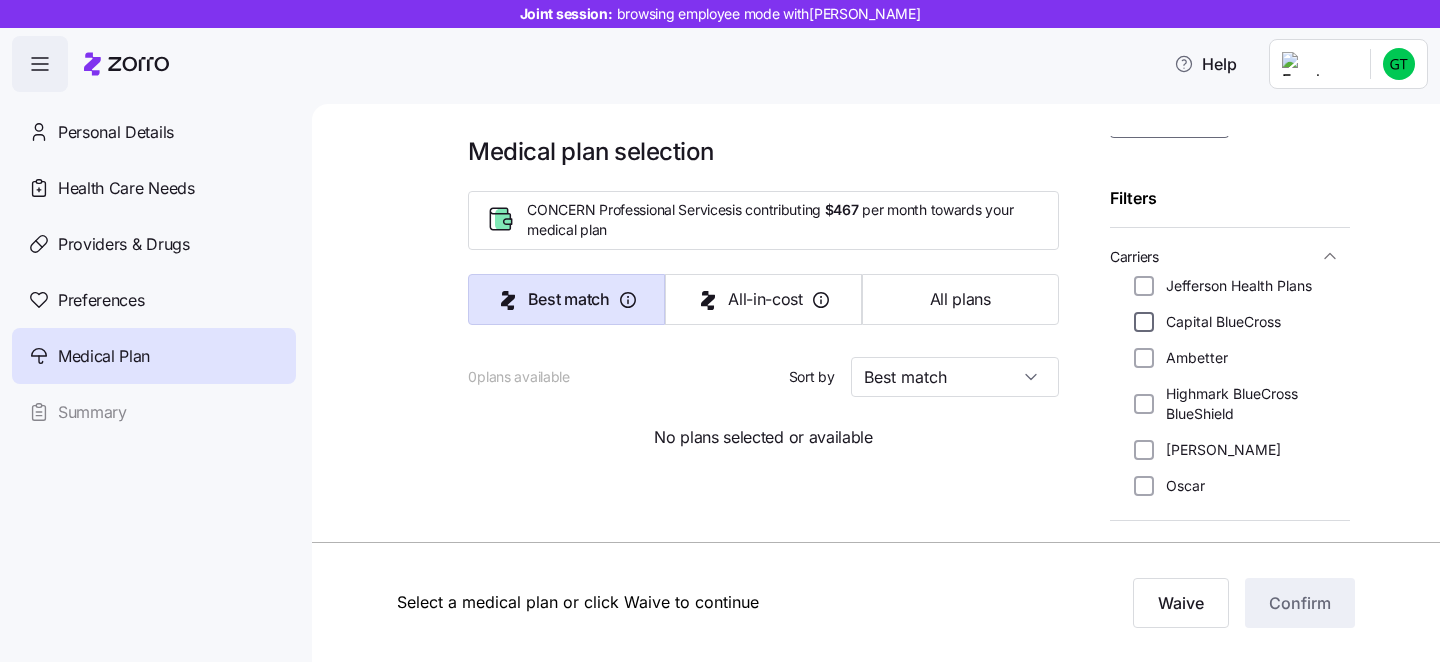 scroll, scrollTop: 0, scrollLeft: 0, axis: both 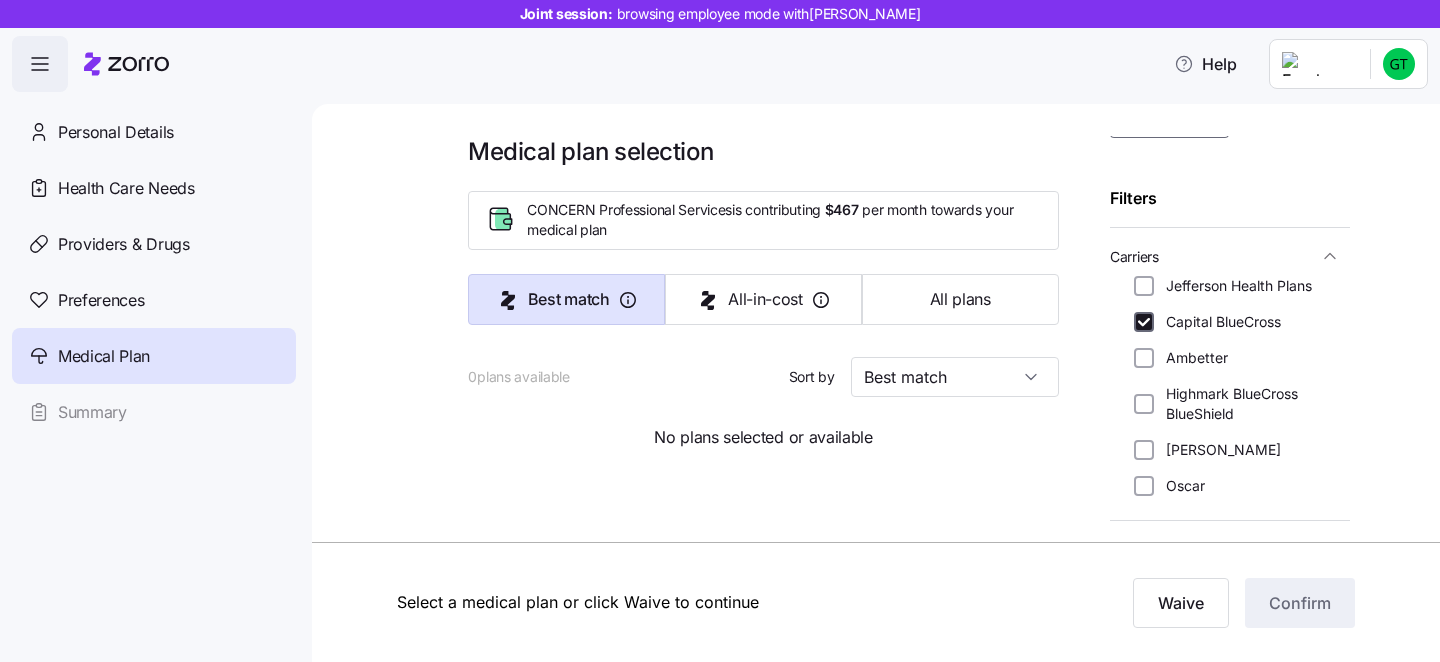 click on "Capital BlueCross" at bounding box center [1144, 322] 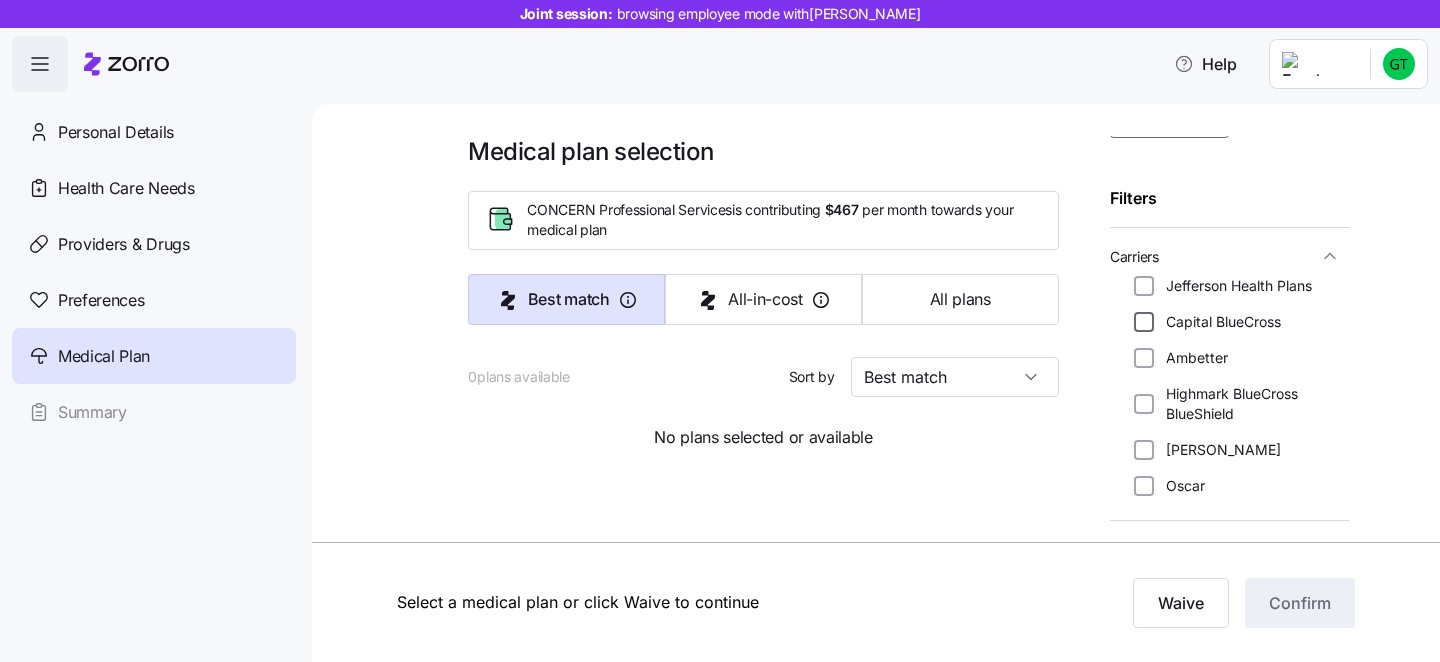 click on "Capital BlueCross" at bounding box center (1144, 322) 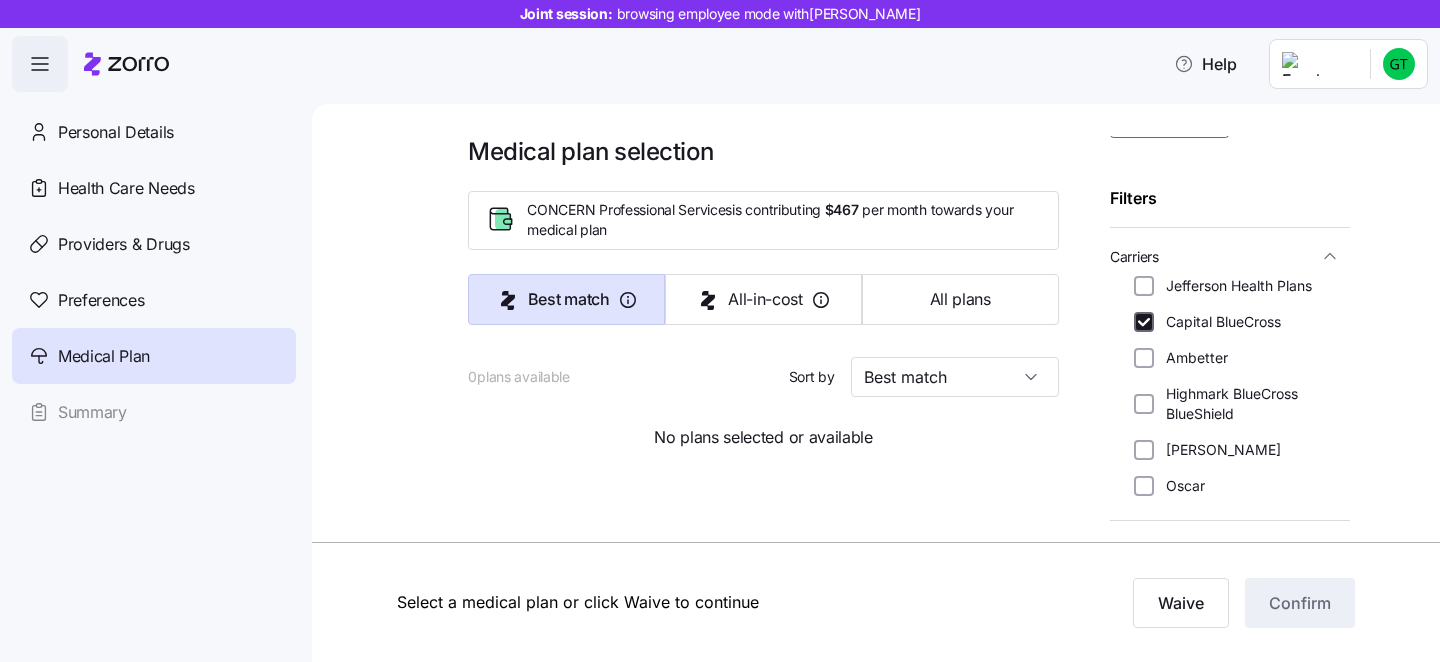 checkbox on "true" 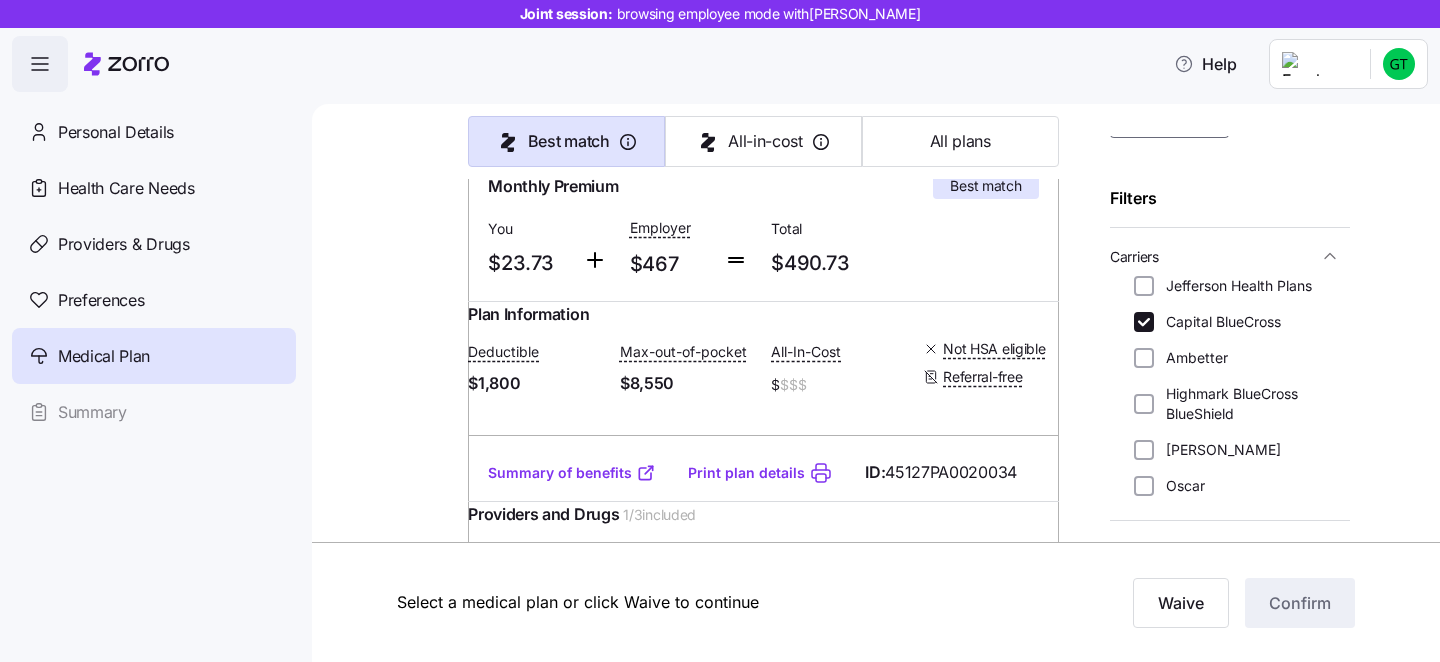 scroll, scrollTop: 371, scrollLeft: 0, axis: vertical 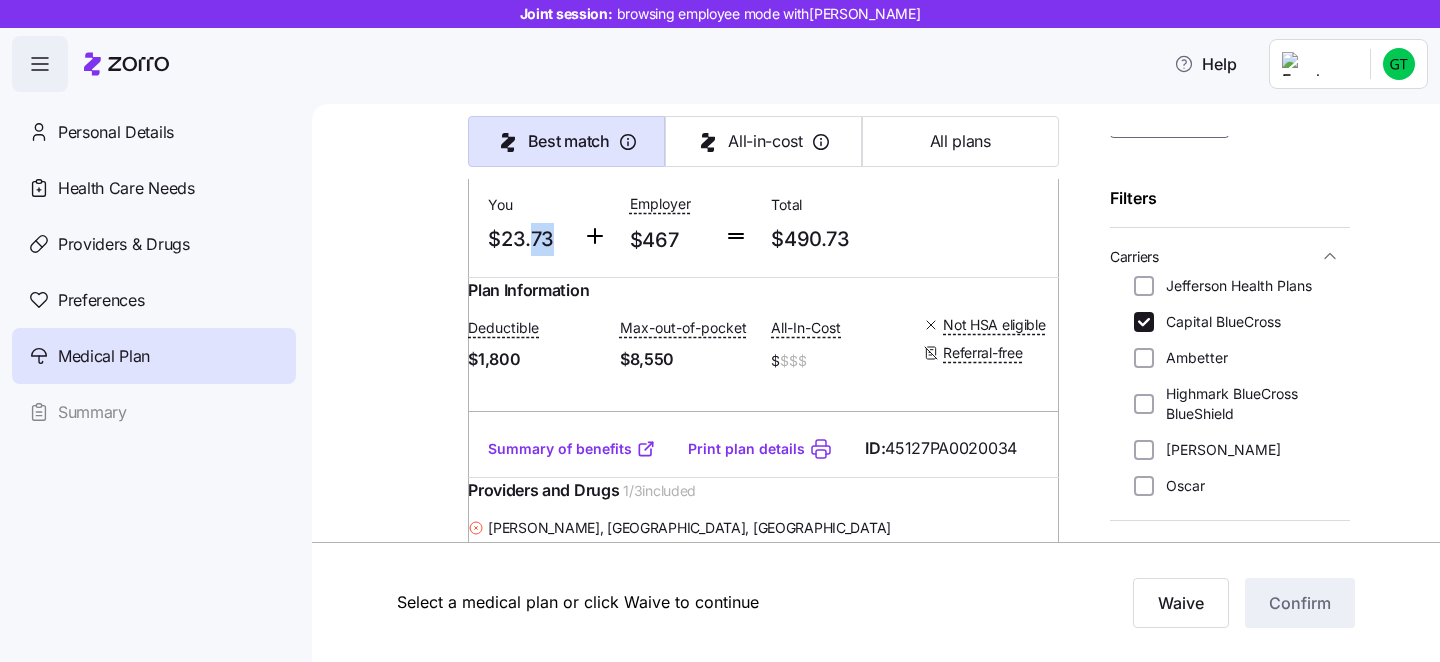 drag, startPoint x: 559, startPoint y: 242, endPoint x: 527, endPoint y: 236, distance: 32.55764 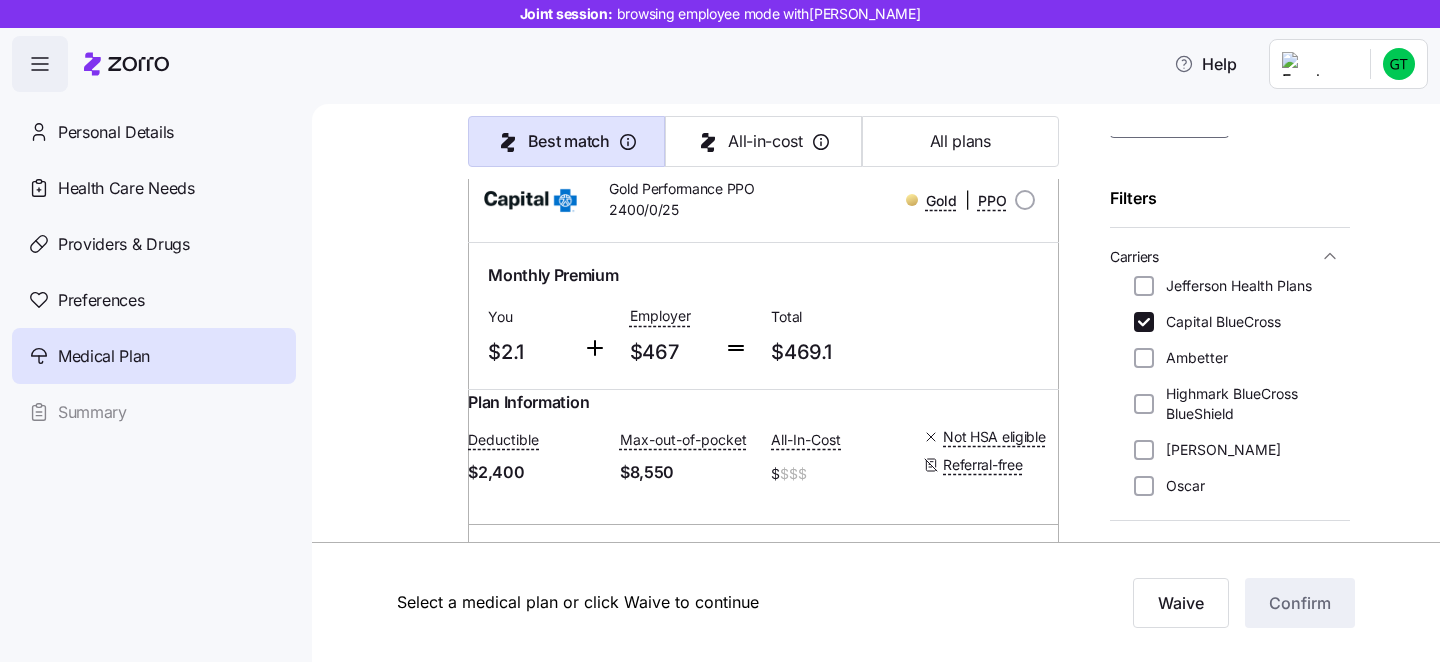 scroll, scrollTop: 985, scrollLeft: 0, axis: vertical 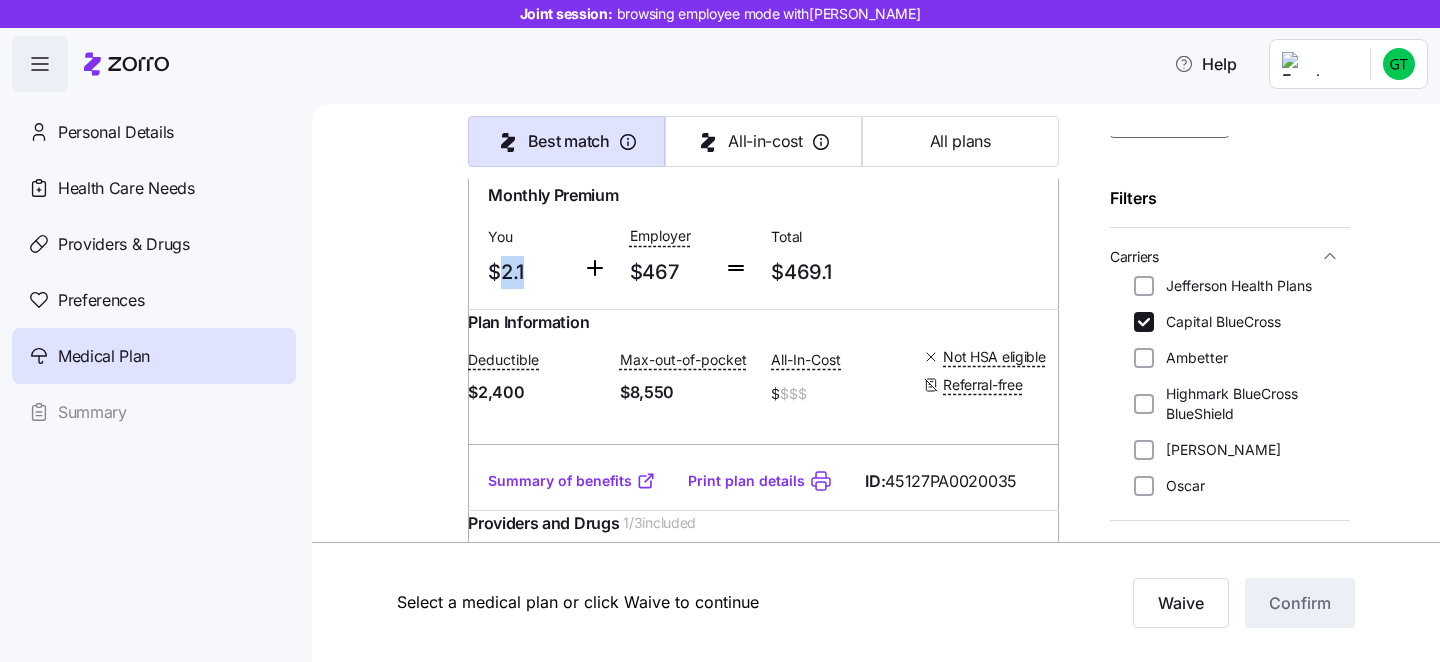 drag, startPoint x: 559, startPoint y: 355, endPoint x: 497, endPoint y: 348, distance: 62.39391 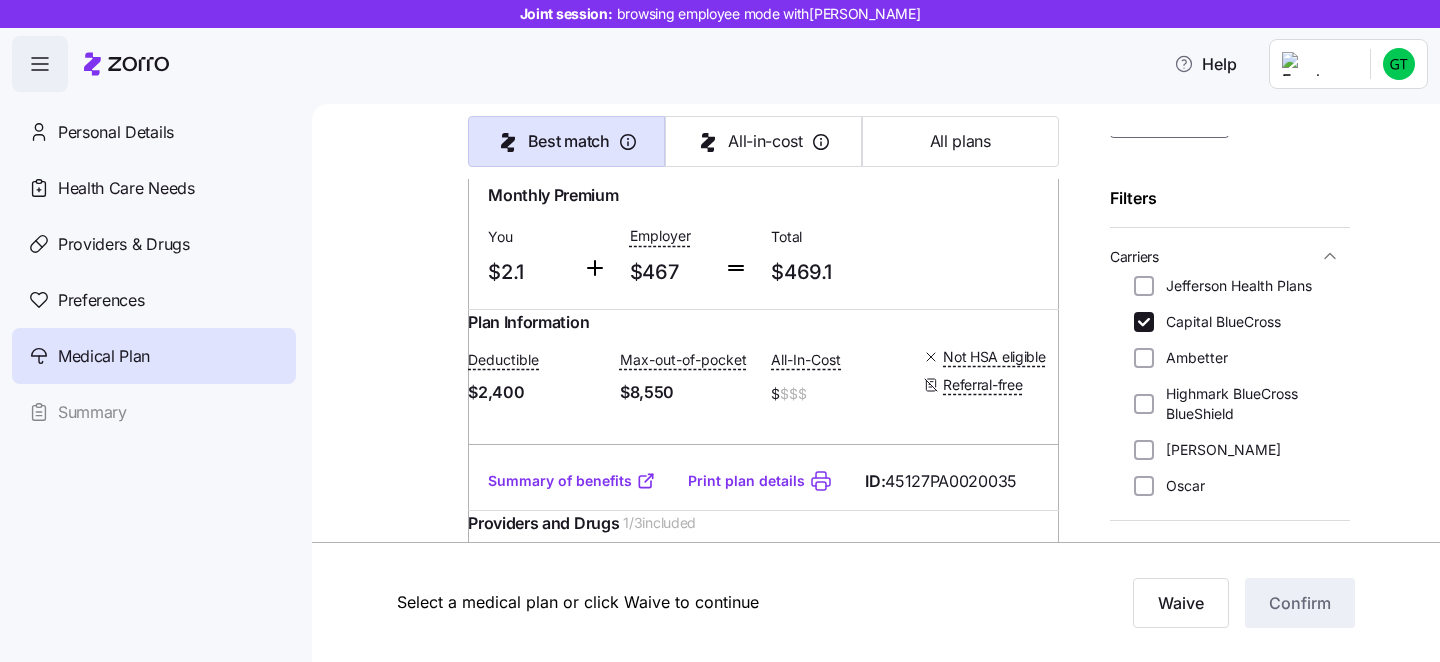 click at bounding box center [426, 4127] 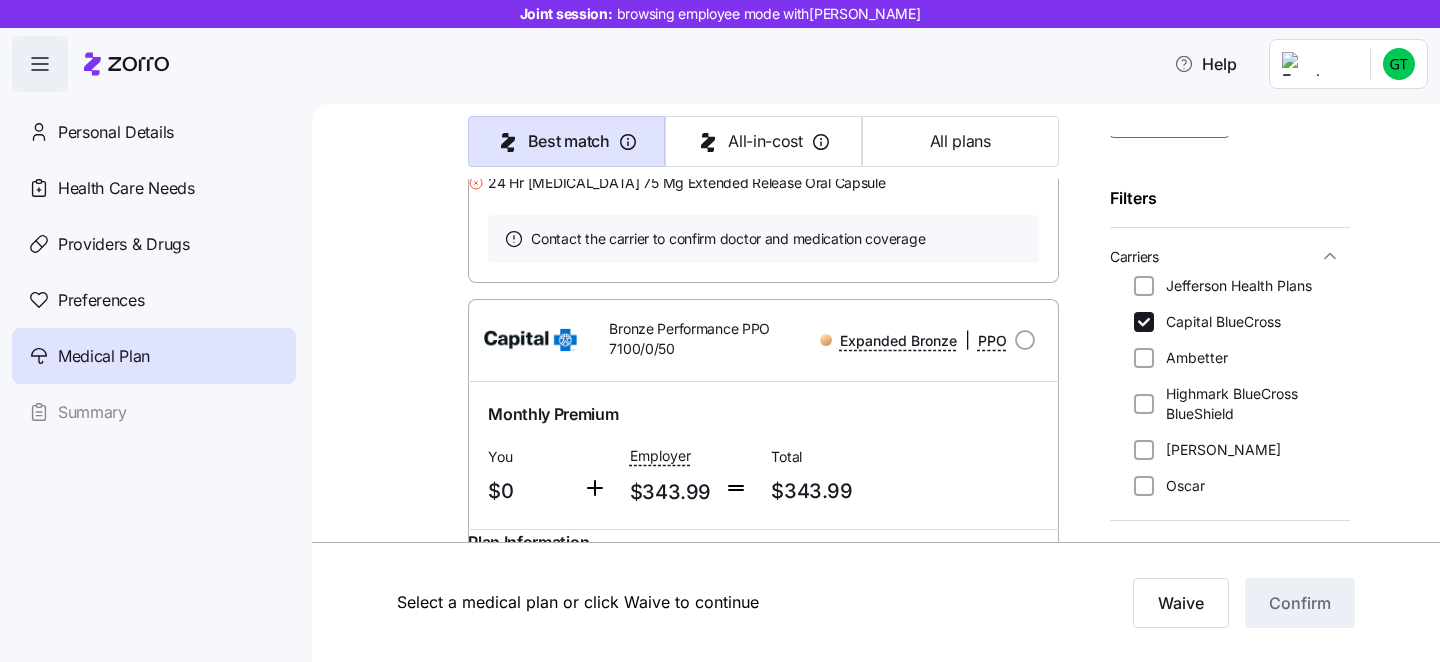 scroll, scrollTop: 5228, scrollLeft: 0, axis: vertical 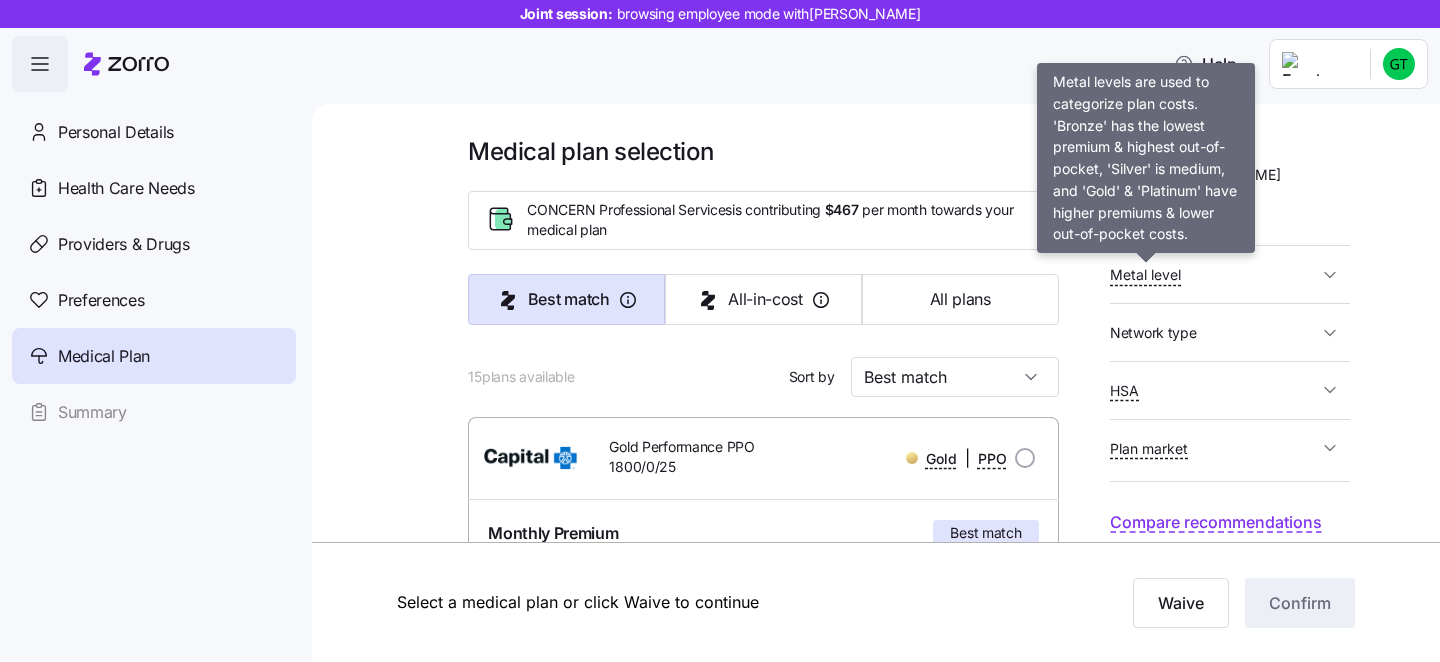 click on "Metal level" at bounding box center [1145, 275] 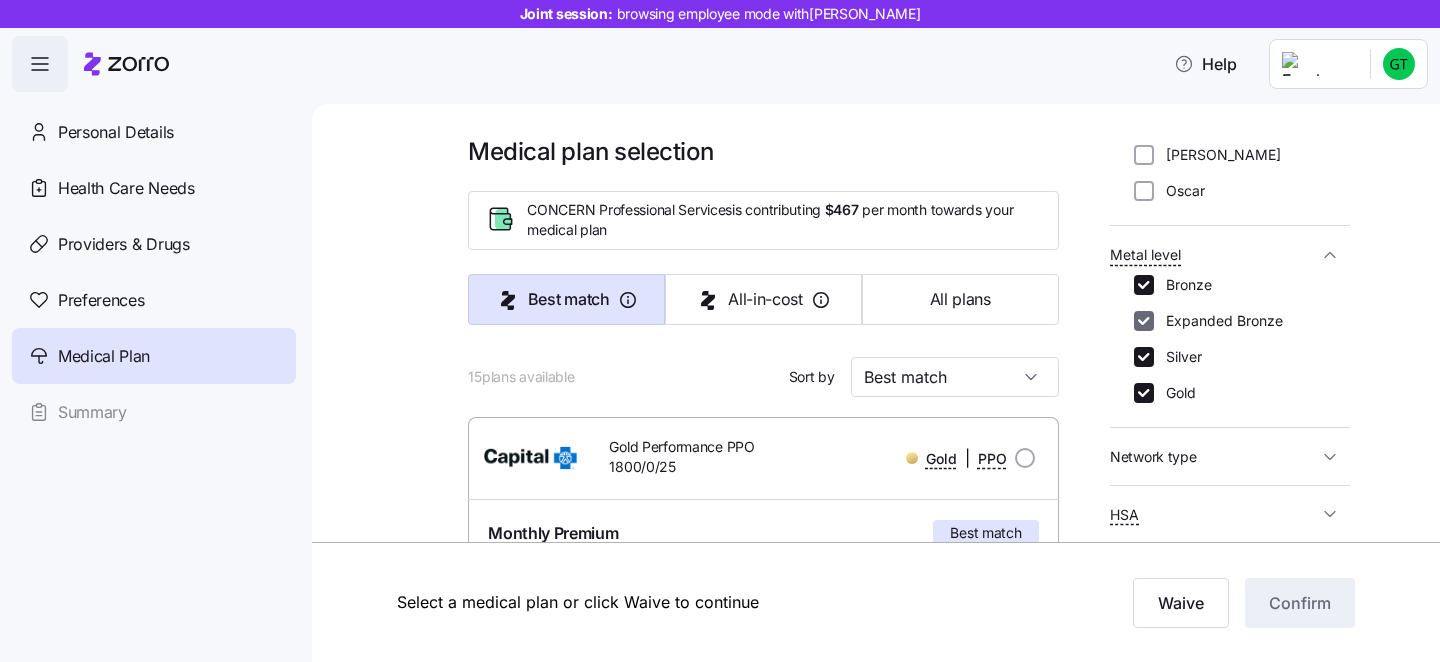 click on "Expanded Bronze" at bounding box center [1144, 321] 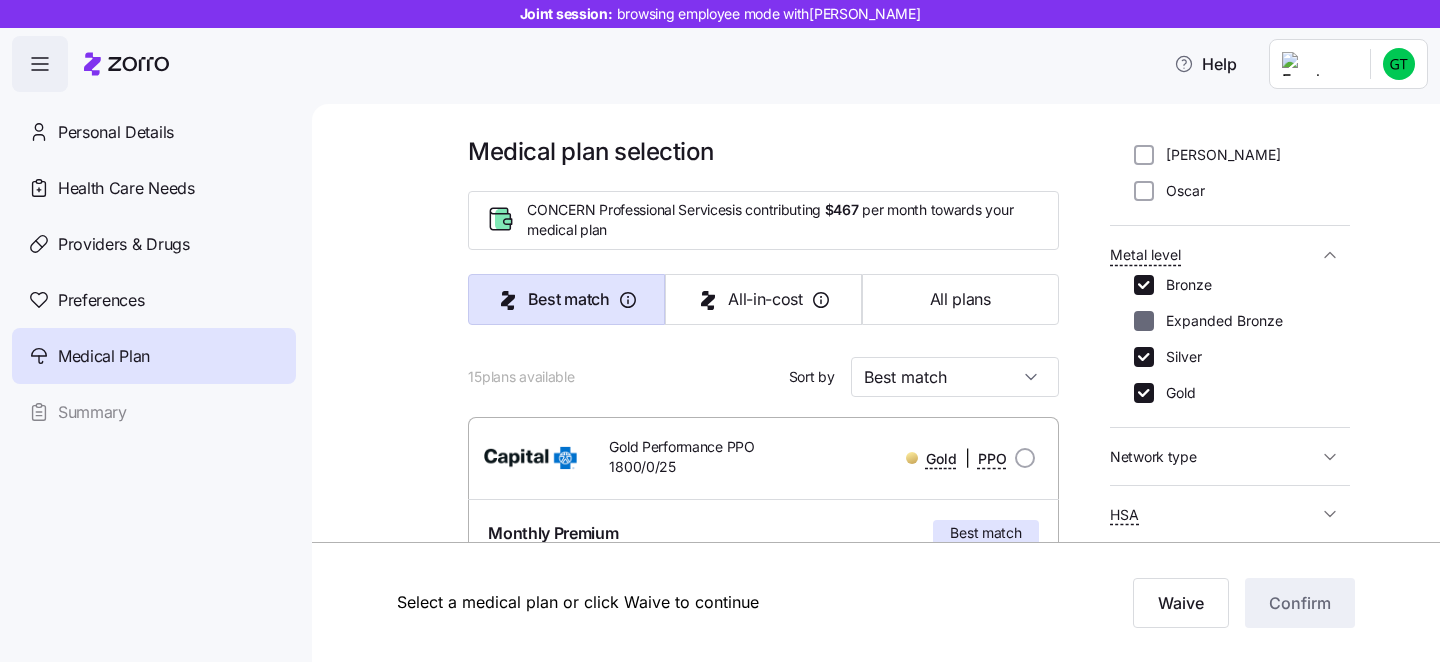 checkbox on "false" 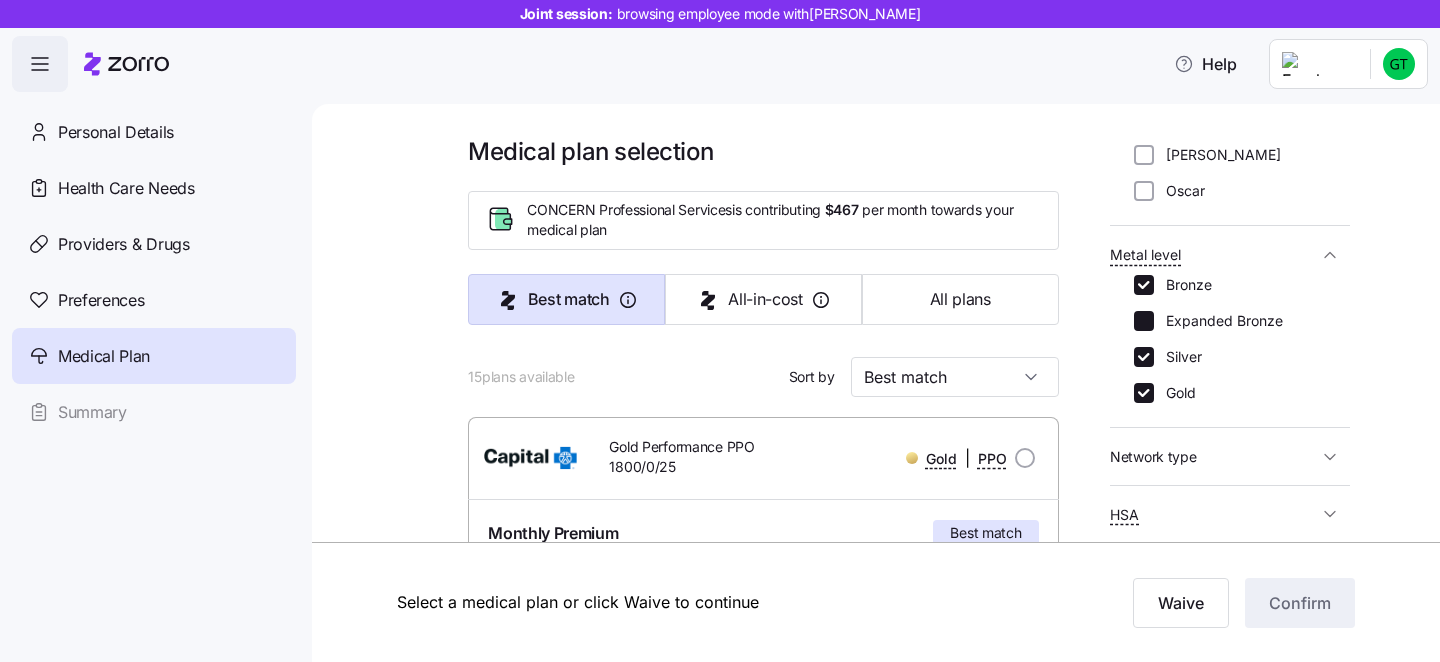 click on "Bronze" at bounding box center (1144, 285) 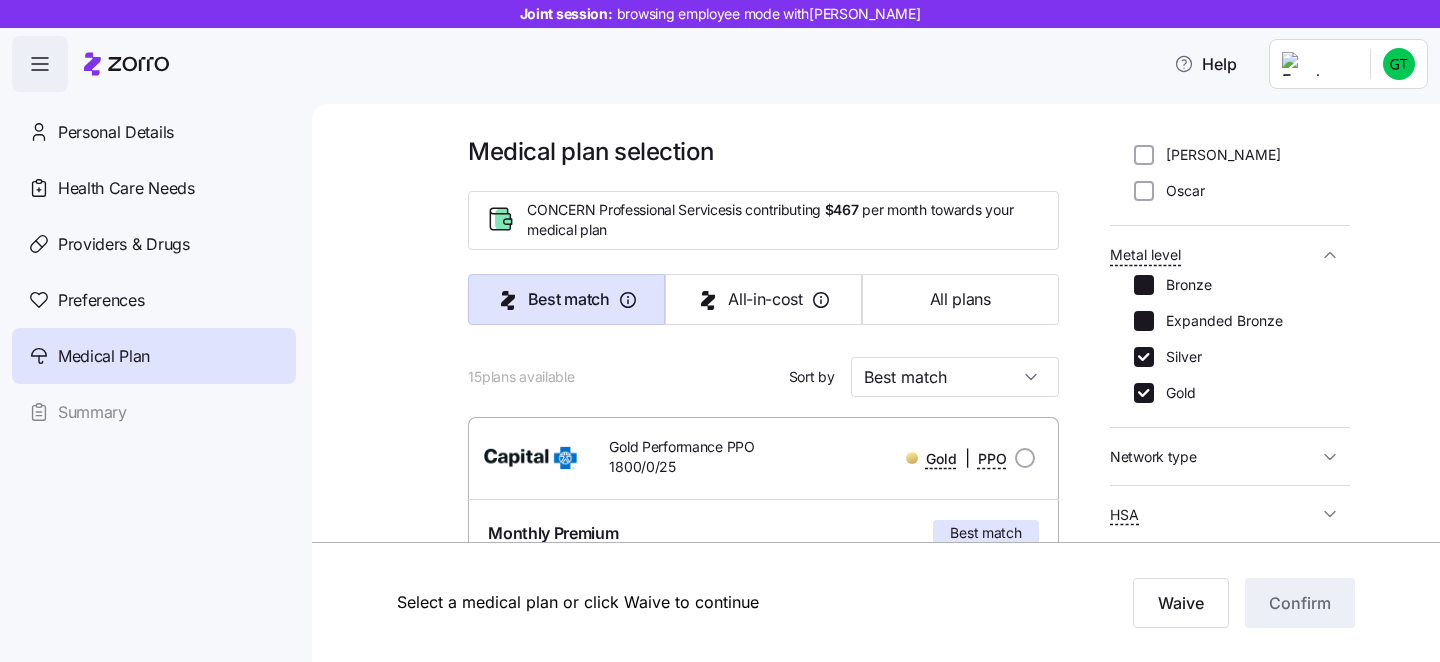 checkbox on "false" 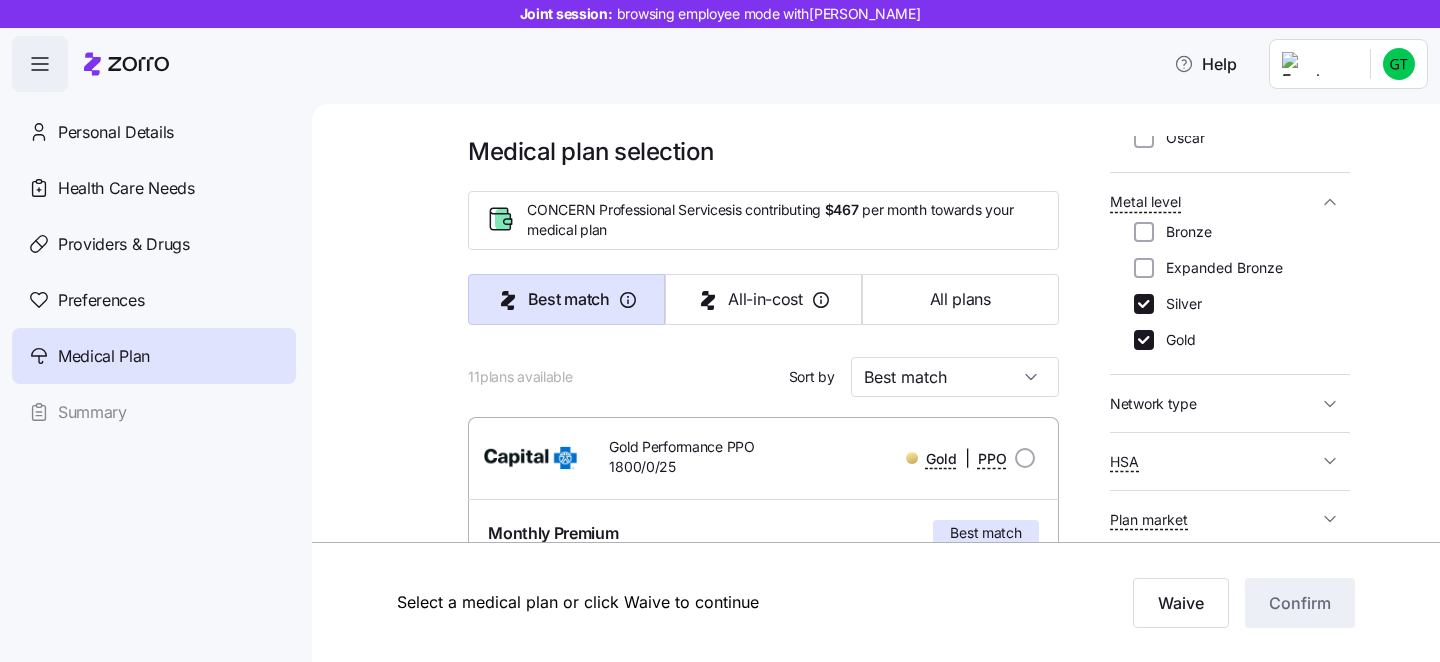 scroll, scrollTop: 491, scrollLeft: 0, axis: vertical 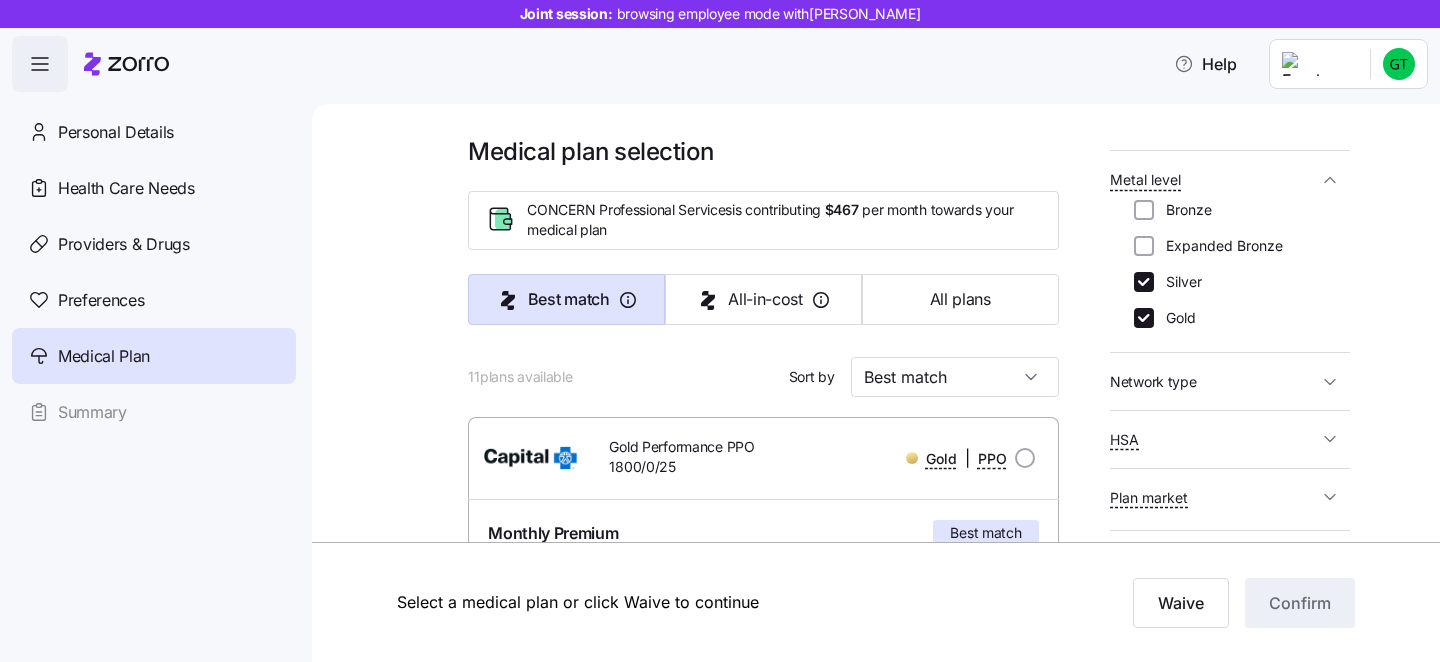 click on "Network type" at bounding box center (1153, 382) 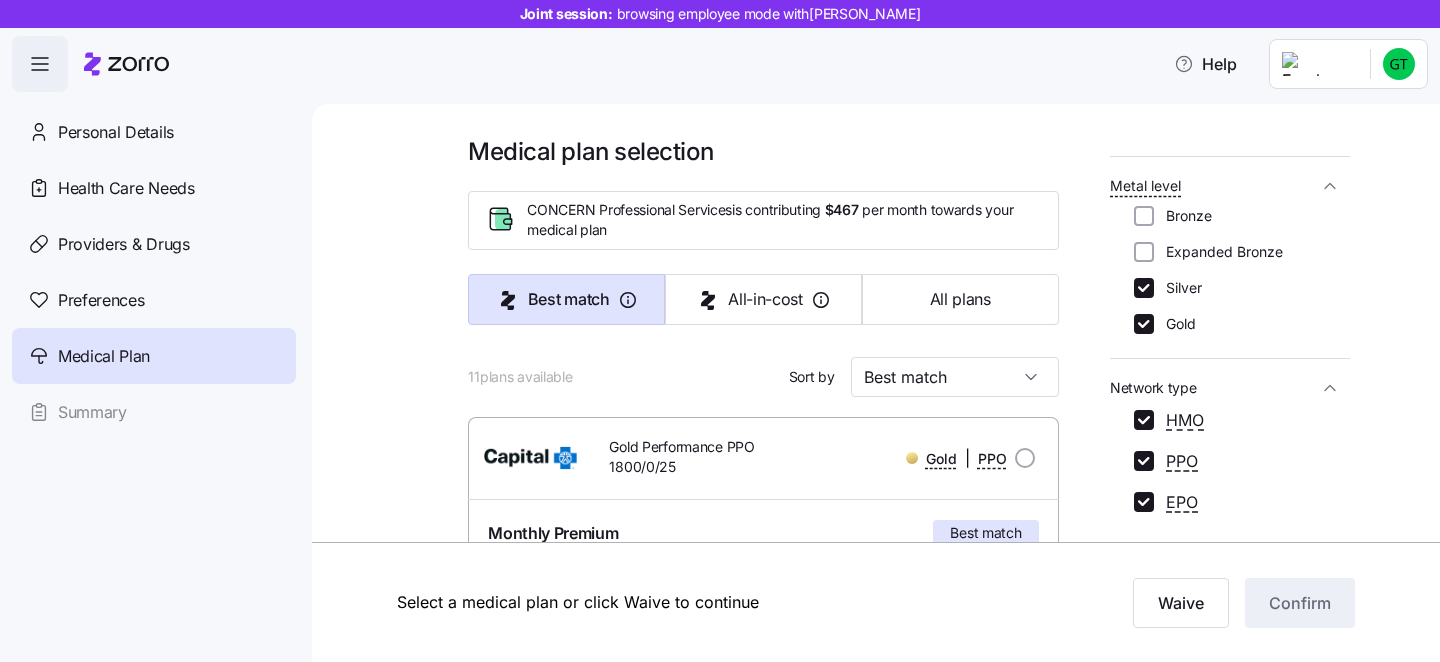 scroll, scrollTop: 467, scrollLeft: 0, axis: vertical 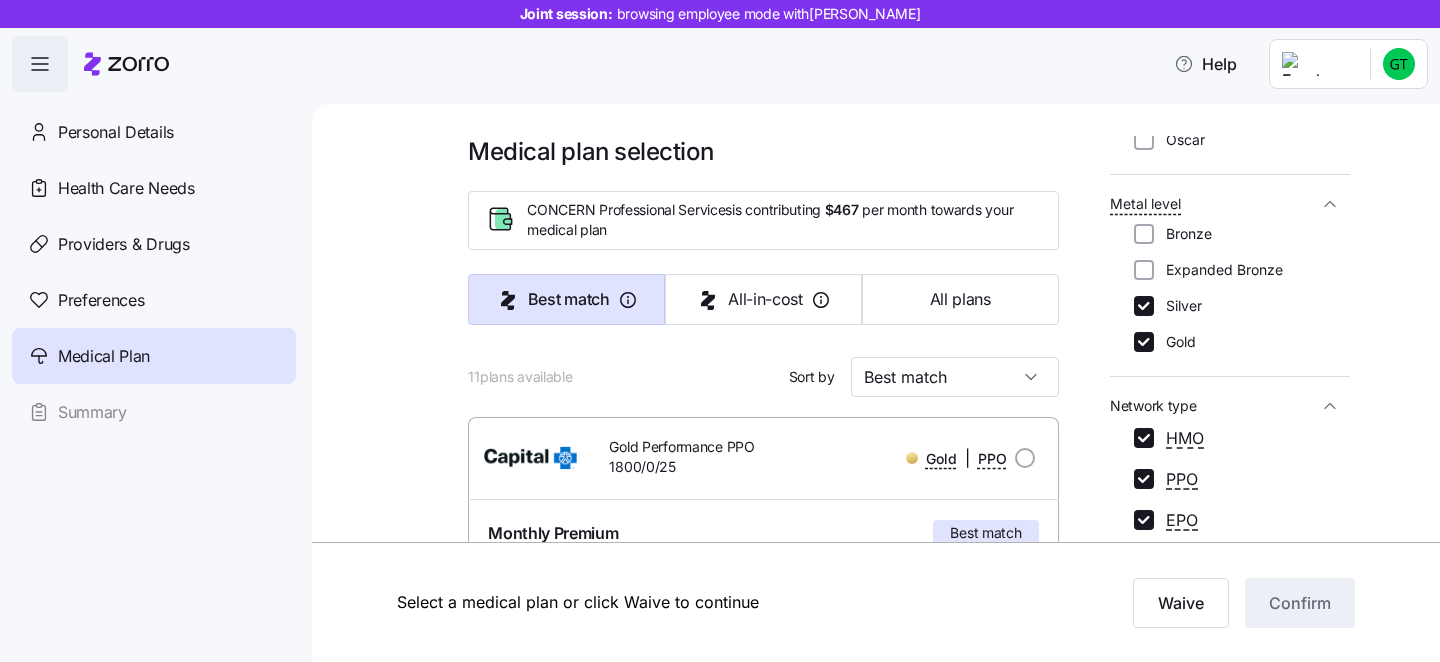 click on "Medical plan selection CONCERN Professional Services  is contributing   $467   per month towards your medical plan Best match All-in-cost All plans 11  plans available Sort by Best match Gold Performance PPO 1800/0/25   Gold | PPO Monthly Premium Best match You $23.73 Employer $467 Total $490.73 Plan Information Deductible $1,800 Max-out-of-pocket $8,550 All-In-Cost $ $$$ Not HSA eligible Referral-free Gabrielle   Toronzi ,  05/02/1998 ,   17 South Spruce Street, Nazareth, PA 18064-2128, USA ; Who is covered:   Me ;   Employer contribution:  up to $467 Medical Plan Gold Performance PPO 1800/0/25   Gold  |  PPO Summary of benefits Select Best match Premium Total Premium $490.73 After allowance $23.73 Deductible Individual: Medical $1,800 Individual: Drug 0 Family: Medical $3,600 Family: Drug 0 Max Out of Pocket Individual: Medical $8,550 Individual: Drug 0 Family: Medical $17,100 Family: Drug 0 HSA Eligible HSA Eligible No Doctor visits Primary Care Specialist Urgent Care & Visits Emergency room Ambulance 1" at bounding box center [890, 3817] 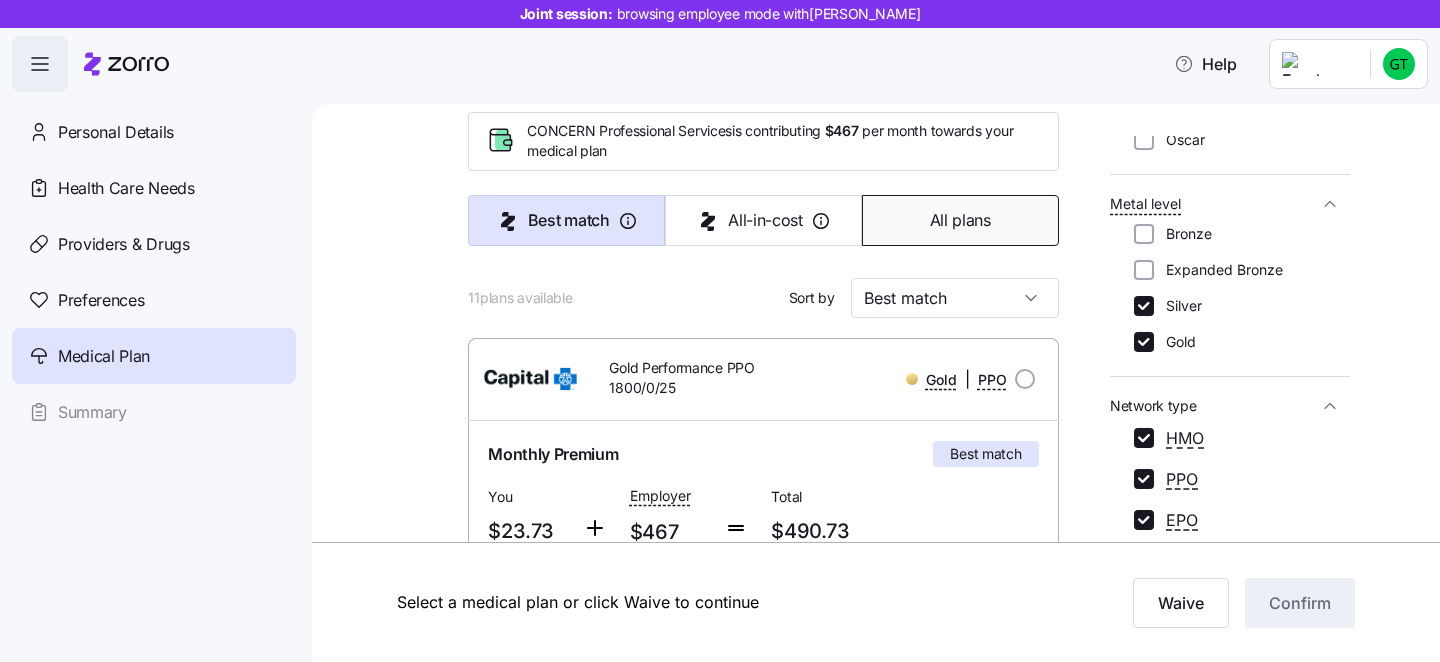 scroll, scrollTop: 0, scrollLeft: 0, axis: both 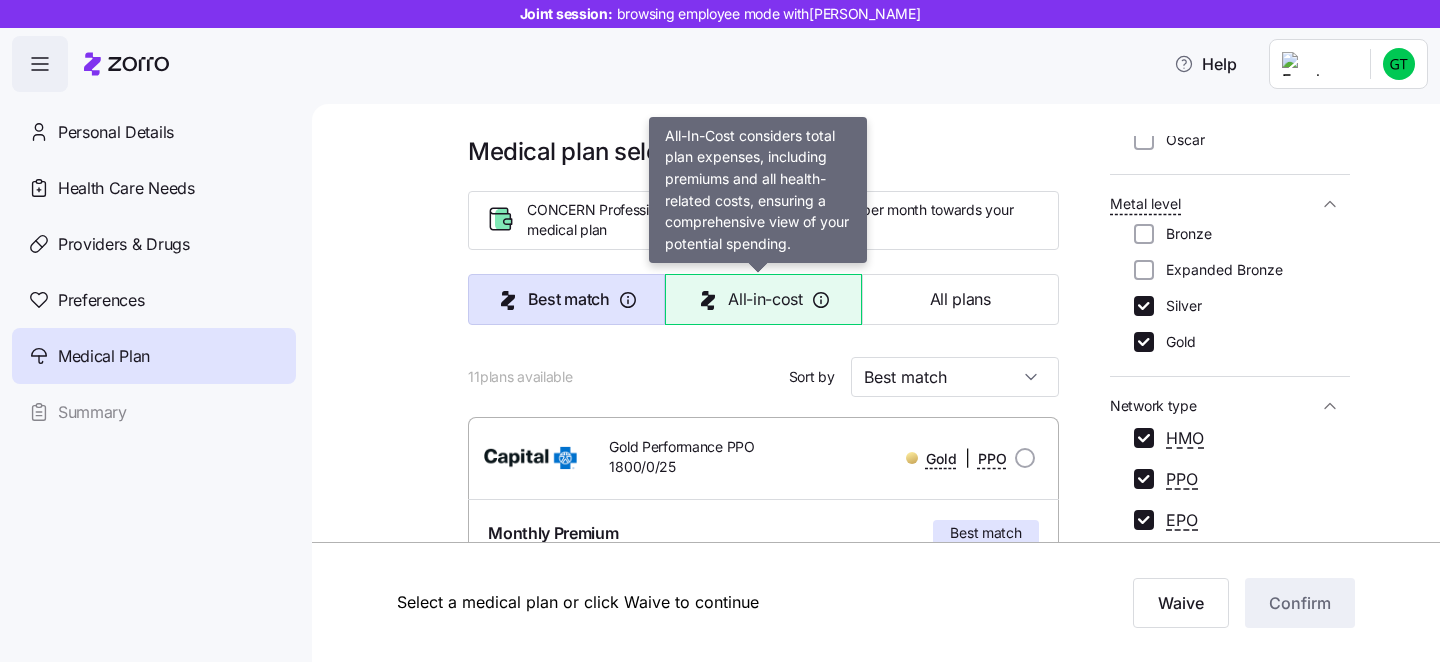 click on "All-in-cost" at bounding box center (765, 299) 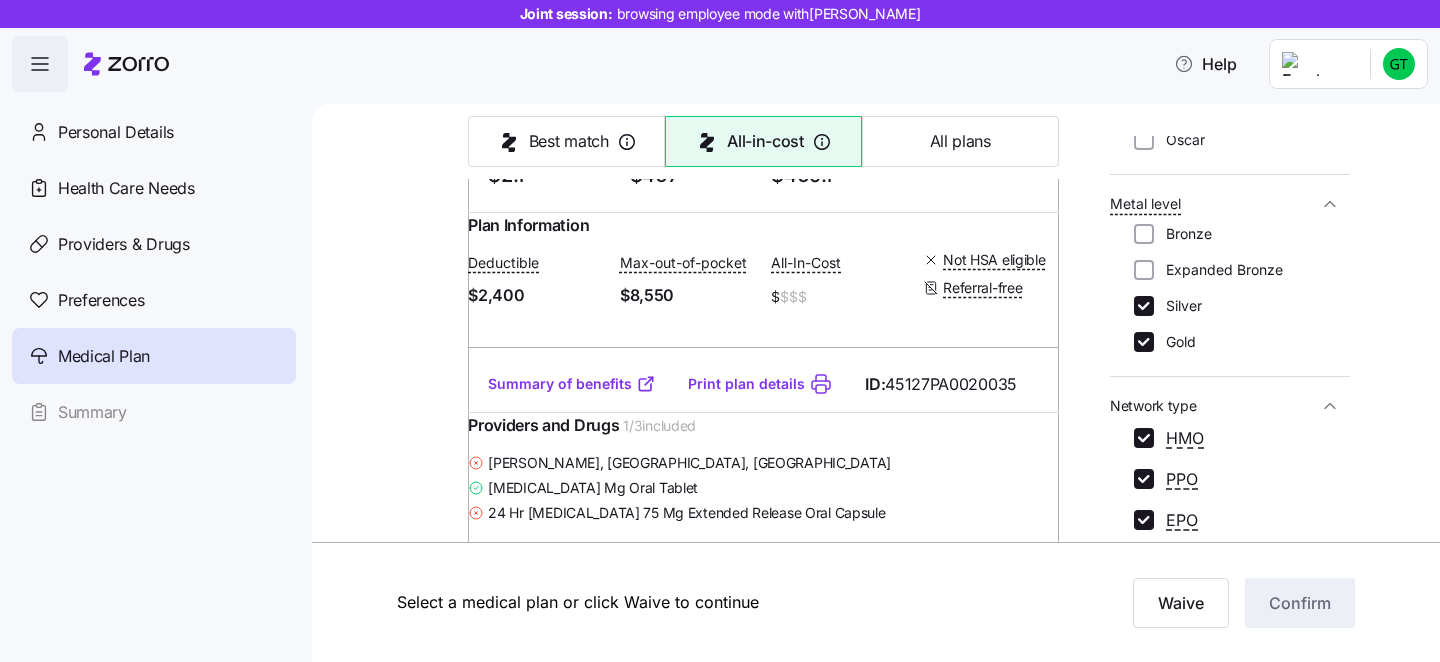 scroll, scrollTop: 1832, scrollLeft: 0, axis: vertical 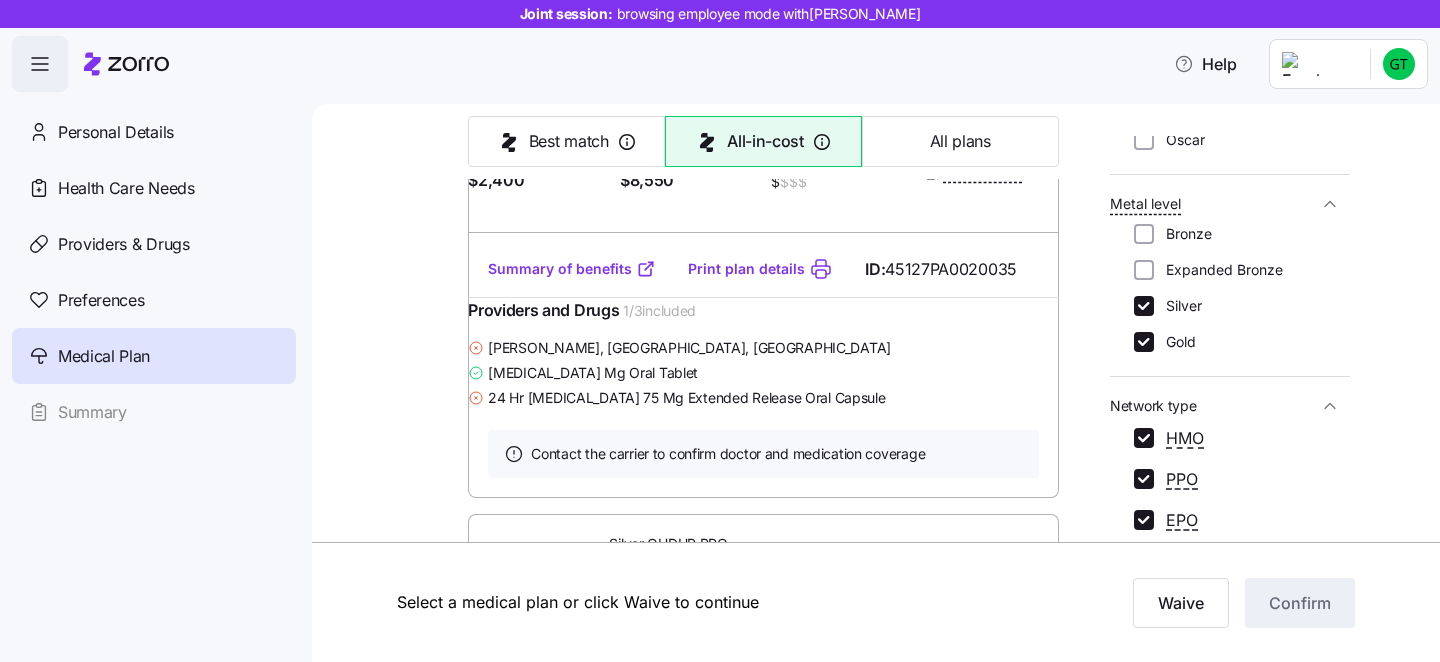 click on "Summary of benefits" at bounding box center (572, 269) 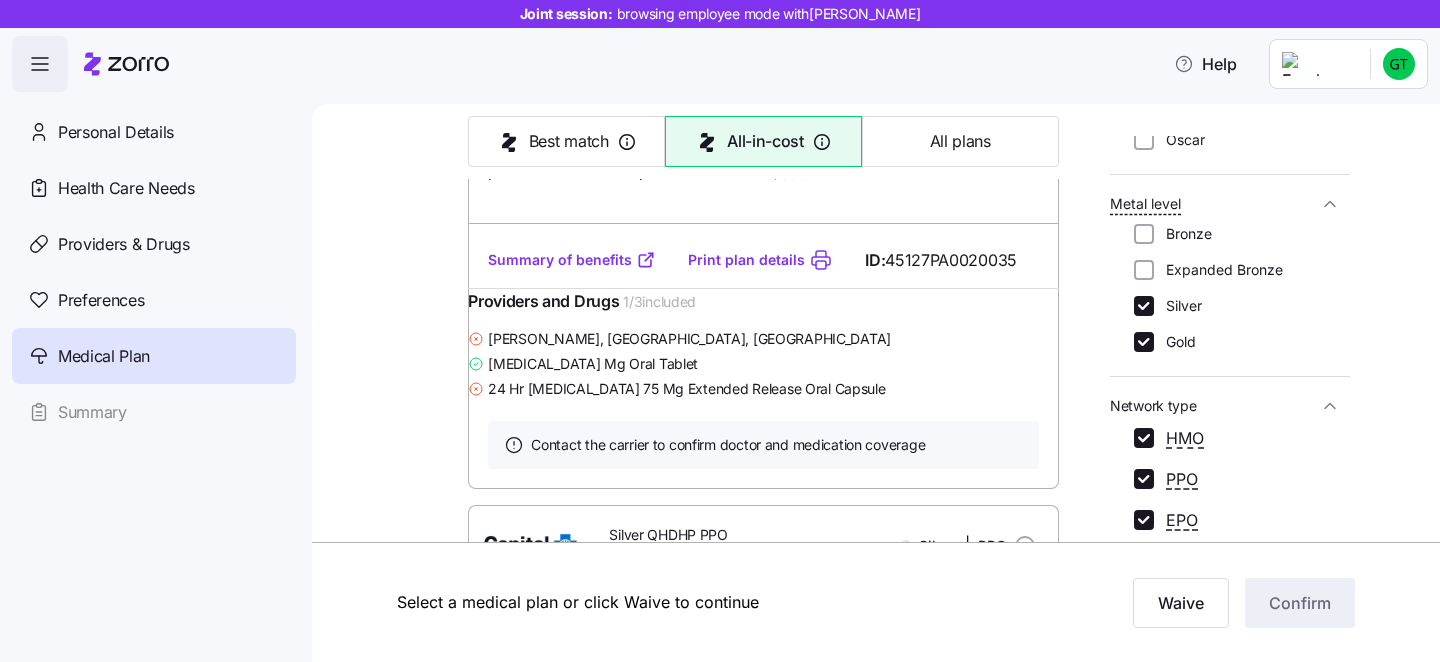 scroll, scrollTop: 1545, scrollLeft: 0, axis: vertical 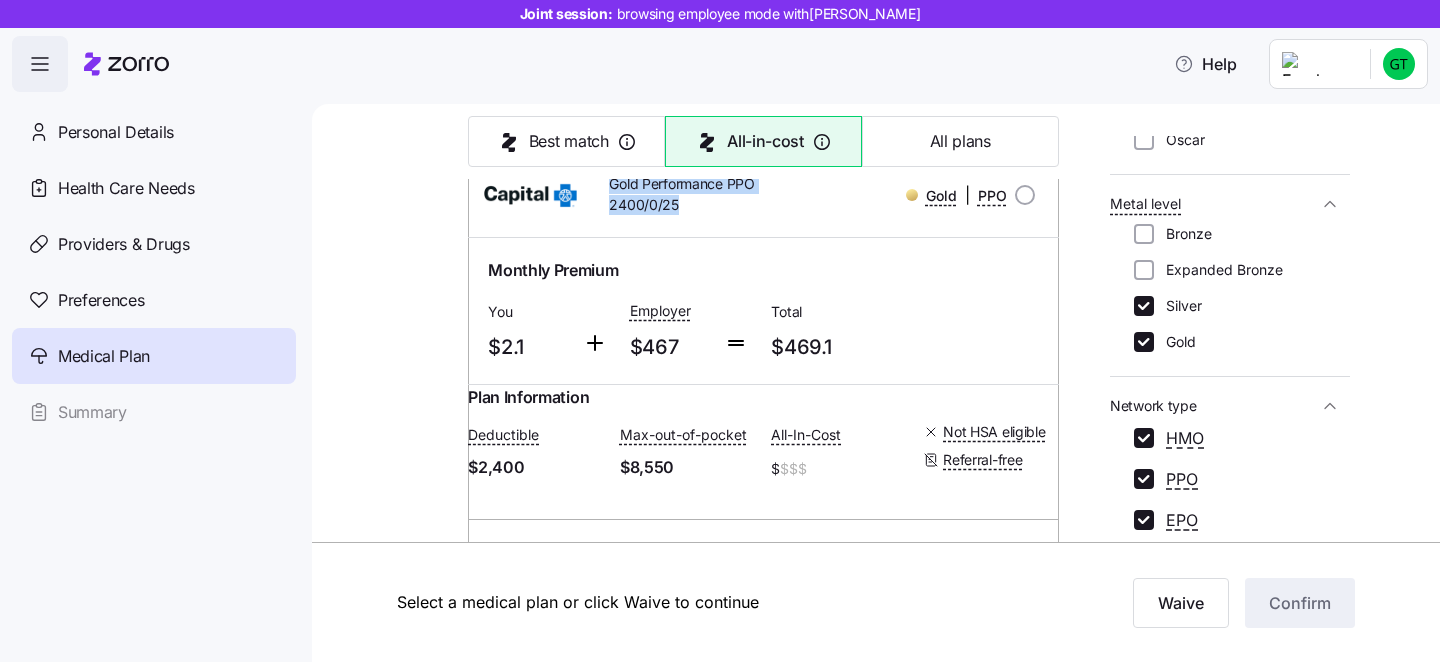 drag, startPoint x: 708, startPoint y: 363, endPoint x: 497, endPoint y: 329, distance: 213.72179 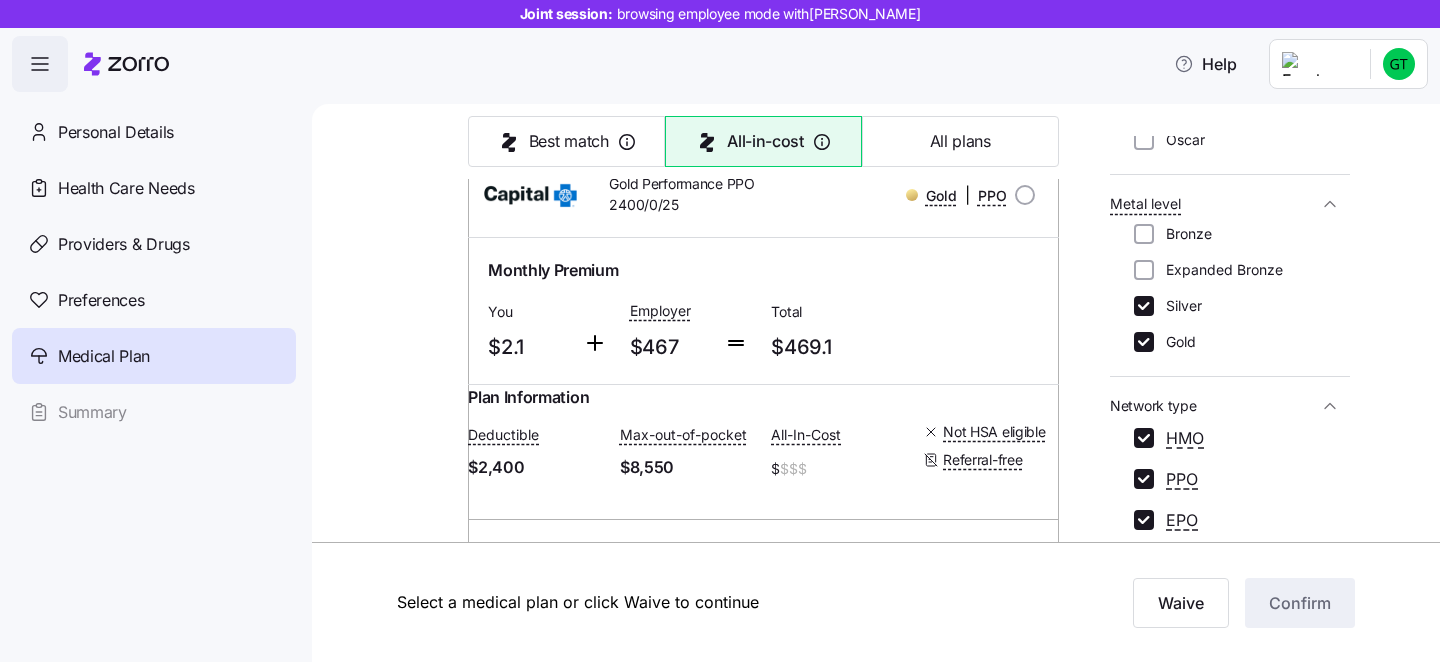 drag, startPoint x: 738, startPoint y: 327, endPoint x: 321, endPoint y: 265, distance: 421.58392 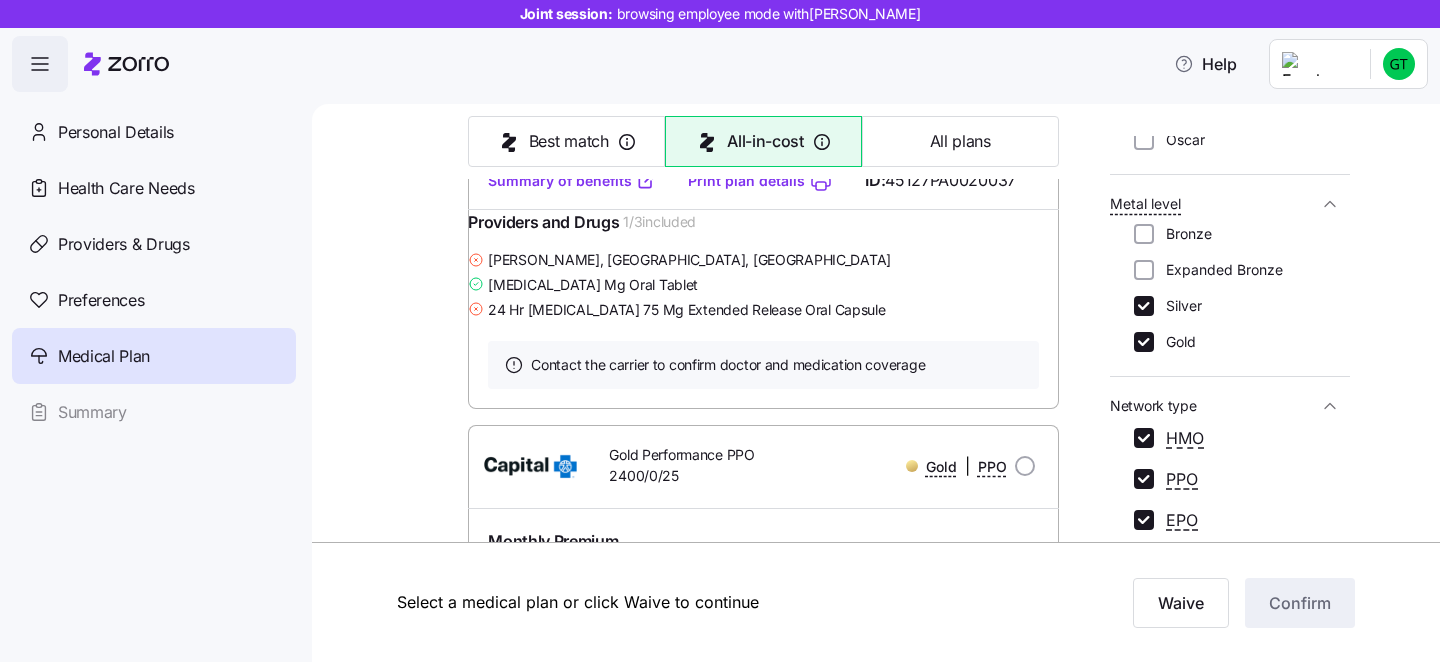 scroll, scrollTop: 1279, scrollLeft: 0, axis: vertical 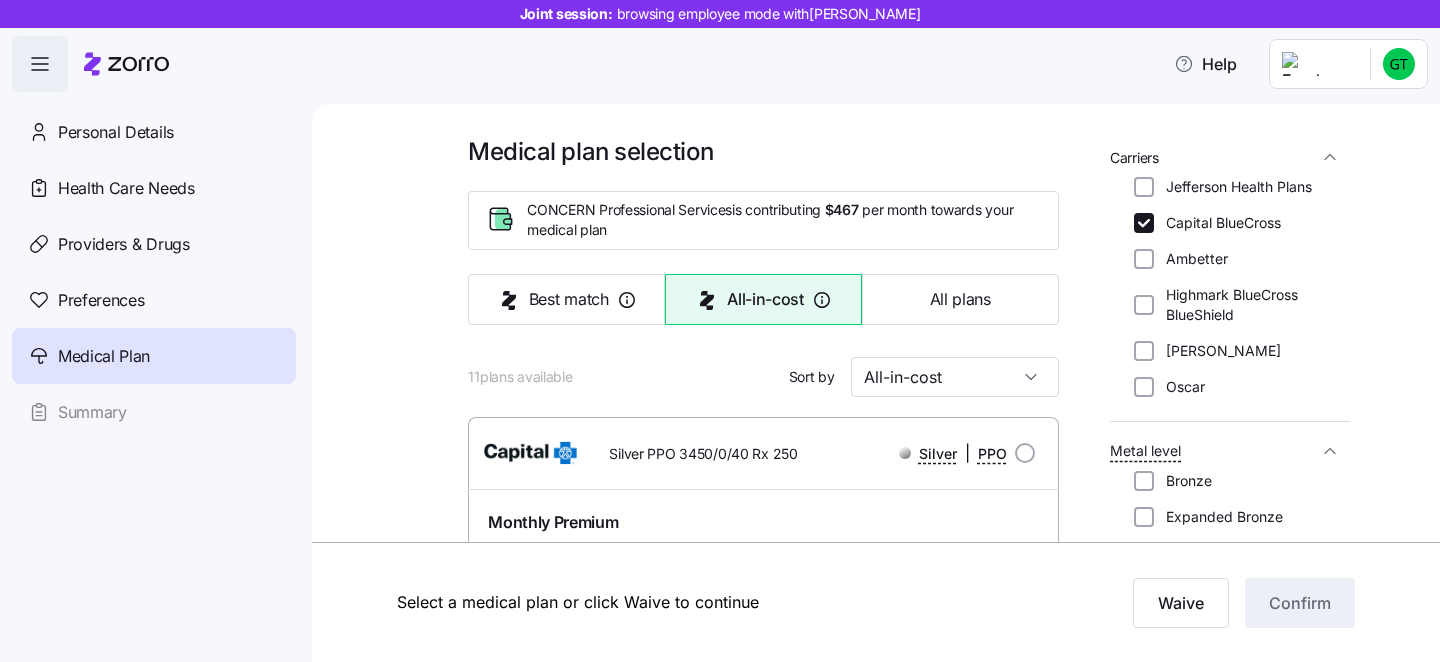 click at bounding box center (763, 347) 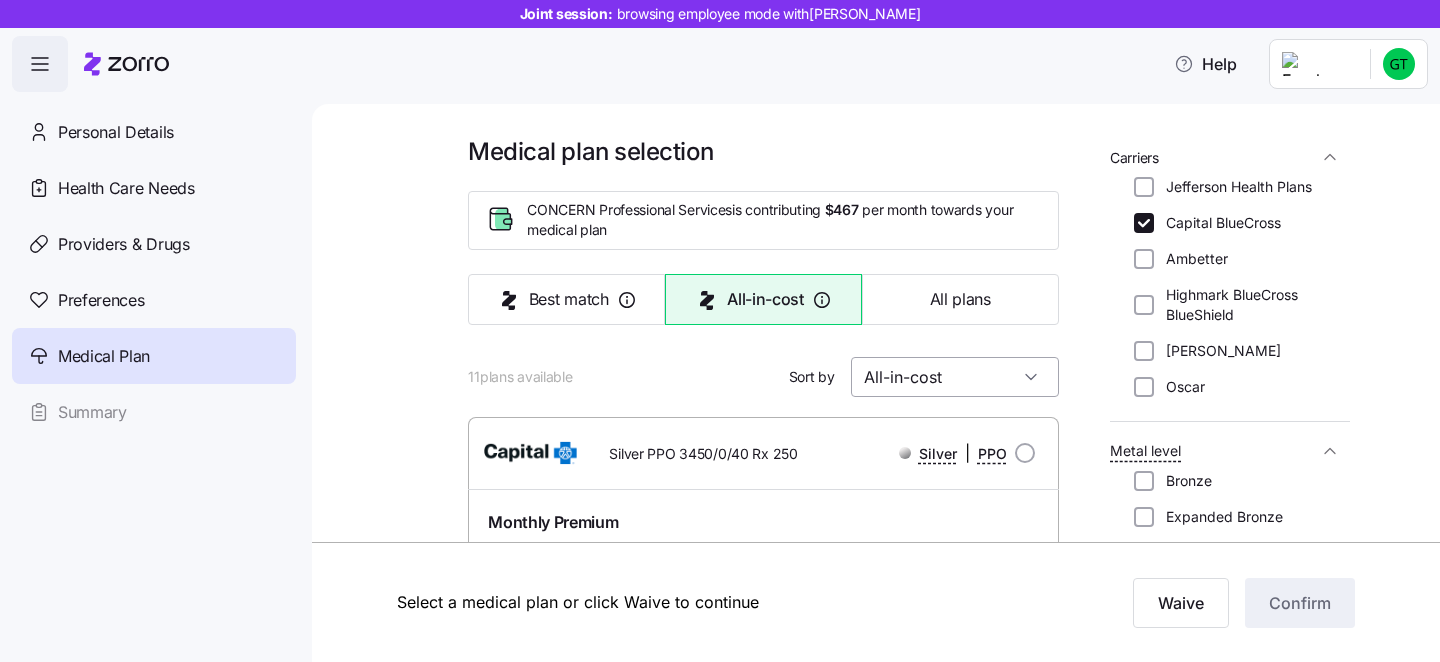 click on "All-in-cost" at bounding box center (955, 377) 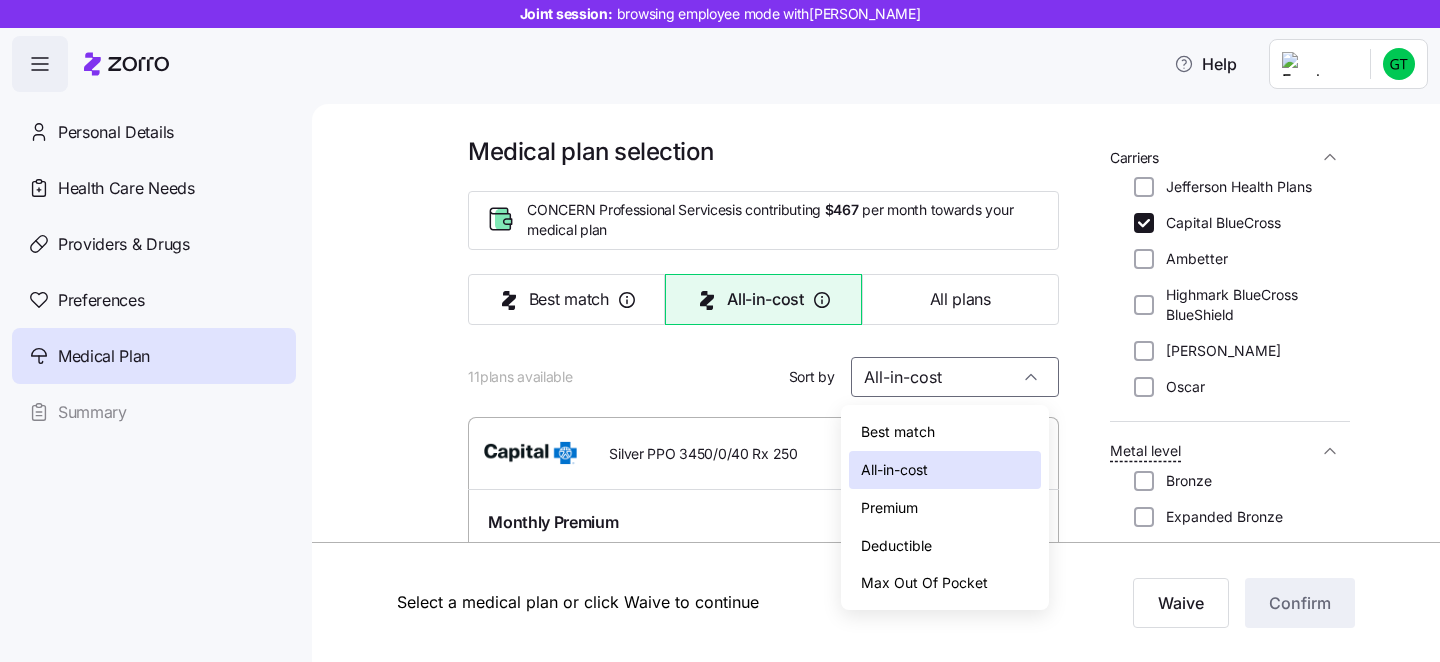 click on "Best match" at bounding box center (898, 432) 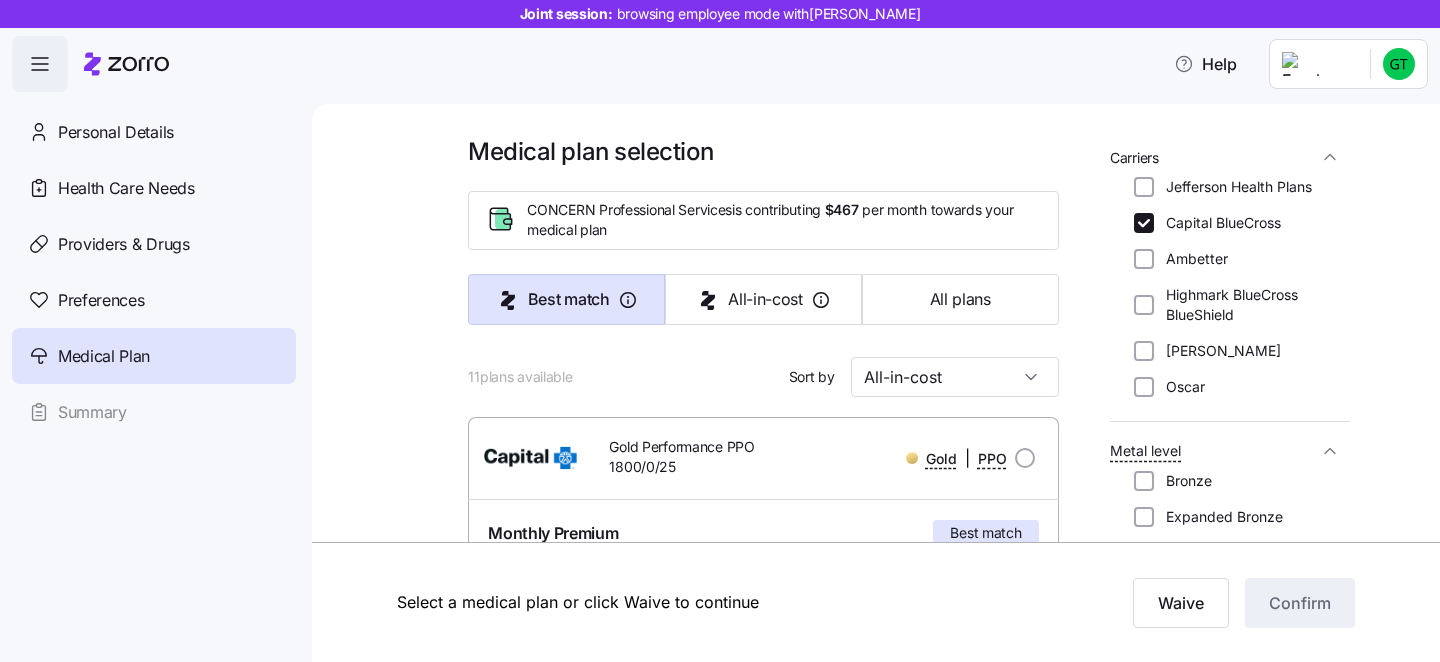 type on "Best match" 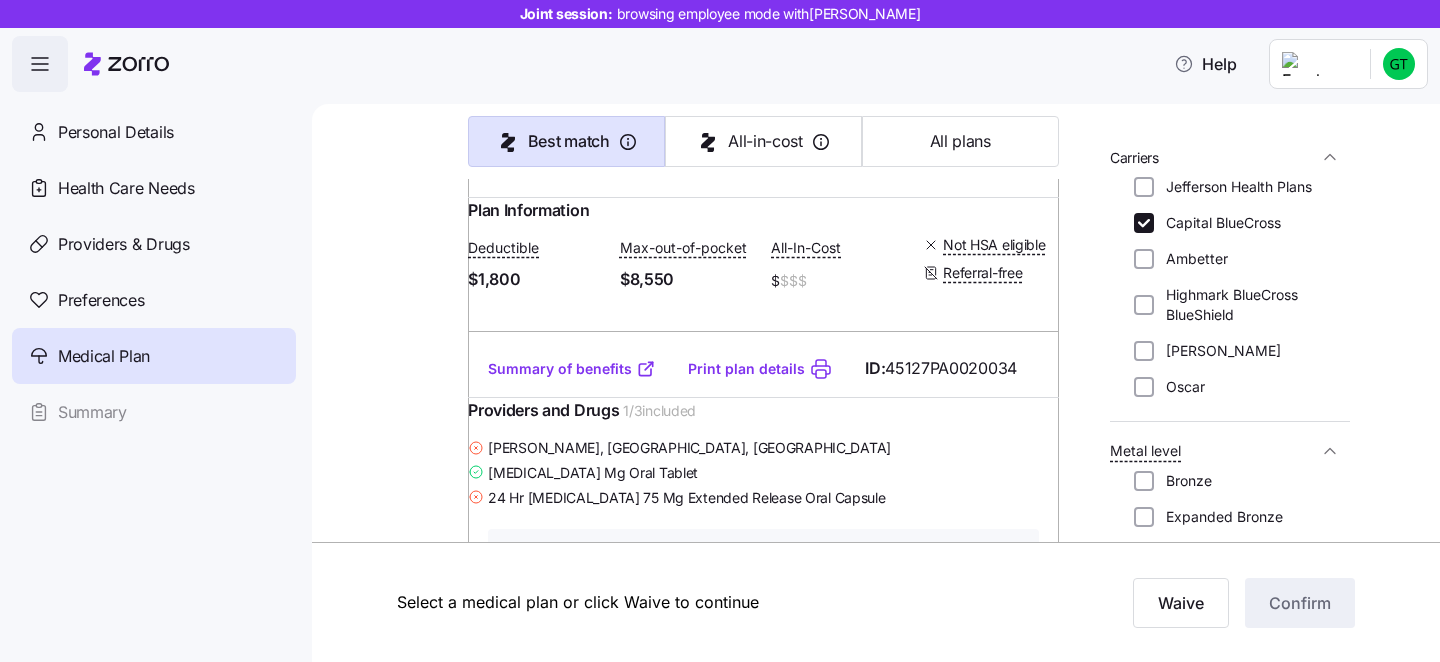 scroll, scrollTop: 452, scrollLeft: 0, axis: vertical 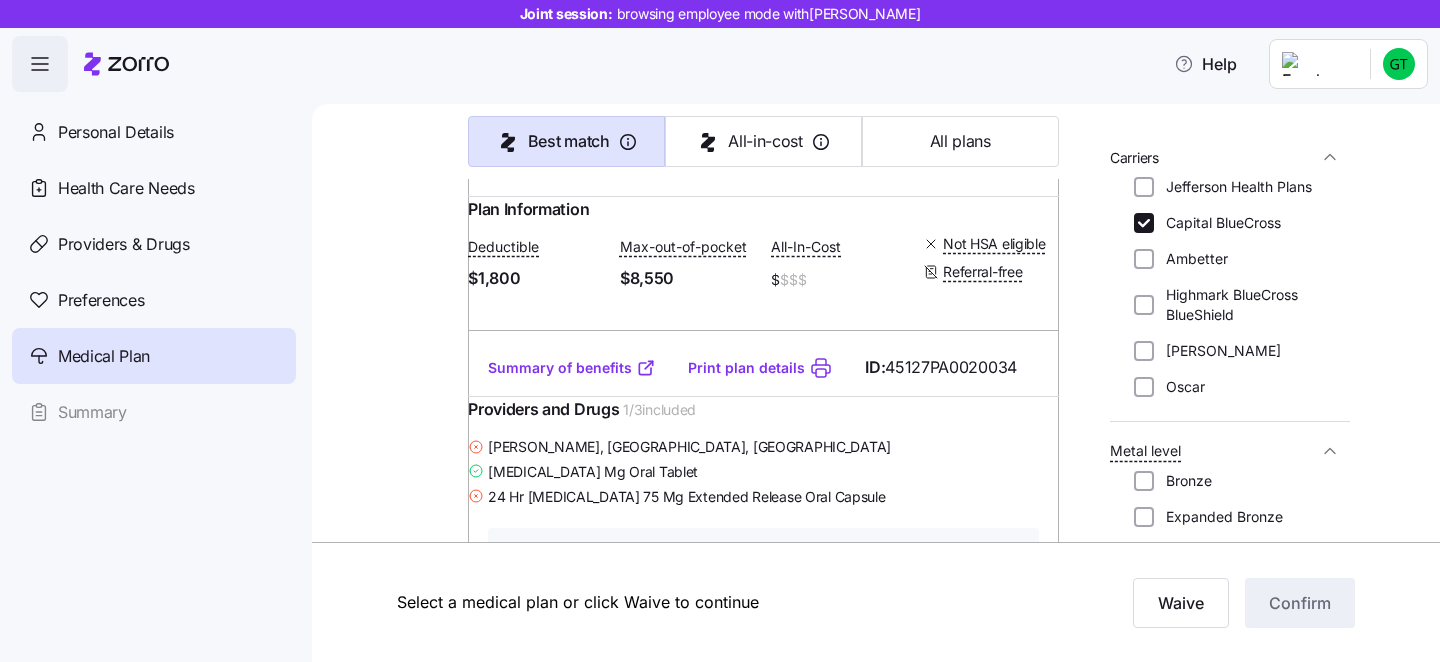 click on "Summary of benefits" at bounding box center (572, 368) 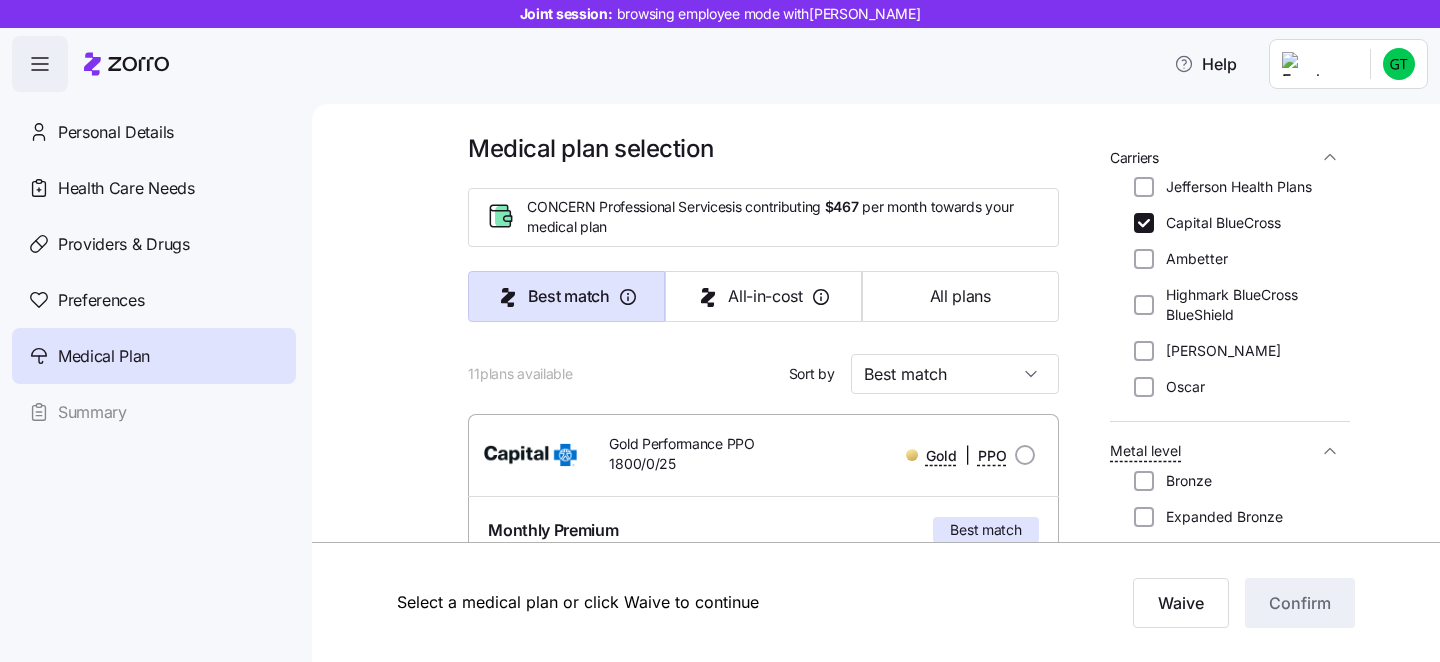 scroll, scrollTop: 0, scrollLeft: 0, axis: both 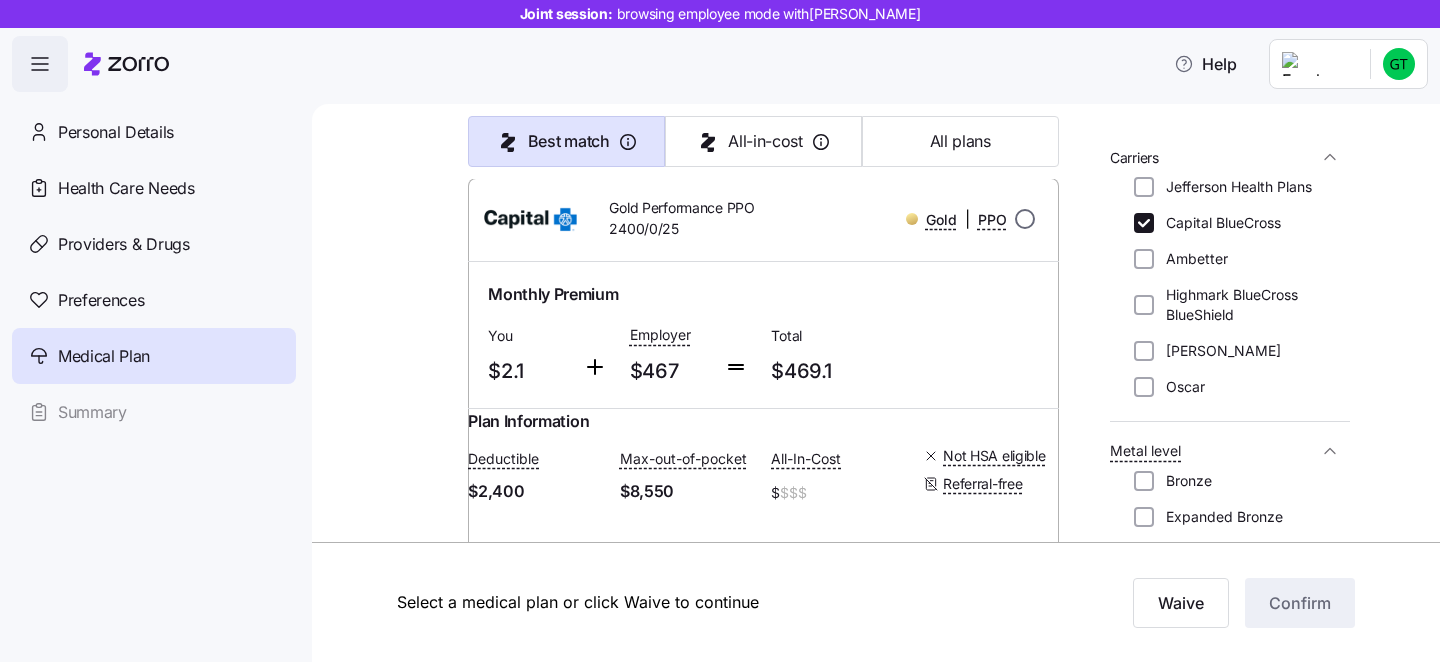 click at bounding box center (1025, 219) 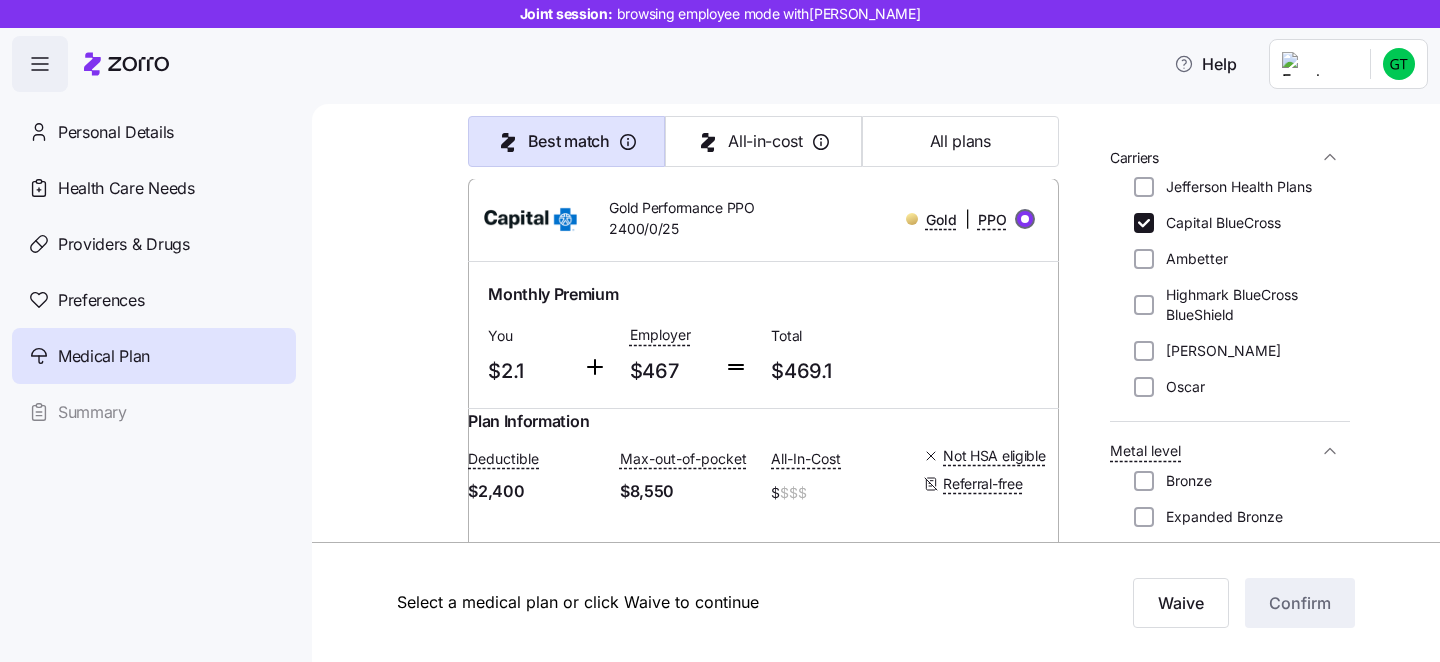 radio on "true" 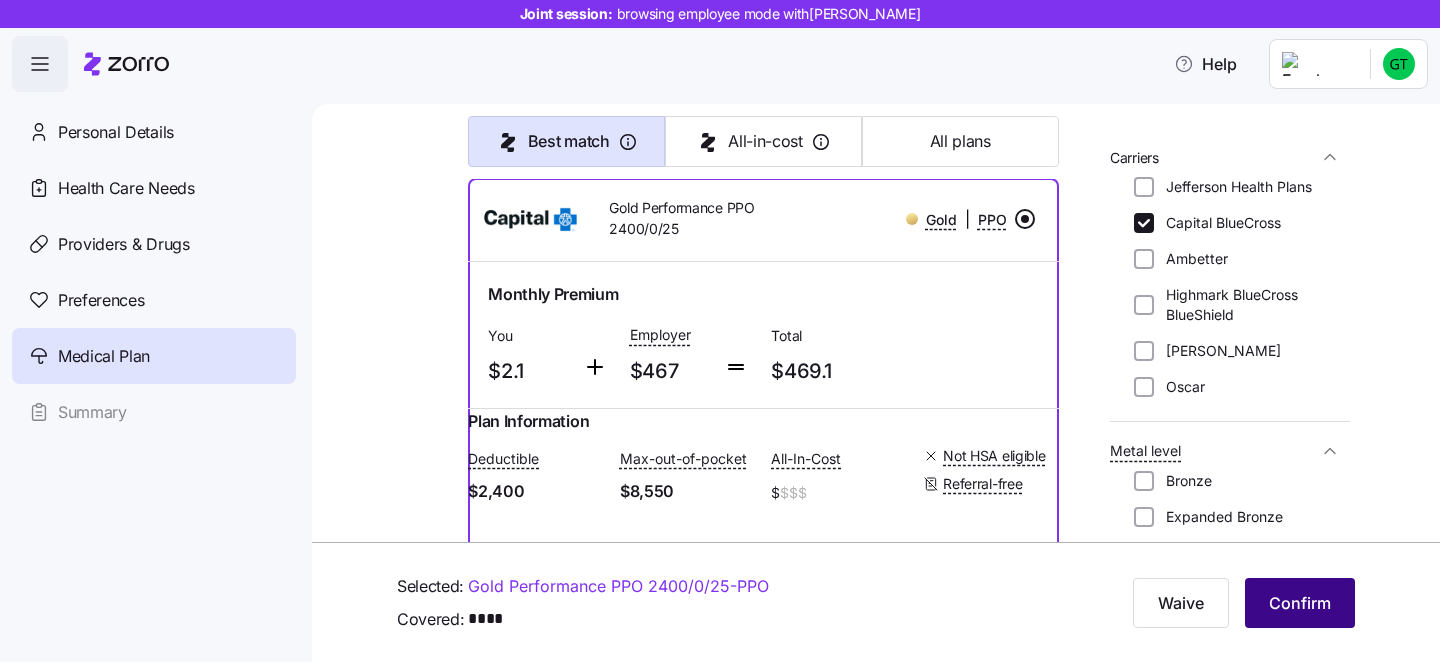 click on "Confirm" at bounding box center (1300, 603) 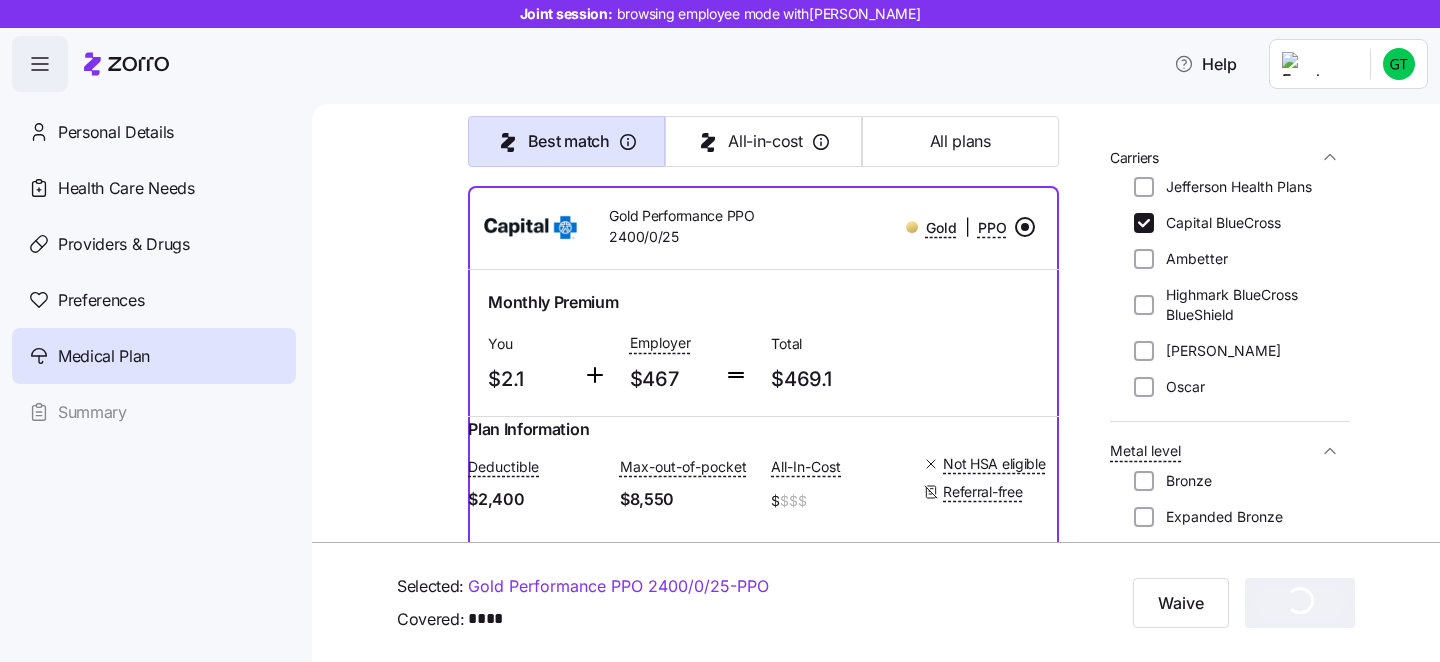 scroll, scrollTop: 1043, scrollLeft: 0, axis: vertical 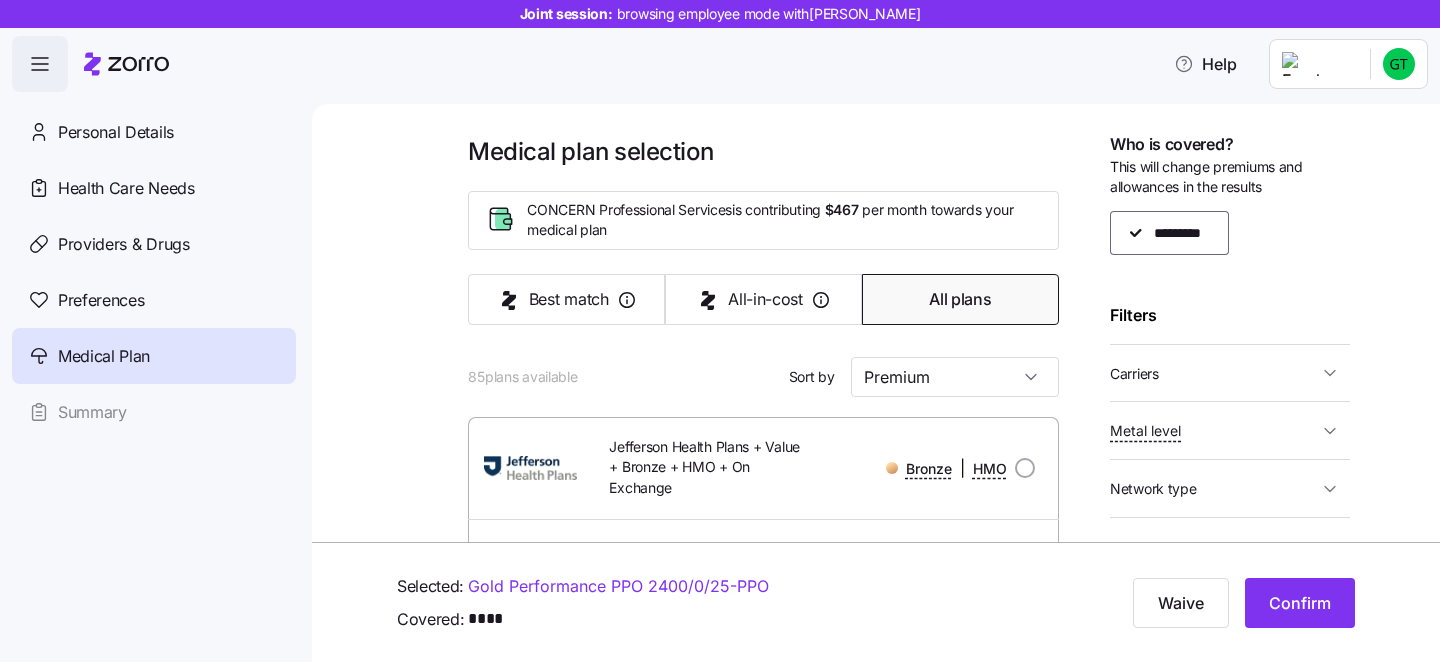 click on "Carriers" at bounding box center (1230, 373) 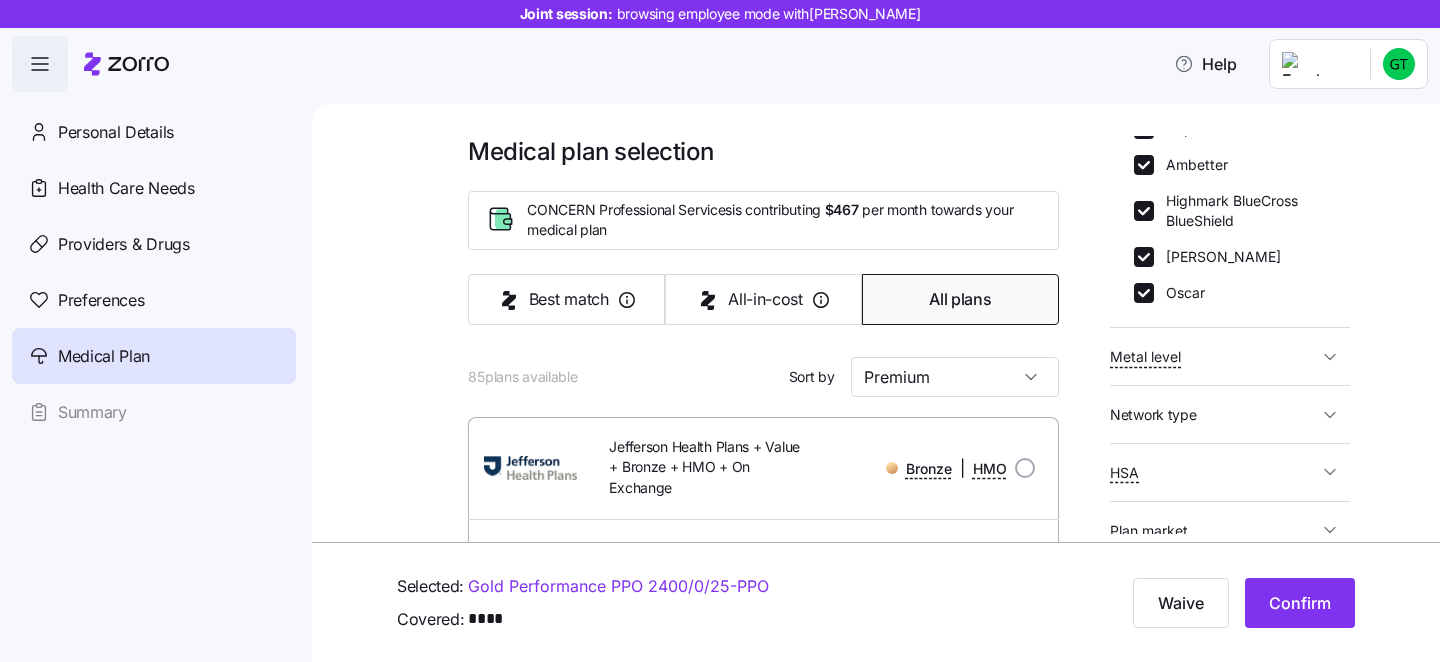 scroll, scrollTop: 416, scrollLeft: 0, axis: vertical 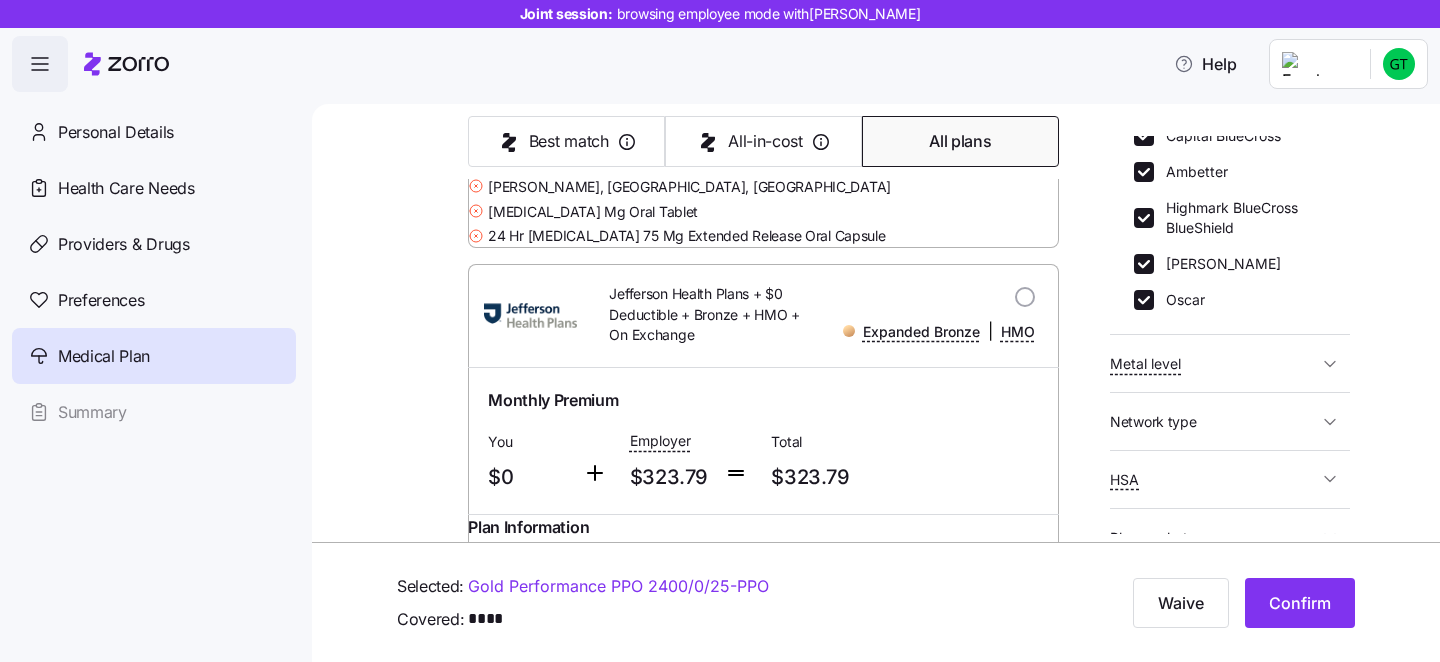 click 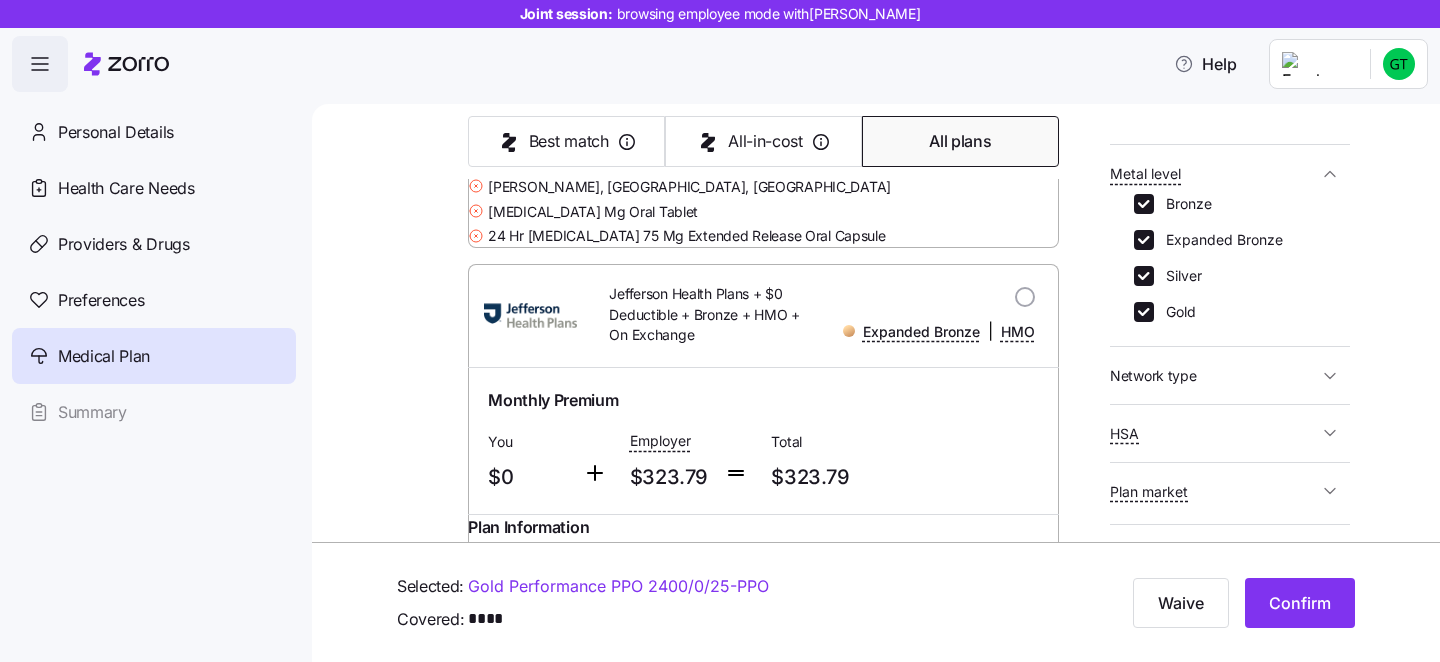 scroll, scrollTop: 527, scrollLeft: 0, axis: vertical 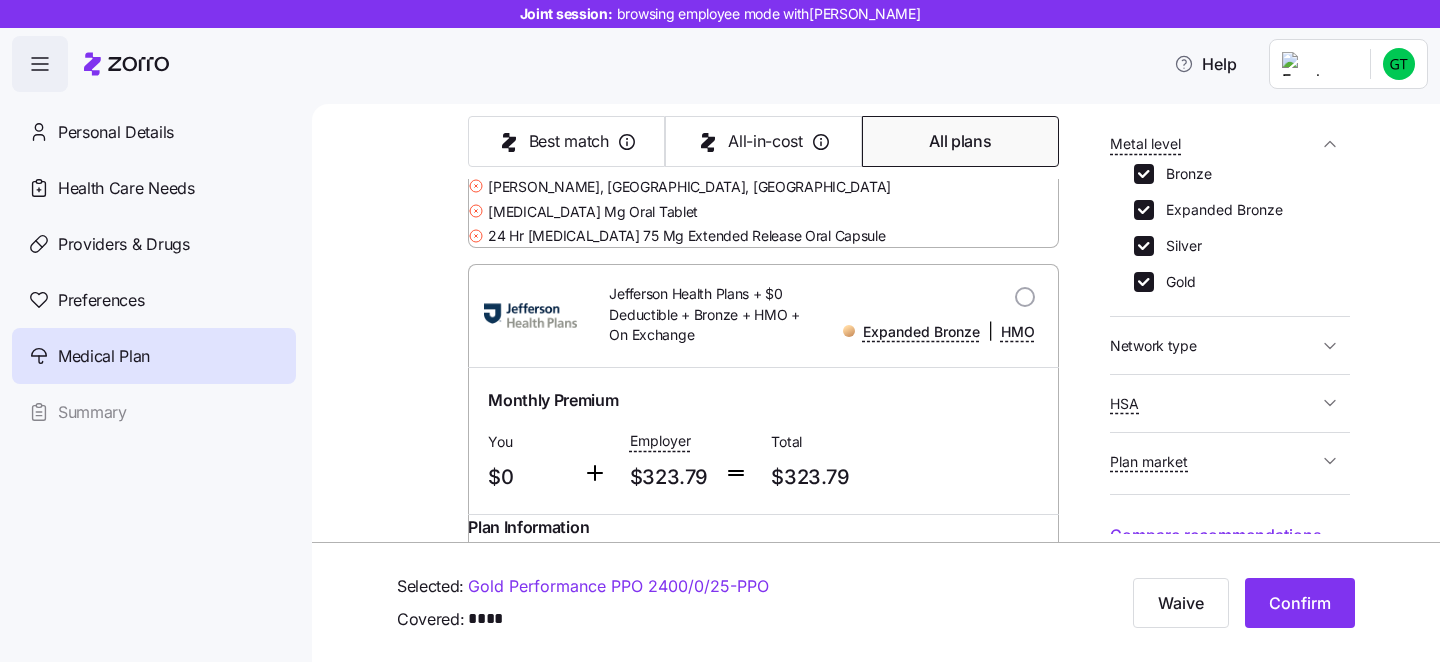 click on "Plan market" at bounding box center [1214, 461] 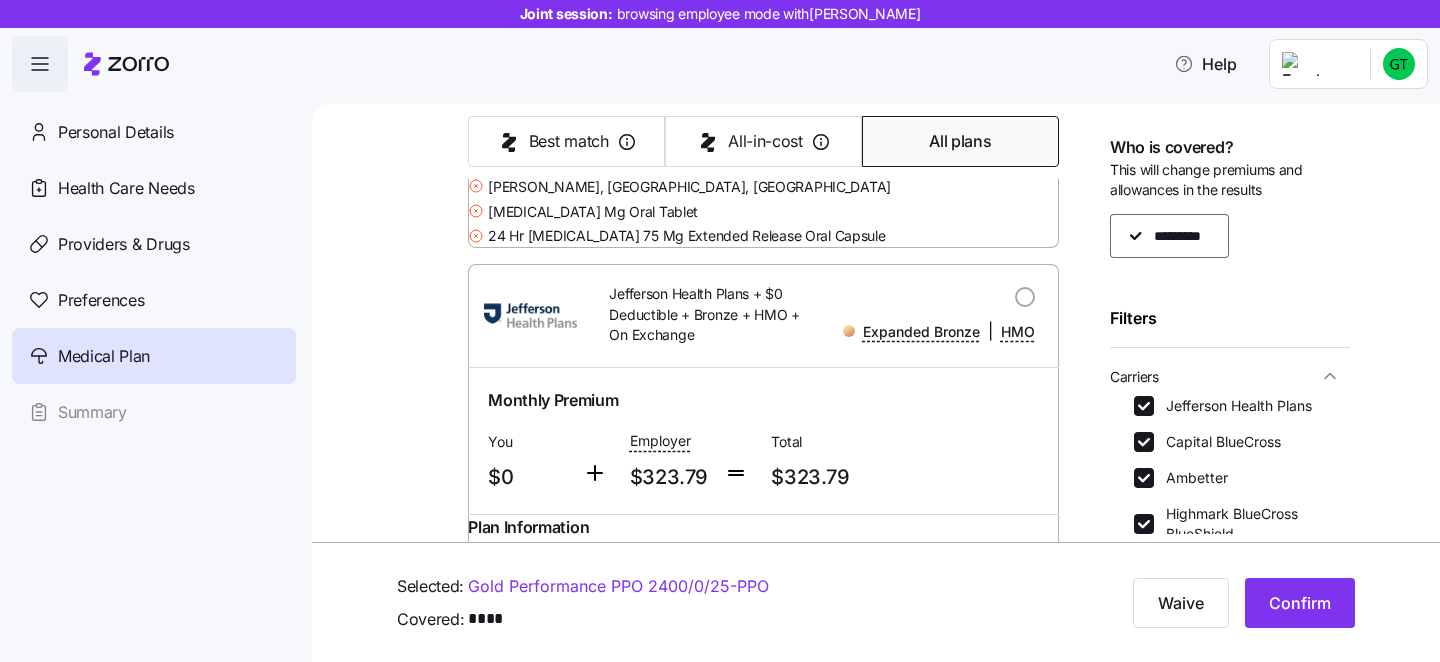 scroll, scrollTop: 0, scrollLeft: 0, axis: both 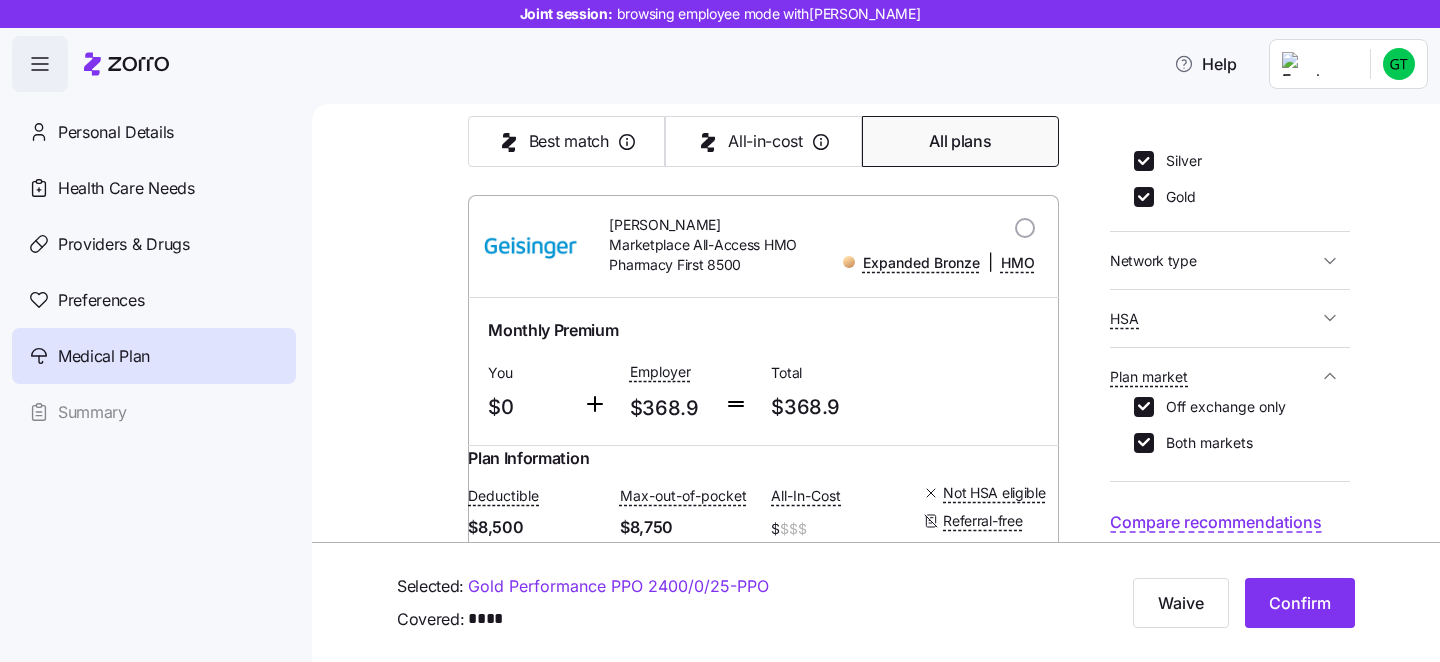 click at bounding box center (426, -2313) 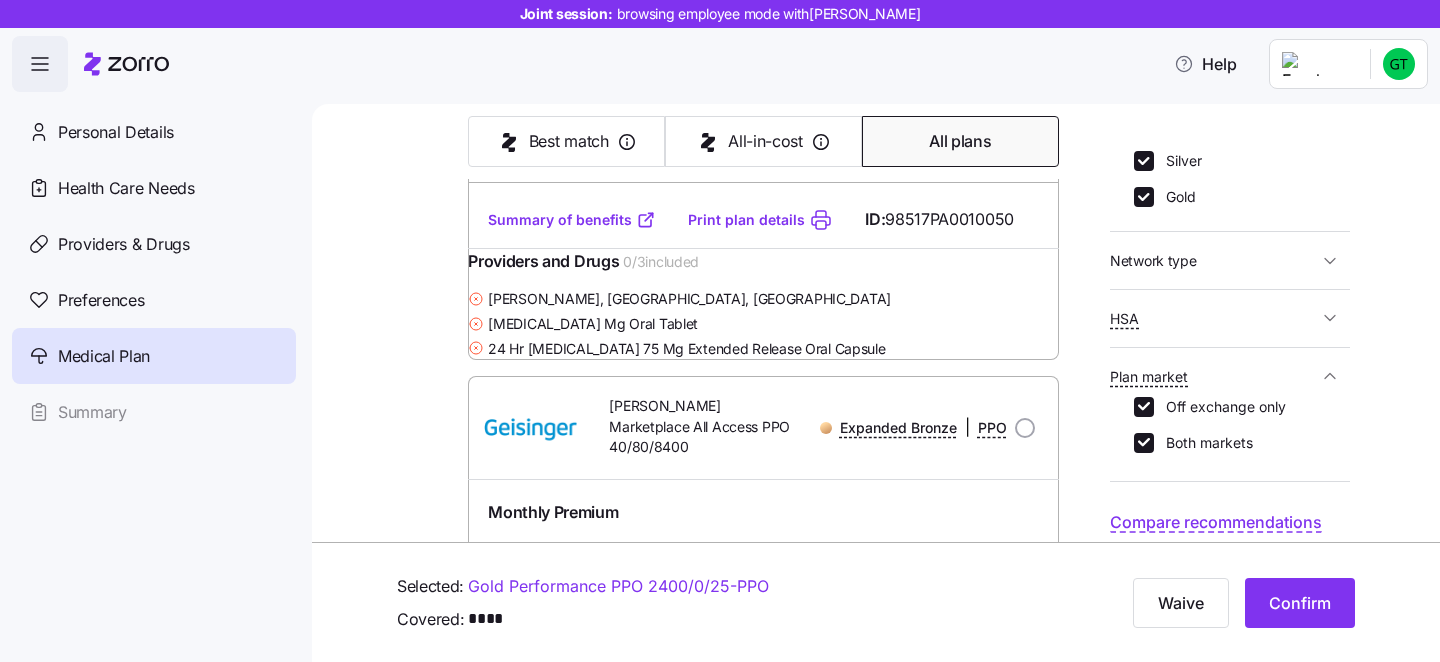 scroll, scrollTop: 10877, scrollLeft: 0, axis: vertical 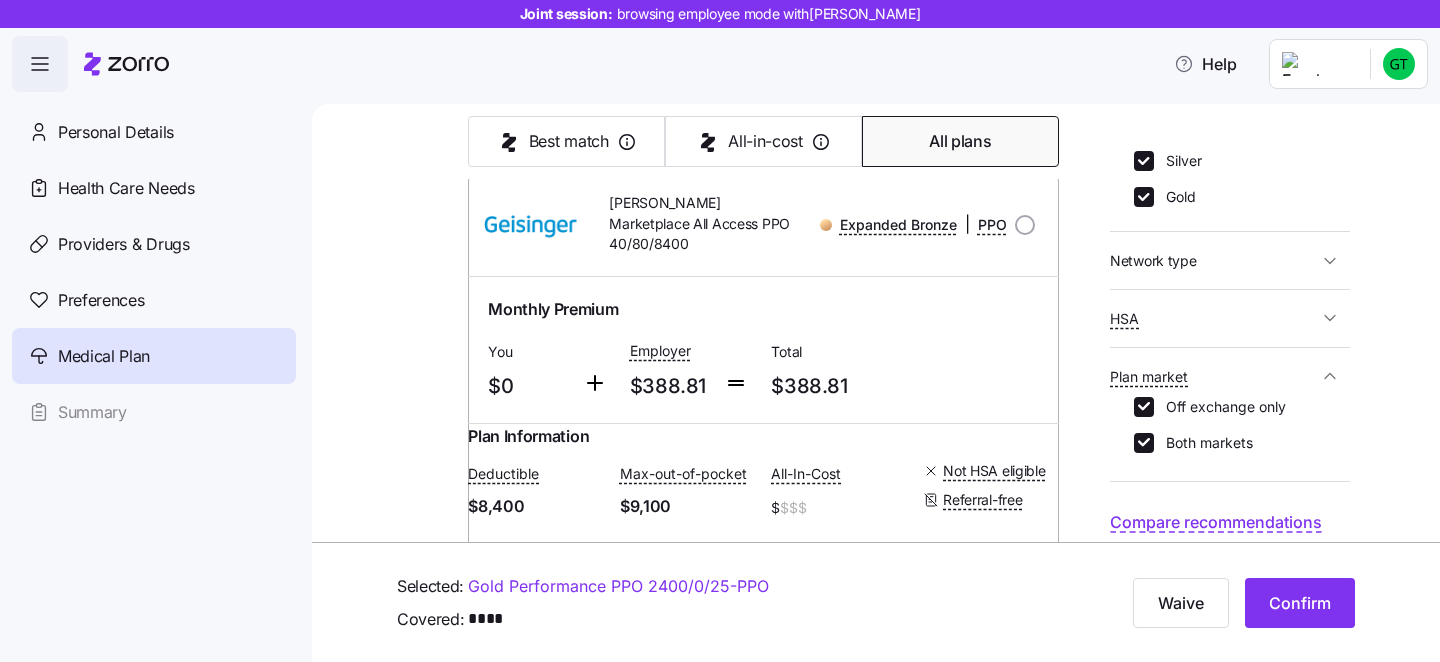 click on "Confirm" at bounding box center [1300, 603] 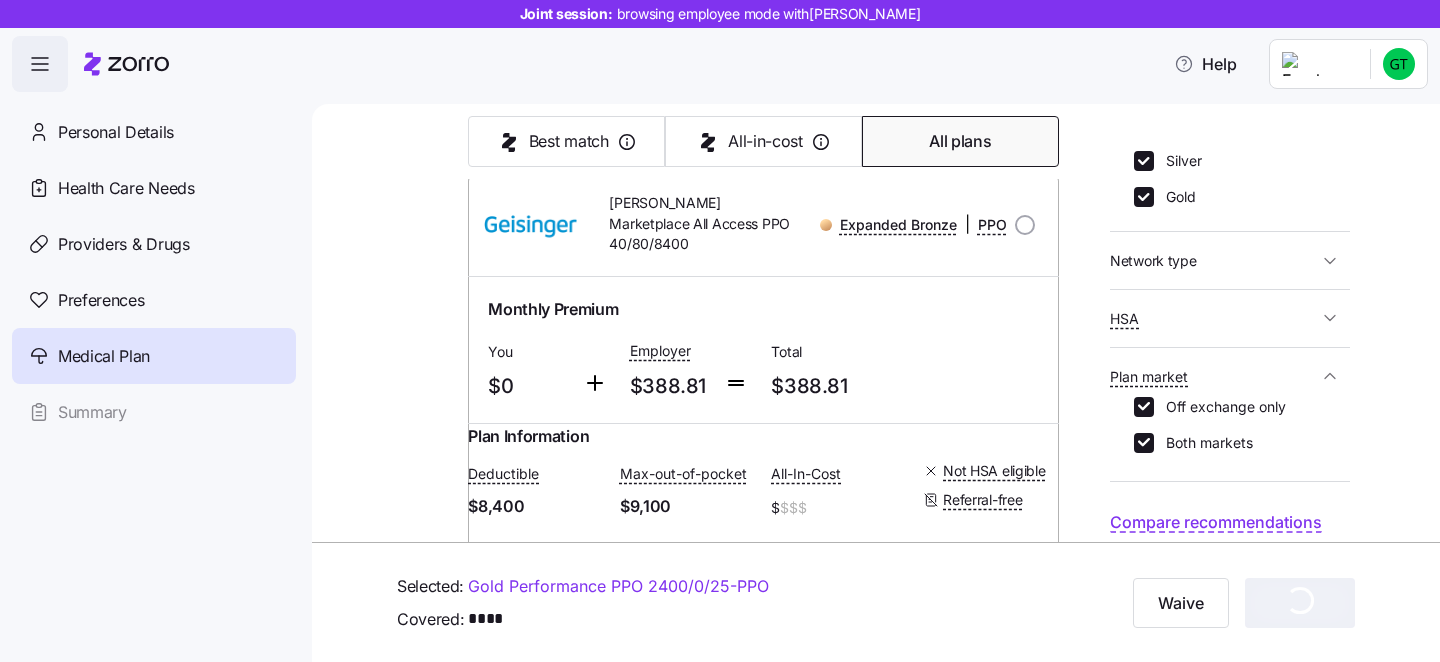 scroll, scrollTop: 11902, scrollLeft: 0, axis: vertical 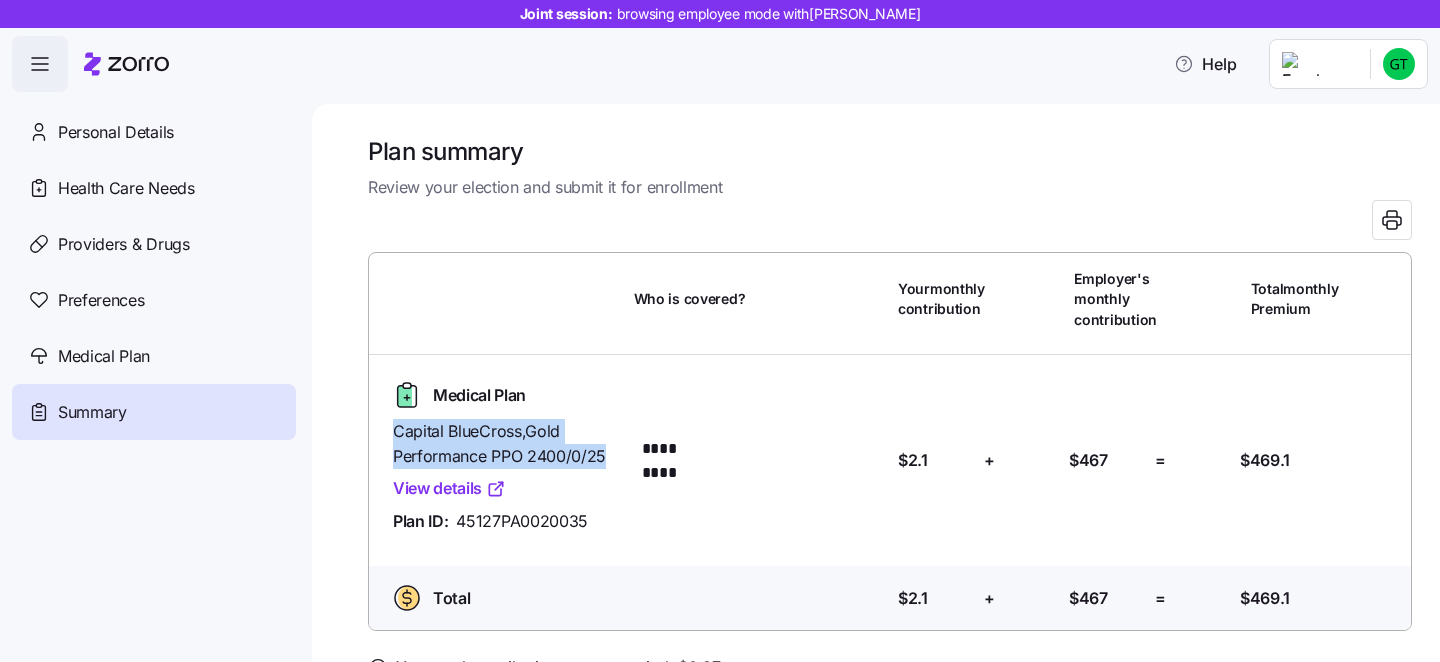 drag, startPoint x: 604, startPoint y: 450, endPoint x: 390, endPoint y: 431, distance: 214.8418 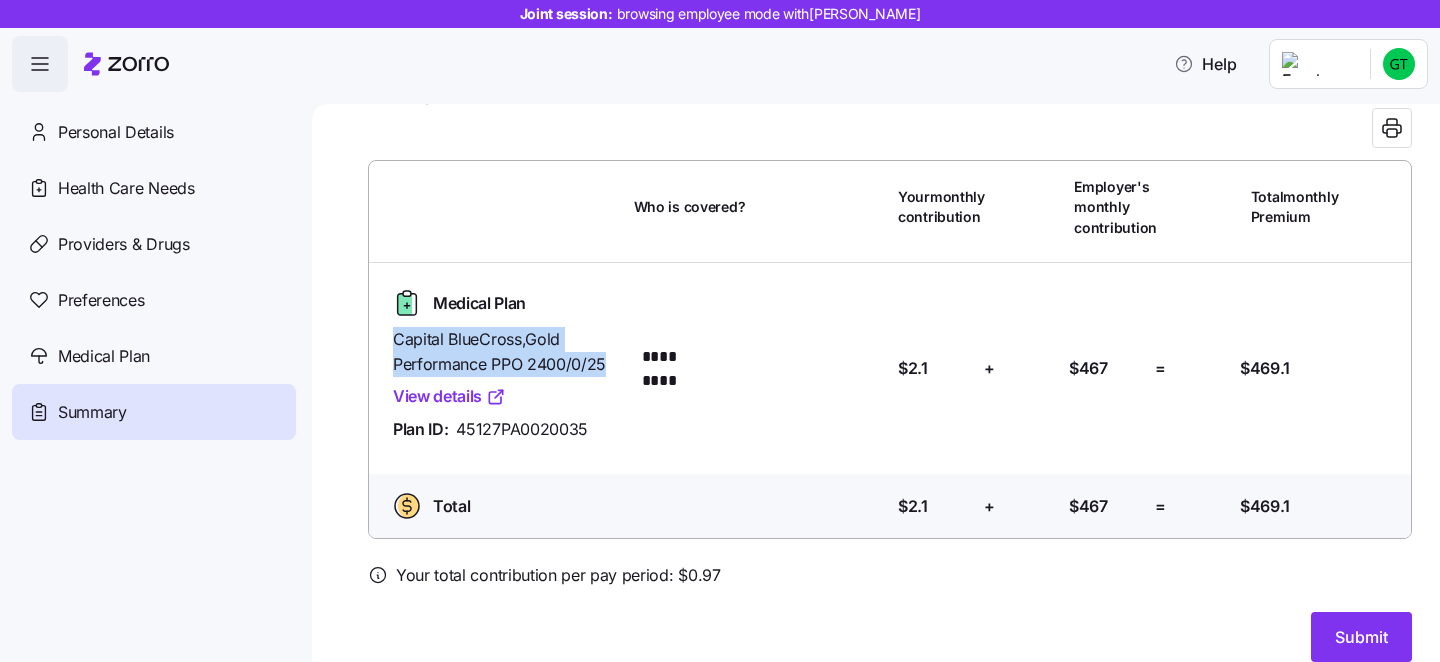 scroll, scrollTop: 116, scrollLeft: 0, axis: vertical 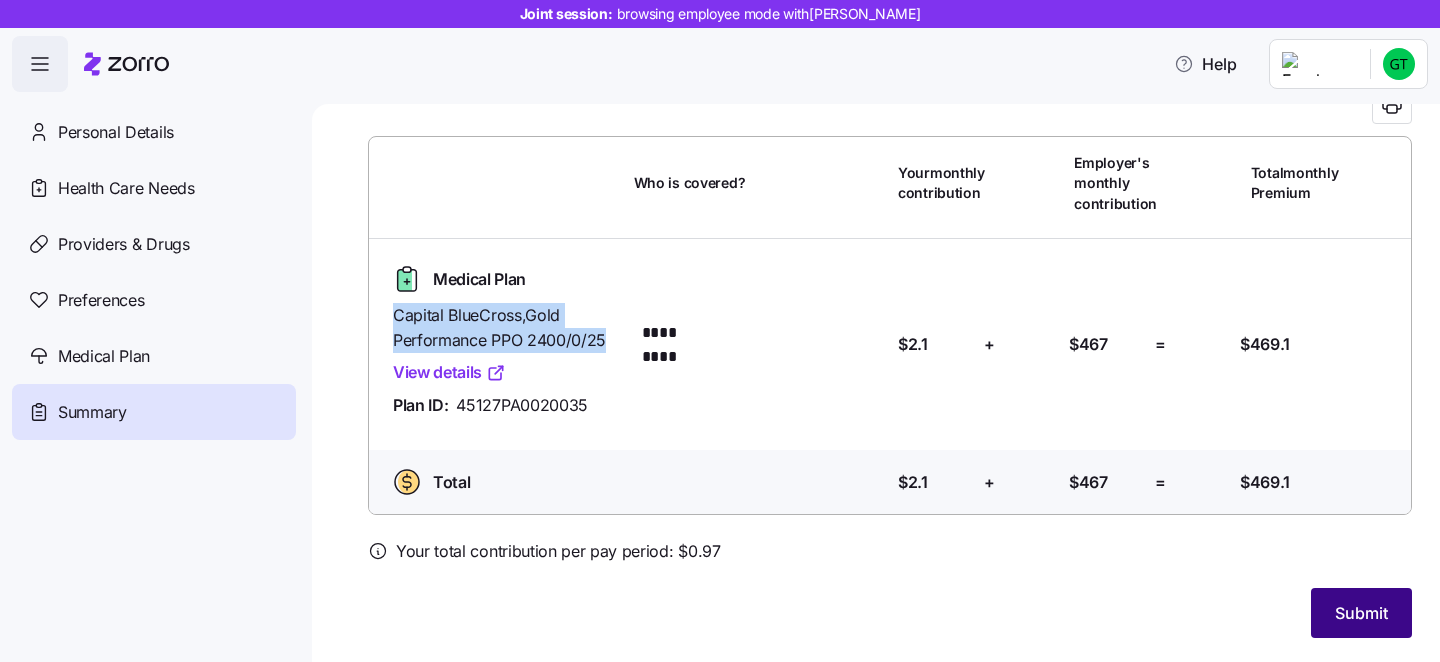 click on "Submit" at bounding box center (1361, 613) 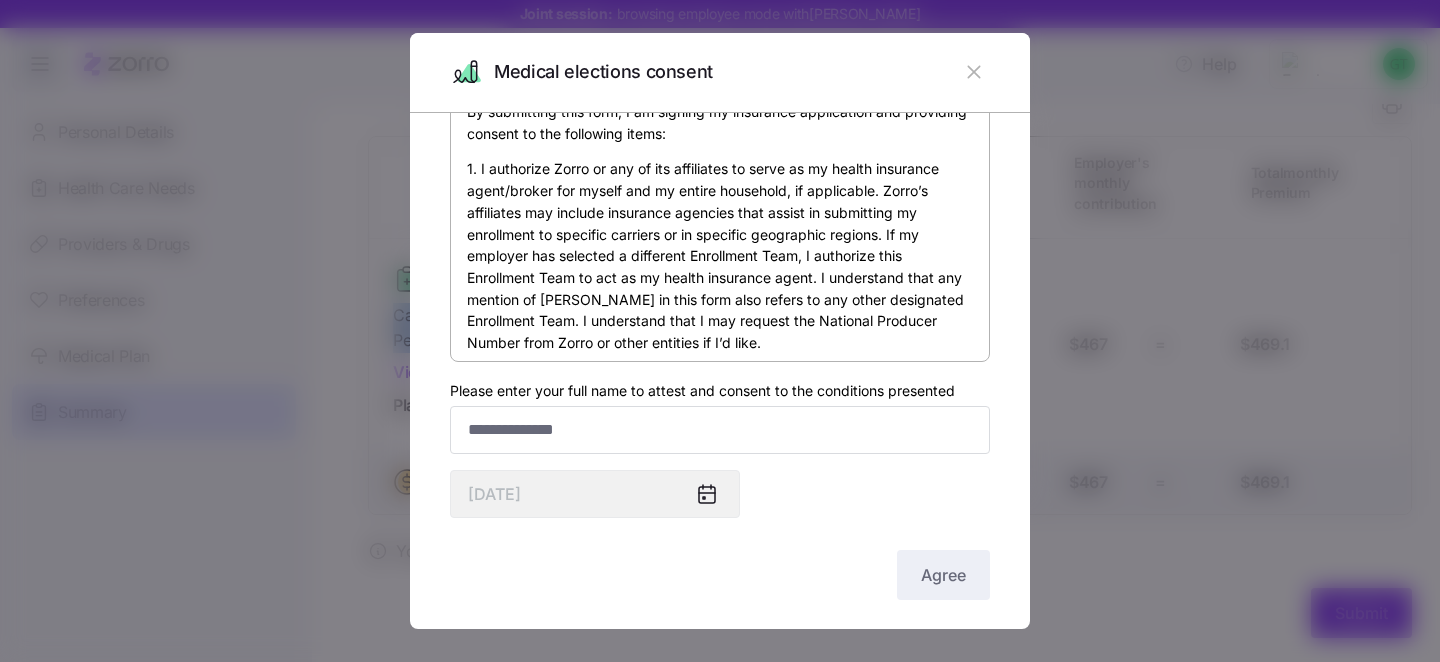 scroll, scrollTop: 74, scrollLeft: 0, axis: vertical 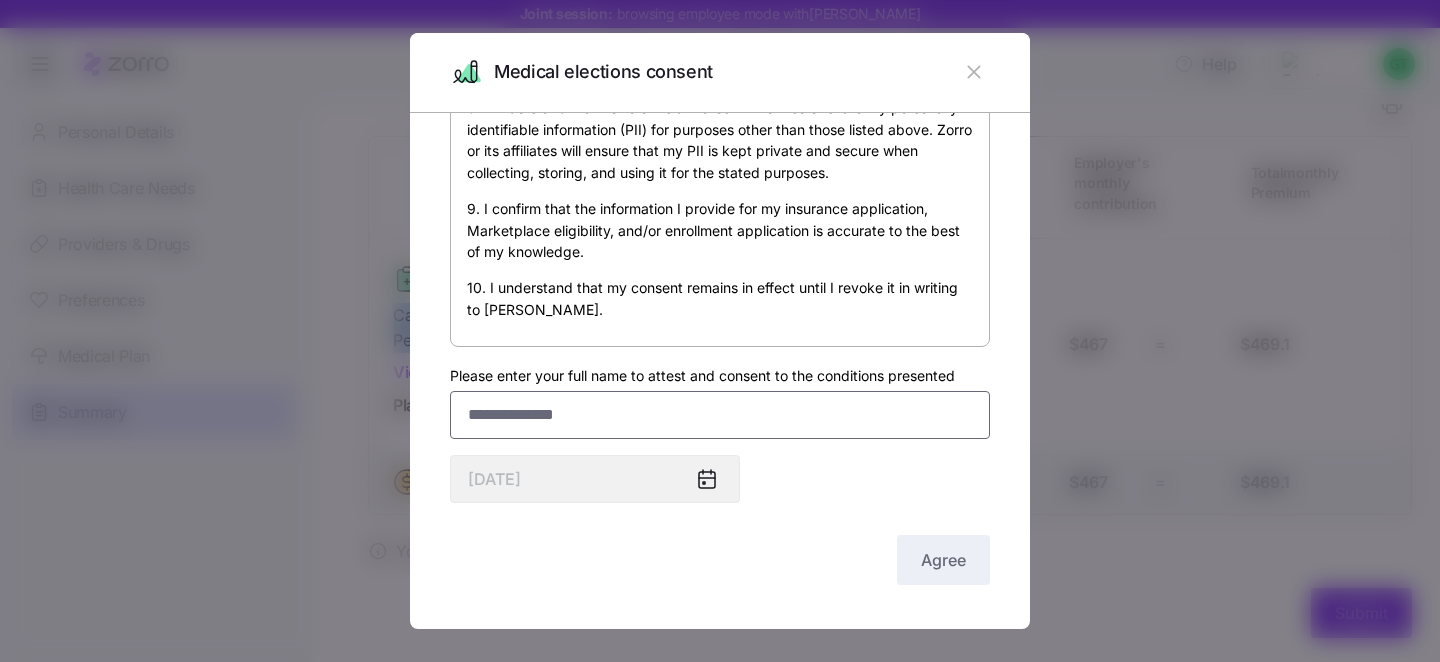 click on "Please enter your full name to attest and consent to the conditions presented" at bounding box center (720, 415) 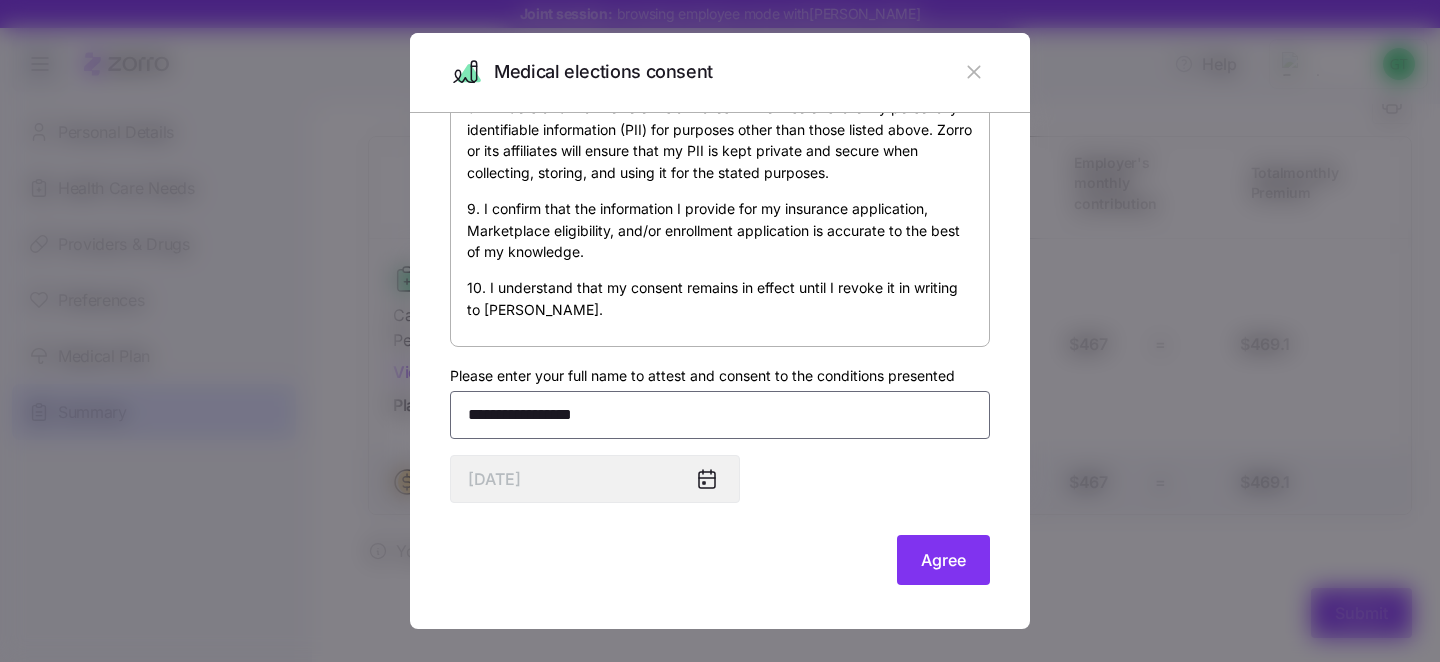 type on "**********" 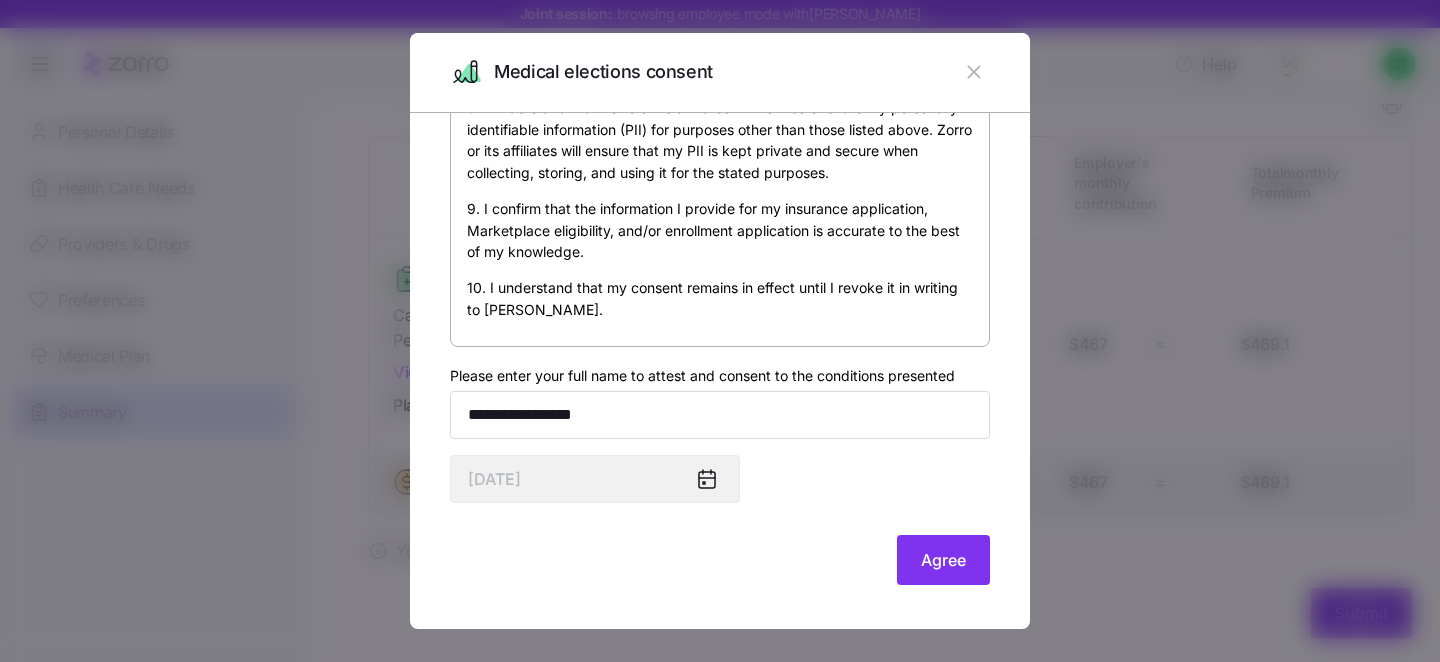 click on "**********" at bounding box center [720, 324] 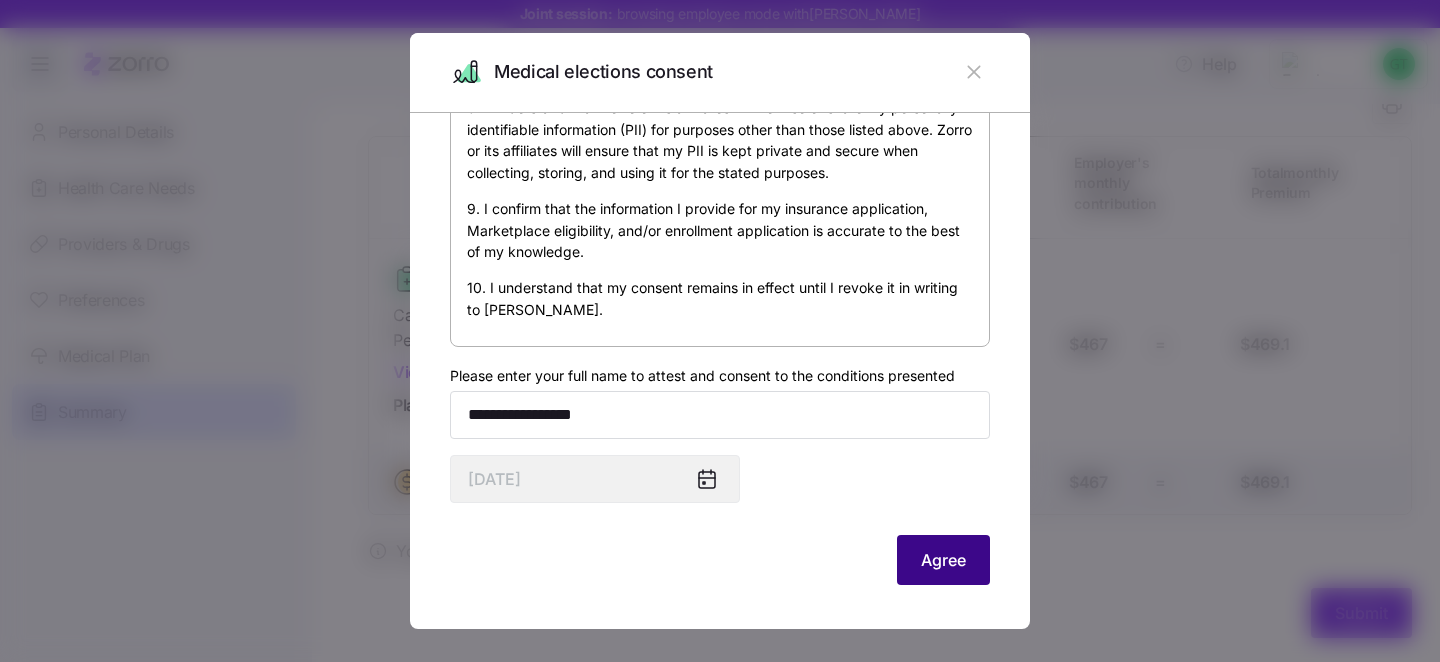 click on "Agree" at bounding box center (943, 560) 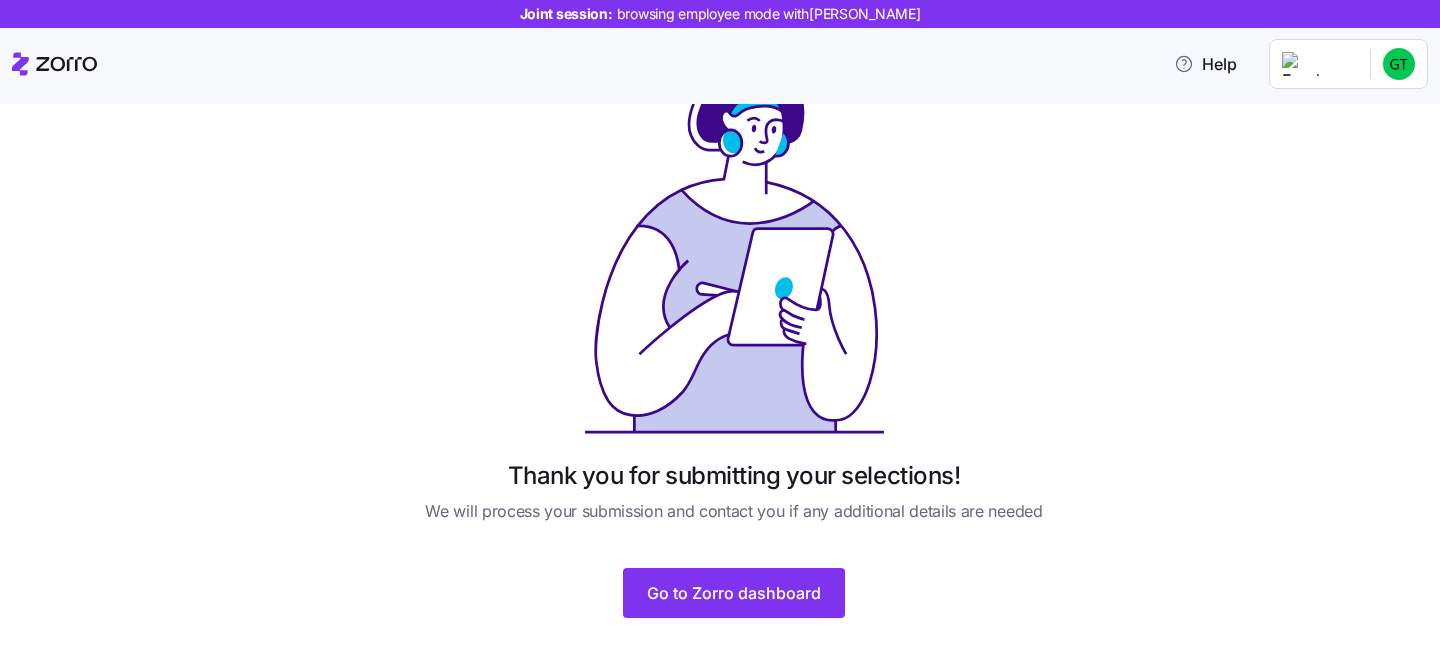 scroll, scrollTop: 110, scrollLeft: 0, axis: vertical 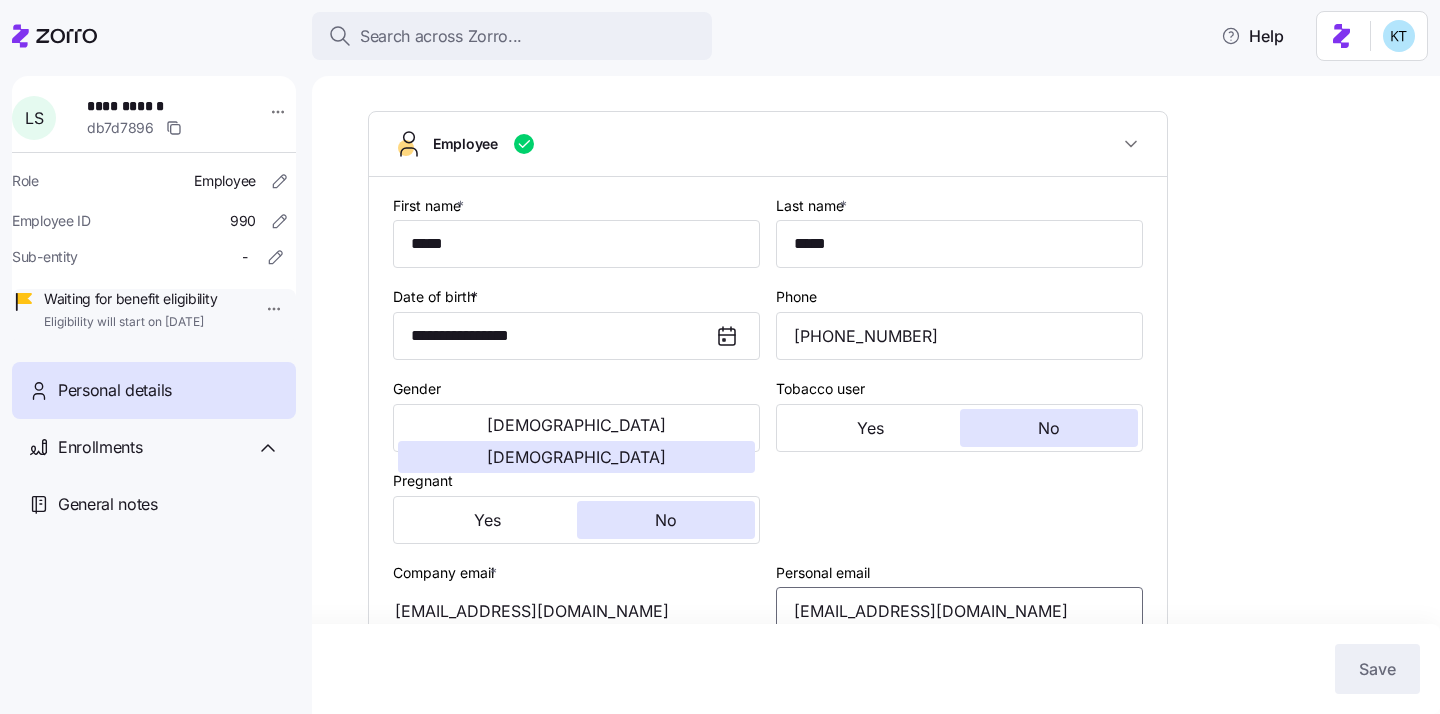 click on "[EMAIL_ADDRESS][DOMAIN_NAME]" at bounding box center (959, 611) 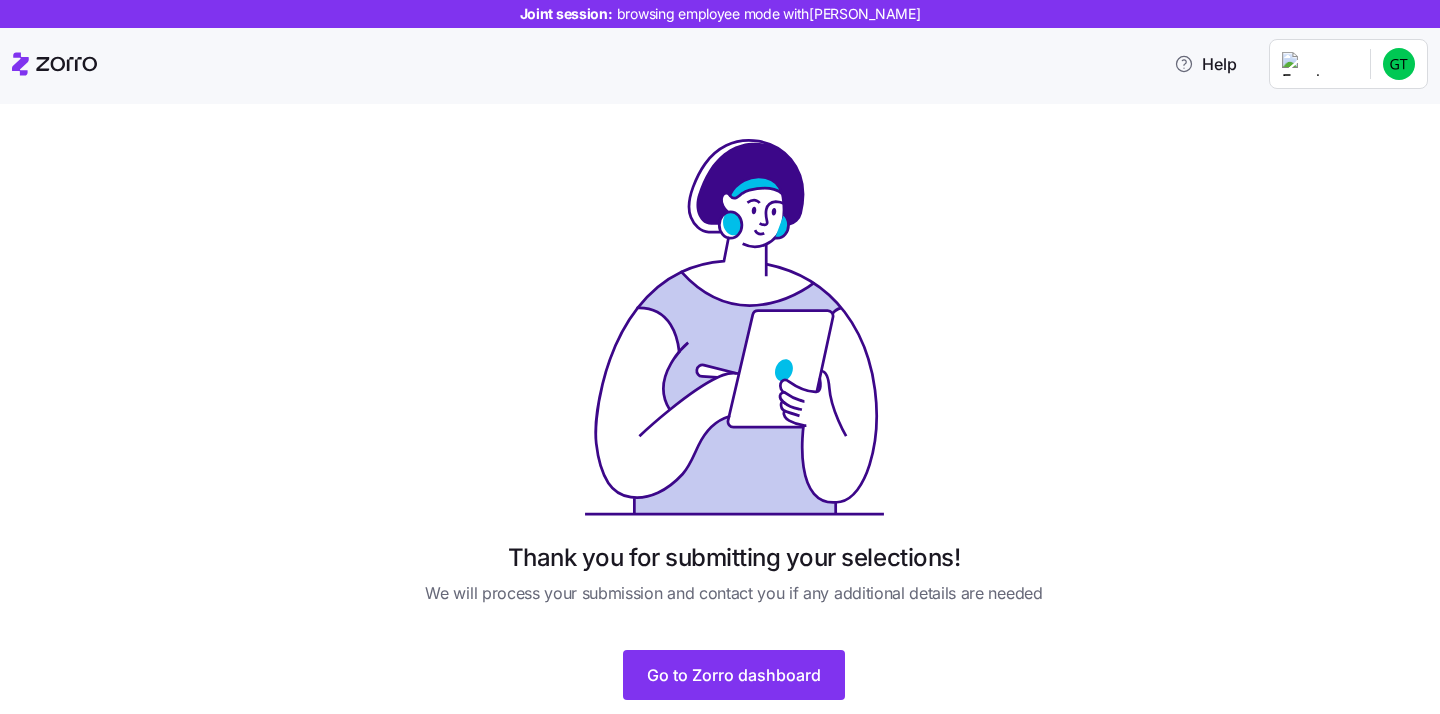 scroll, scrollTop: 0, scrollLeft: 0, axis: both 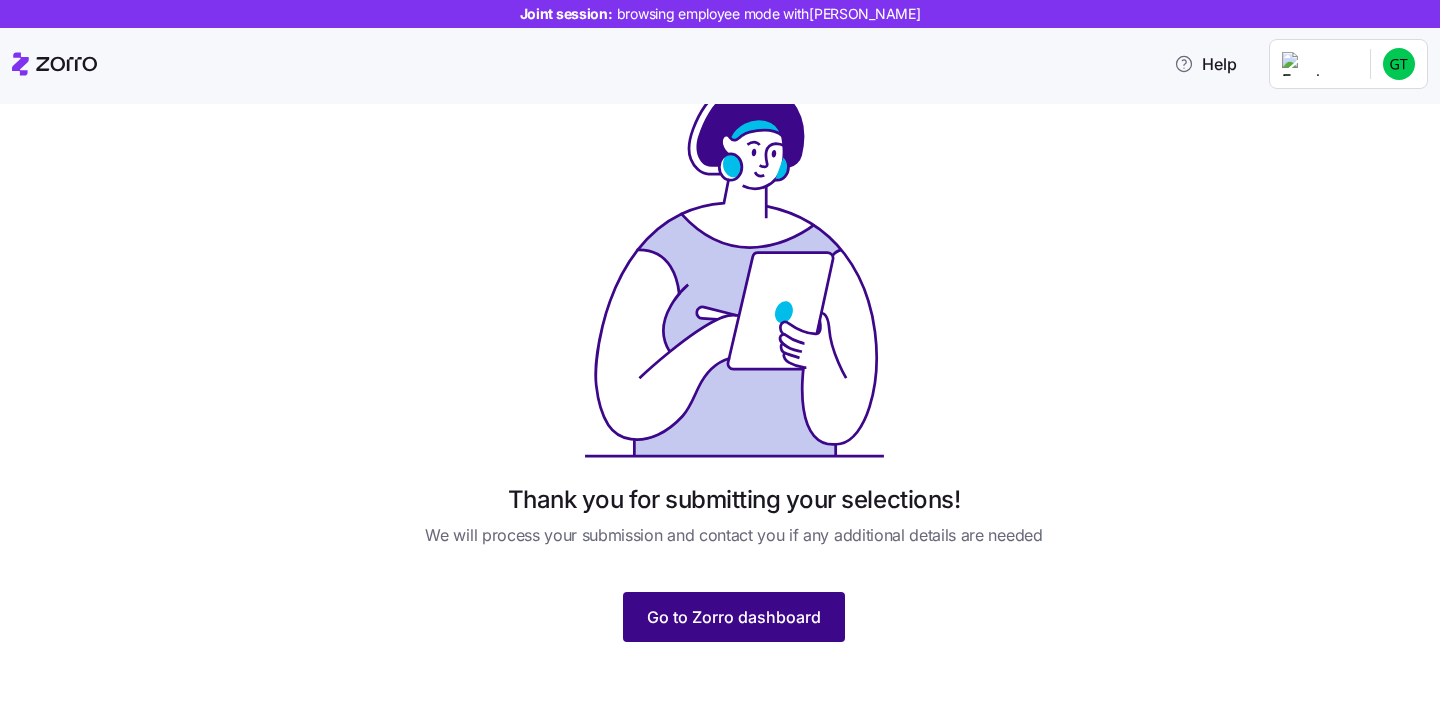 click on "Go to Zorro dashboard" at bounding box center [734, 617] 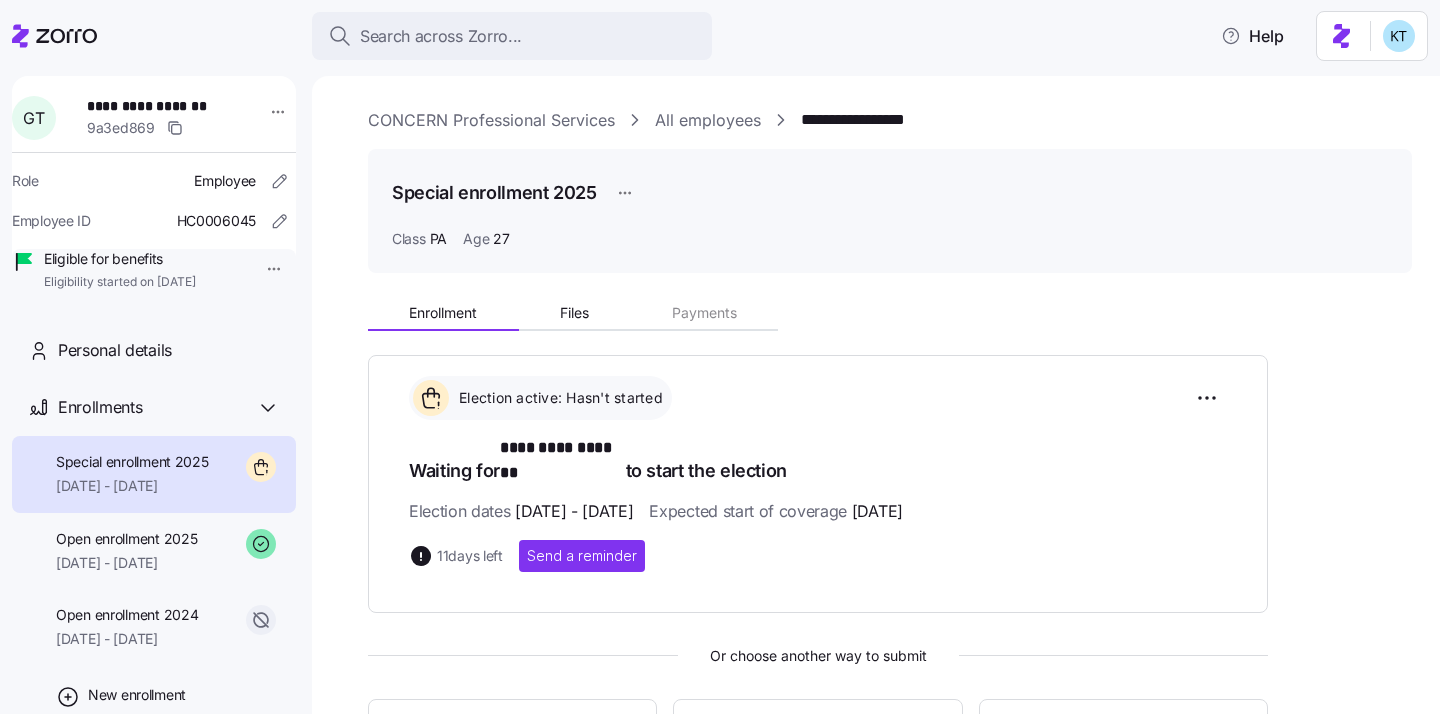 scroll, scrollTop: 0, scrollLeft: 0, axis: both 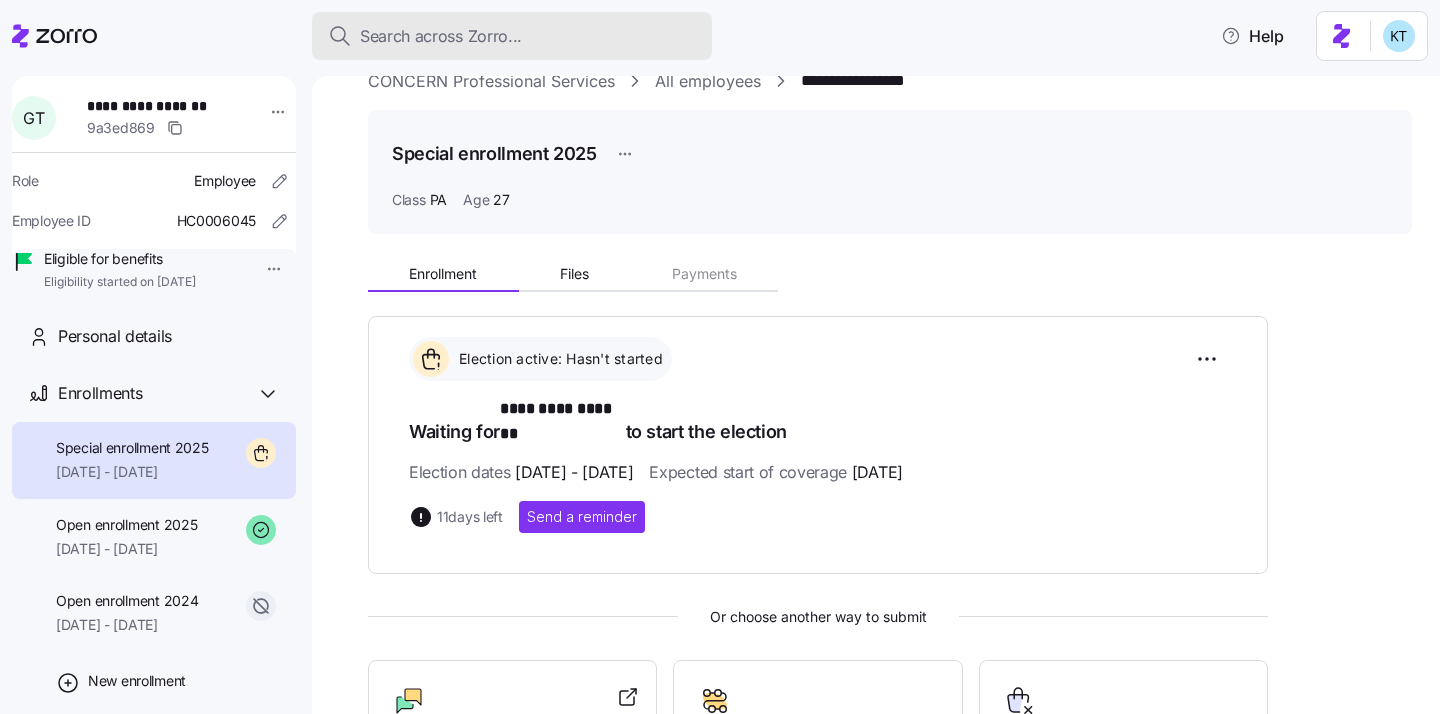 click on "Search across Zorro..." at bounding box center [441, 36] 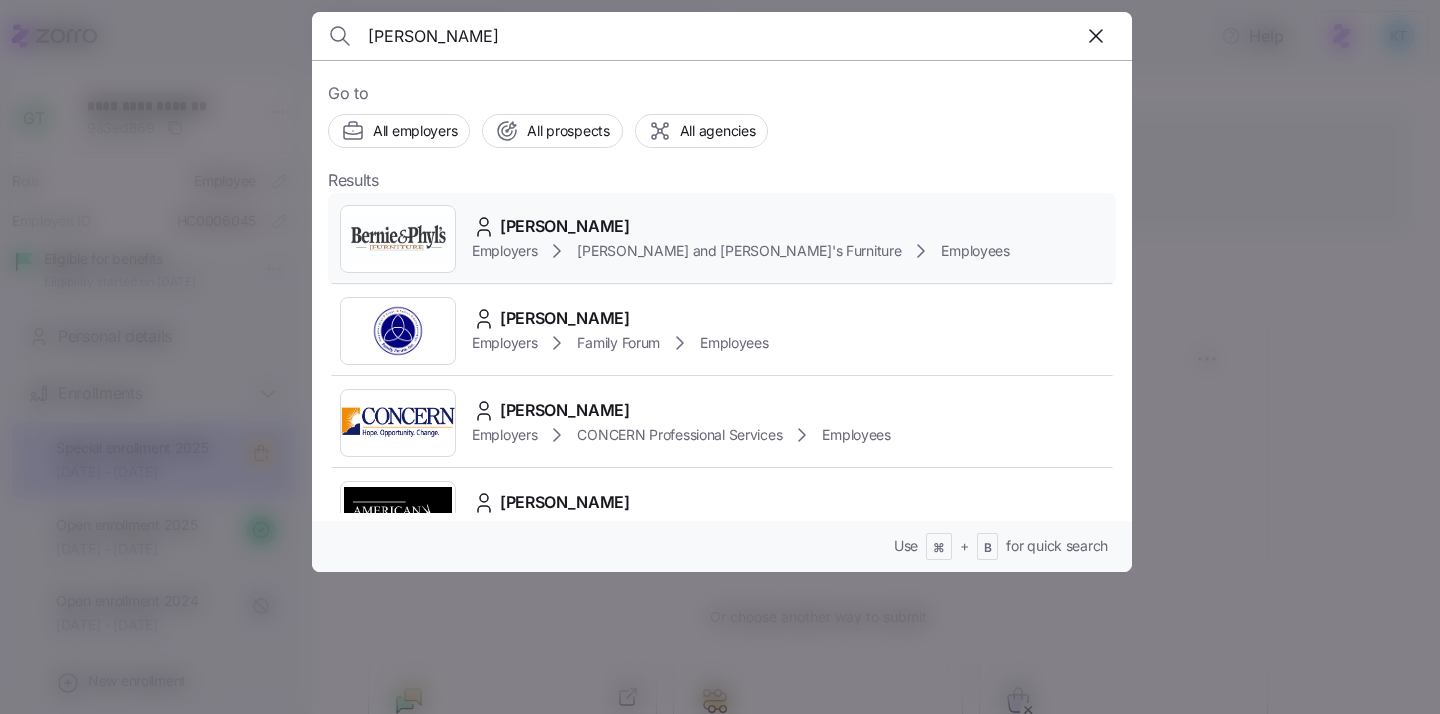 type on "[PERSON_NAME]" 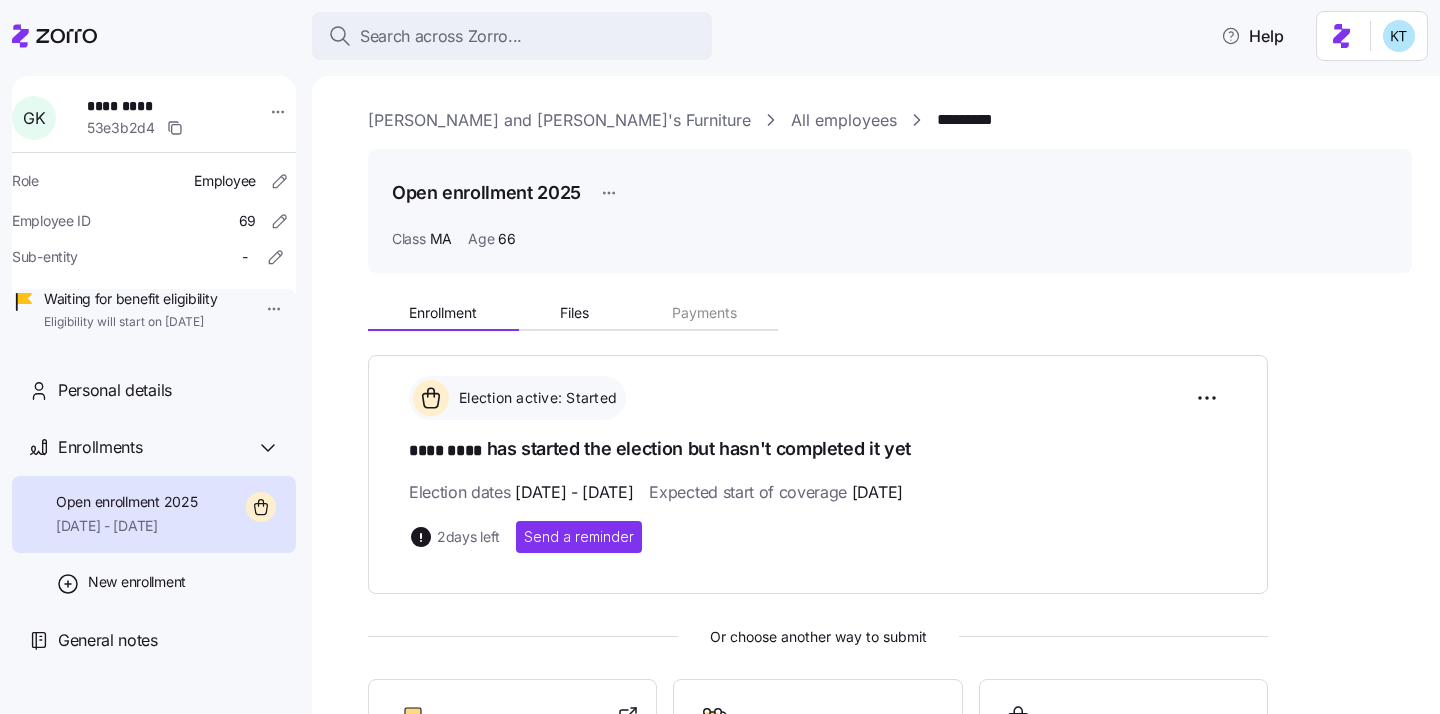 click on "Role Employee" at bounding box center (154, 181) 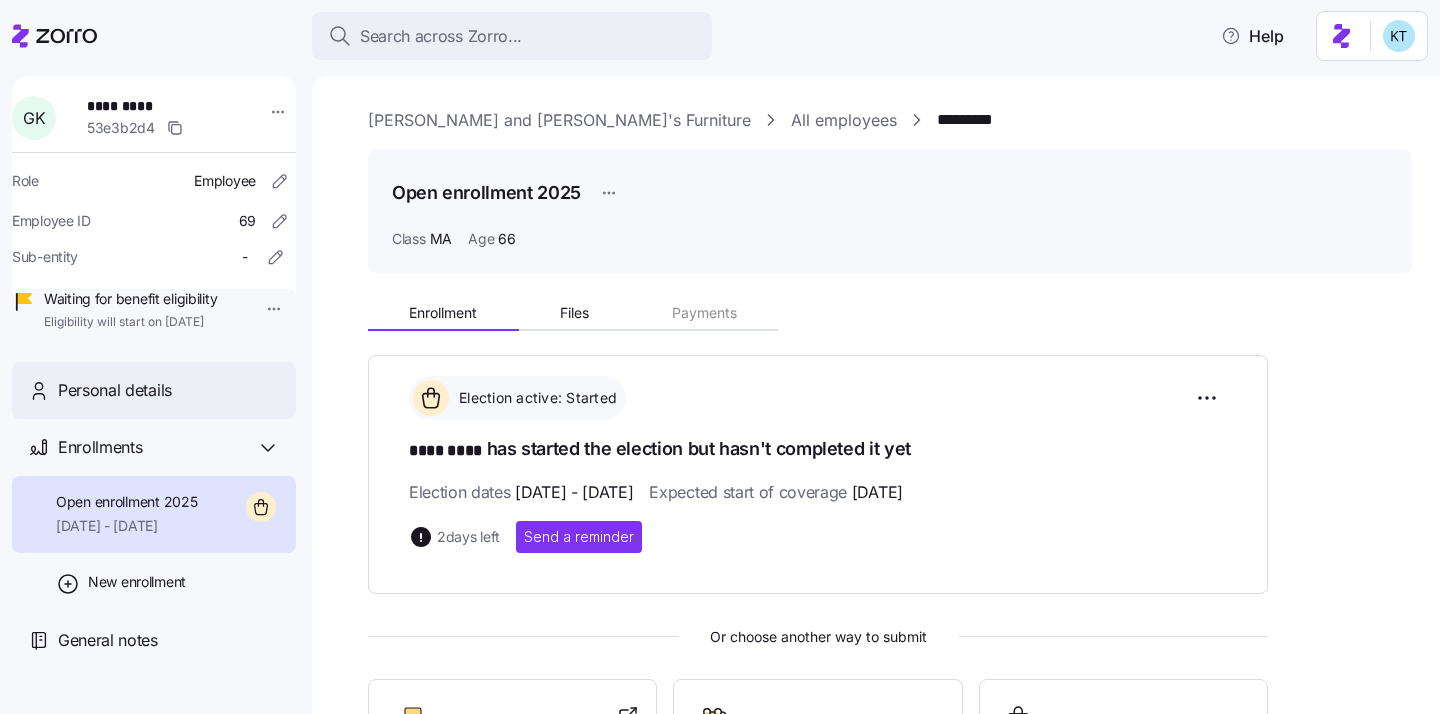 click on "Personal details" at bounding box center [115, 390] 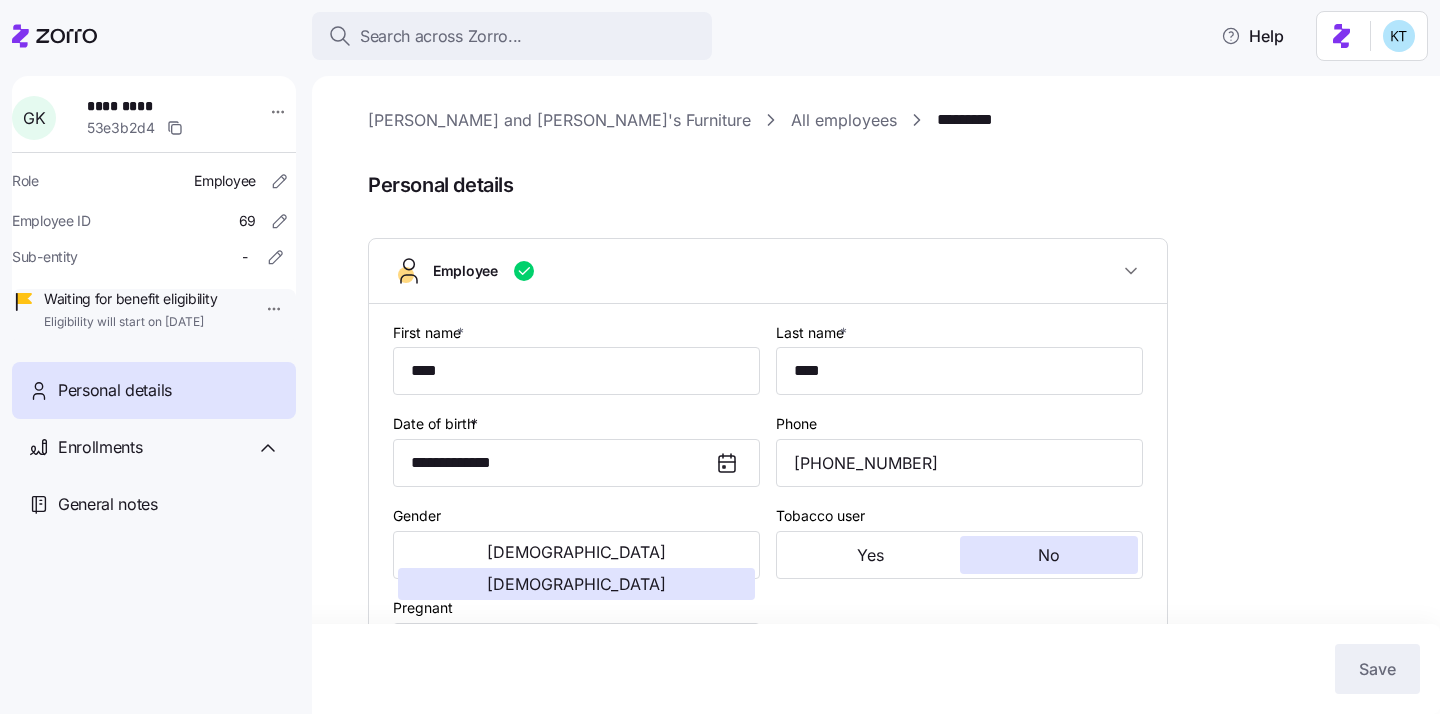 type on "MA" 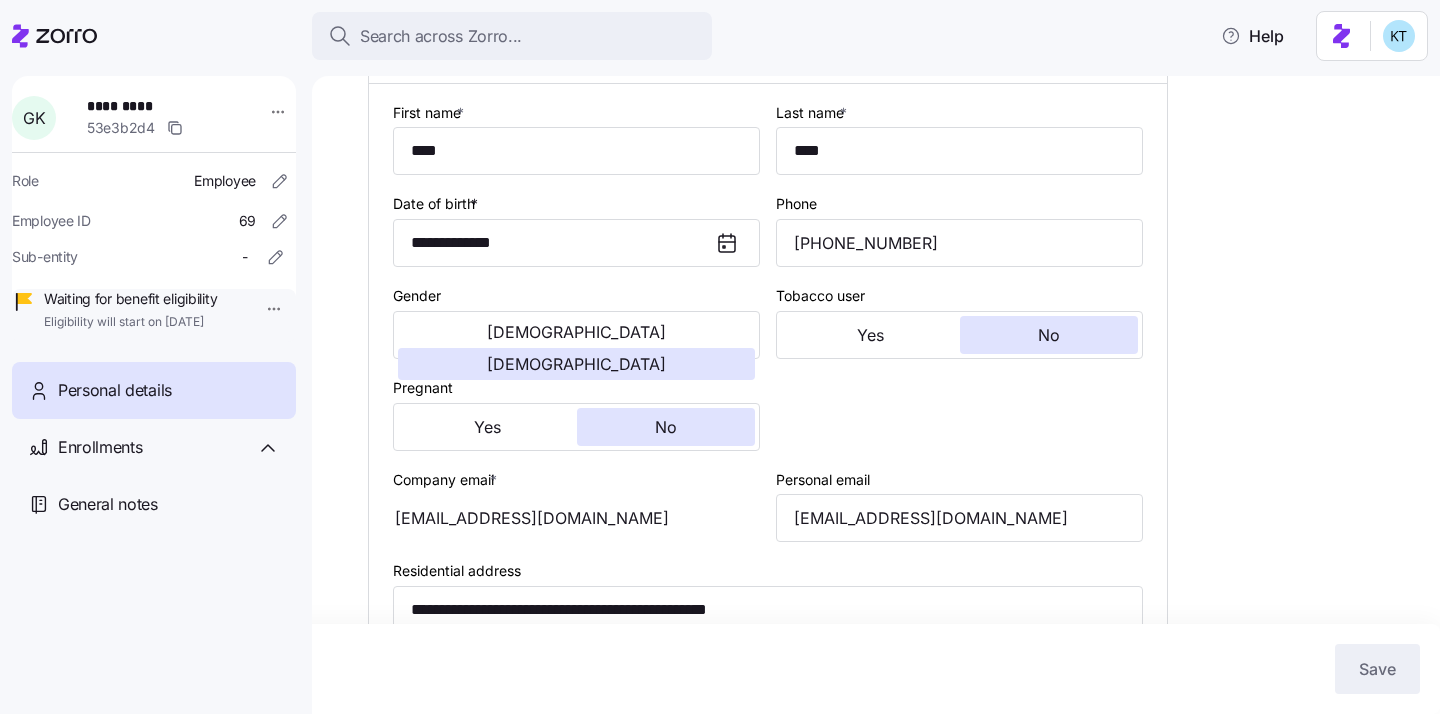 scroll, scrollTop: 374, scrollLeft: 0, axis: vertical 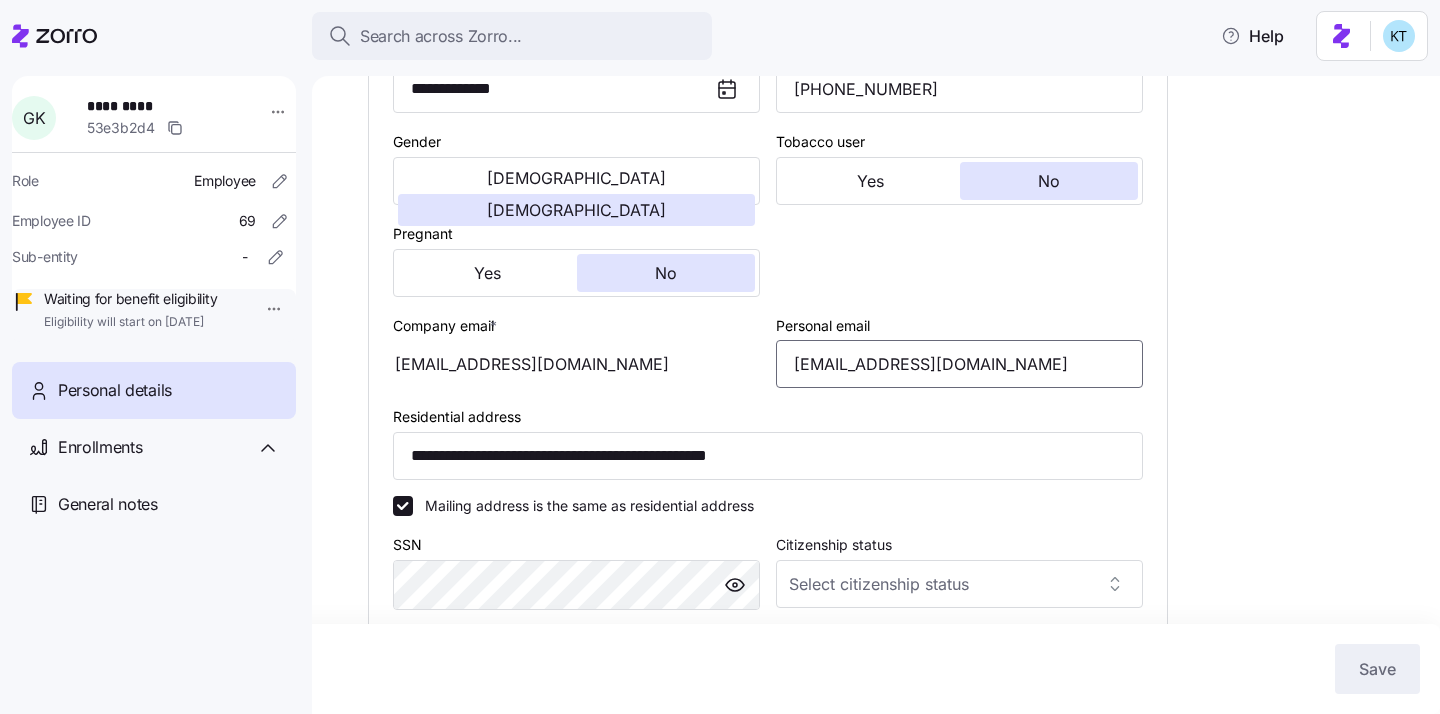 click on "[EMAIL_ADDRESS][DOMAIN_NAME]" at bounding box center [959, 364] 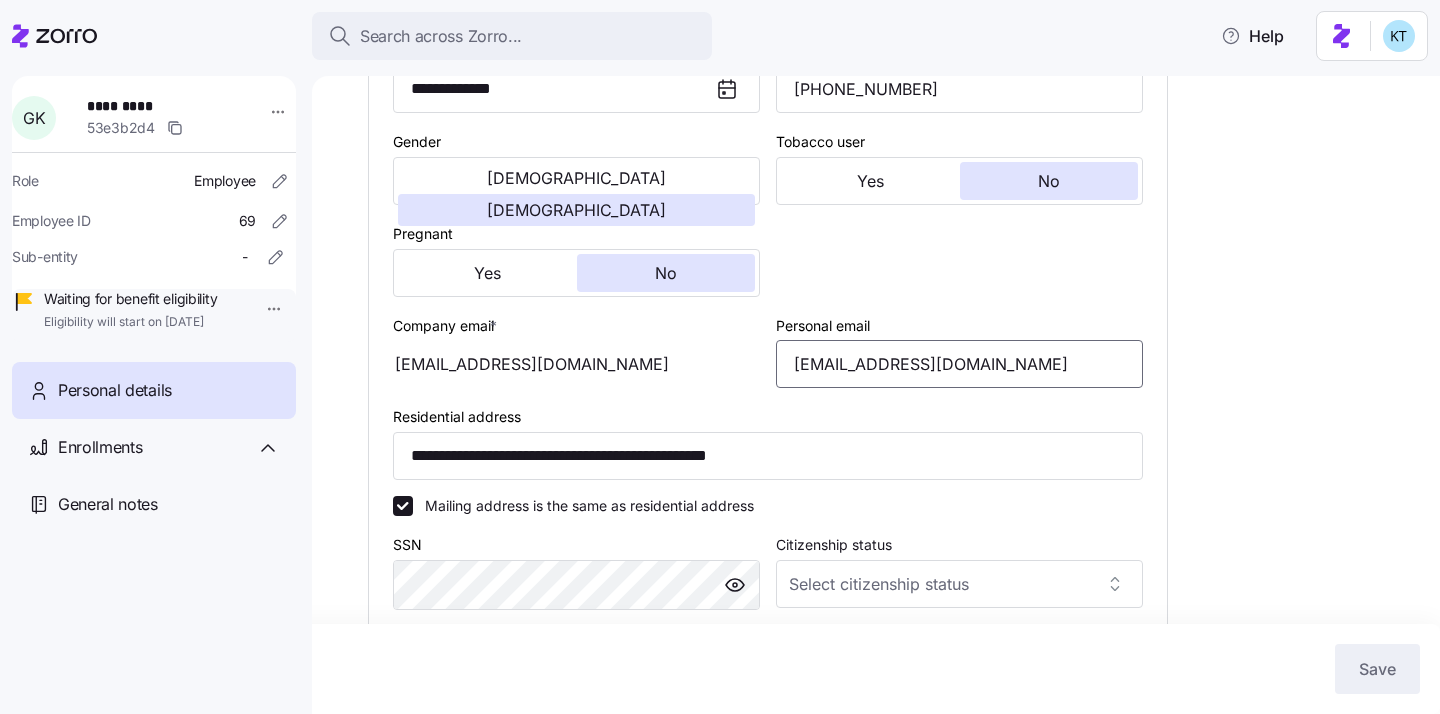 click on "[EMAIL_ADDRESS][DOMAIN_NAME]" at bounding box center (959, 364) 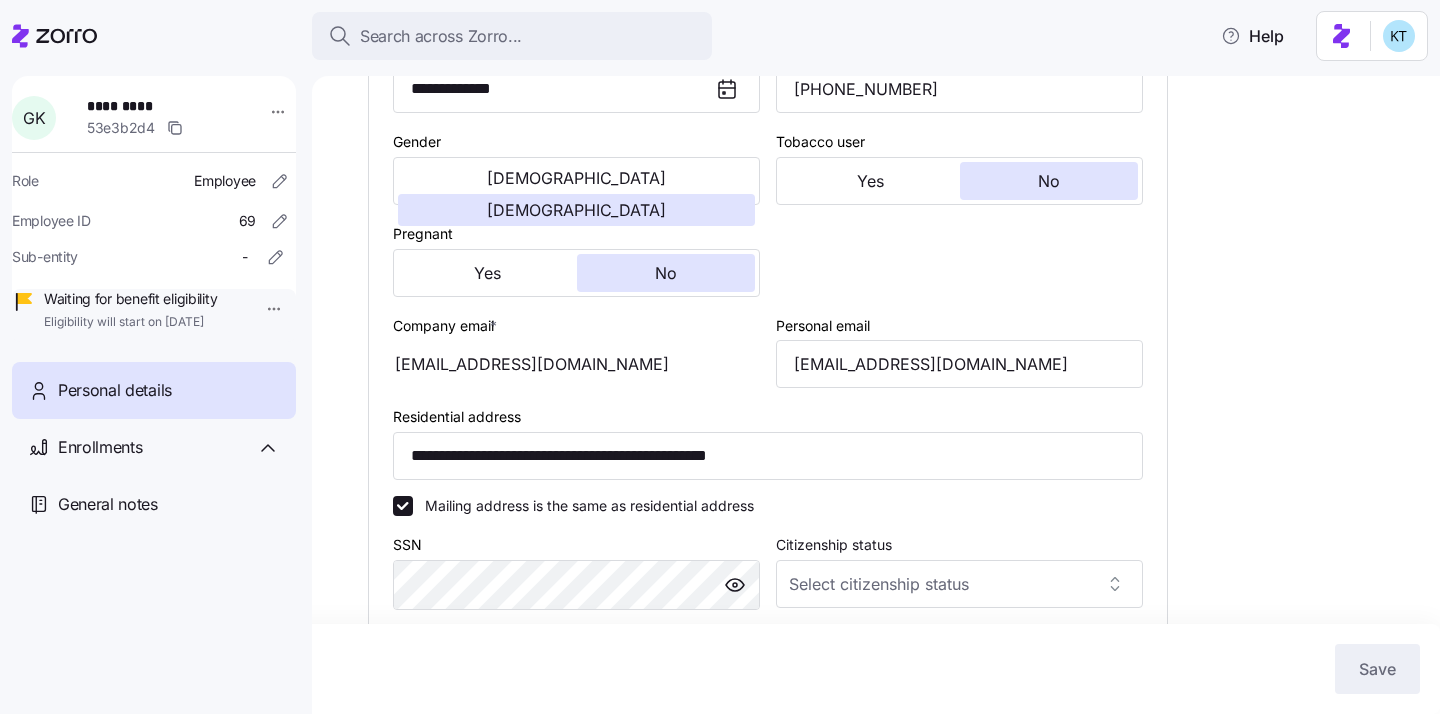 click at bounding box center [959, 259] 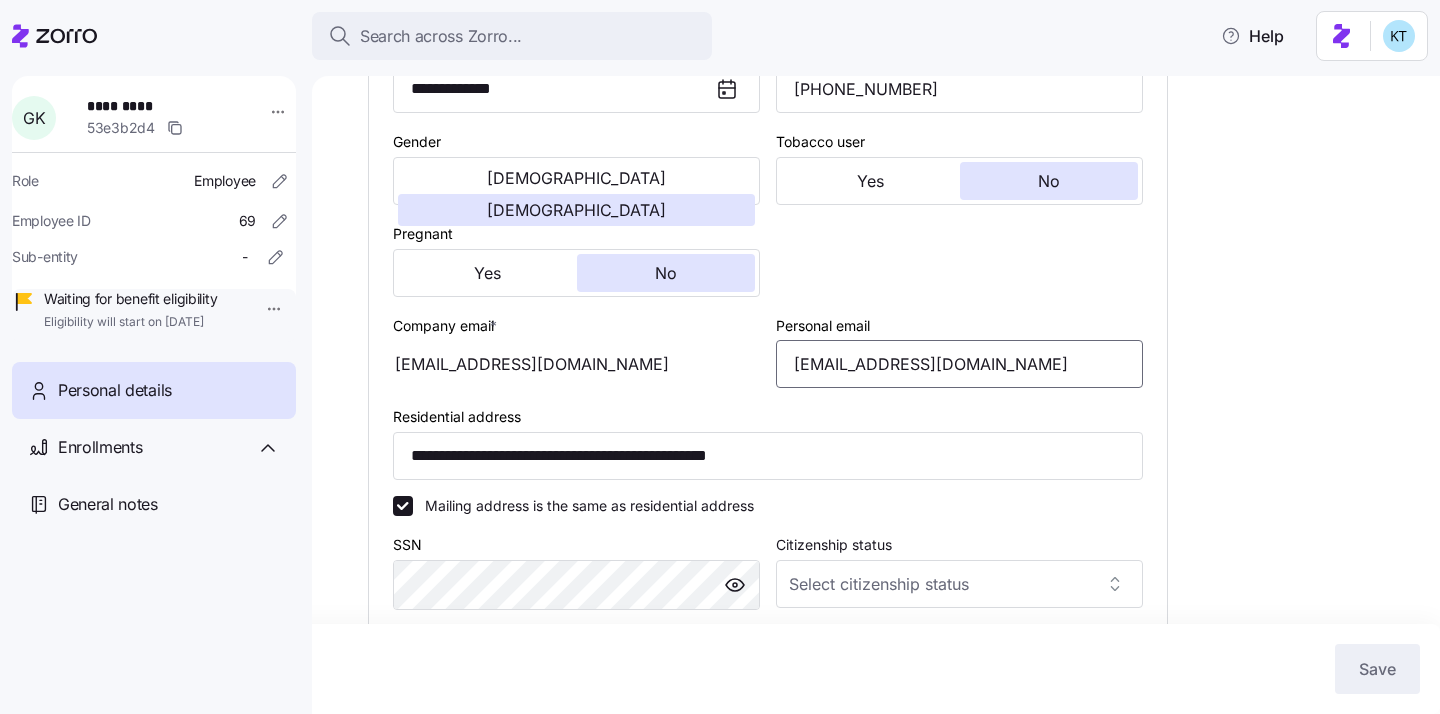 click on "[EMAIL_ADDRESS][DOMAIN_NAME]" at bounding box center [959, 364] 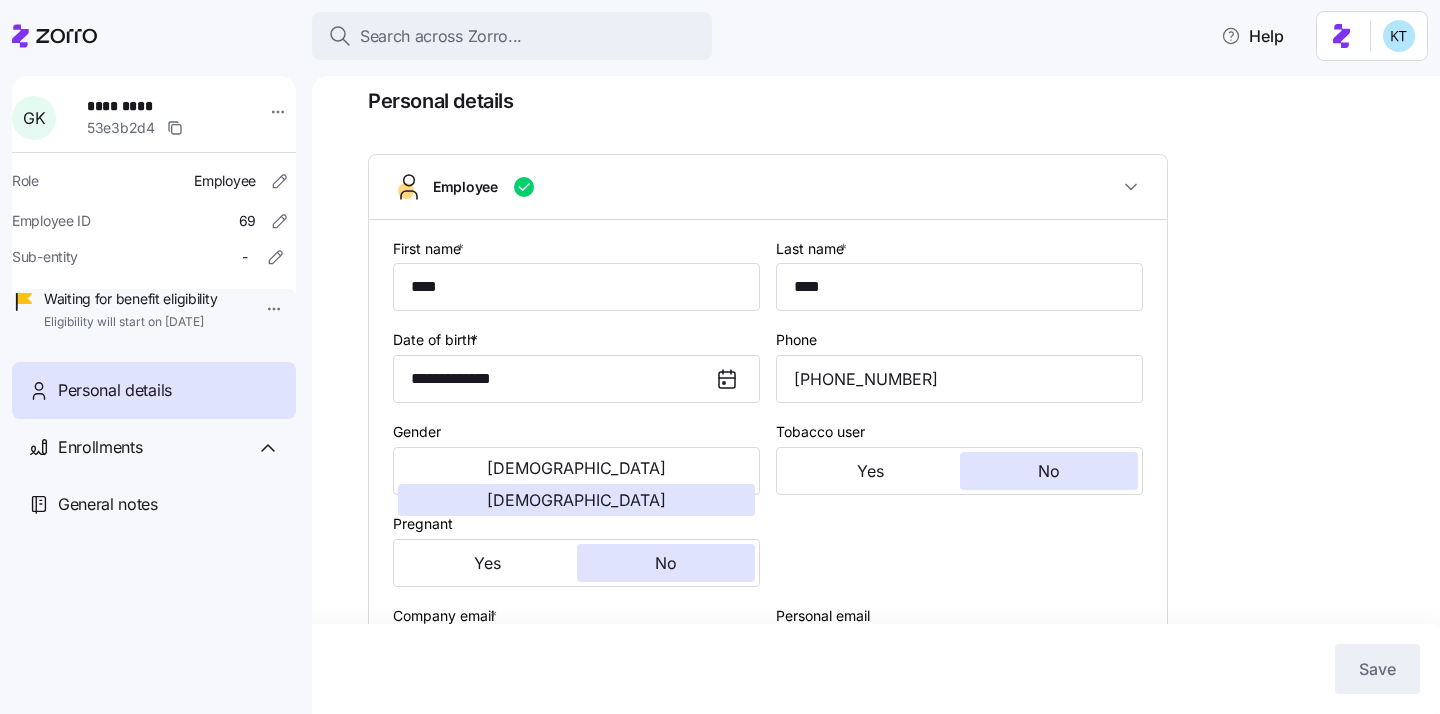 scroll, scrollTop: 263, scrollLeft: 0, axis: vertical 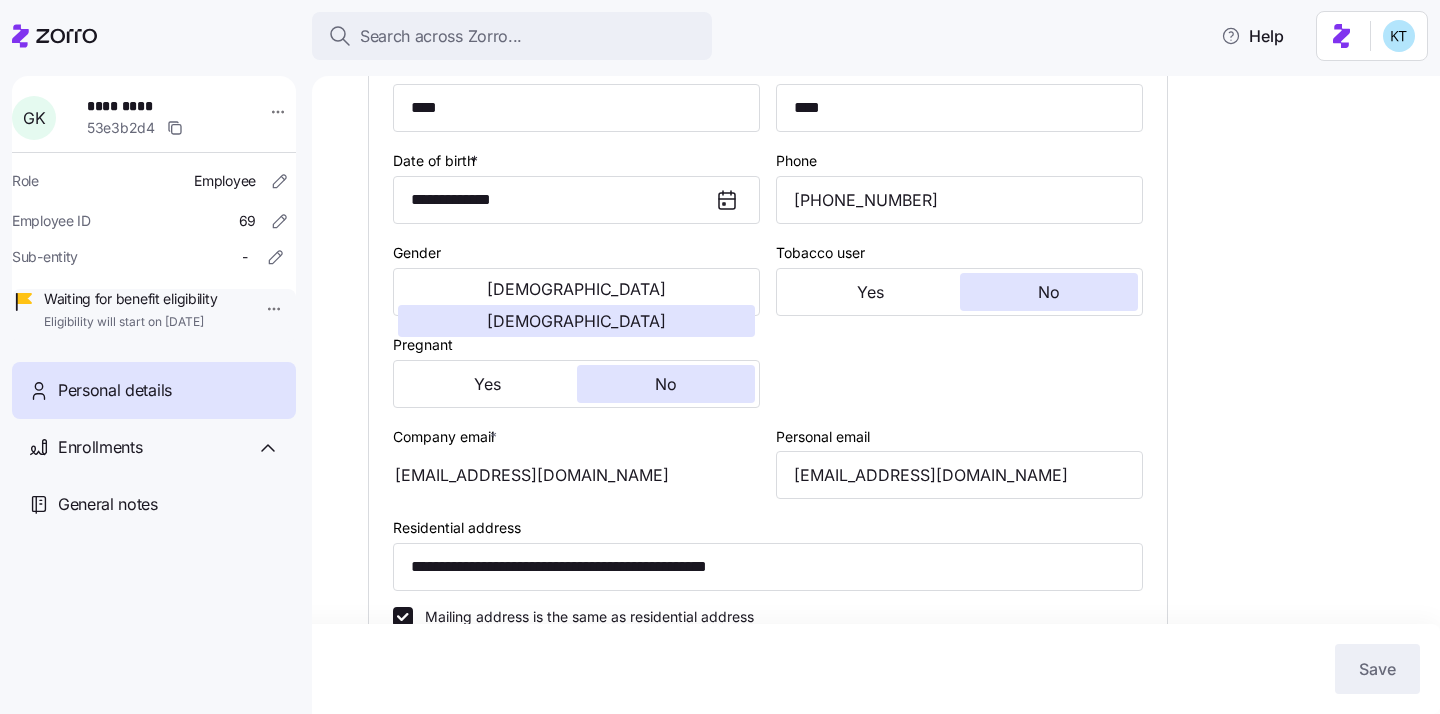 click on "[EMAIL_ADDRESS][DOMAIN_NAME]" at bounding box center [576, 475] 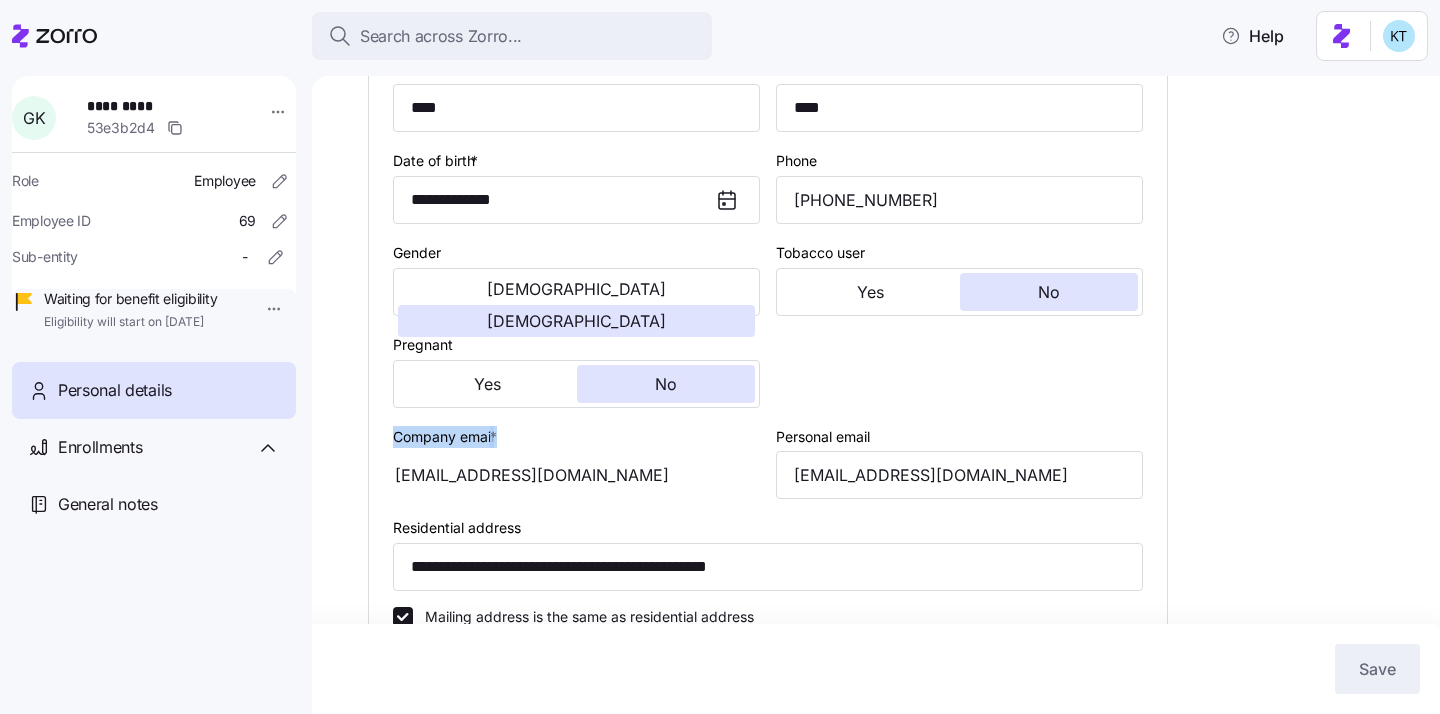 click on "[EMAIL_ADDRESS][DOMAIN_NAME]" at bounding box center (576, 475) 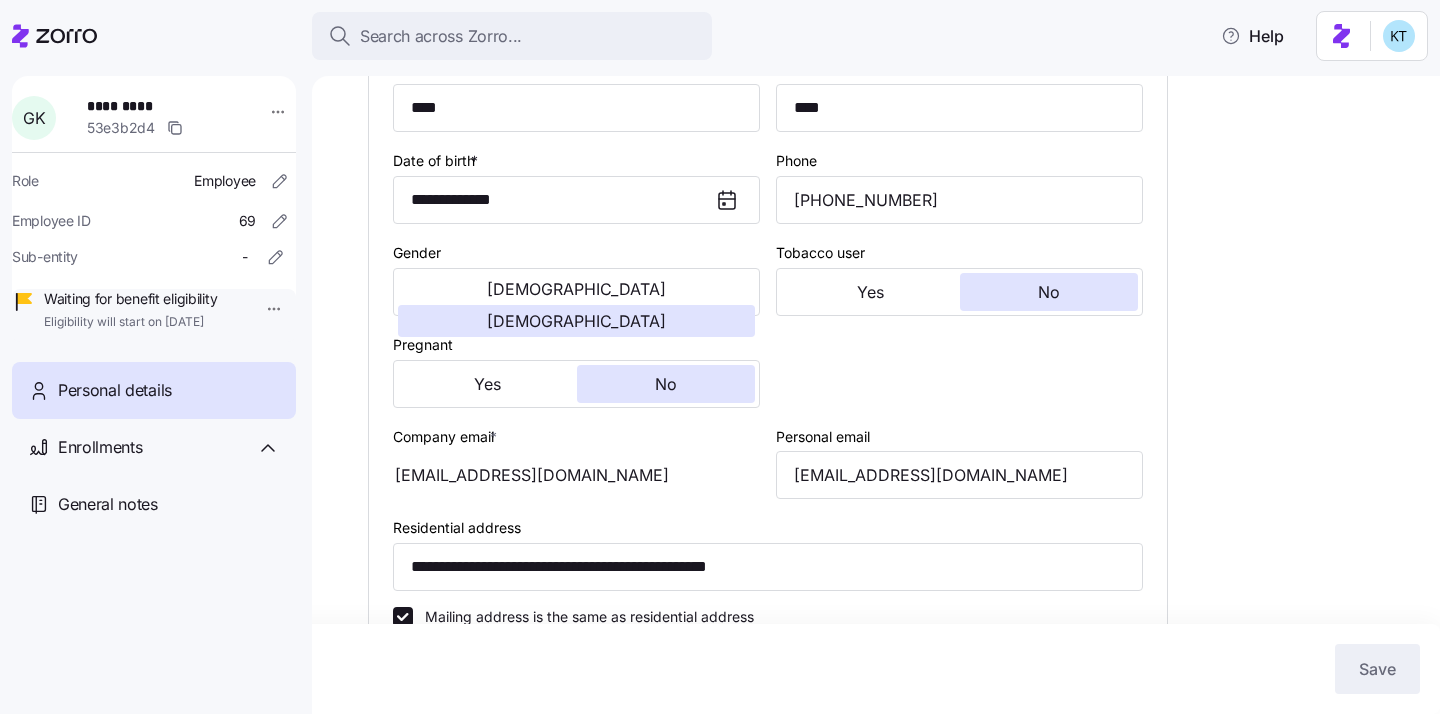 drag, startPoint x: 595, startPoint y: 491, endPoint x: 380, endPoint y: 478, distance: 215.39267 